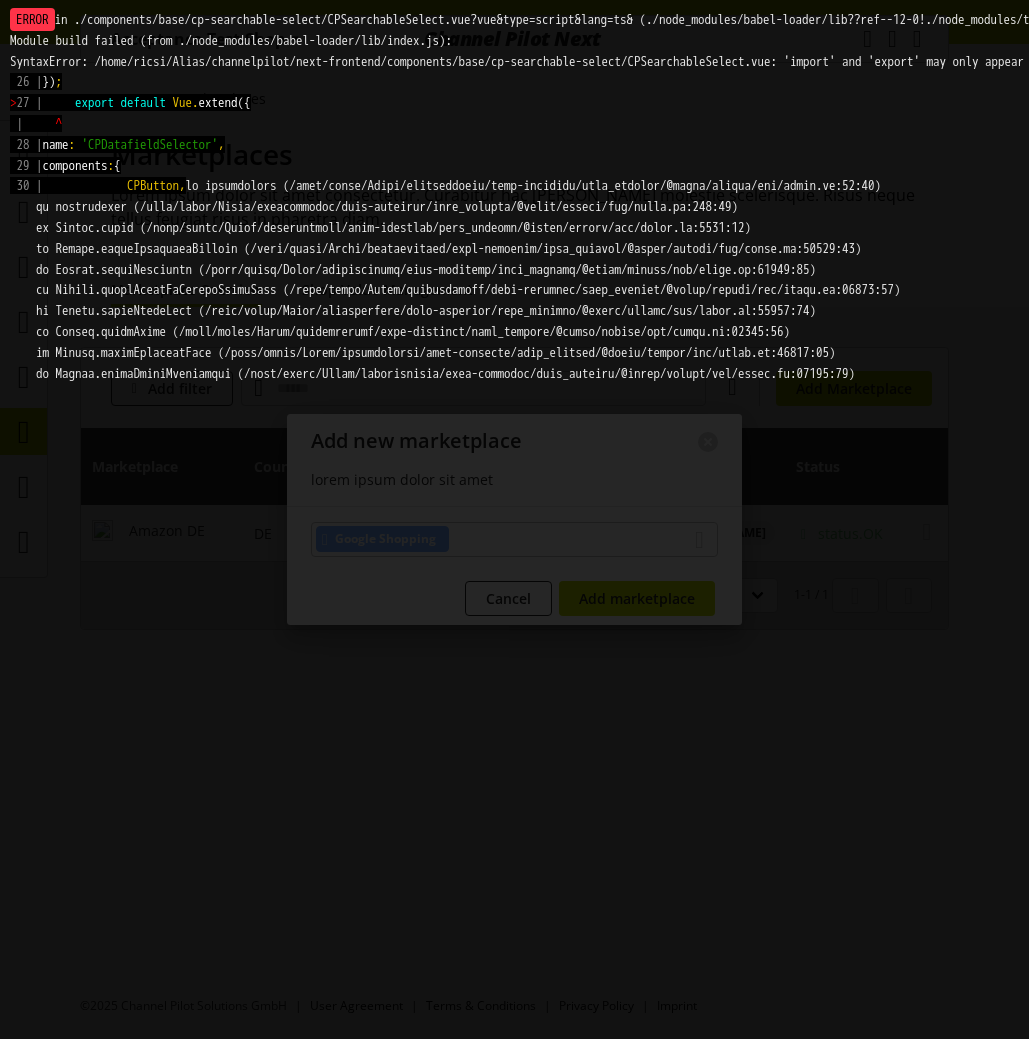 scroll, scrollTop: 0, scrollLeft: 0, axis: both 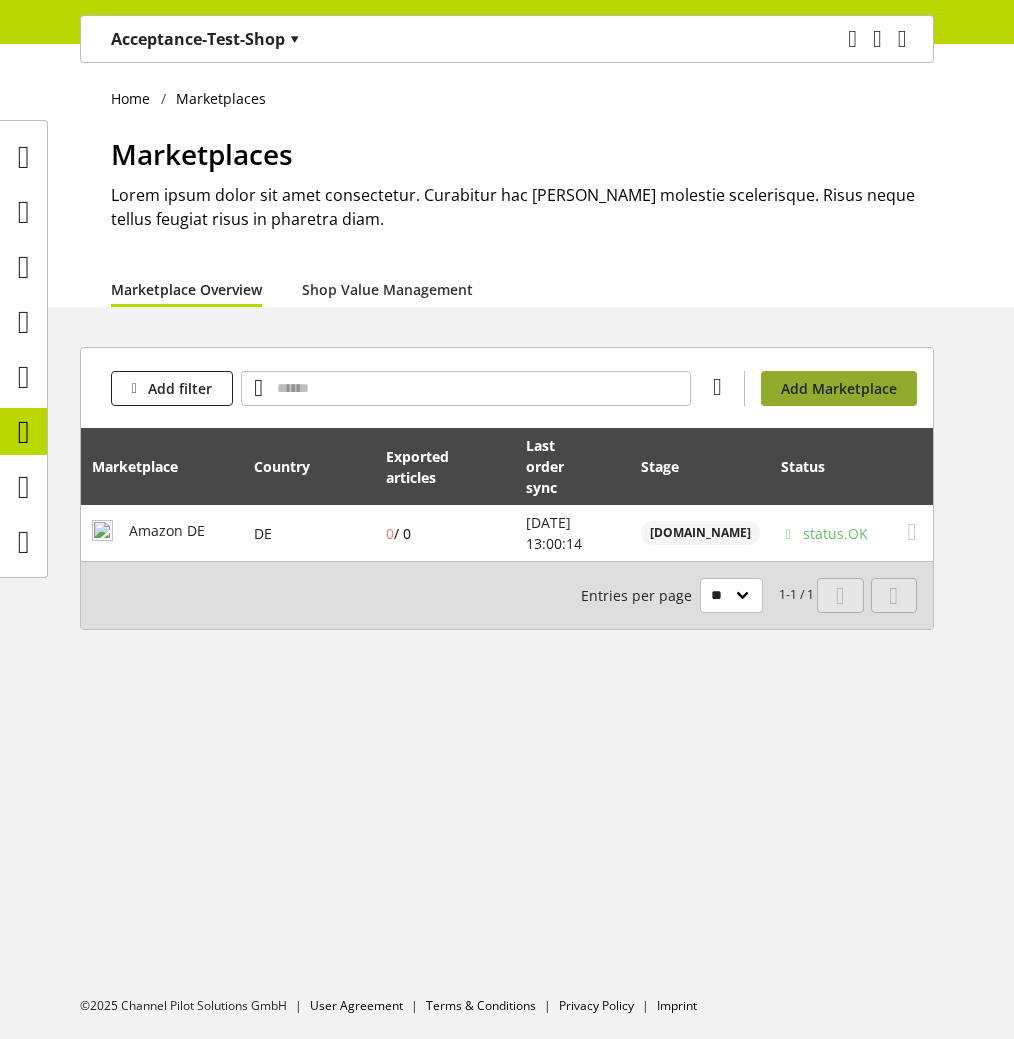 click on "Add Marketplace" at bounding box center (839, 388) 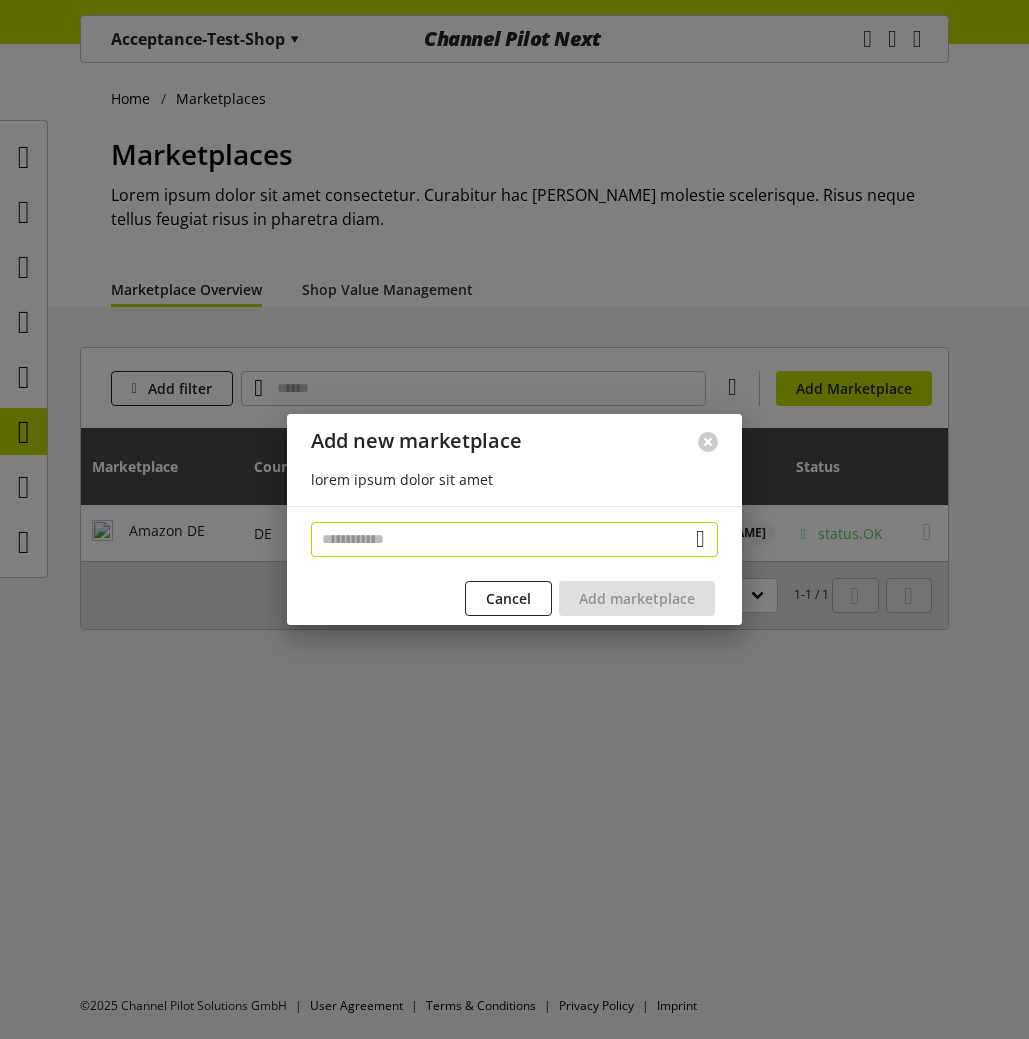 click at bounding box center (514, 539) 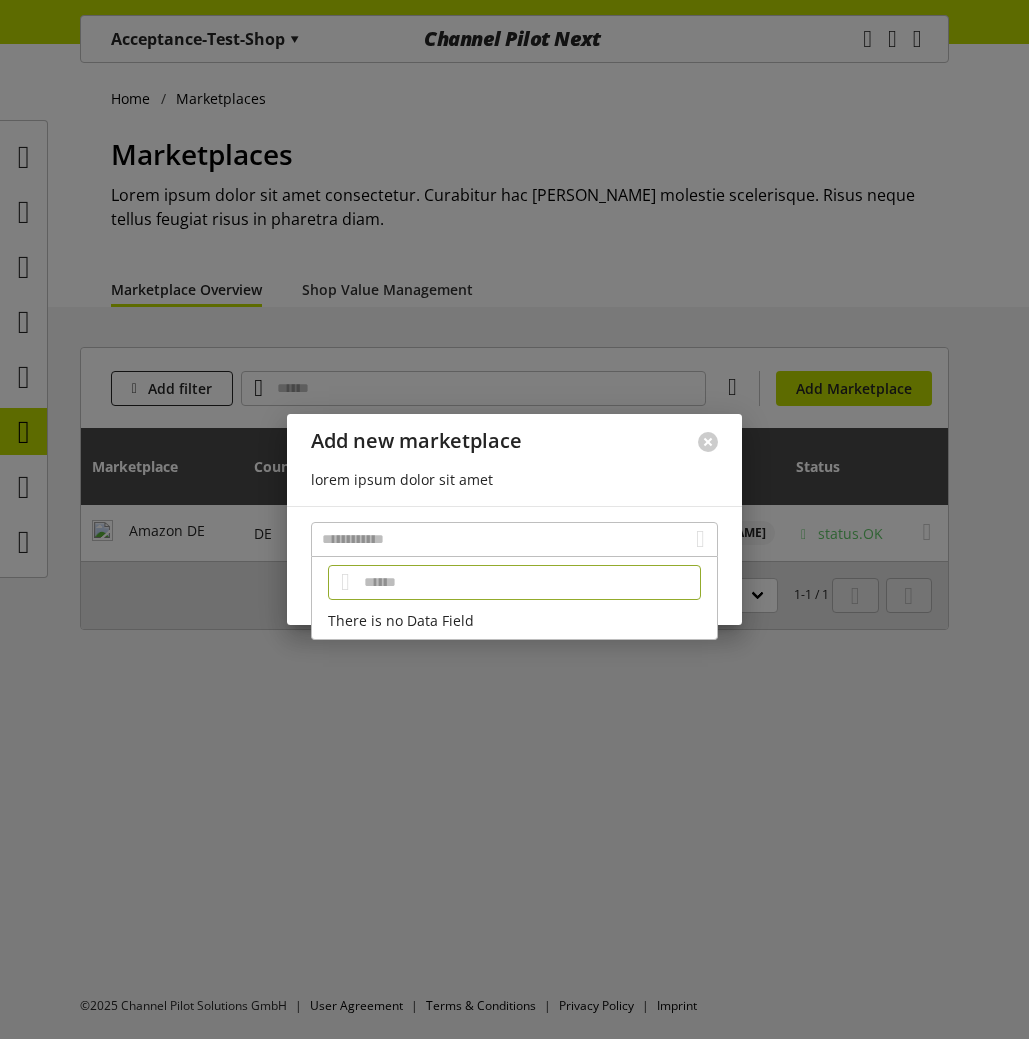 click on "lorem ipsum dolor sit amet" at bounding box center [514, 487] 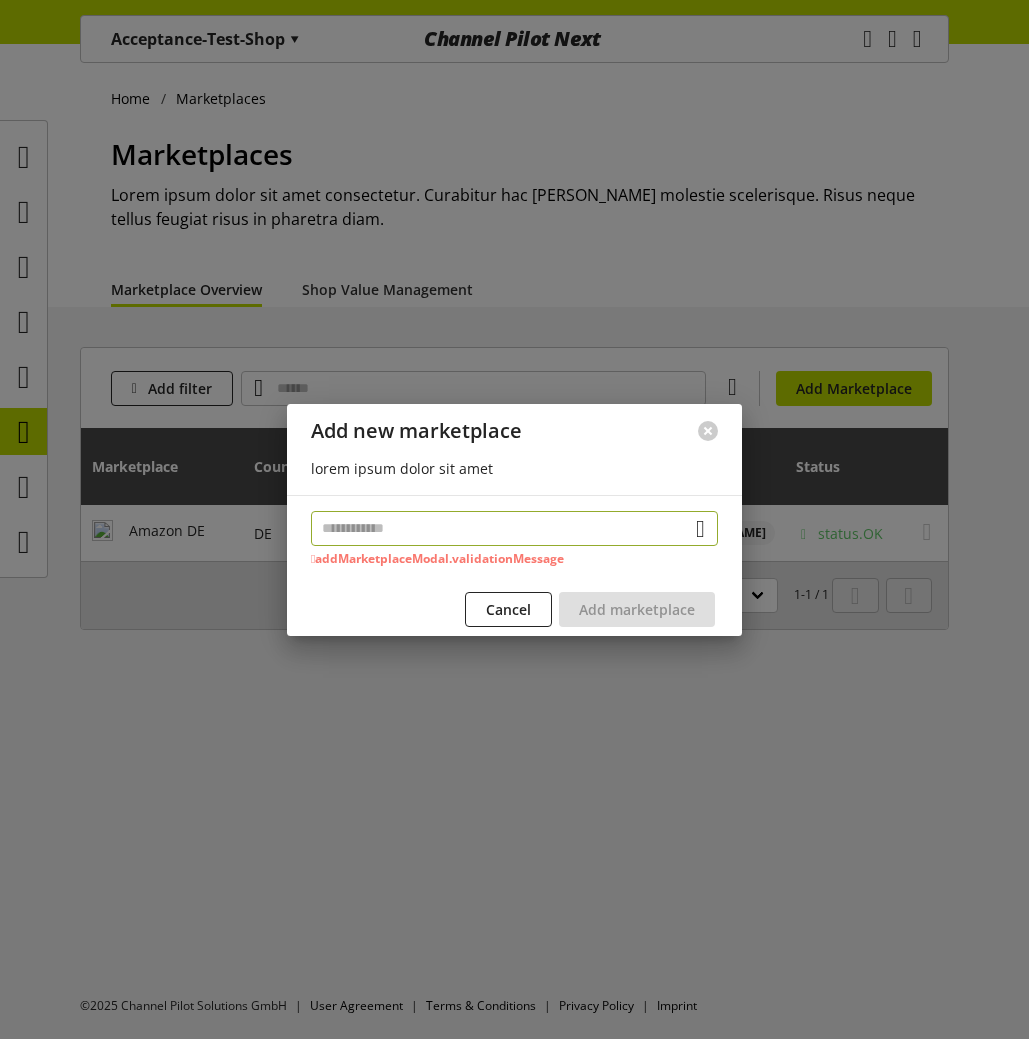 click at bounding box center (514, 528) 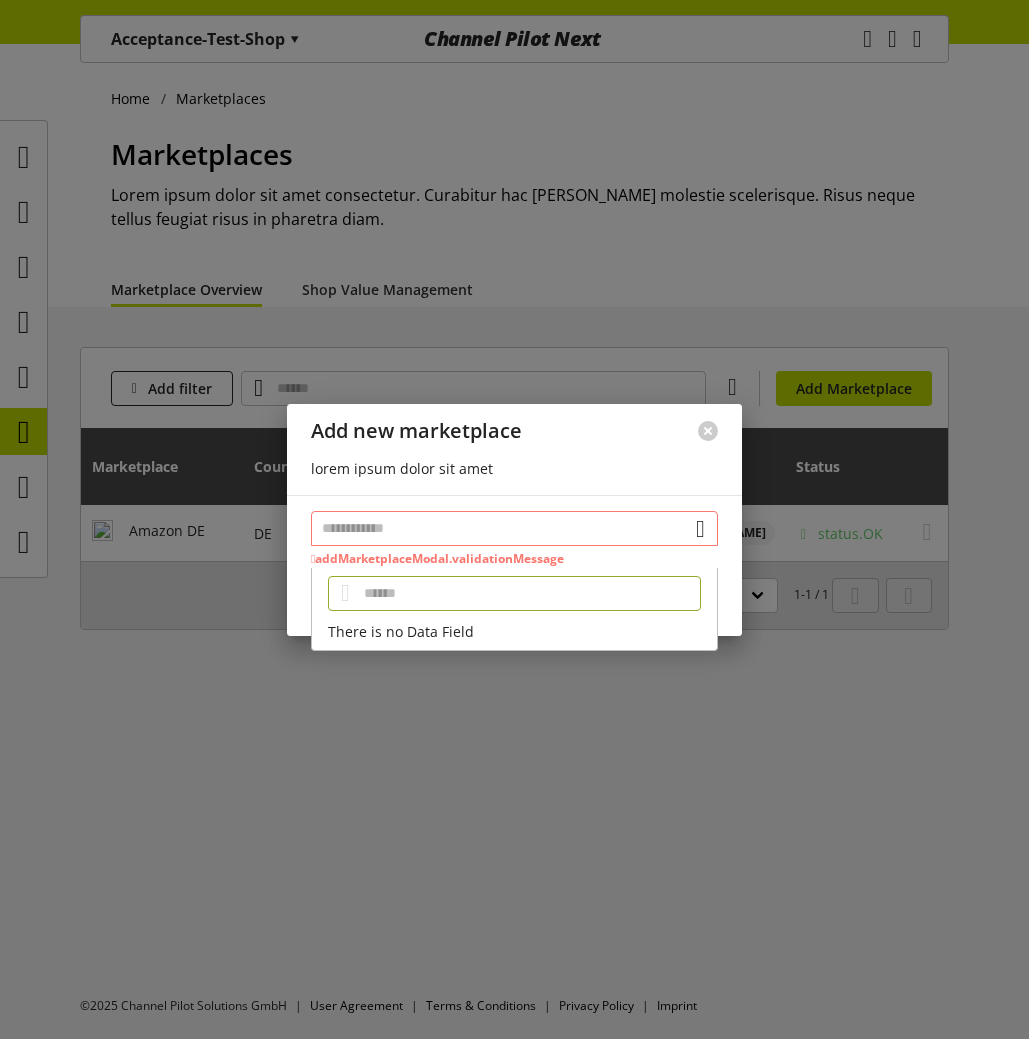 click at bounding box center [514, 528] 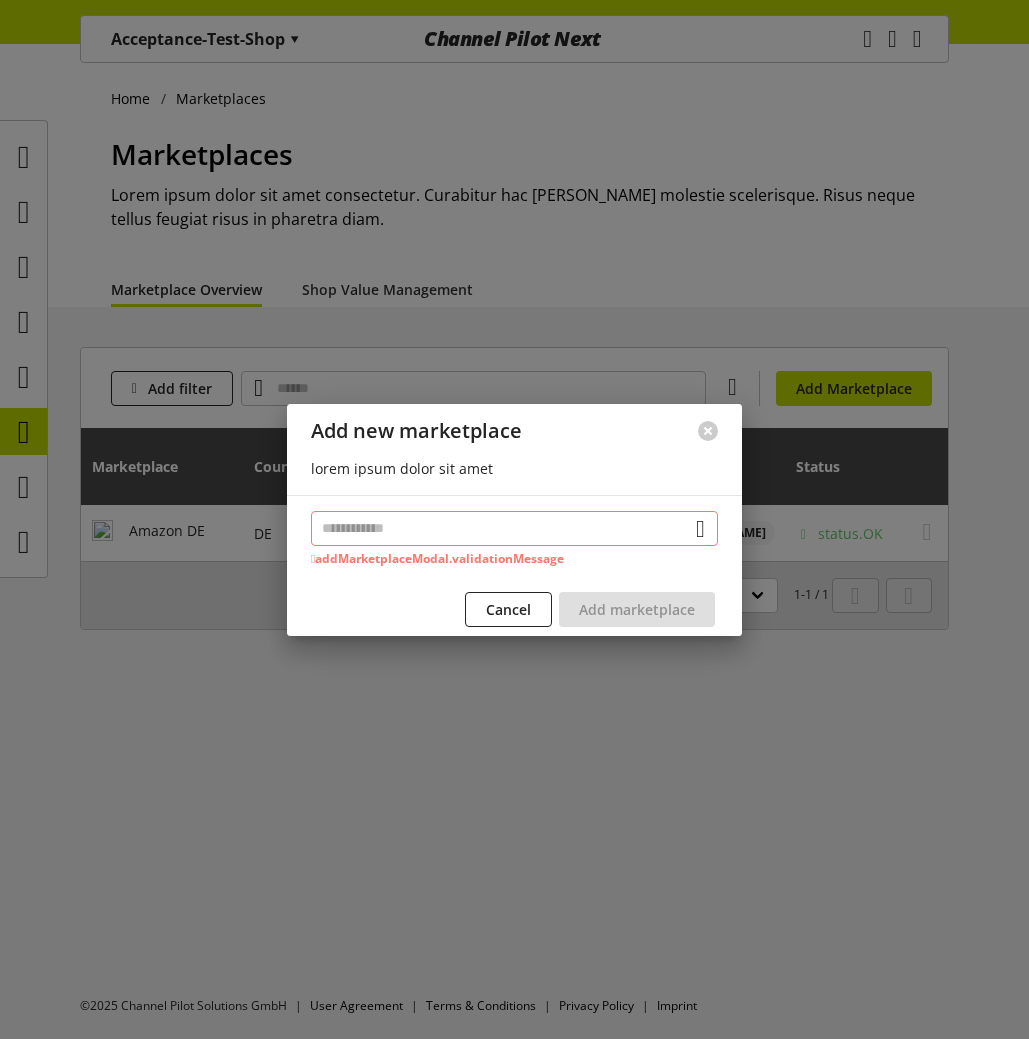 click at bounding box center (514, 528) 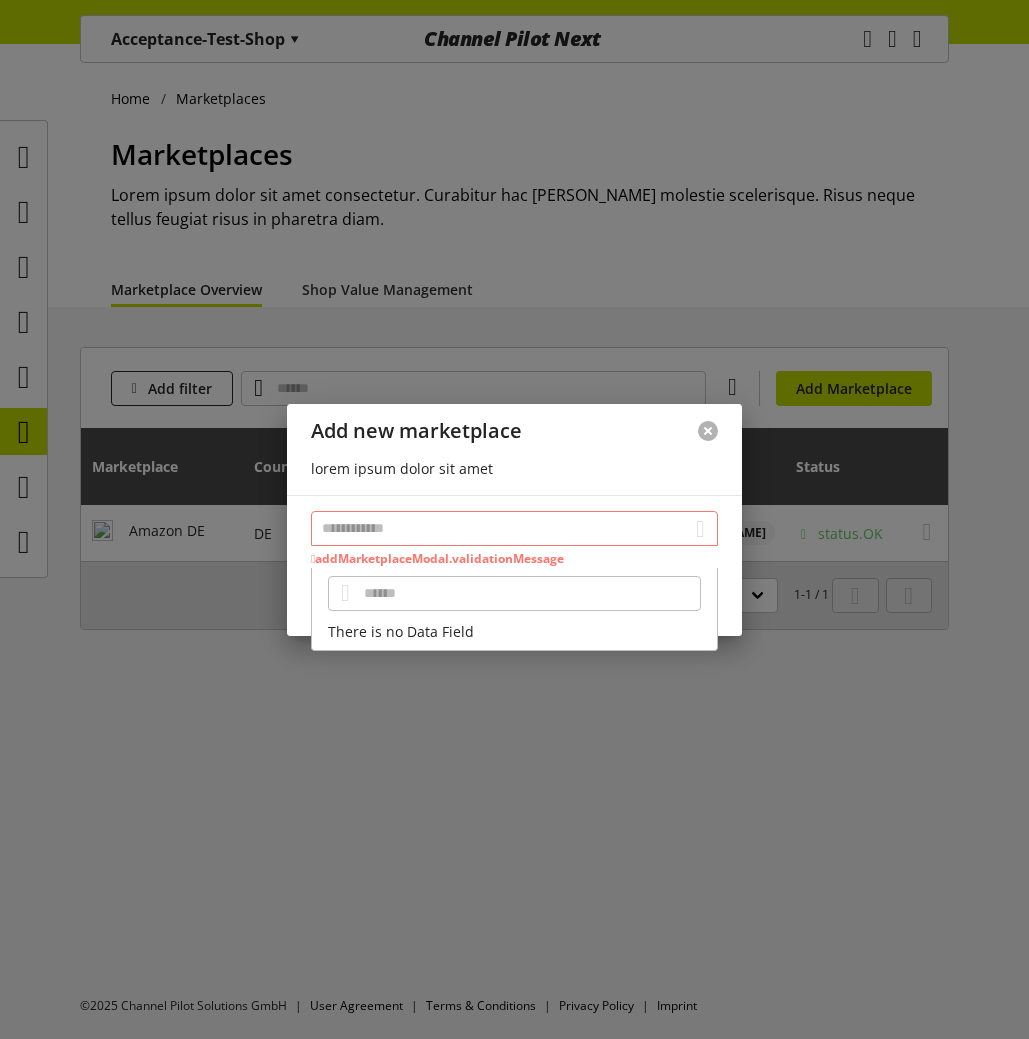 click at bounding box center [708, 431] 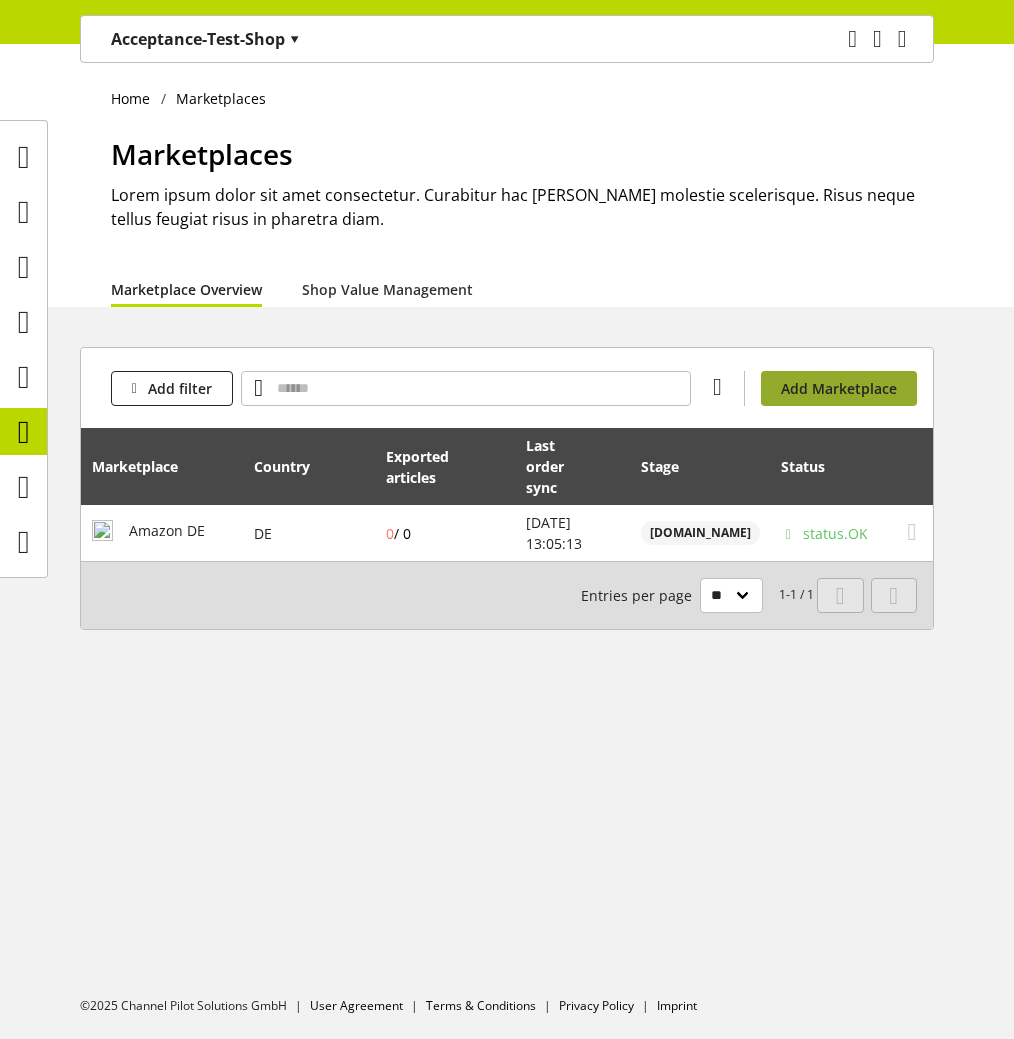 click on "Add Marketplace" at bounding box center [839, 388] 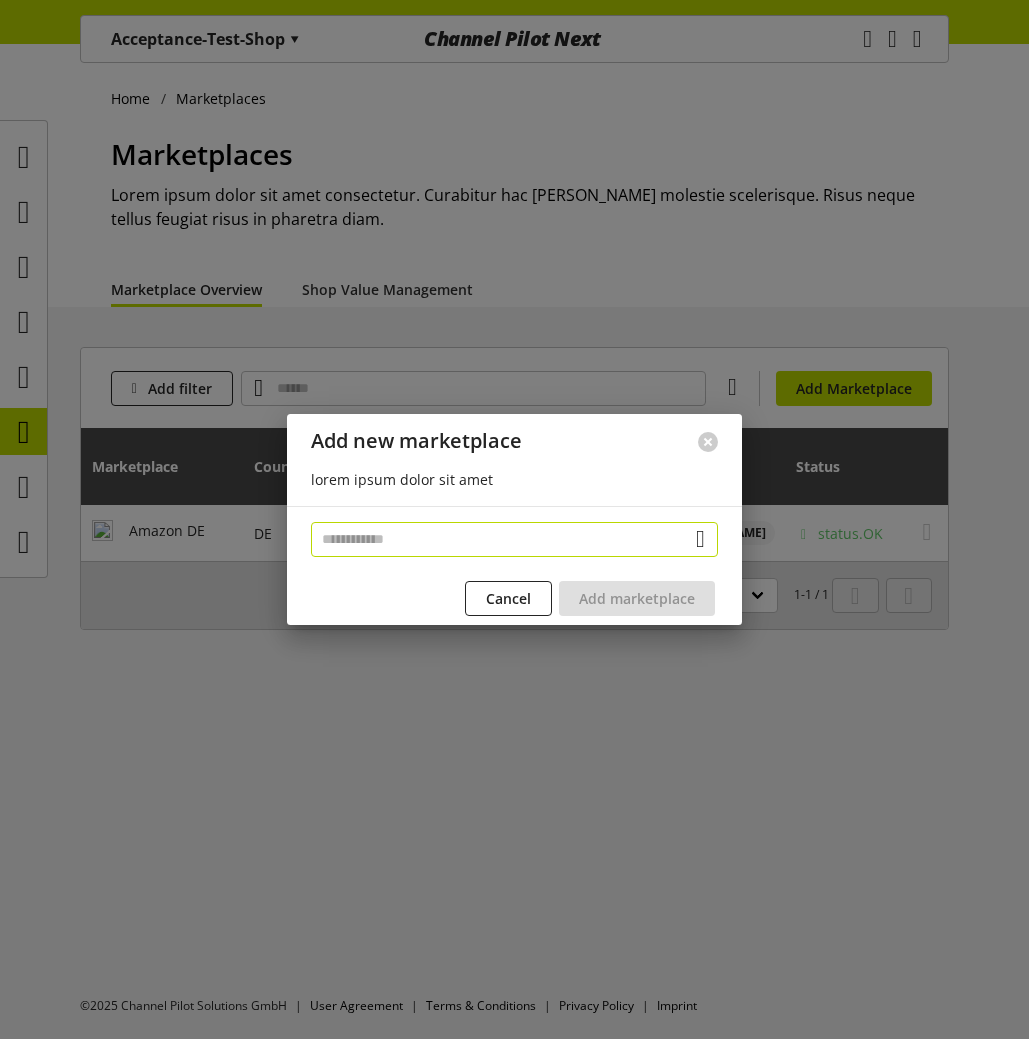 click at bounding box center [514, 539] 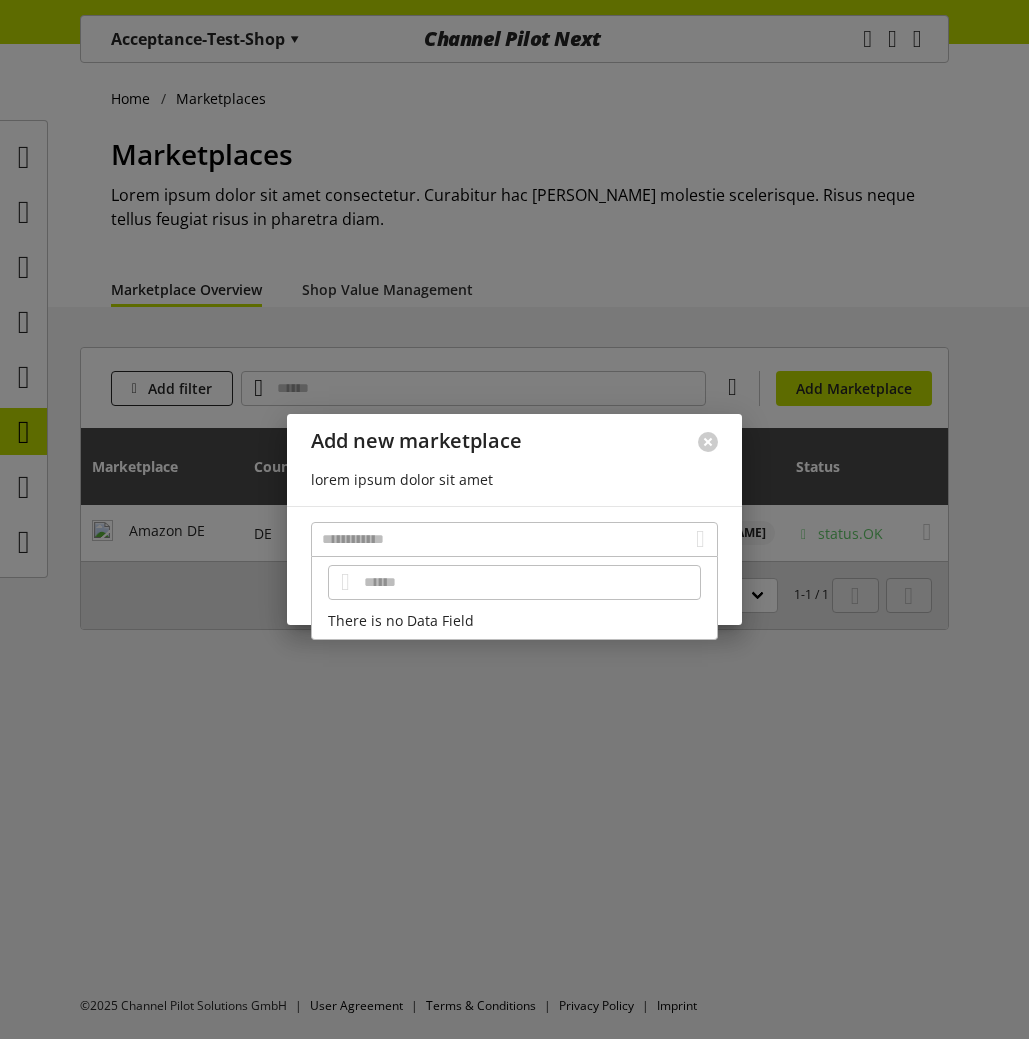 click on "There is no Data Field" at bounding box center [514, 620] 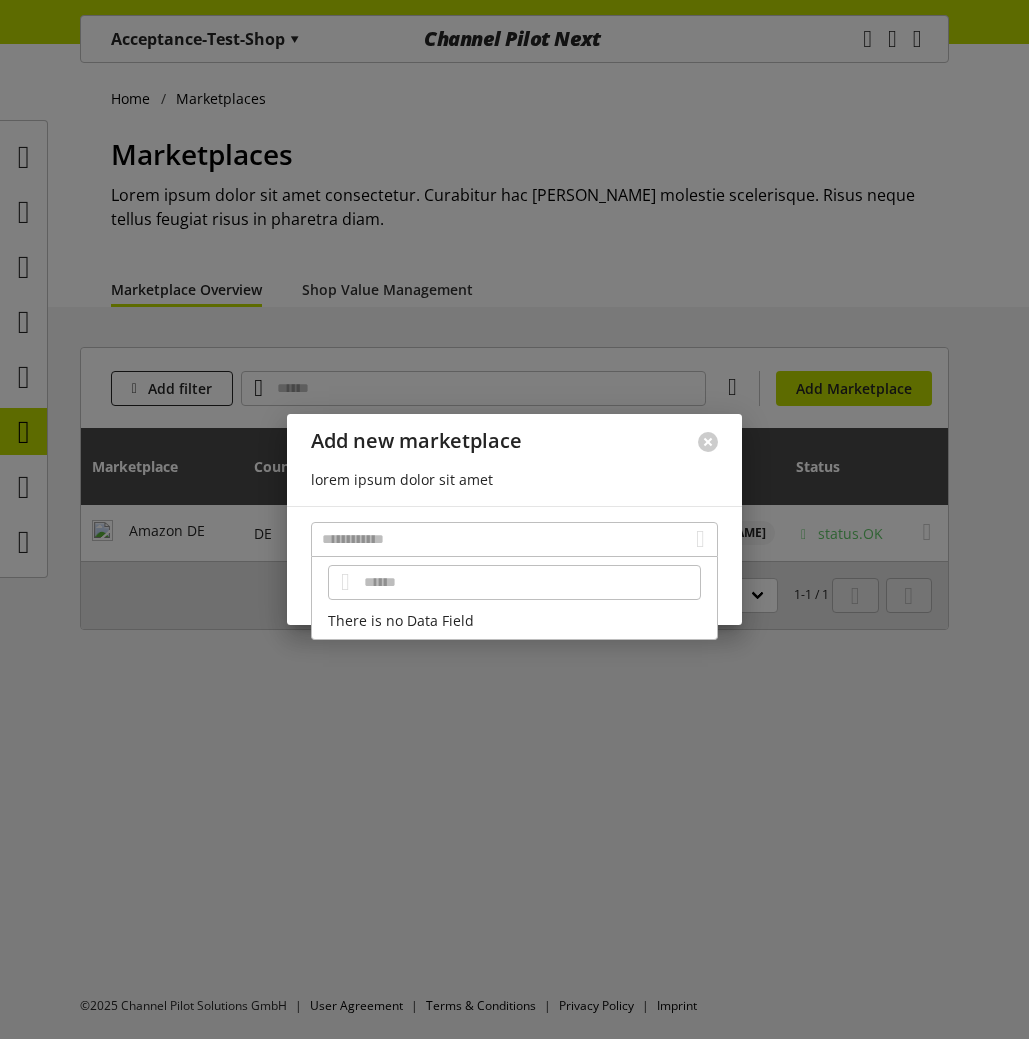 click at bounding box center (708, 442) 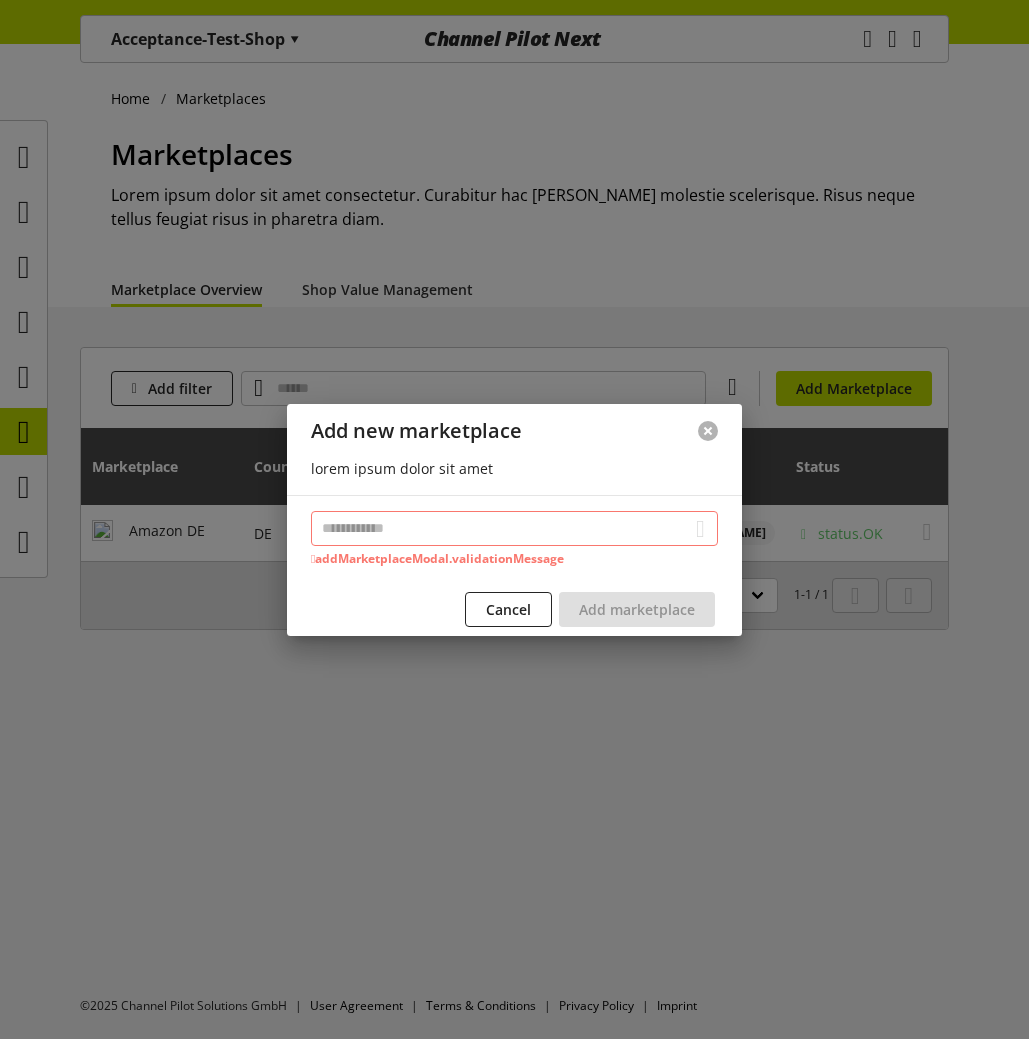 click at bounding box center [708, 431] 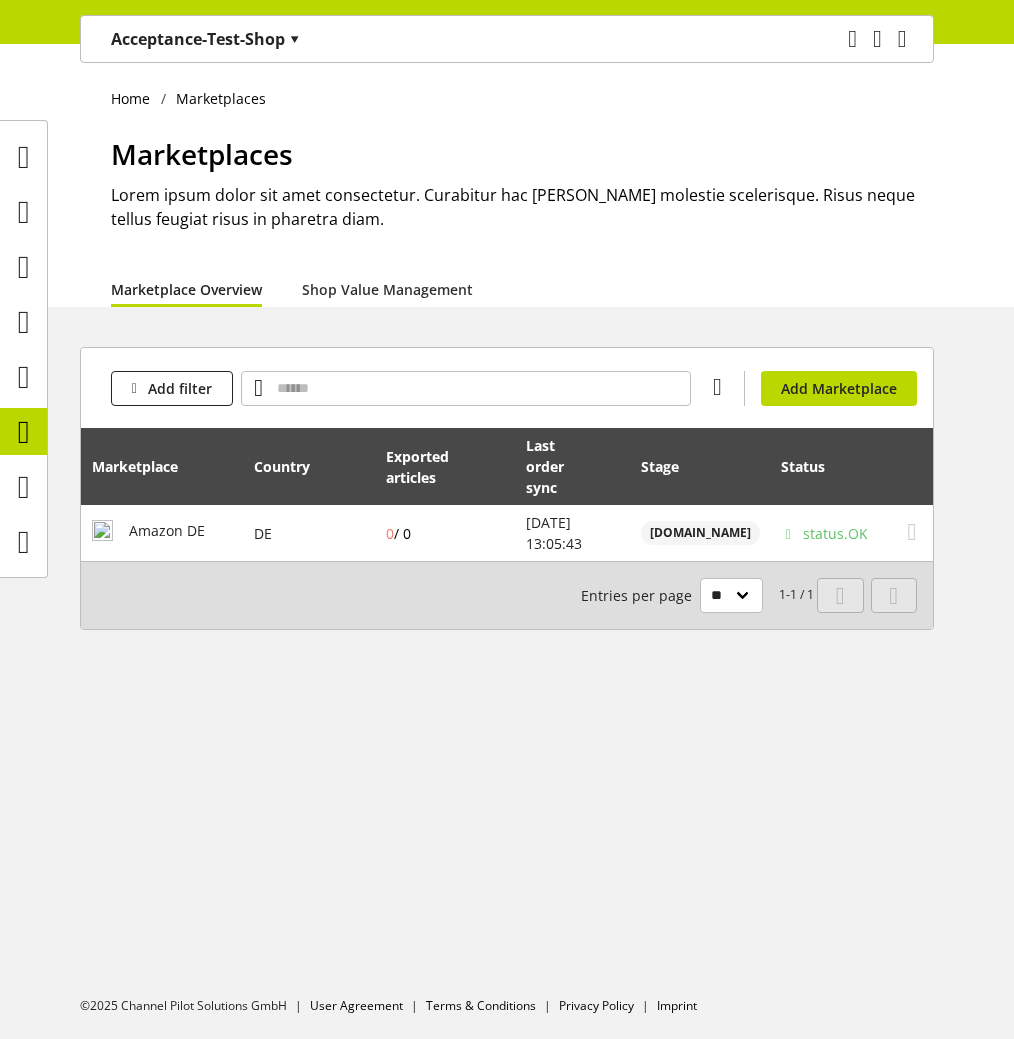 click on "Add filter You don't have permission to add a marketplace. Add Marketplace" at bounding box center [507, 388] 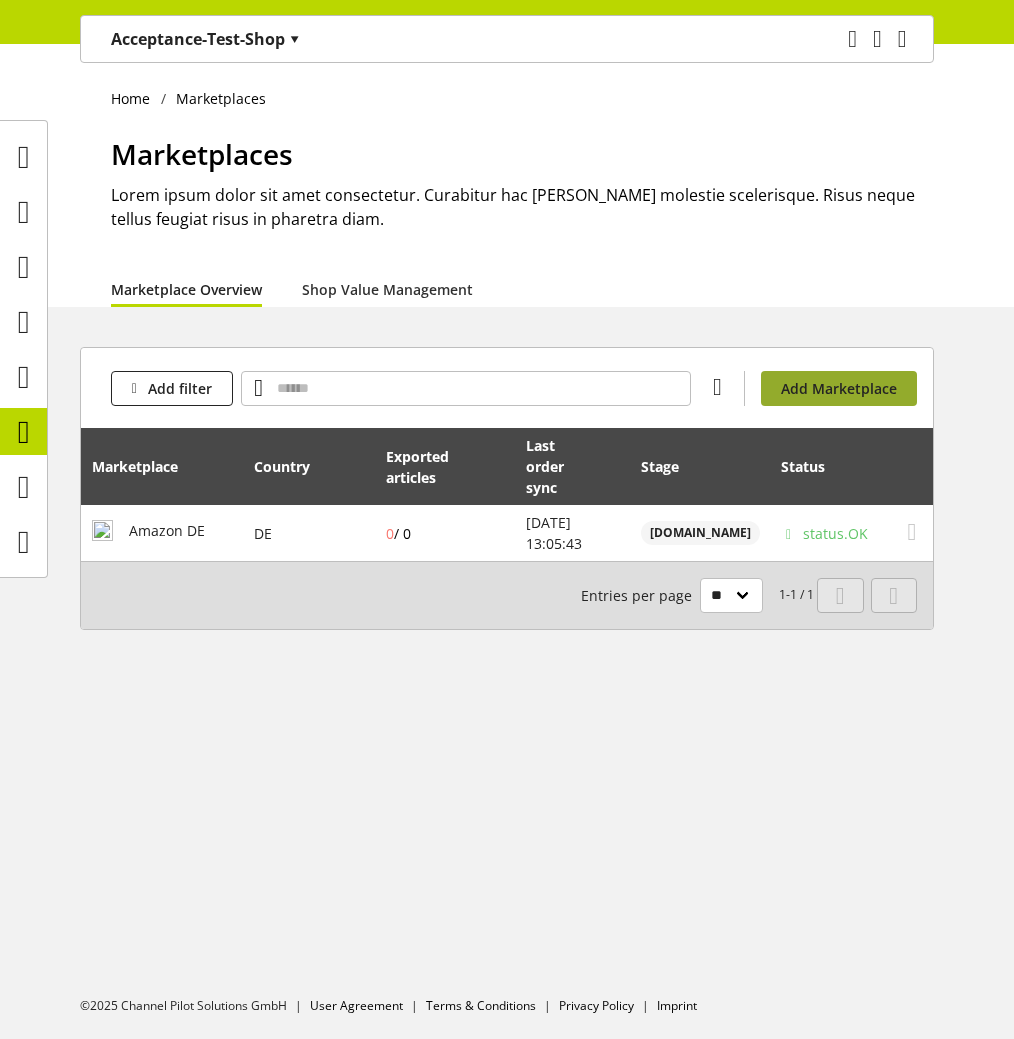 click on "Add Marketplace" at bounding box center [839, 388] 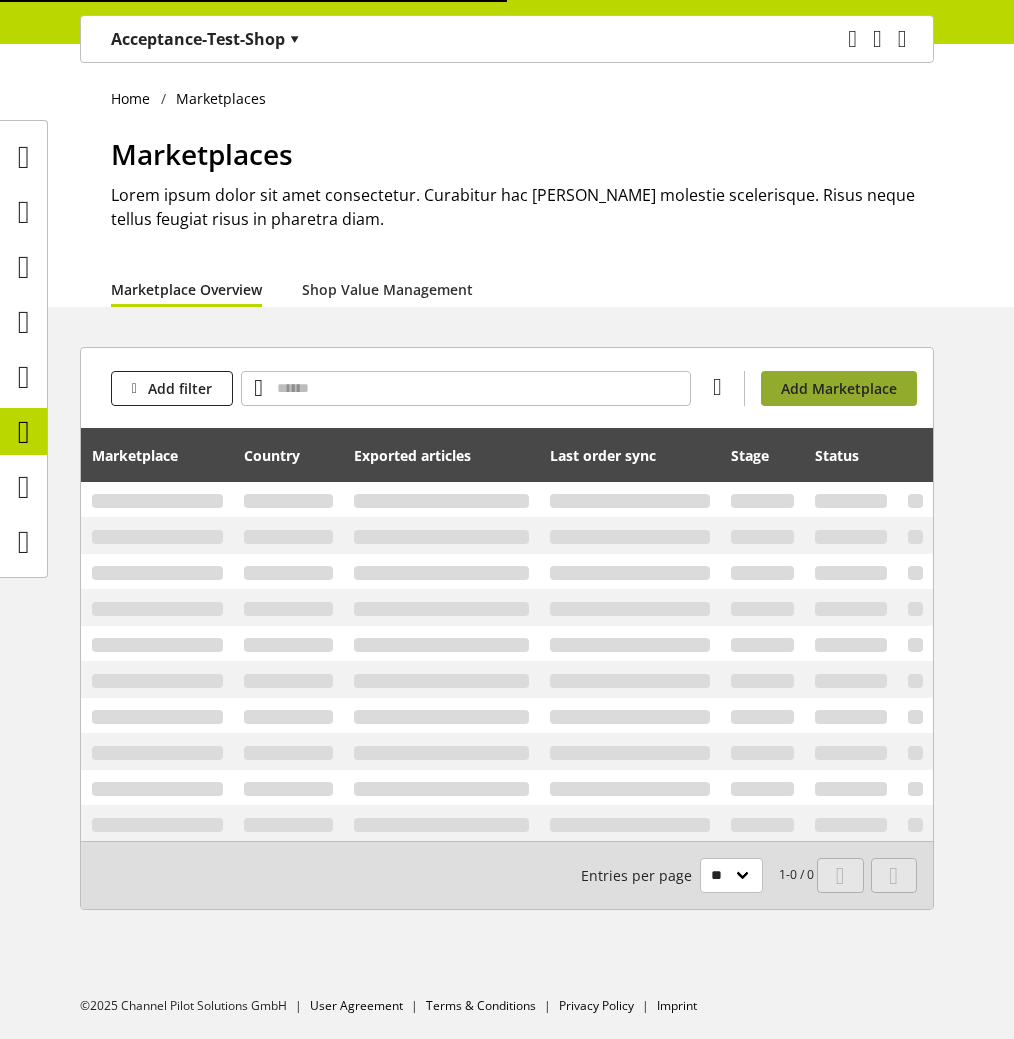 scroll, scrollTop: 0, scrollLeft: 0, axis: both 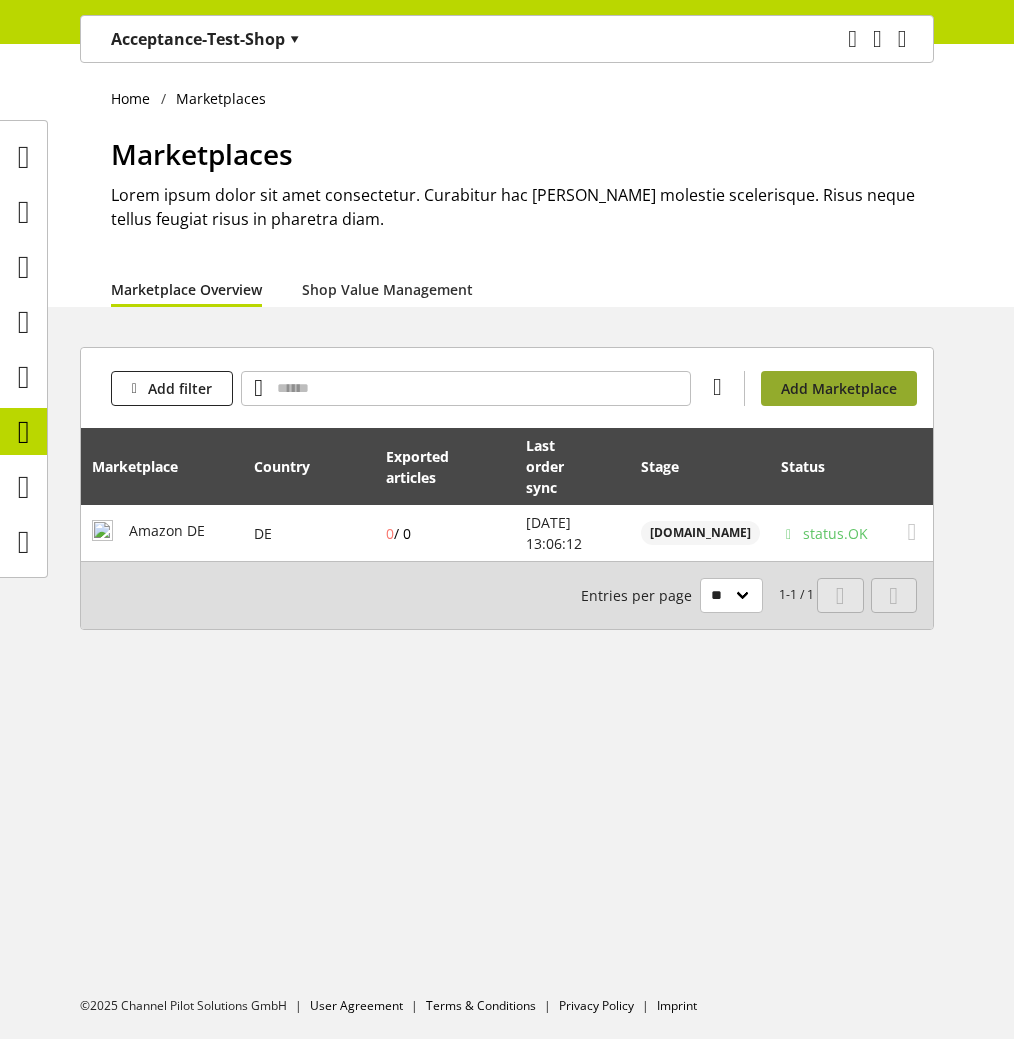 click on "Add Marketplace" at bounding box center [839, 388] 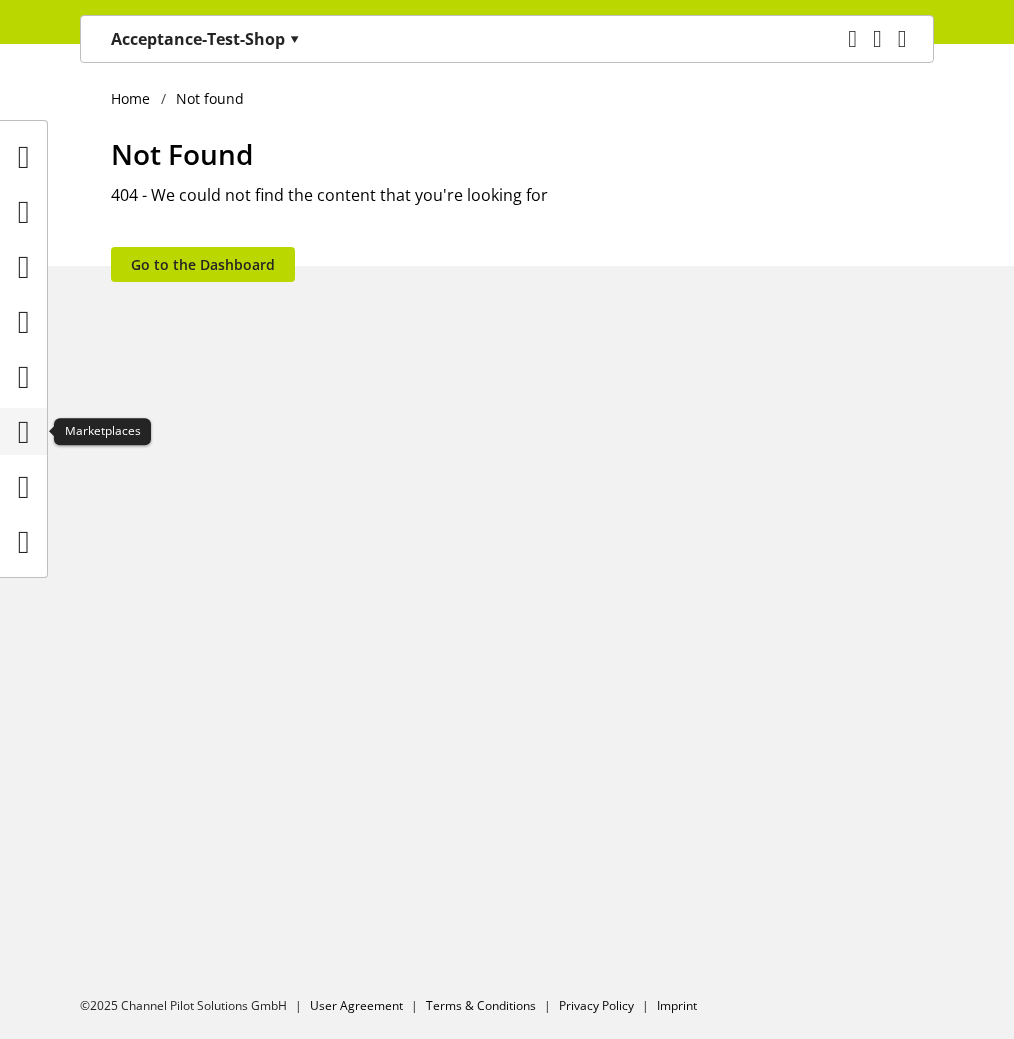 click at bounding box center [24, 432] 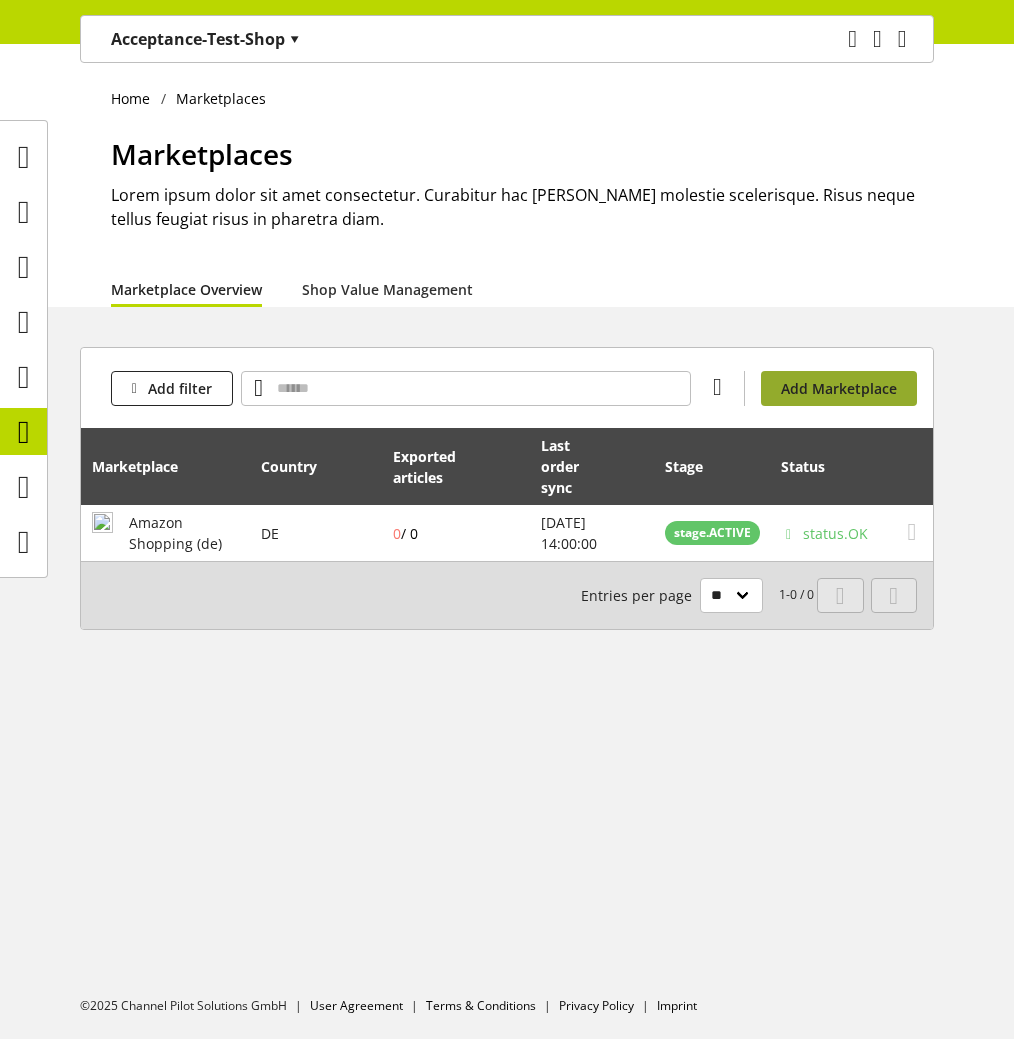 click on "Add Marketplace" at bounding box center [839, 388] 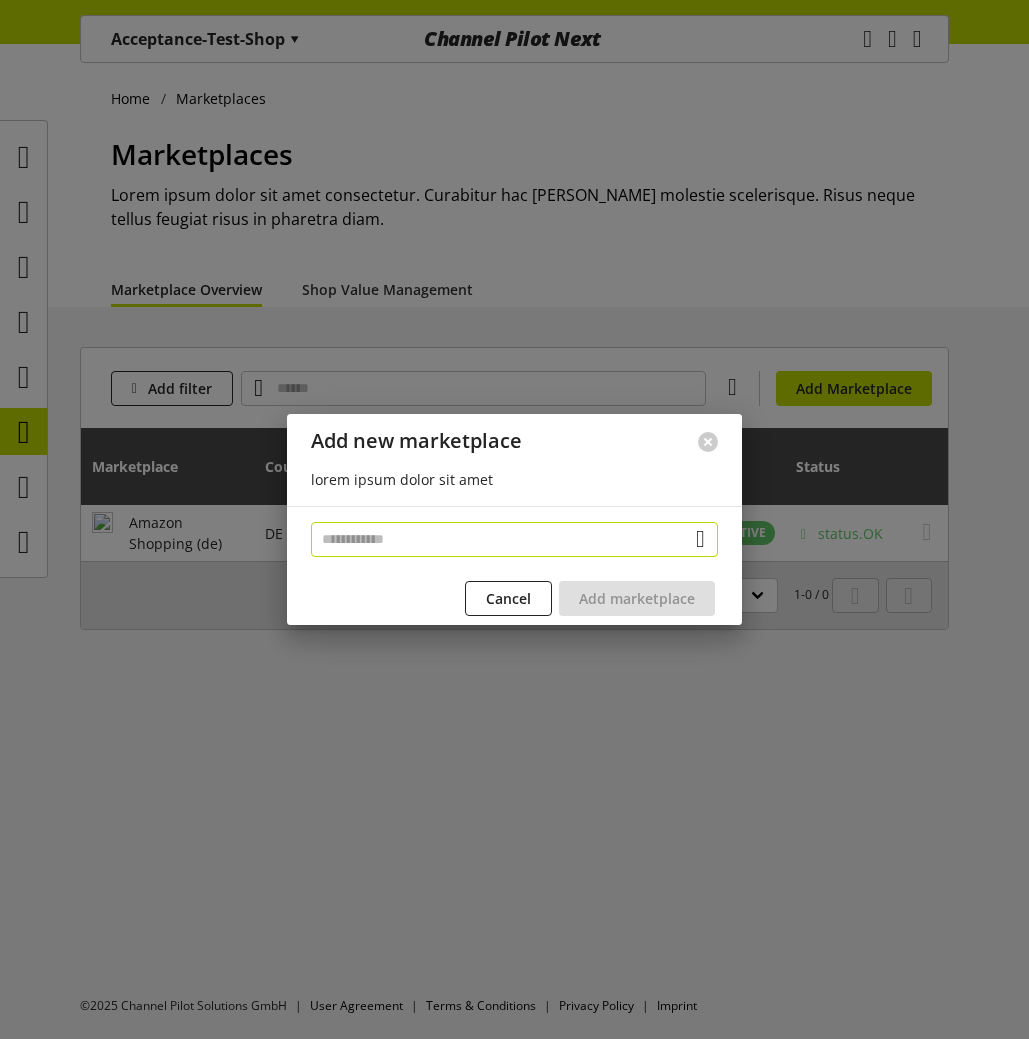 click at bounding box center (514, 539) 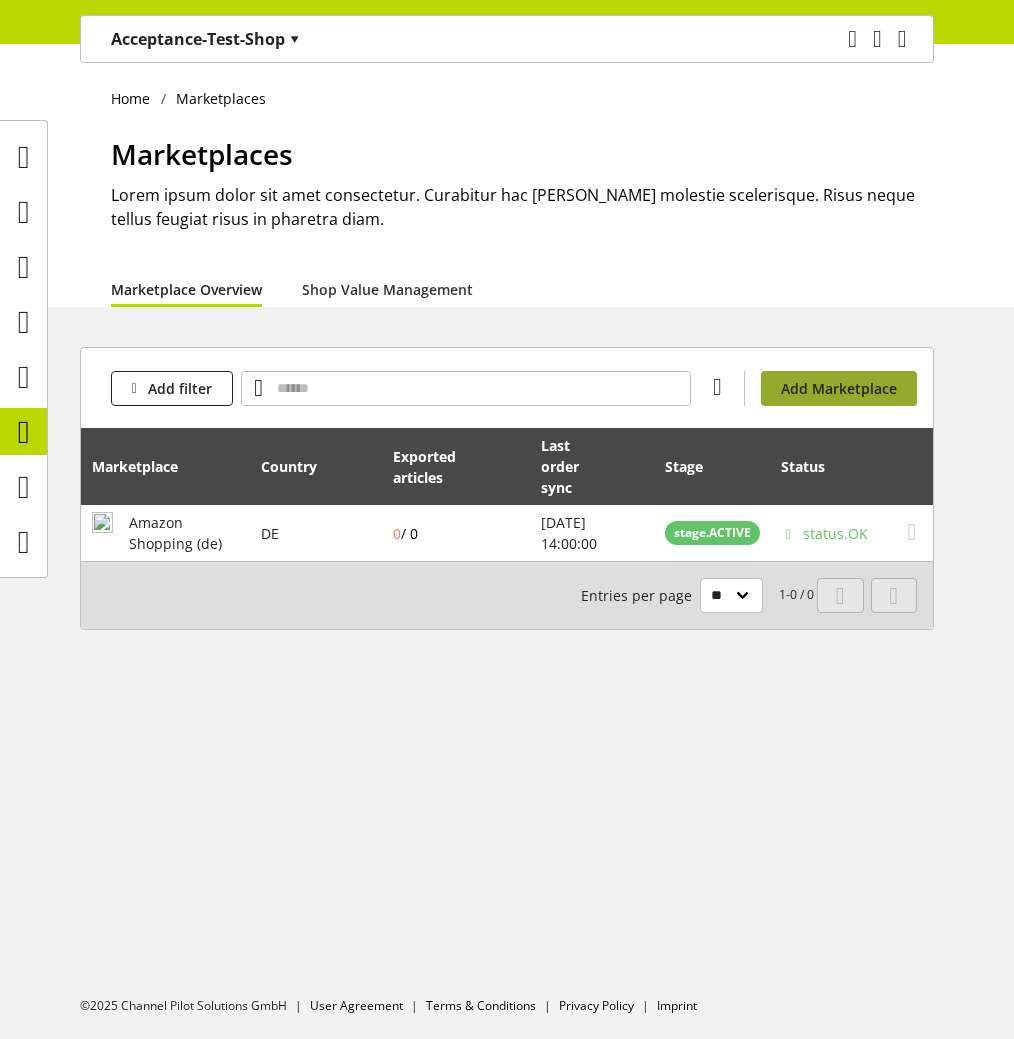 click on "Add Marketplace" at bounding box center [839, 388] 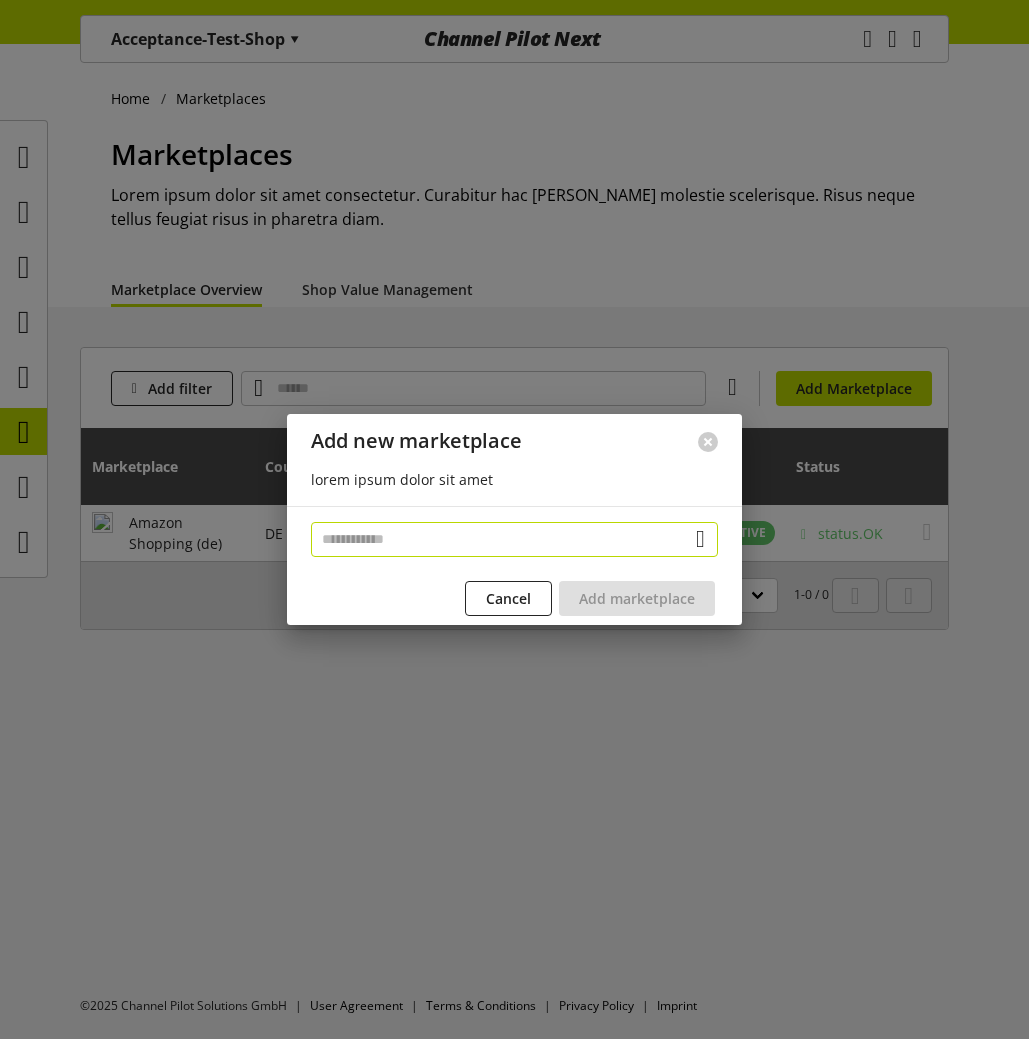 click at bounding box center (514, 539) 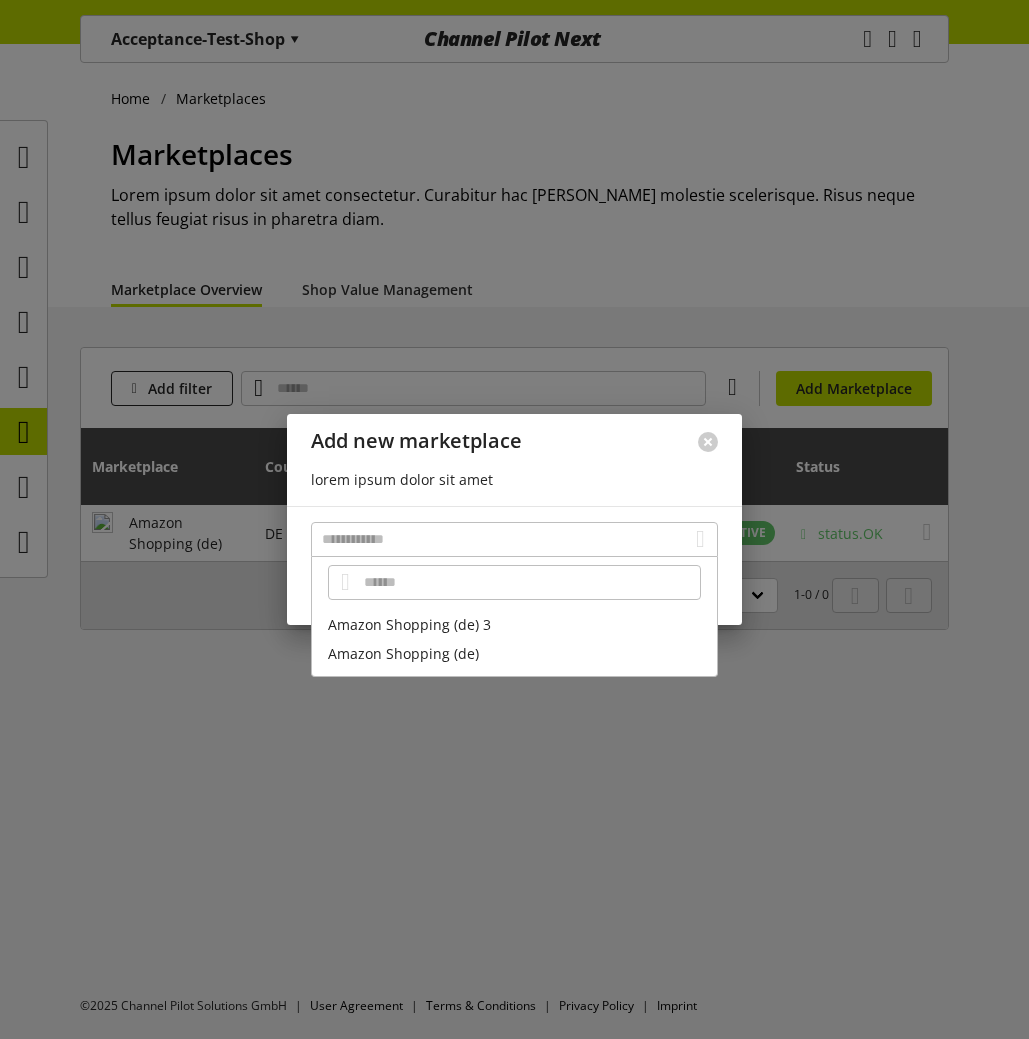 click on "Amazon Shopping (de) 3" at bounding box center [514, 624] 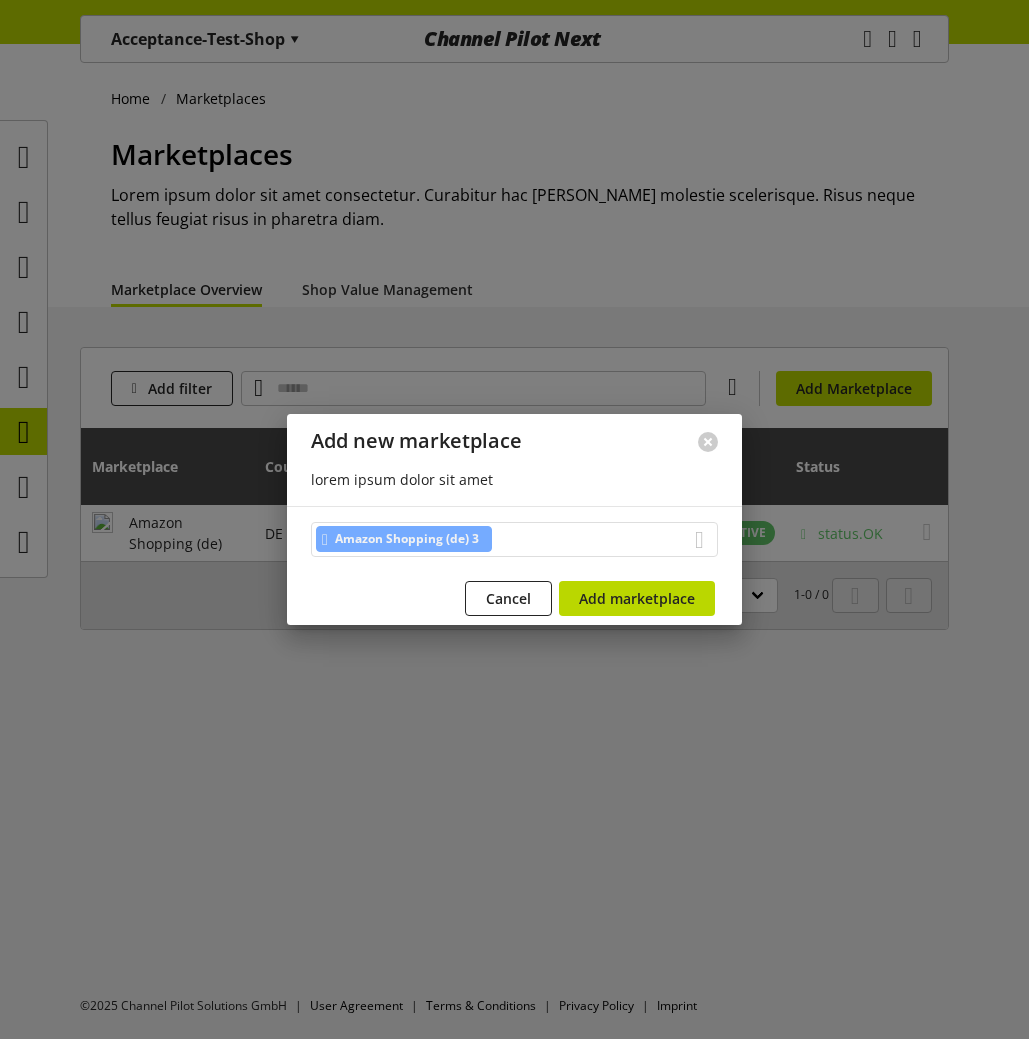 click on "Amazon Shopping (de) 3" at bounding box center [514, 539] 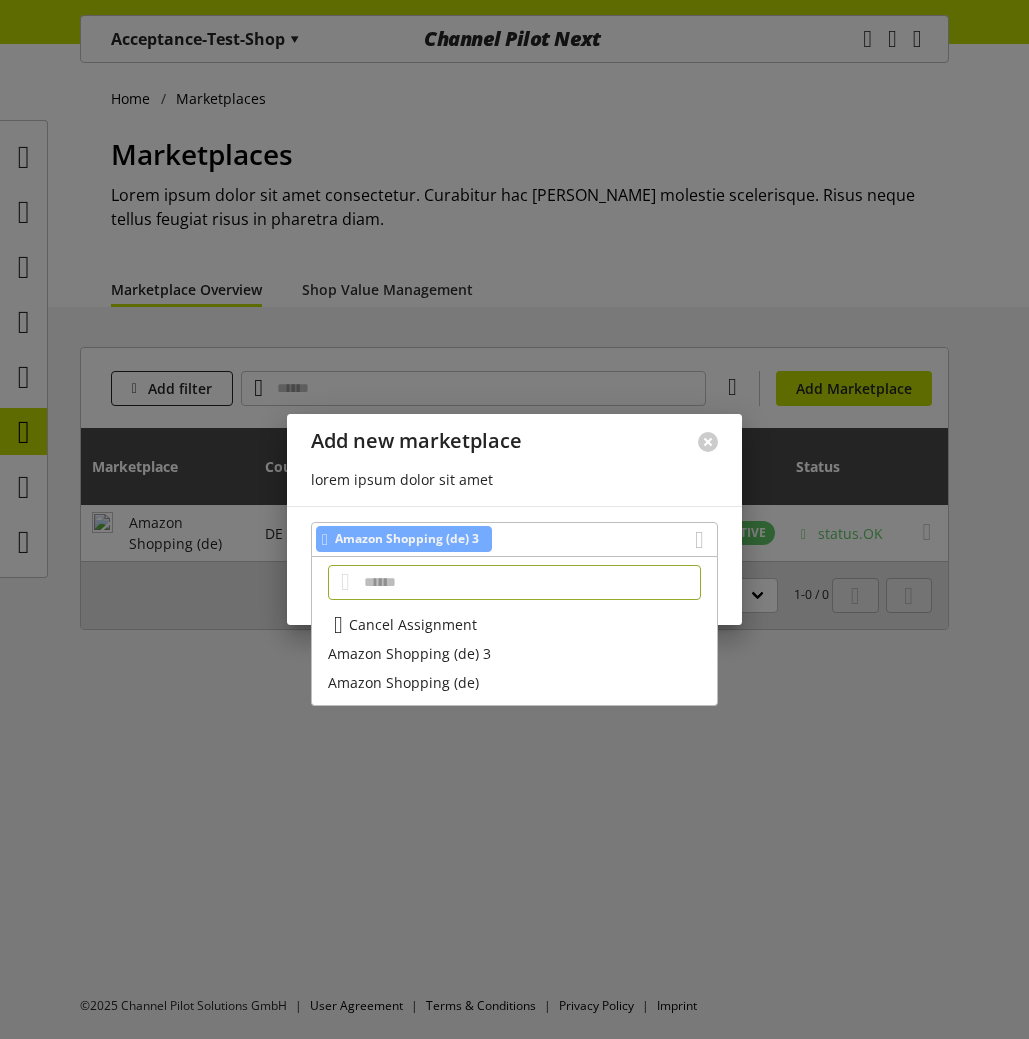 click on "Cancel Assignment" at bounding box center (413, 624) 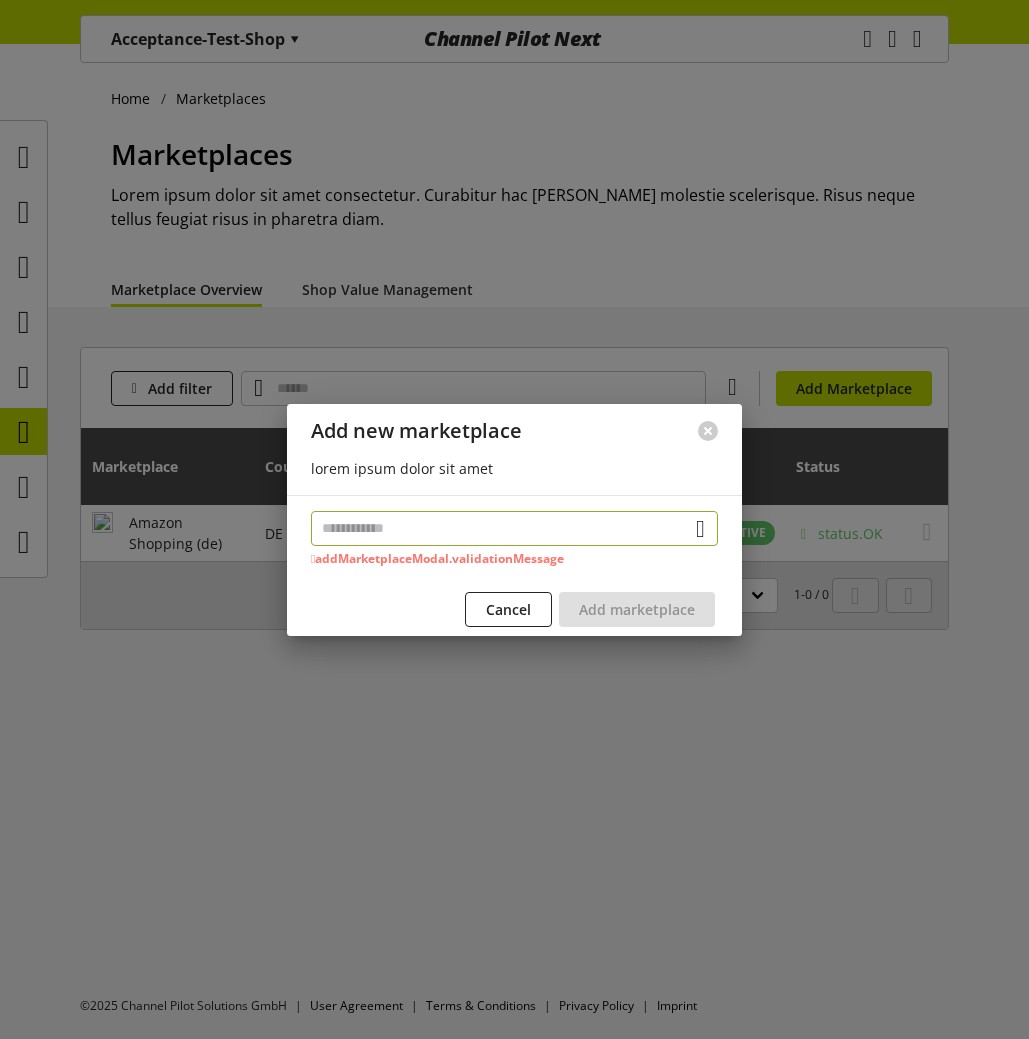 click at bounding box center [514, 528] 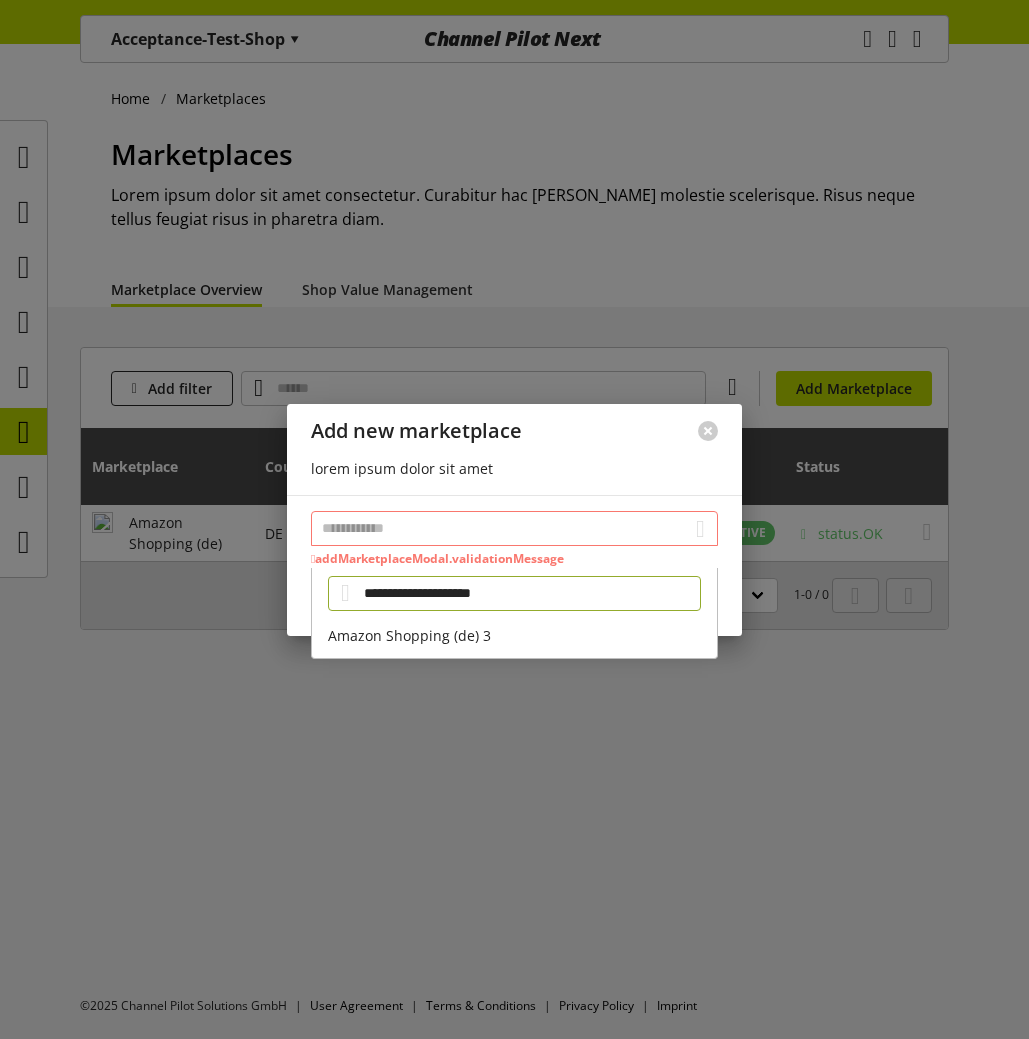 type on "**********" 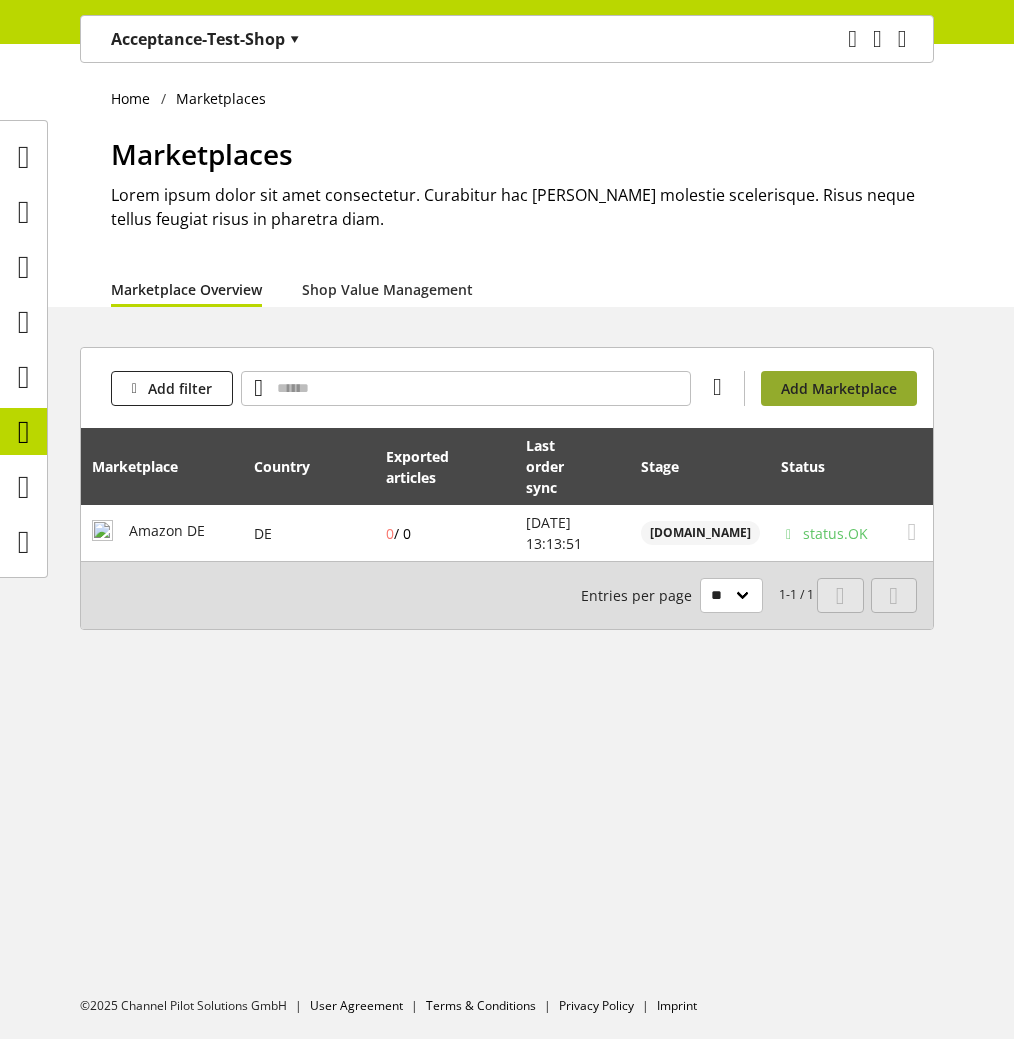 click on "Add Marketplace" at bounding box center [839, 388] 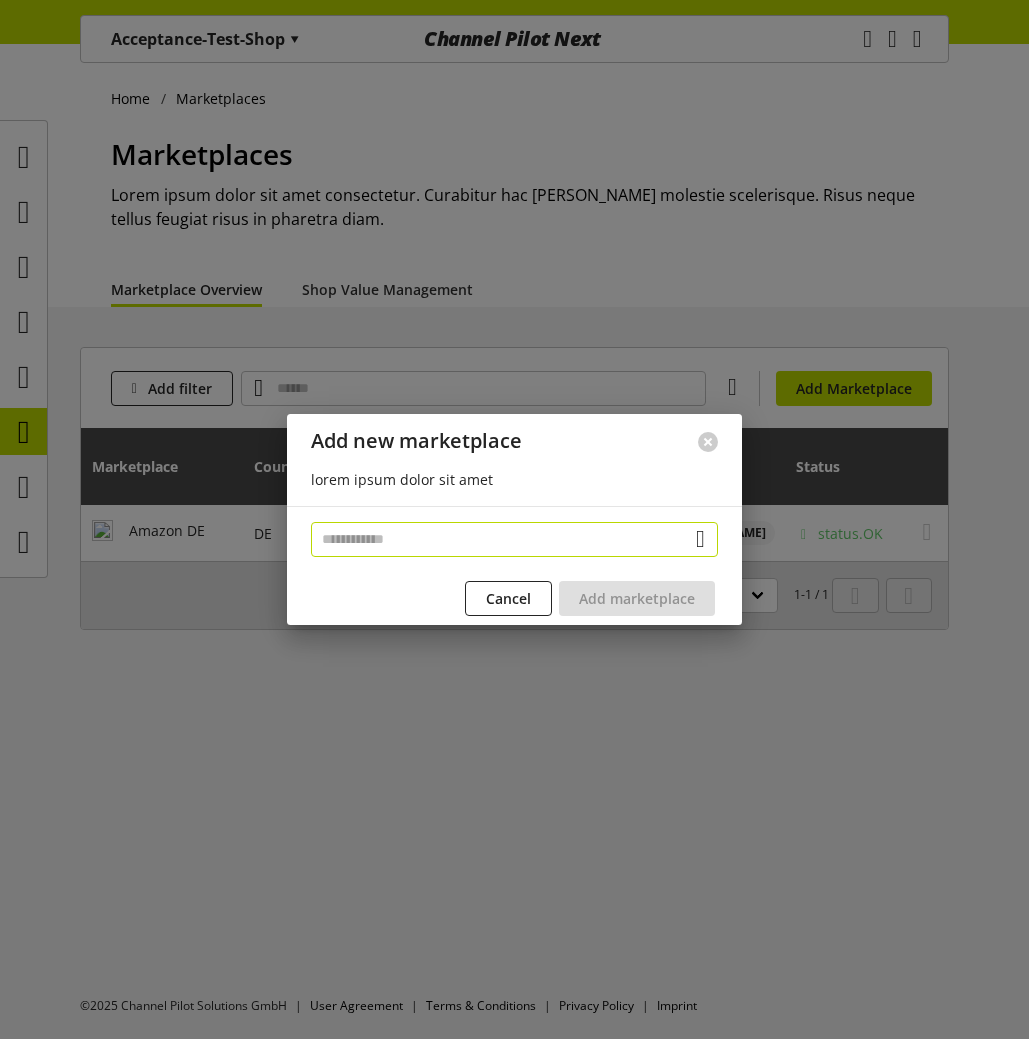 click at bounding box center (514, 539) 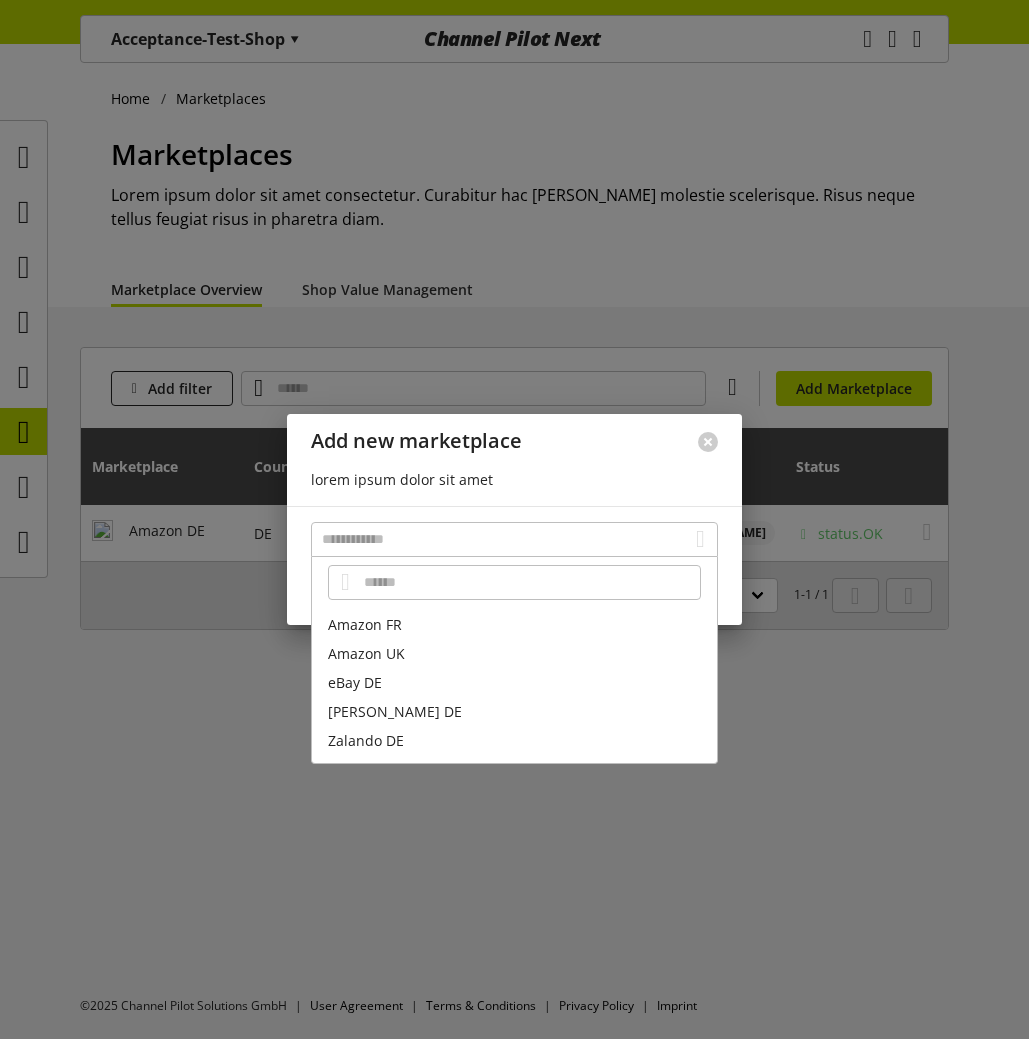 click at bounding box center (514, 519) 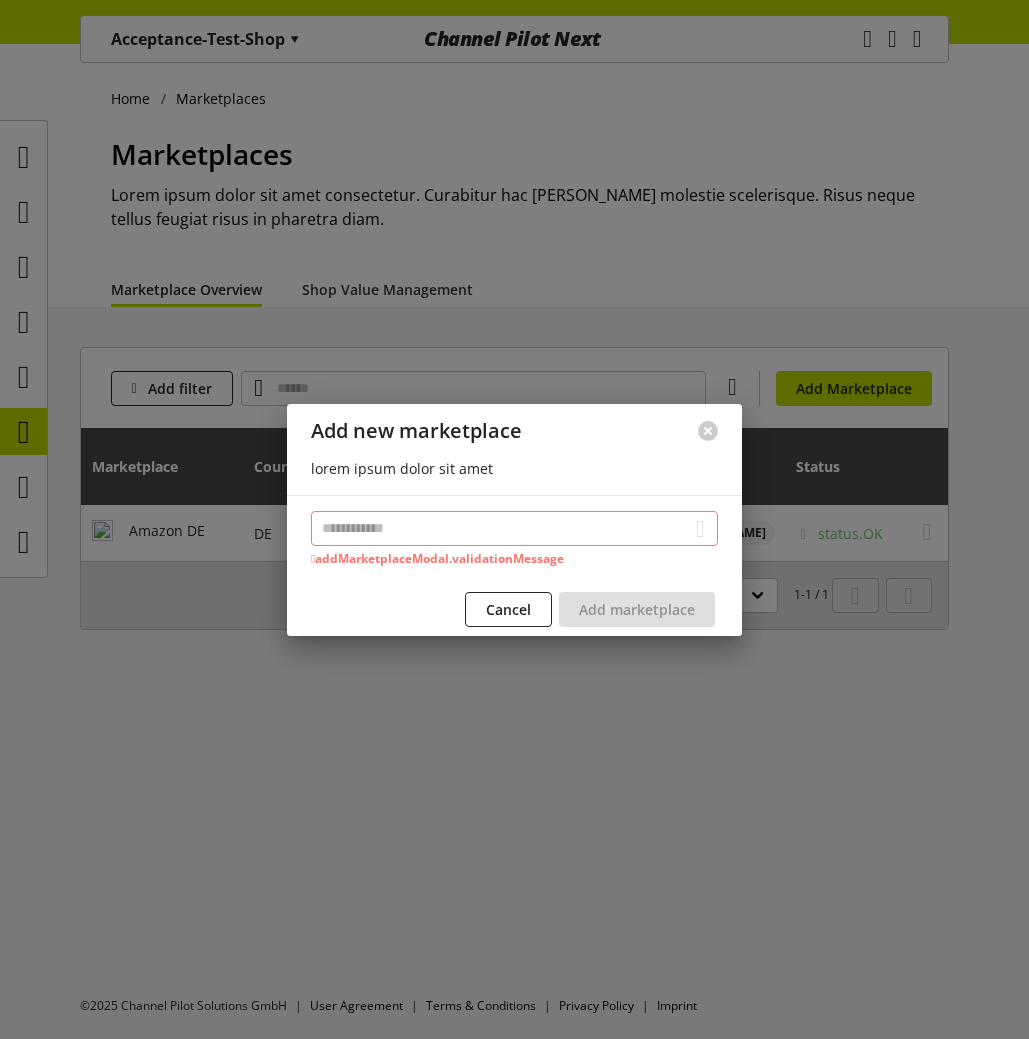 click at bounding box center (708, 431) 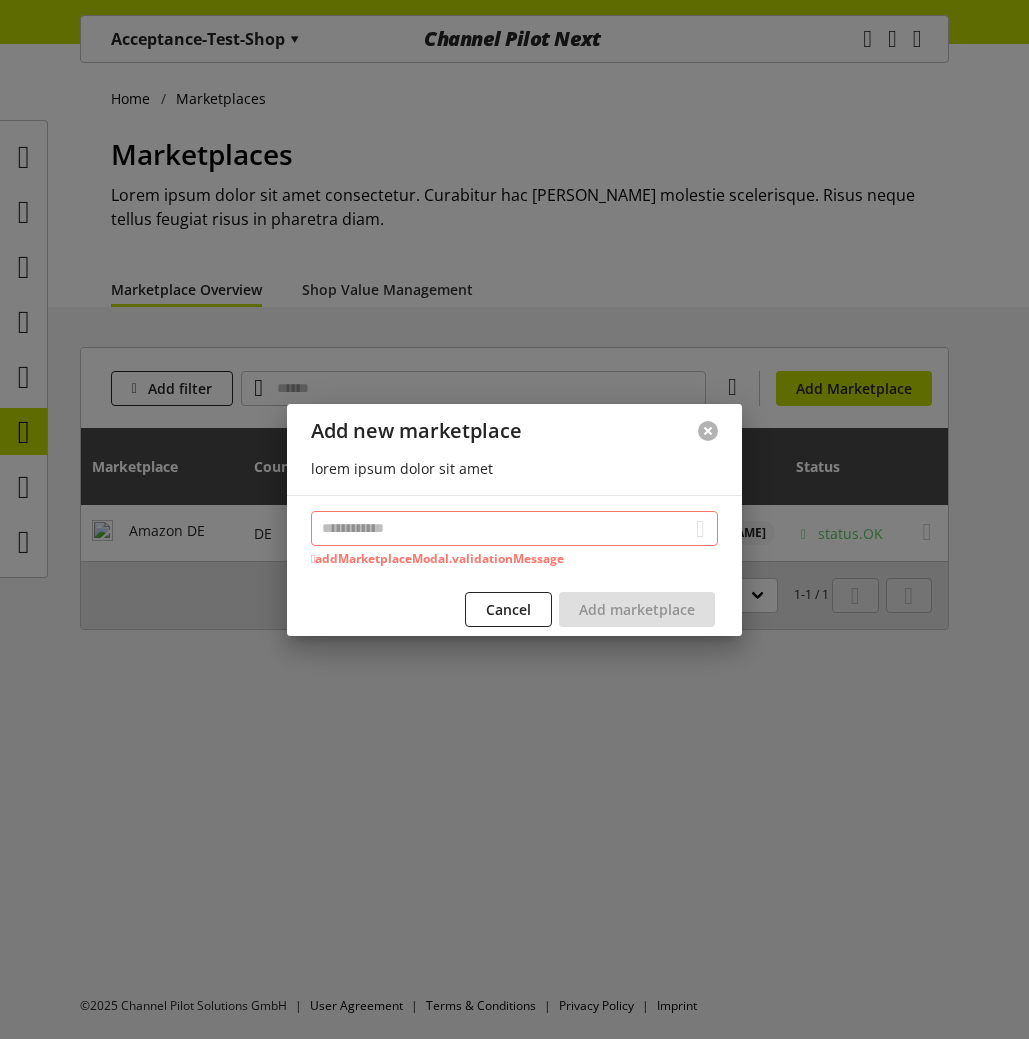 click at bounding box center (708, 431) 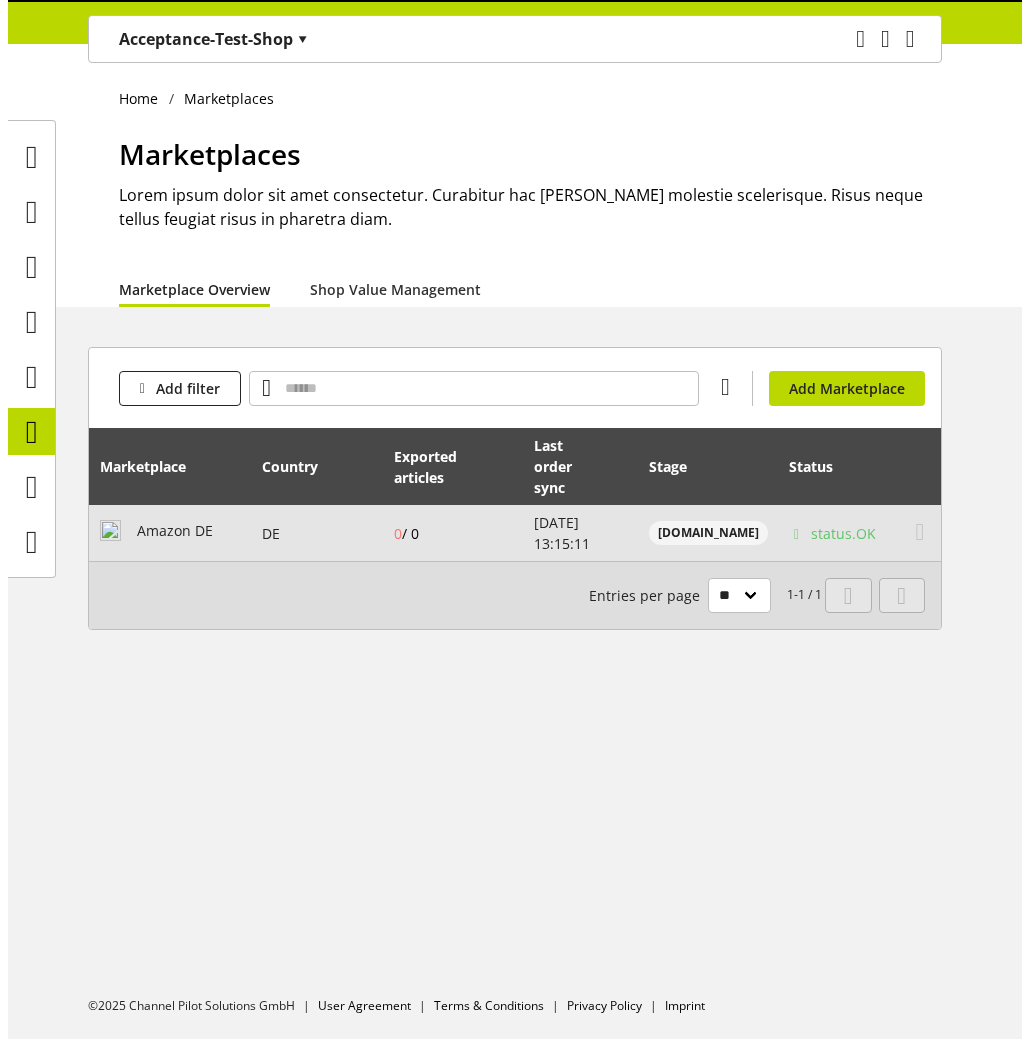 scroll, scrollTop: 0, scrollLeft: 0, axis: both 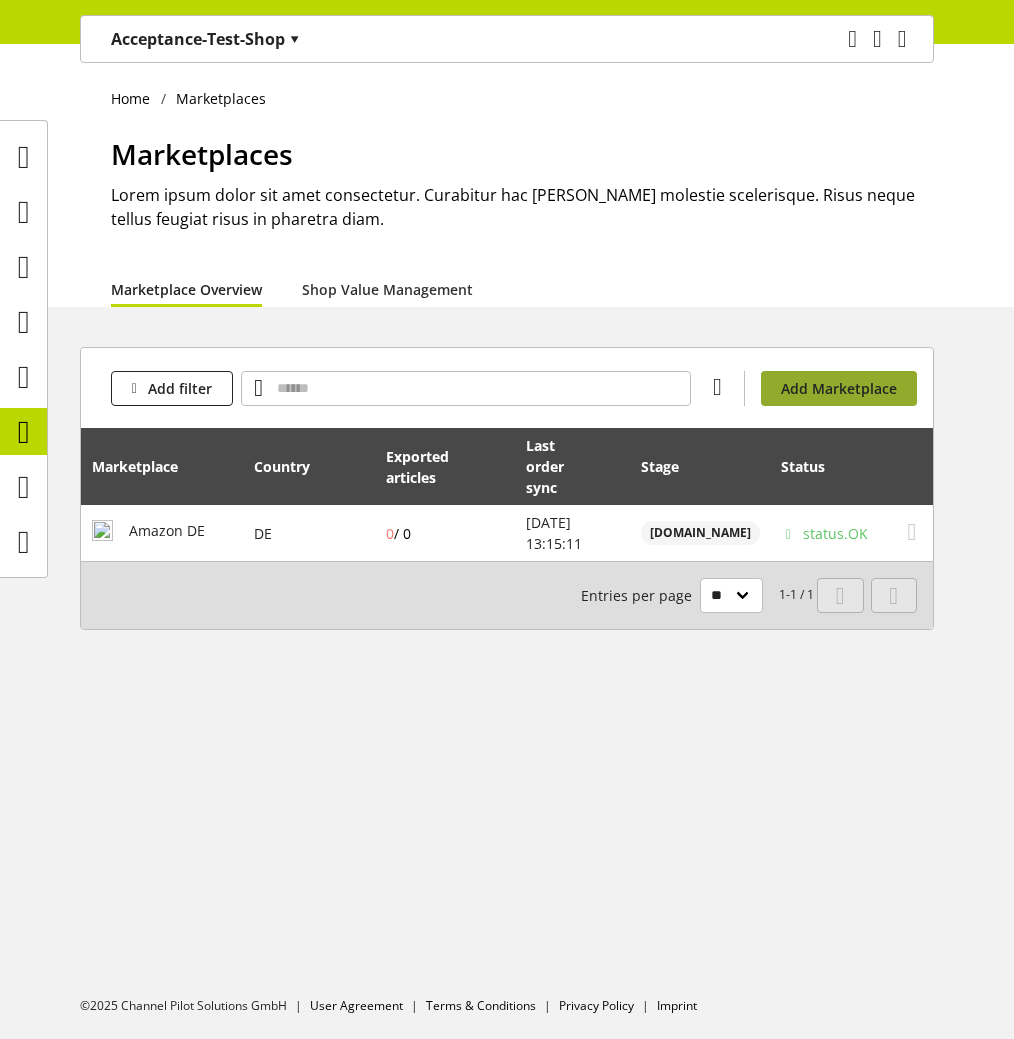 click on "Add Marketplace" at bounding box center [839, 388] 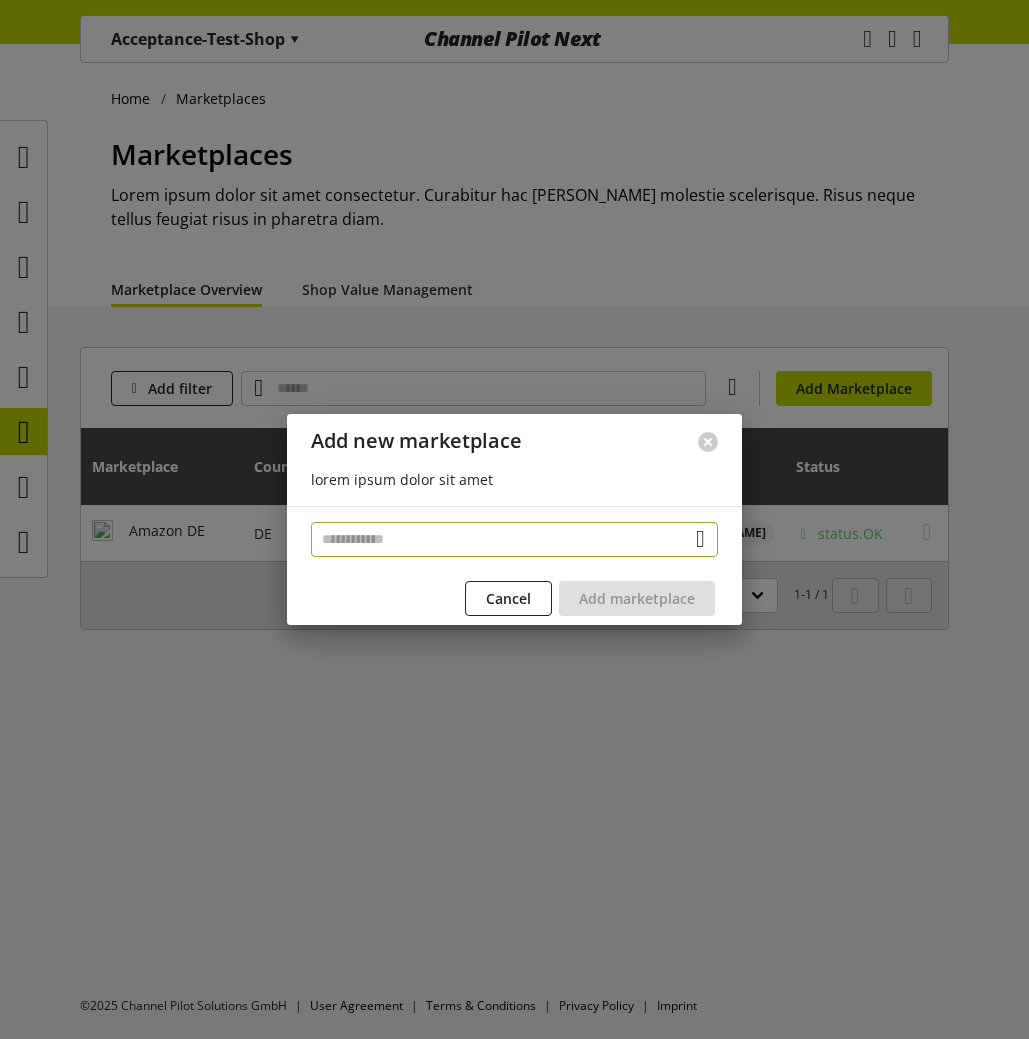 click at bounding box center (514, 539) 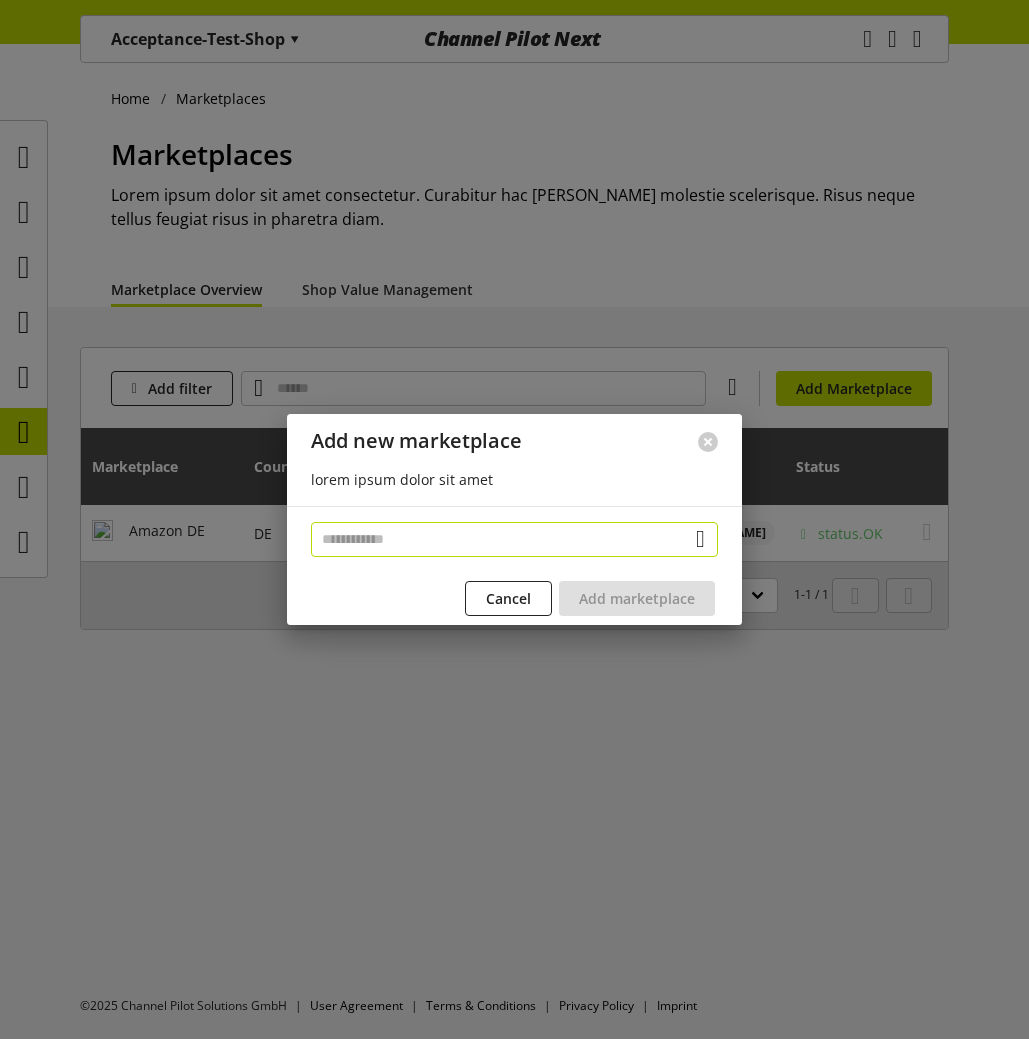 click at bounding box center (514, 539) 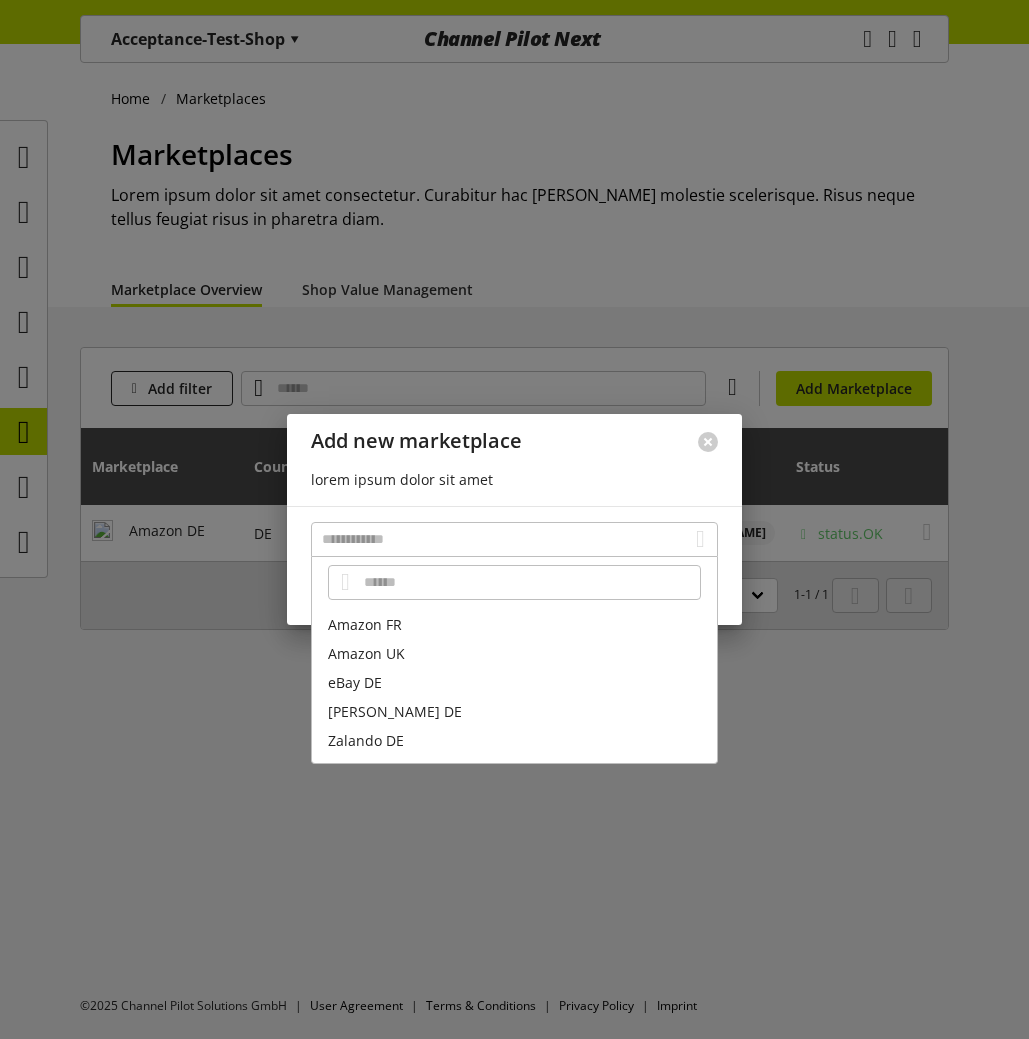 click on "Amazon FR" at bounding box center (514, 624) 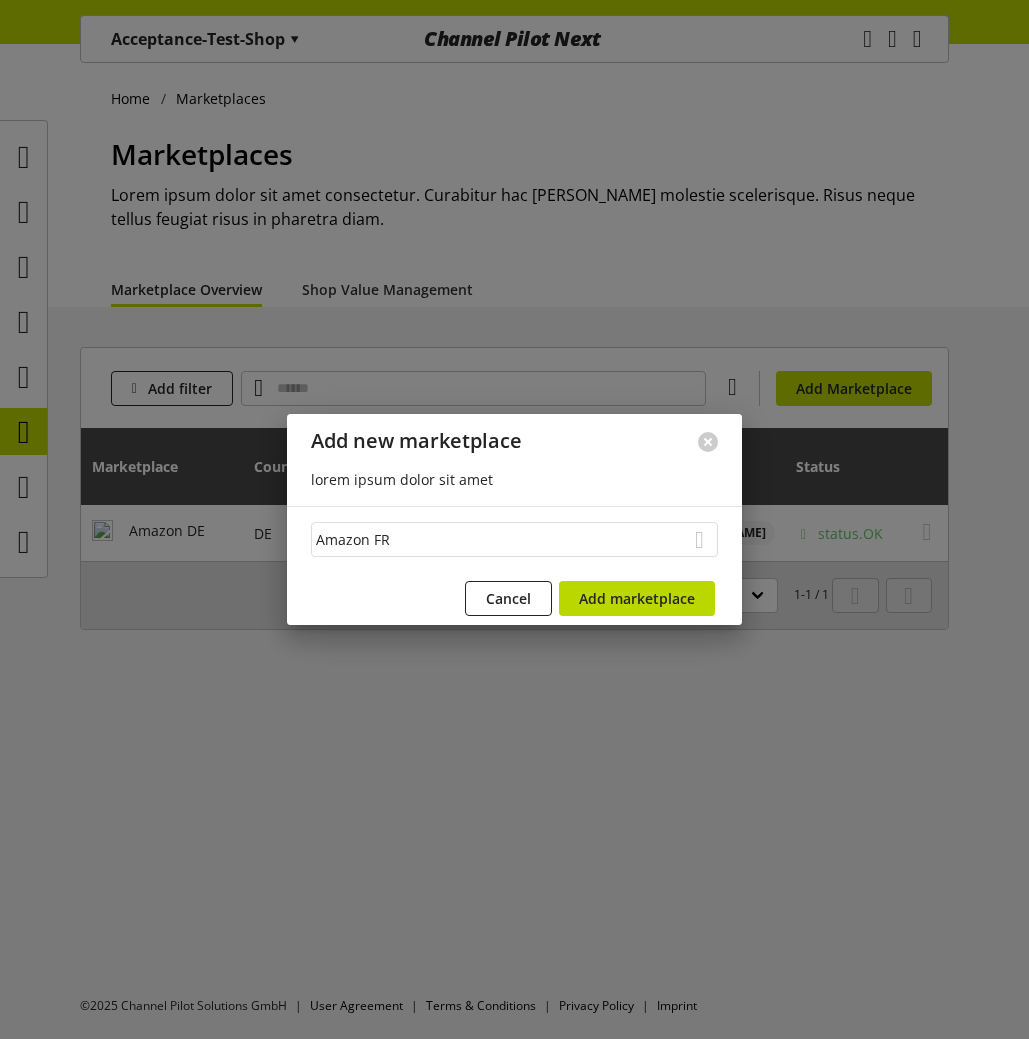 click on "Amazon FR" at bounding box center [514, 539] 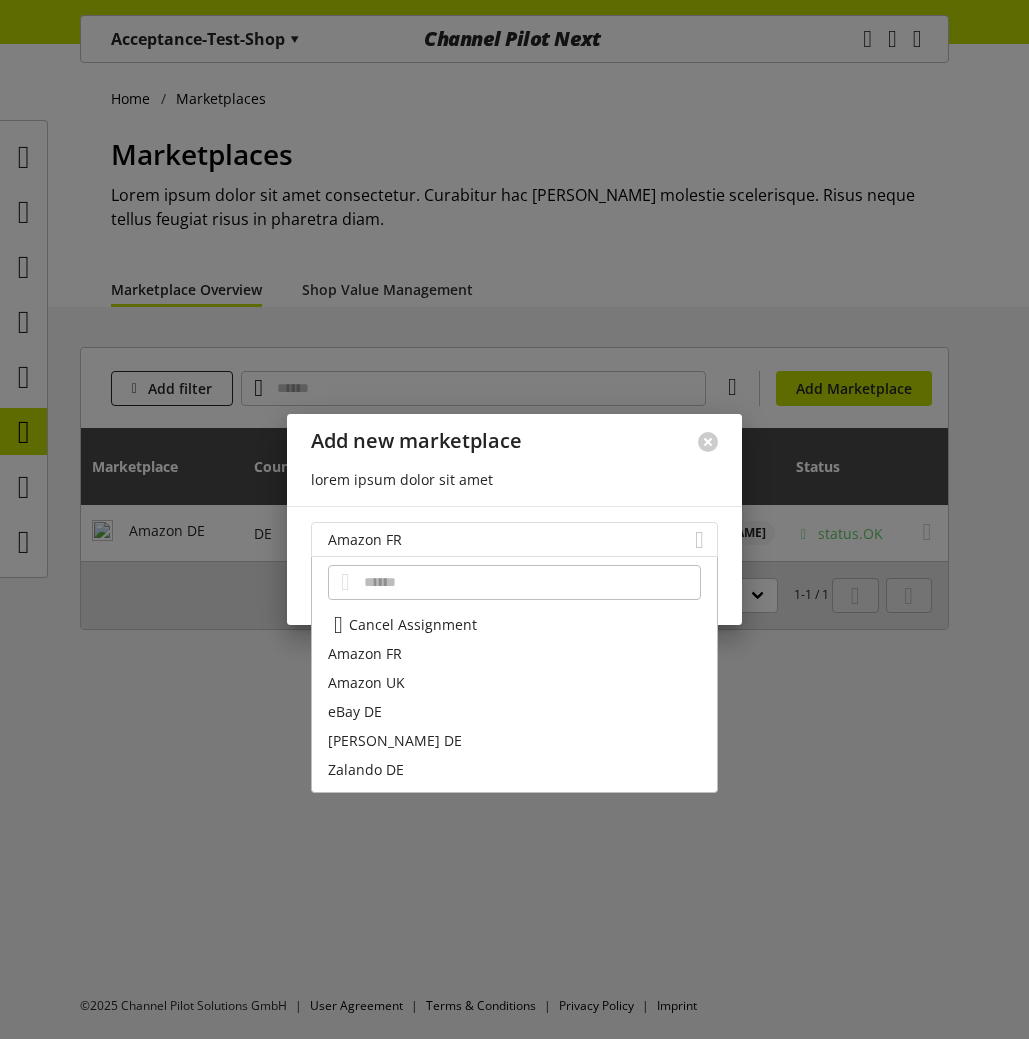 click on "Amazon FR" at bounding box center [514, 539] 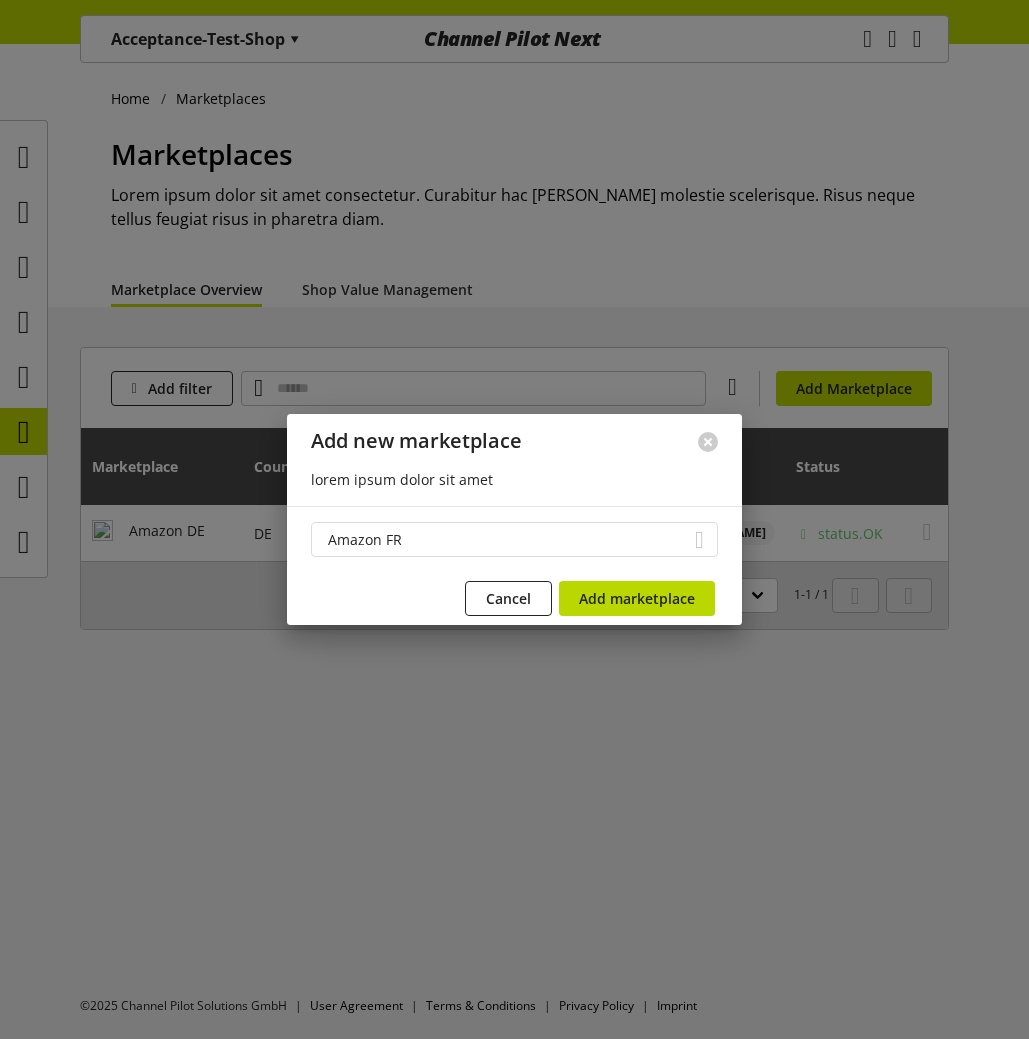 click on "Amazon FR" at bounding box center [514, 539] 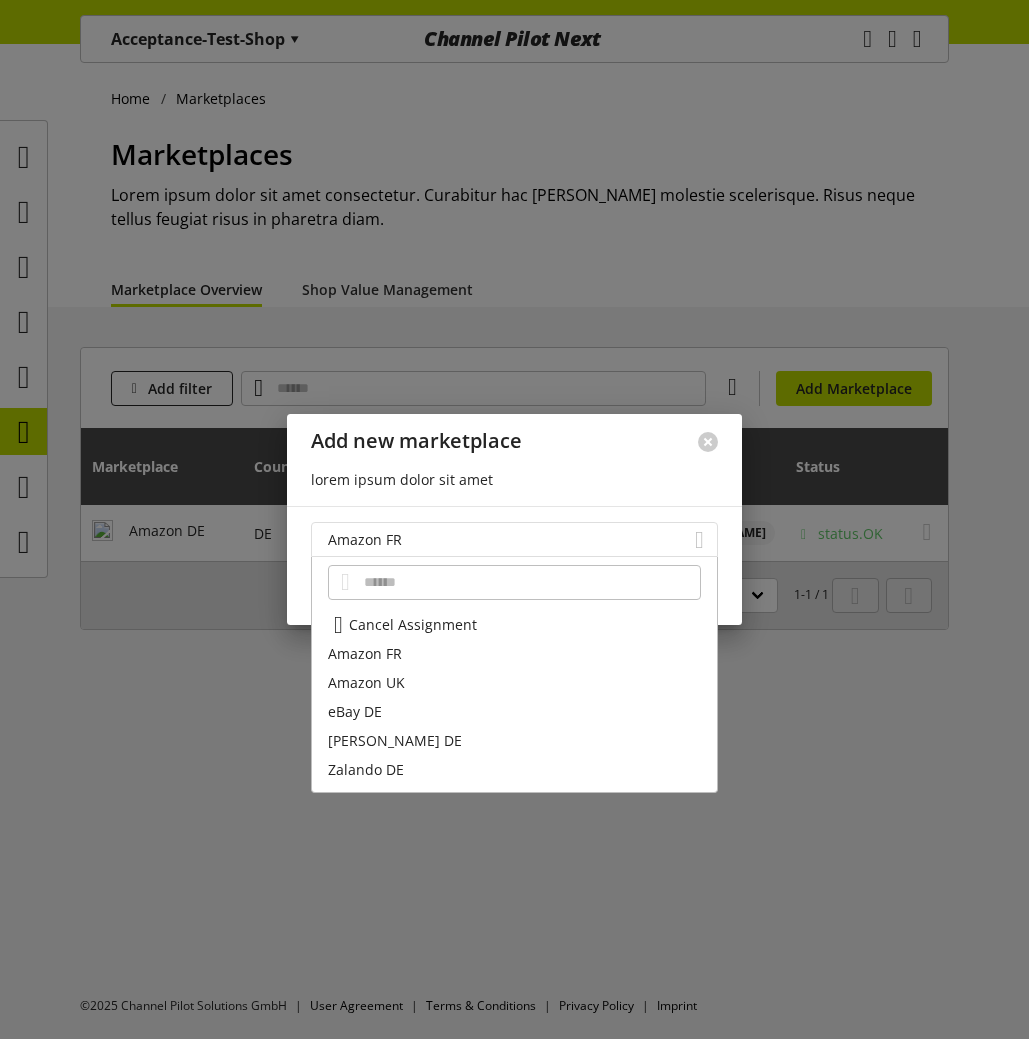 click on "Amazon FR" at bounding box center [514, 539] 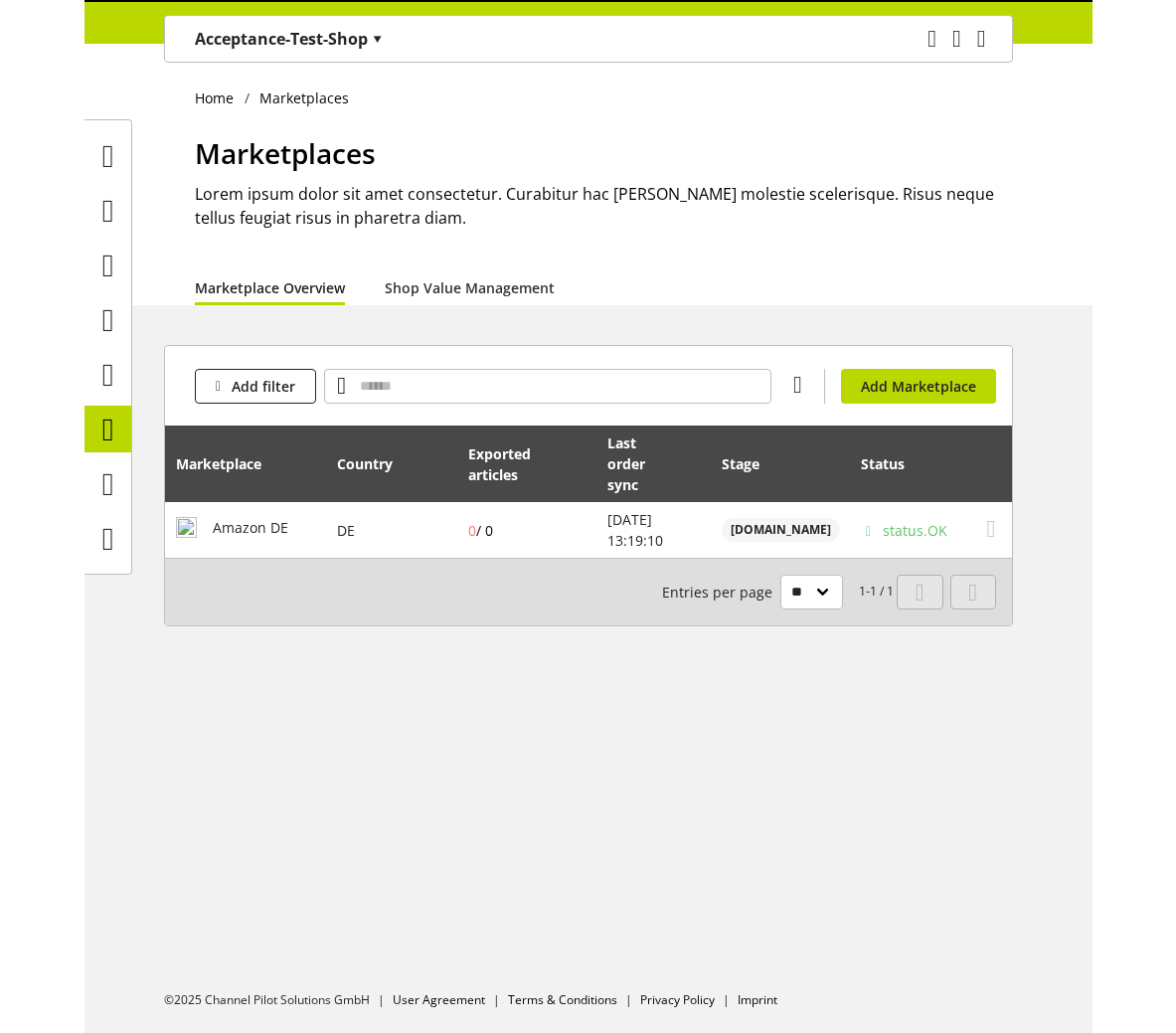 scroll, scrollTop: 0, scrollLeft: 0, axis: both 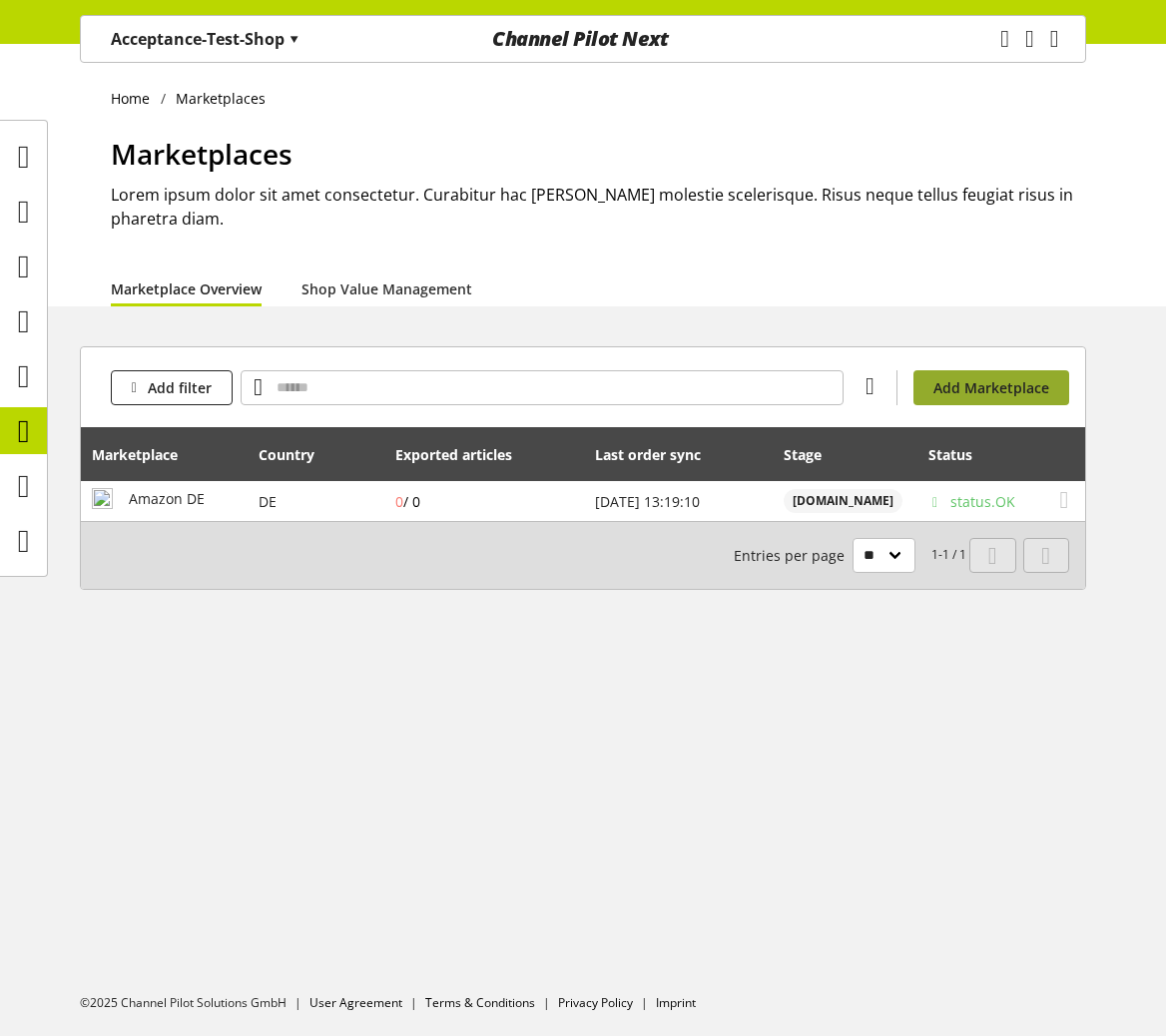 click on "Add Marketplace" at bounding box center (991, 387) 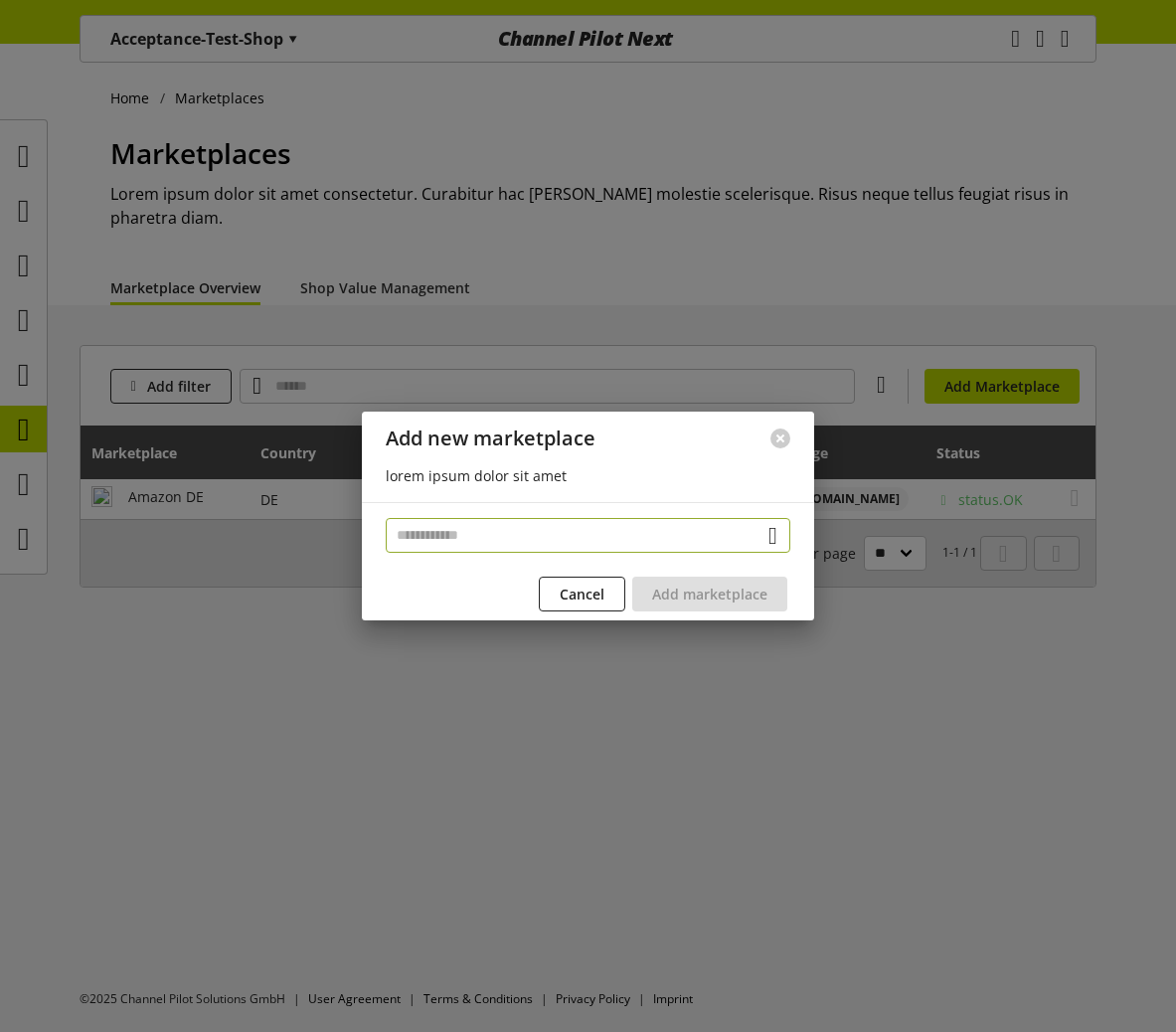 click at bounding box center [588, 535] 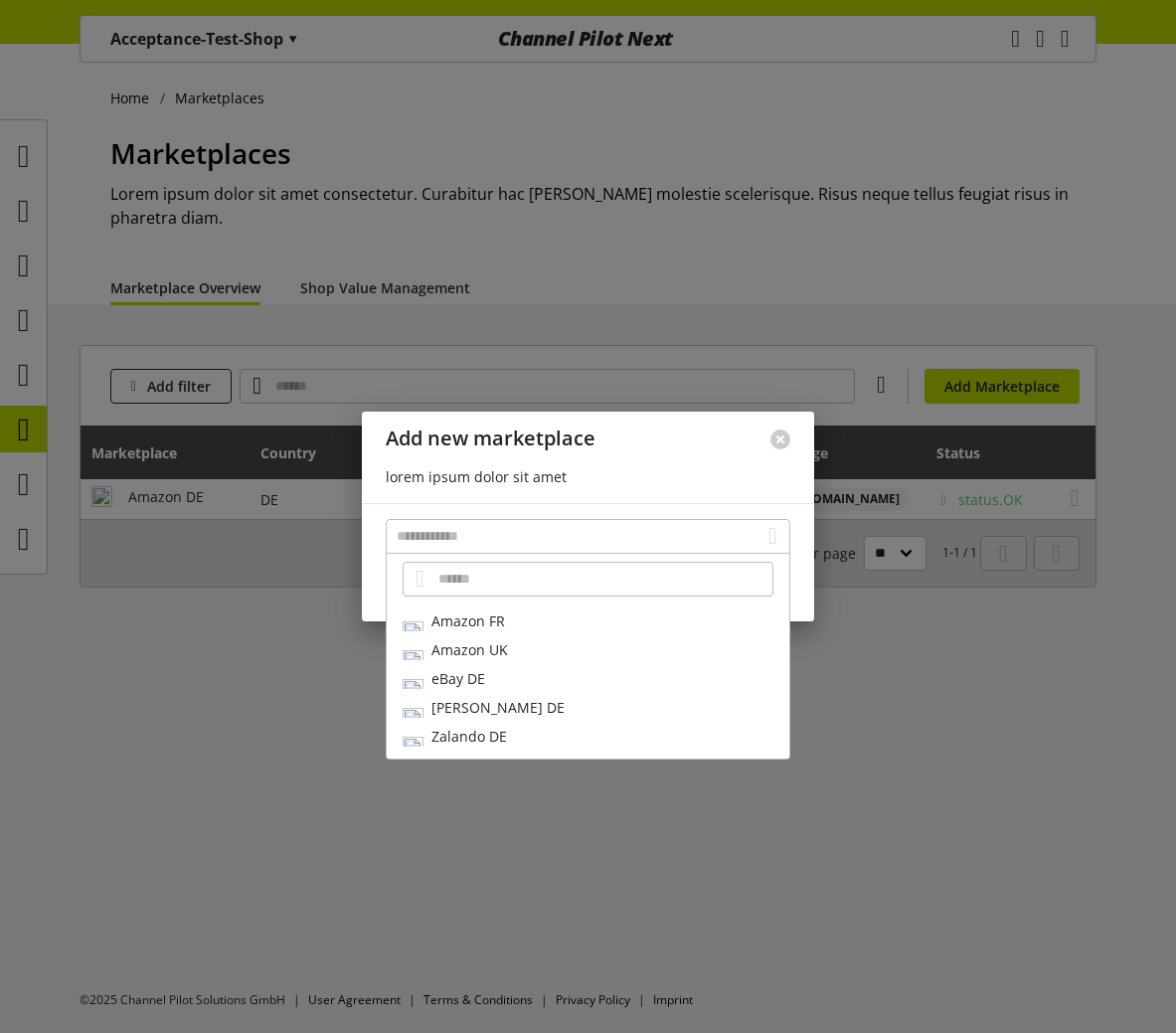 click on "Amazon FR" at bounding box center [588, 620] 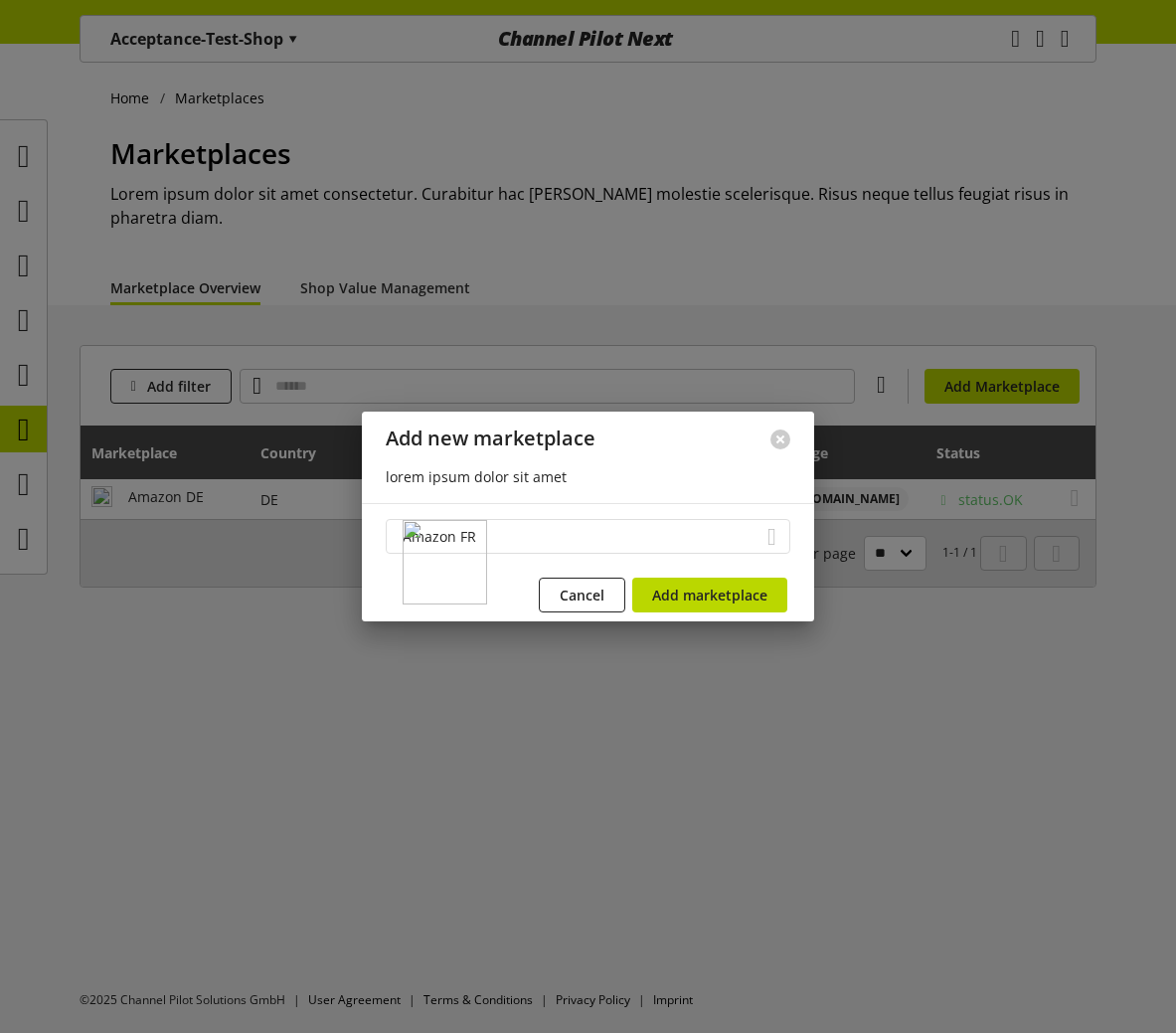 click on "Amazon FR" at bounding box center (588, 536) 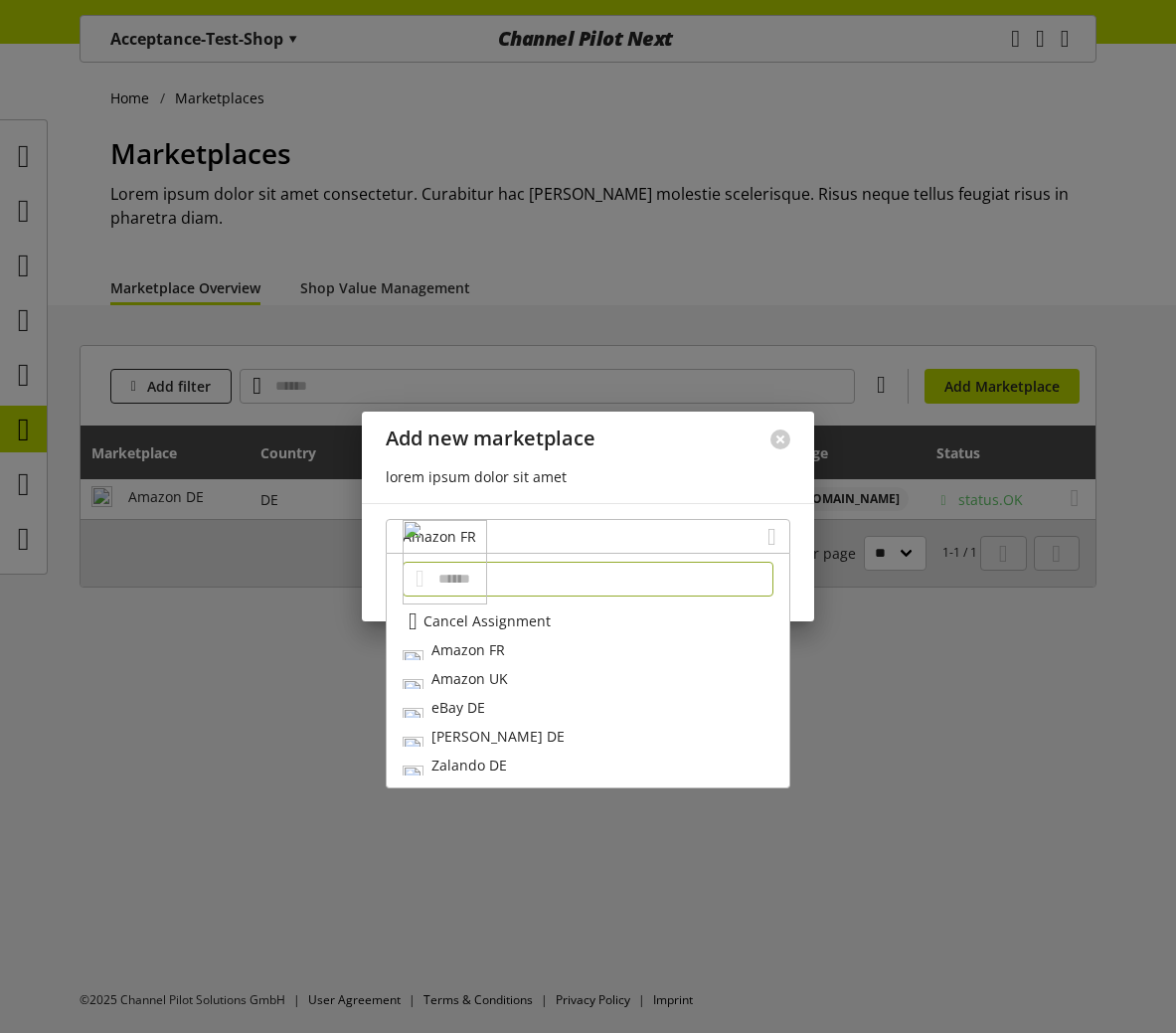 click at bounding box center (588, 516) 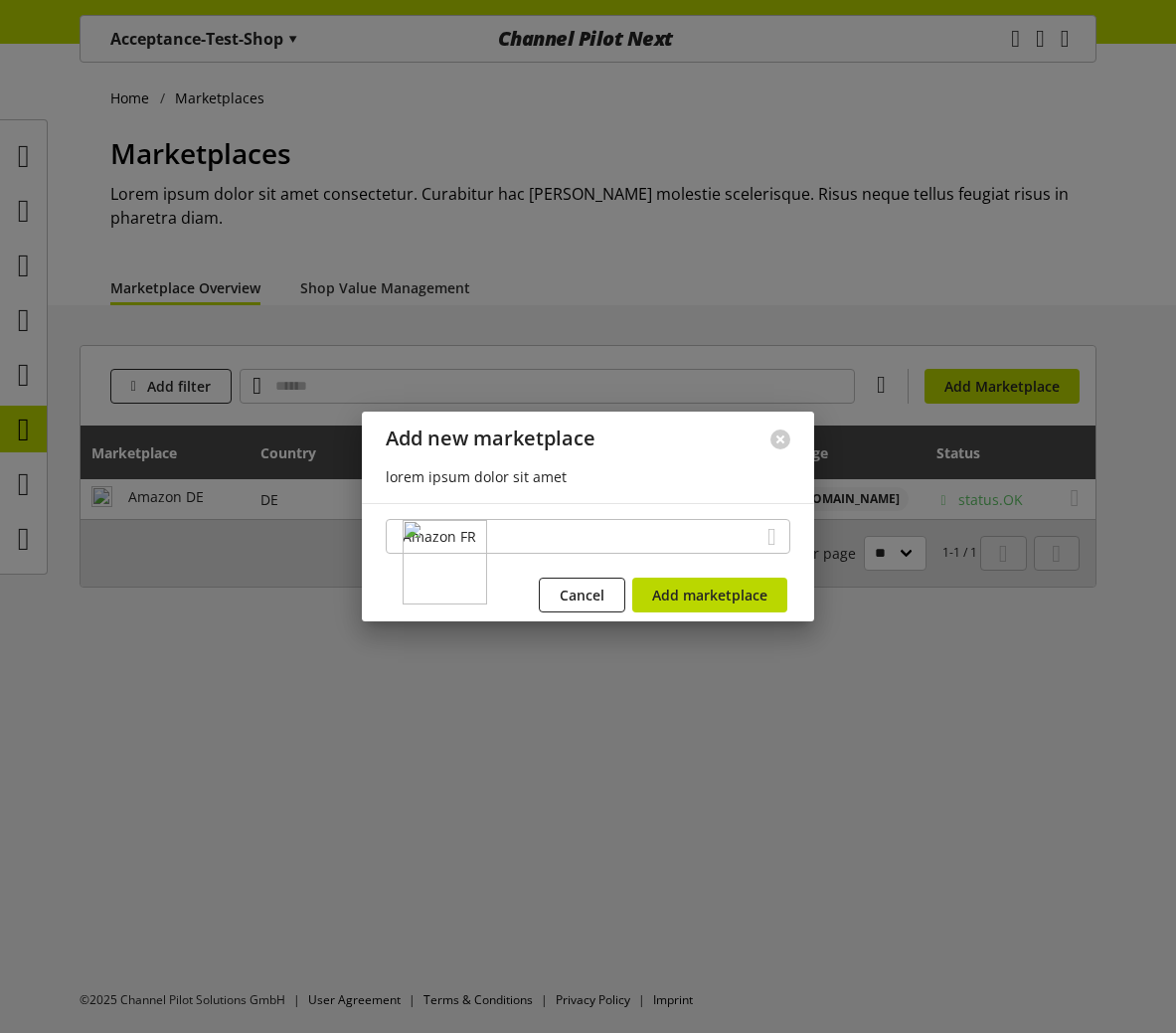 click at bounding box center (588, 516) 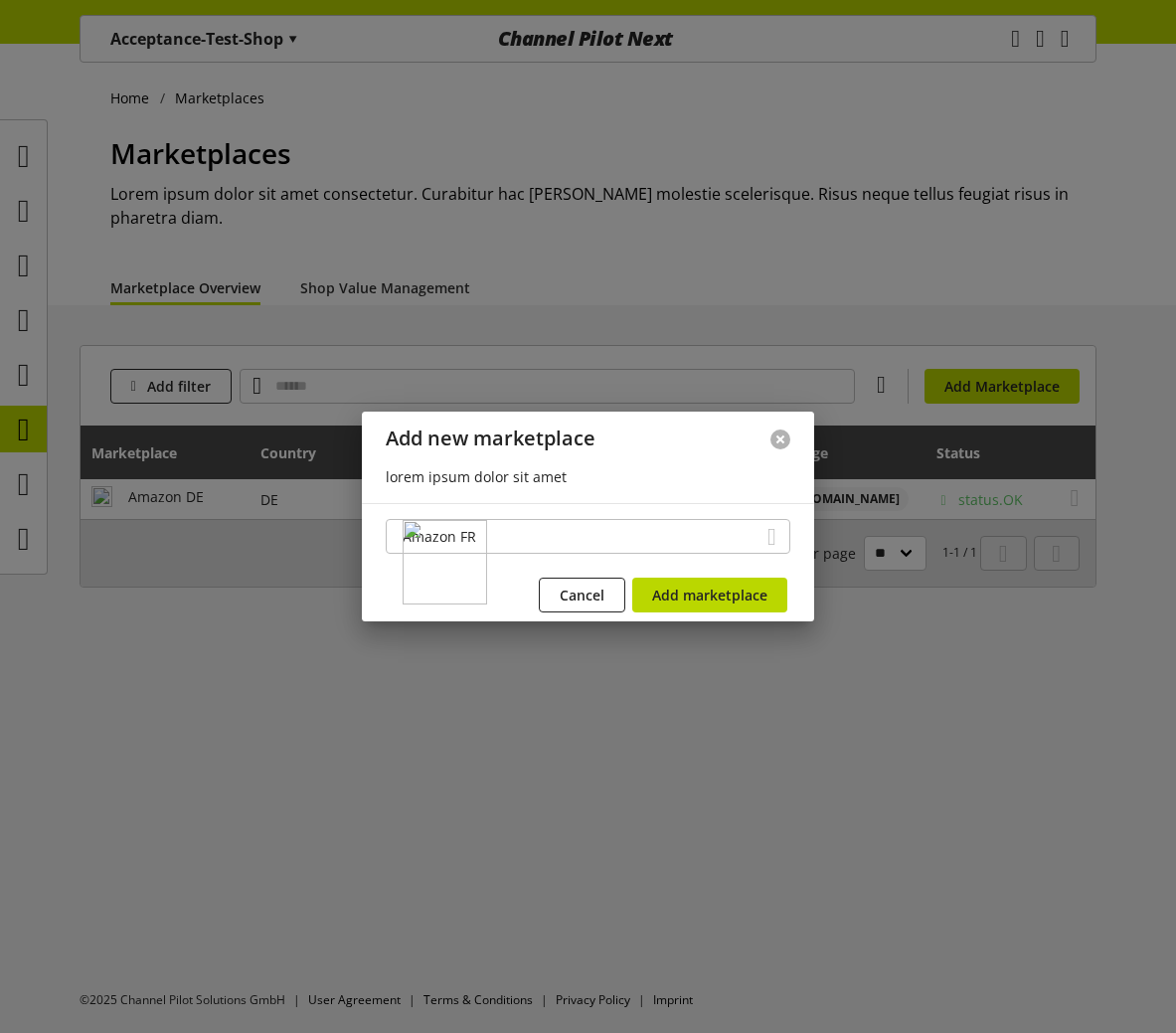 click at bounding box center (780, 439) 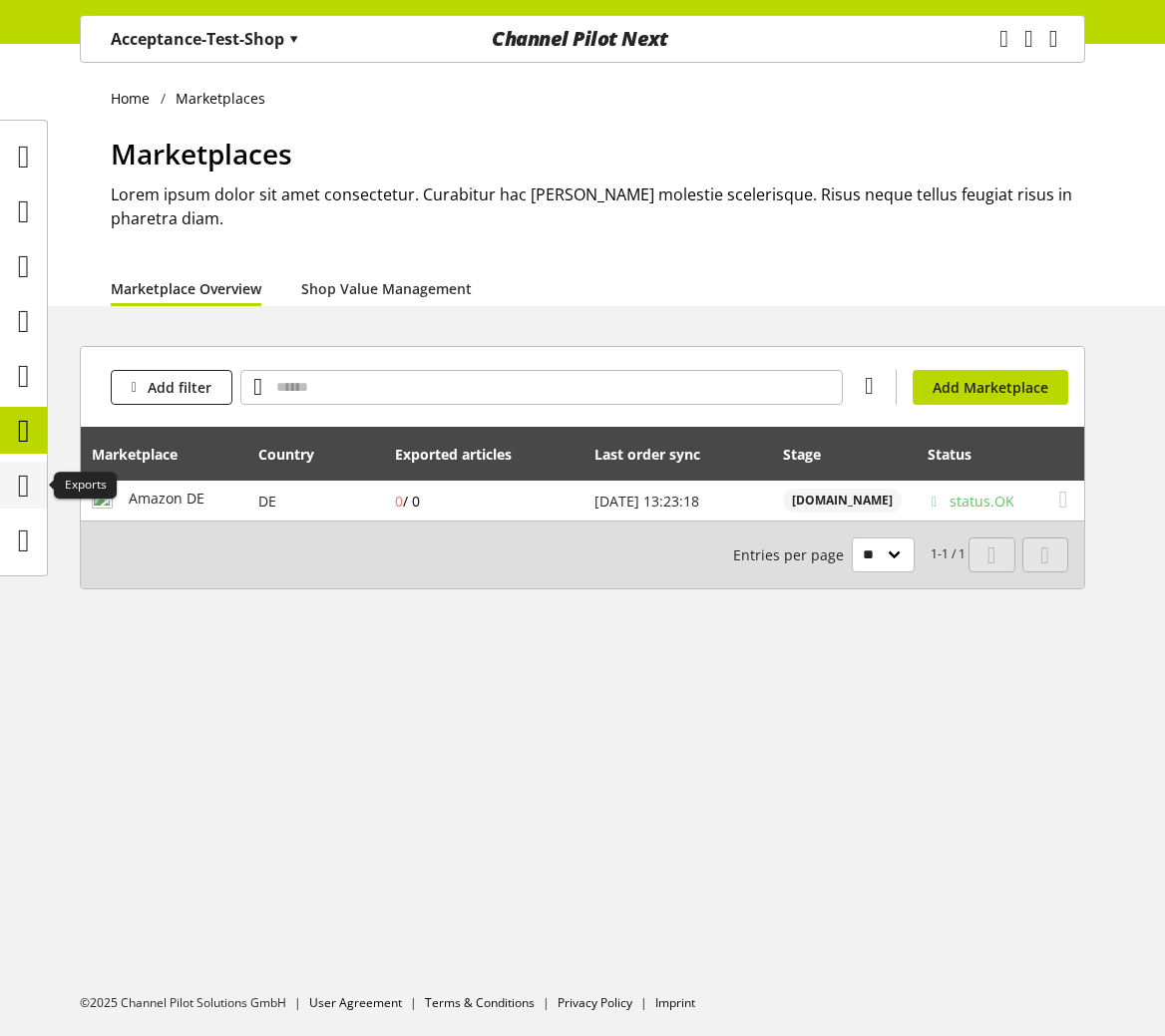 click at bounding box center [24, 486] 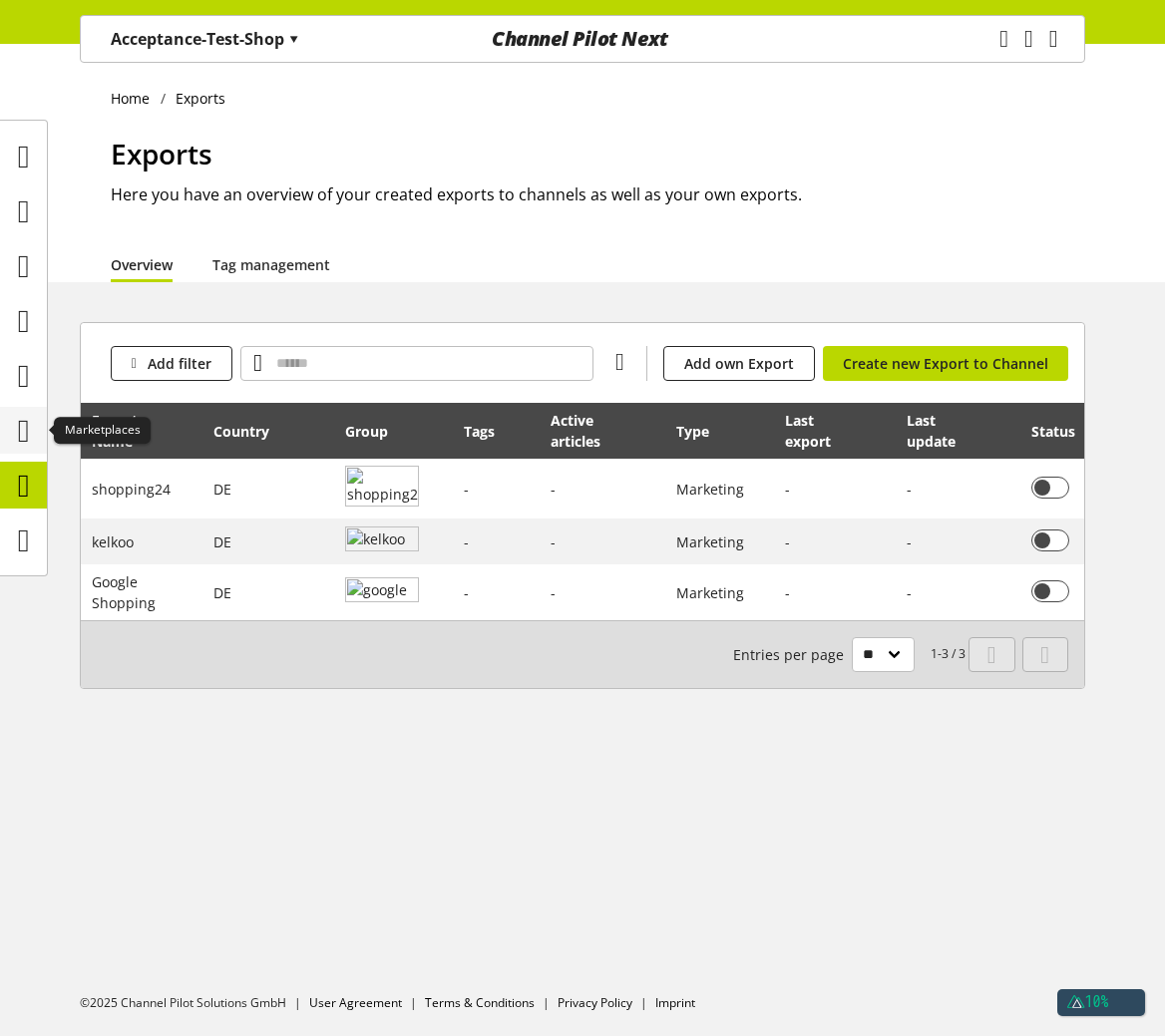 click at bounding box center [24, 431] 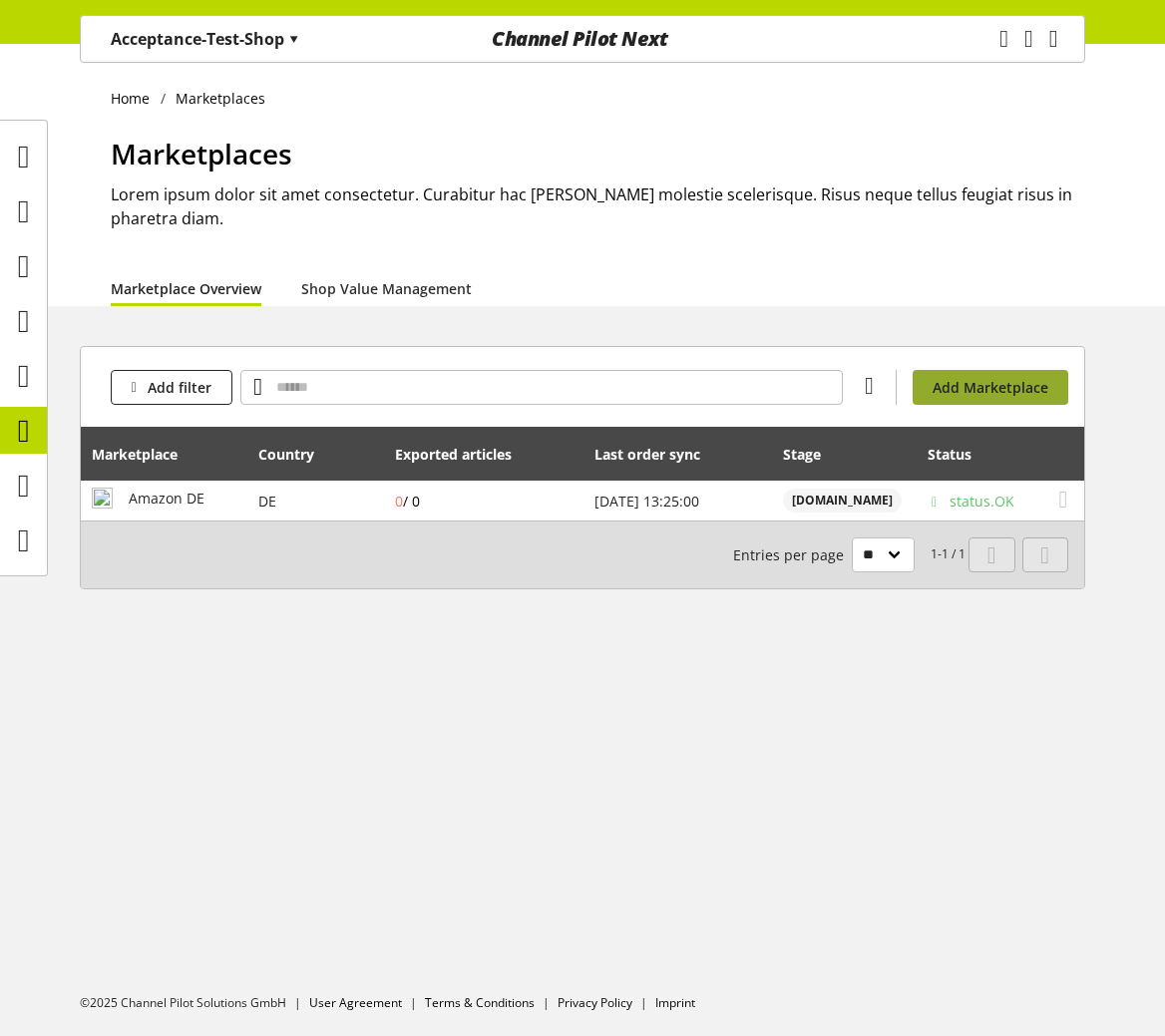 click on "Add Marketplace" at bounding box center [990, 387] 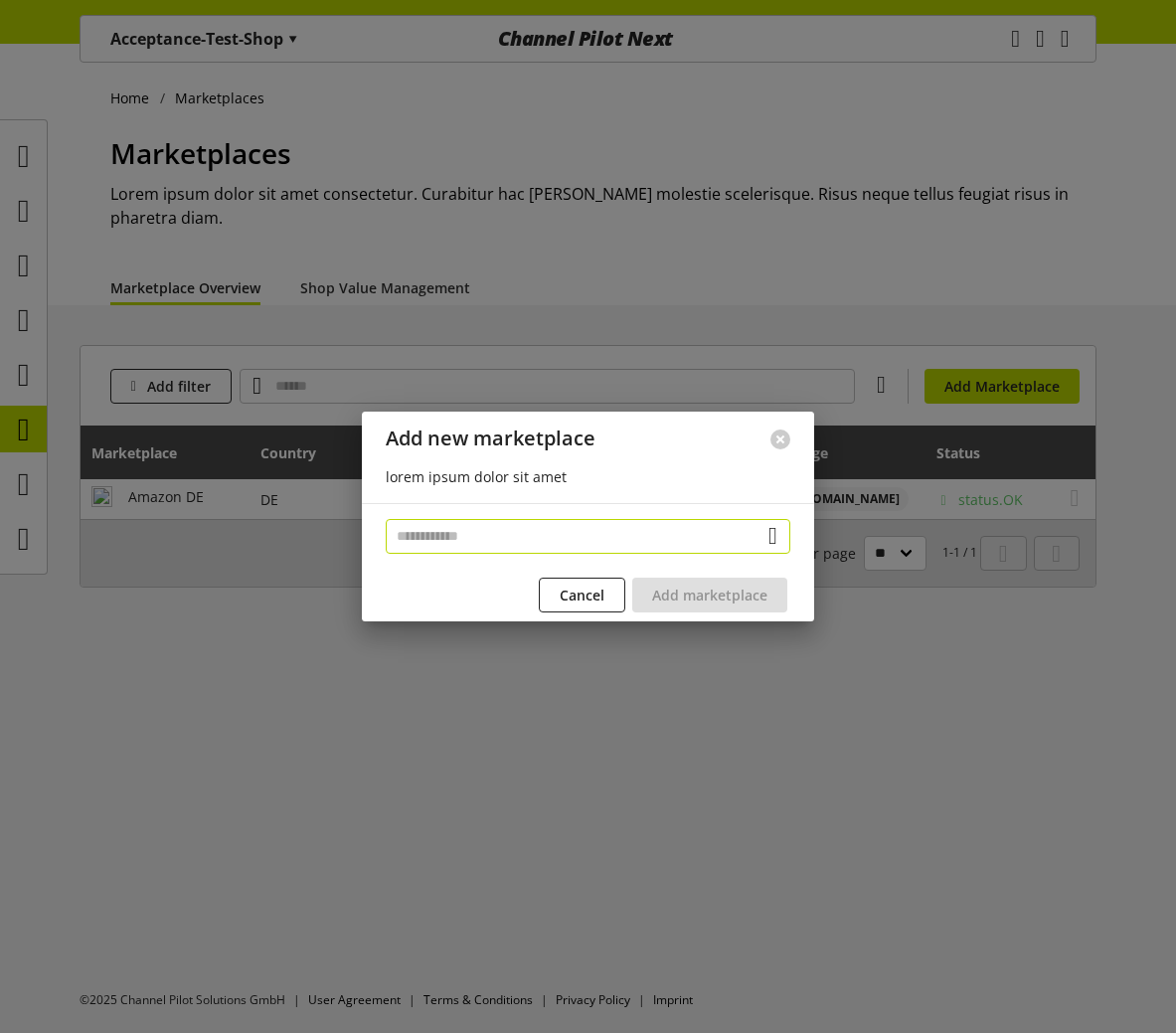 click at bounding box center (588, 536) 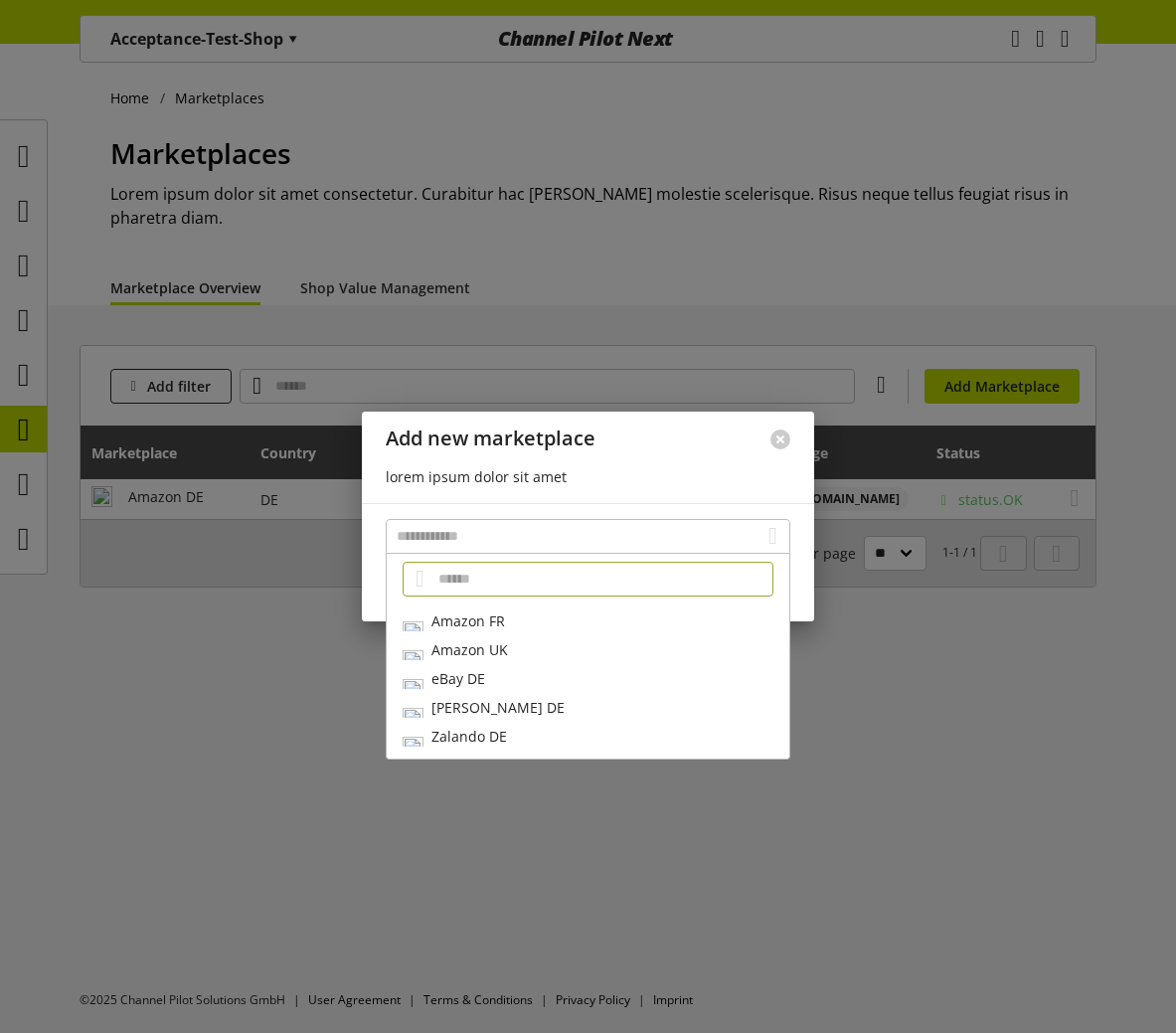 click on "Amazon FR" at bounding box center (588, 620) 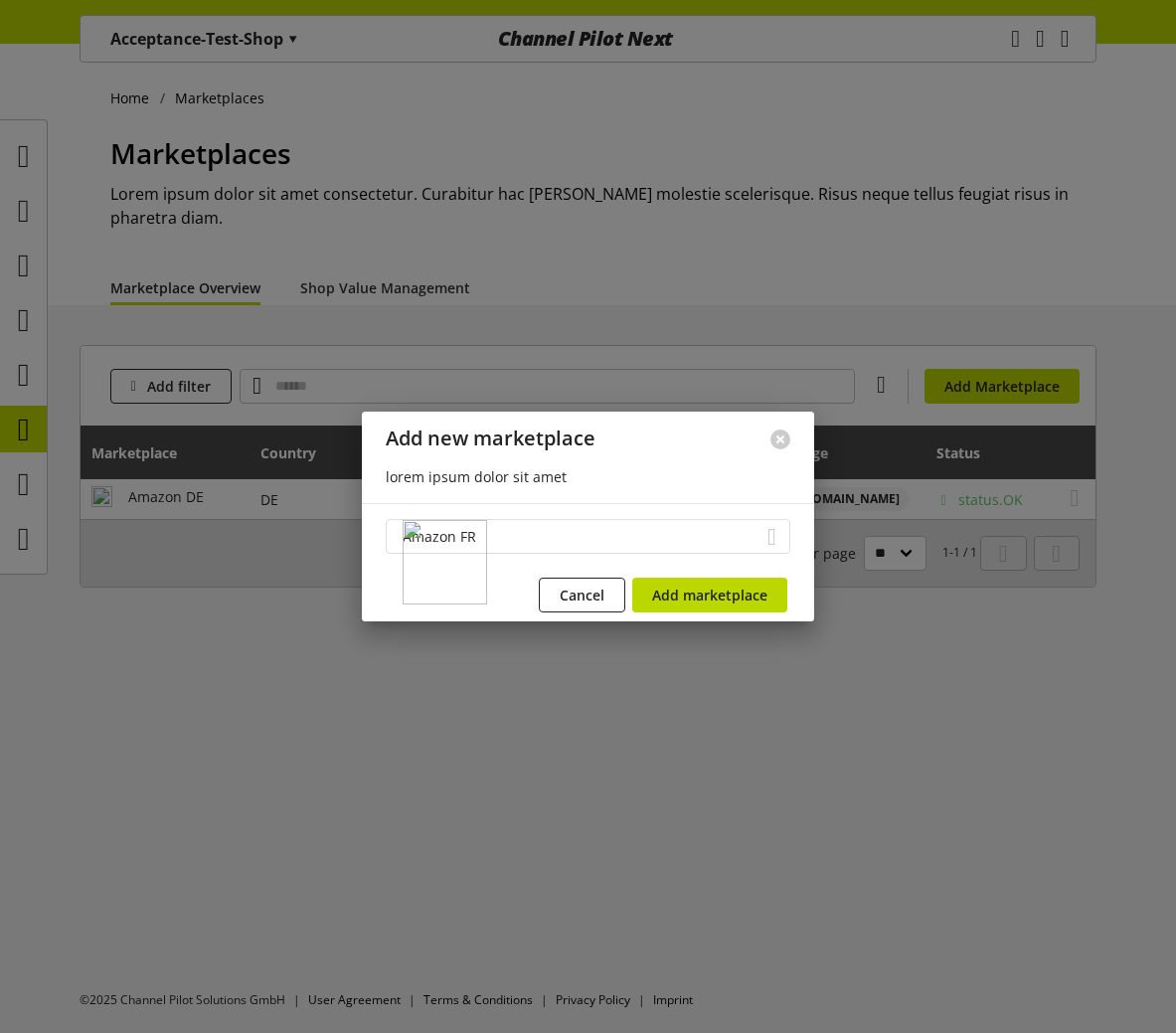 click on "Amazon FR" at bounding box center [588, 536] 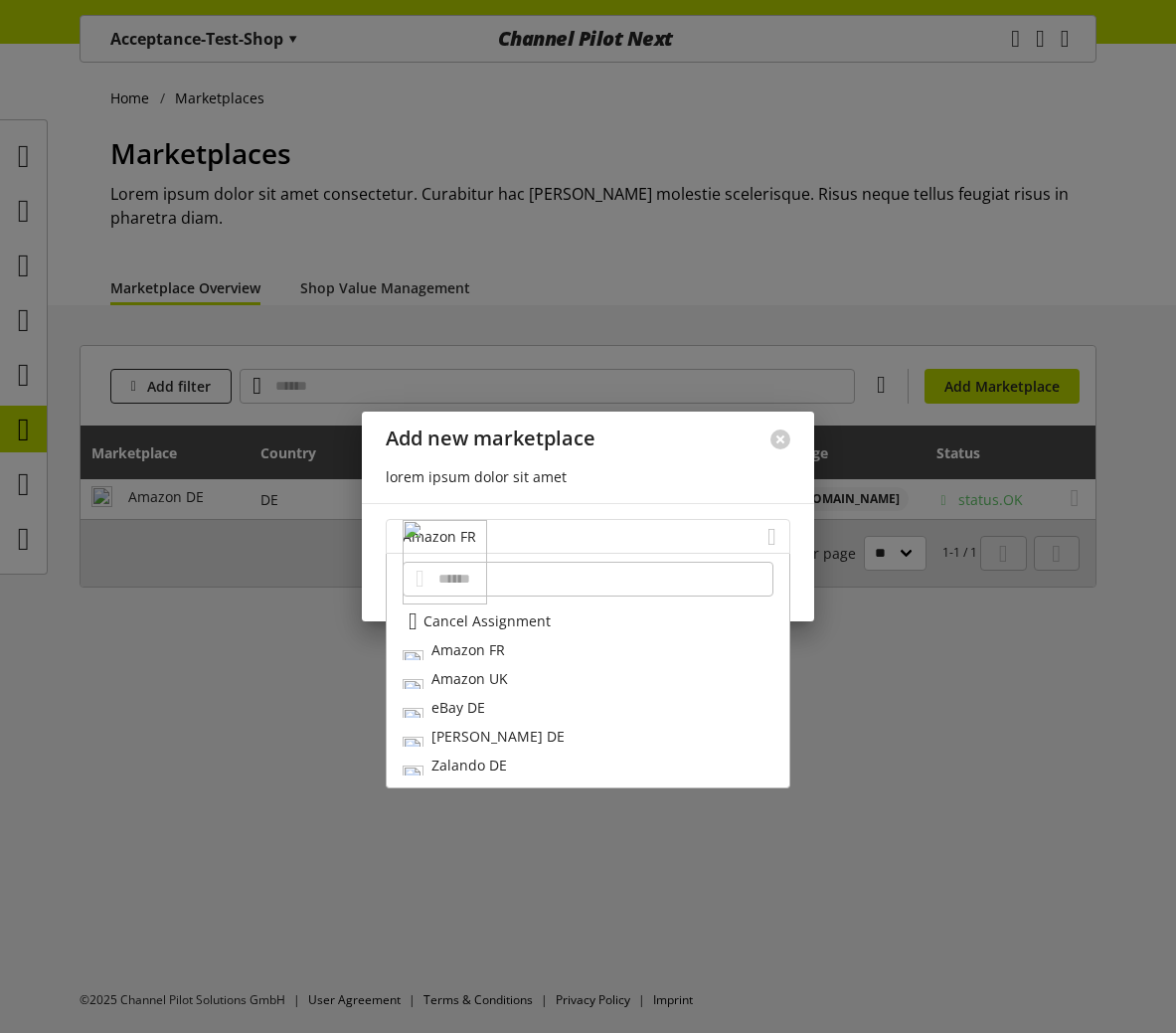 click on "Amazon FR" at bounding box center [588, 536] 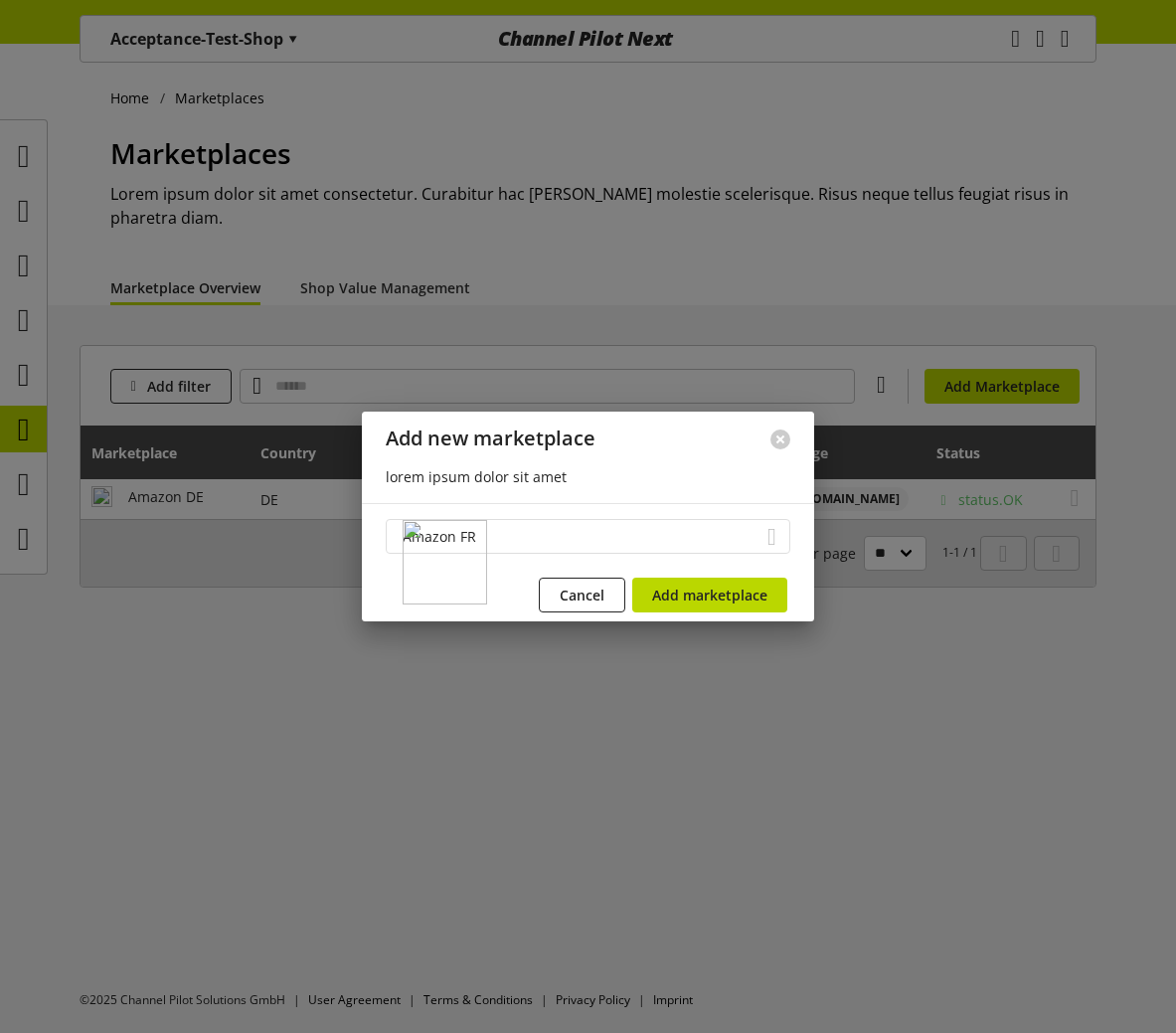 click on "Amazon FR" at bounding box center (588, 536) 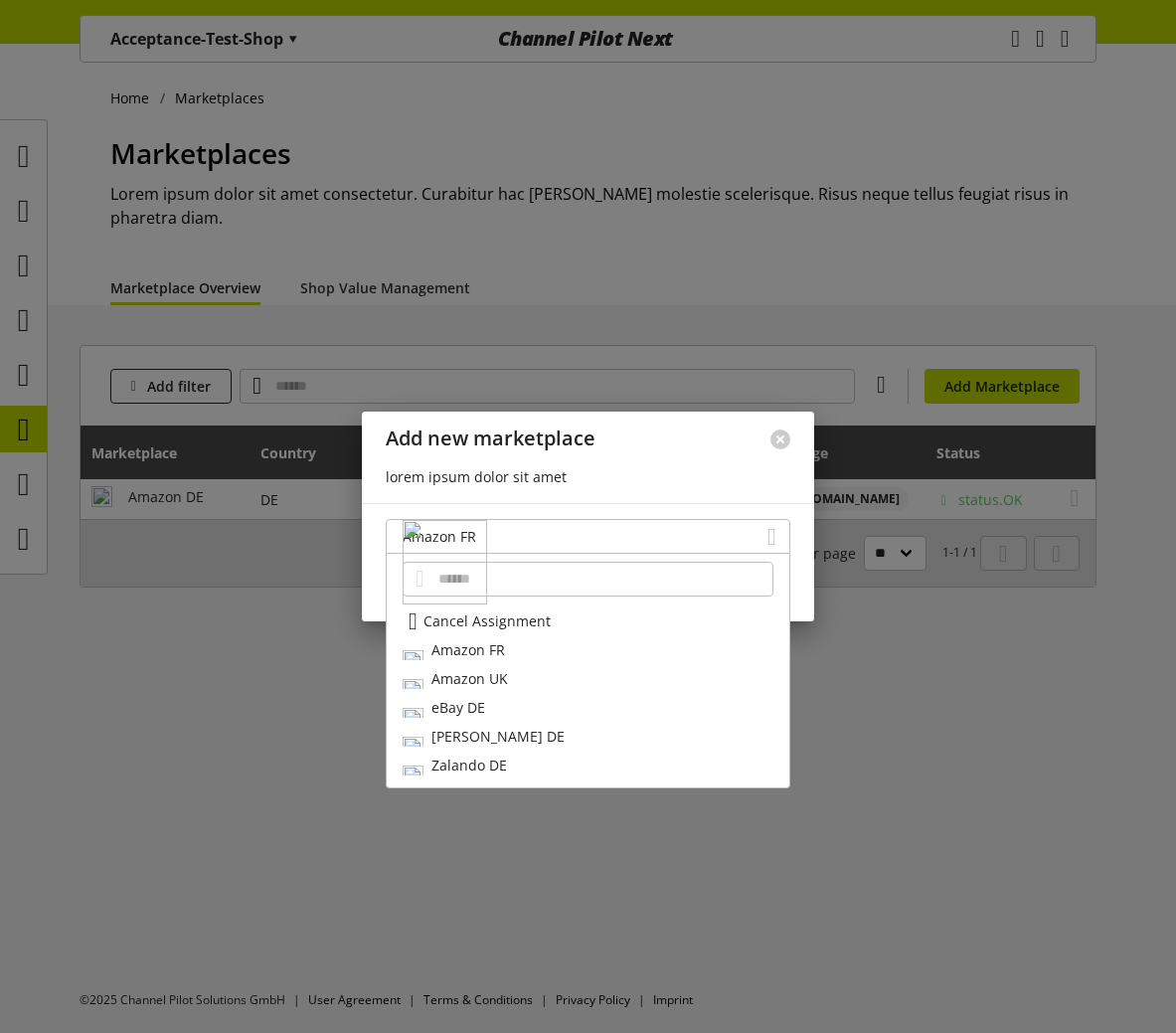 click on "Cancel Assignment" at bounding box center [588, 620] 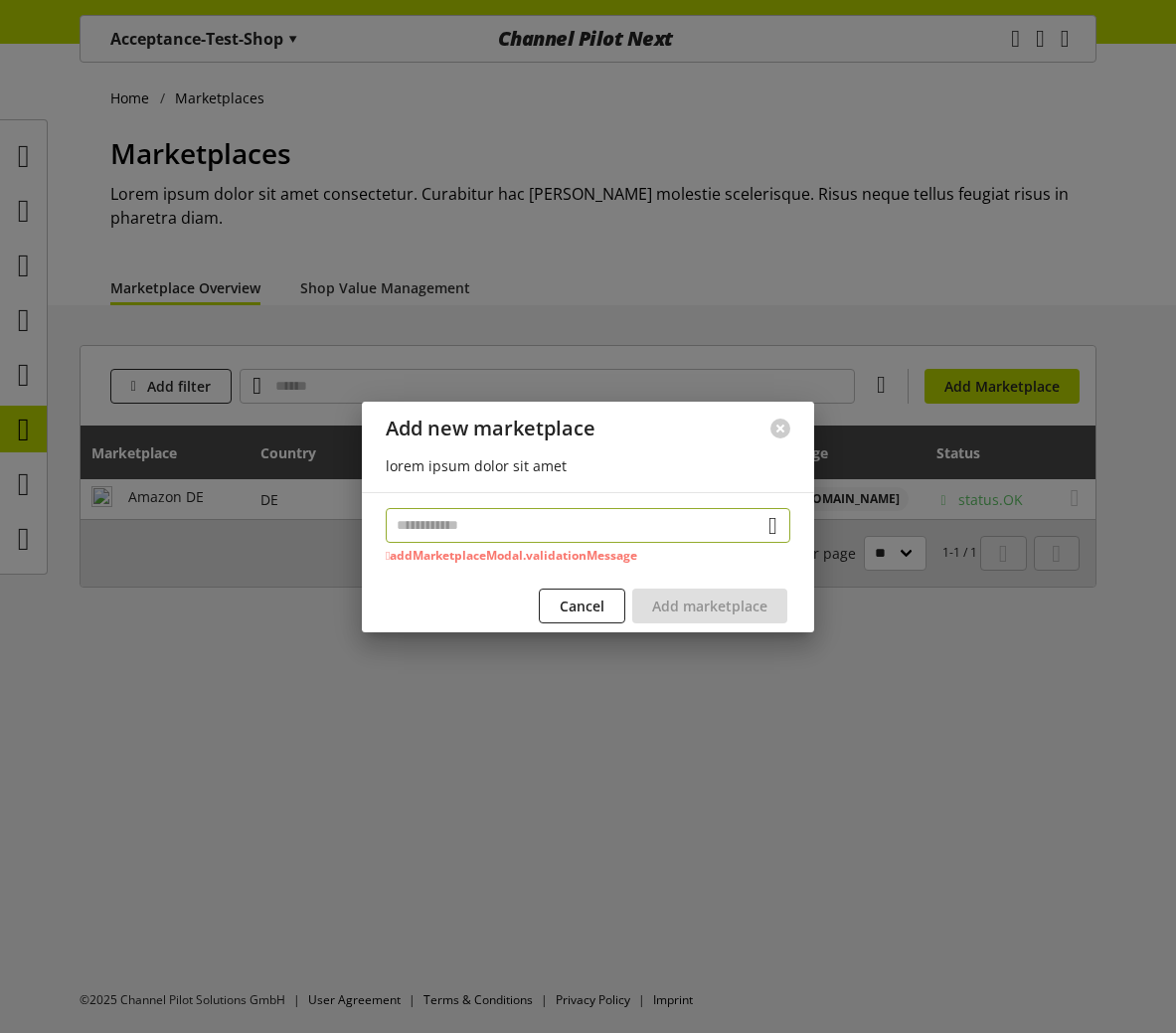 click at bounding box center (588, 525) 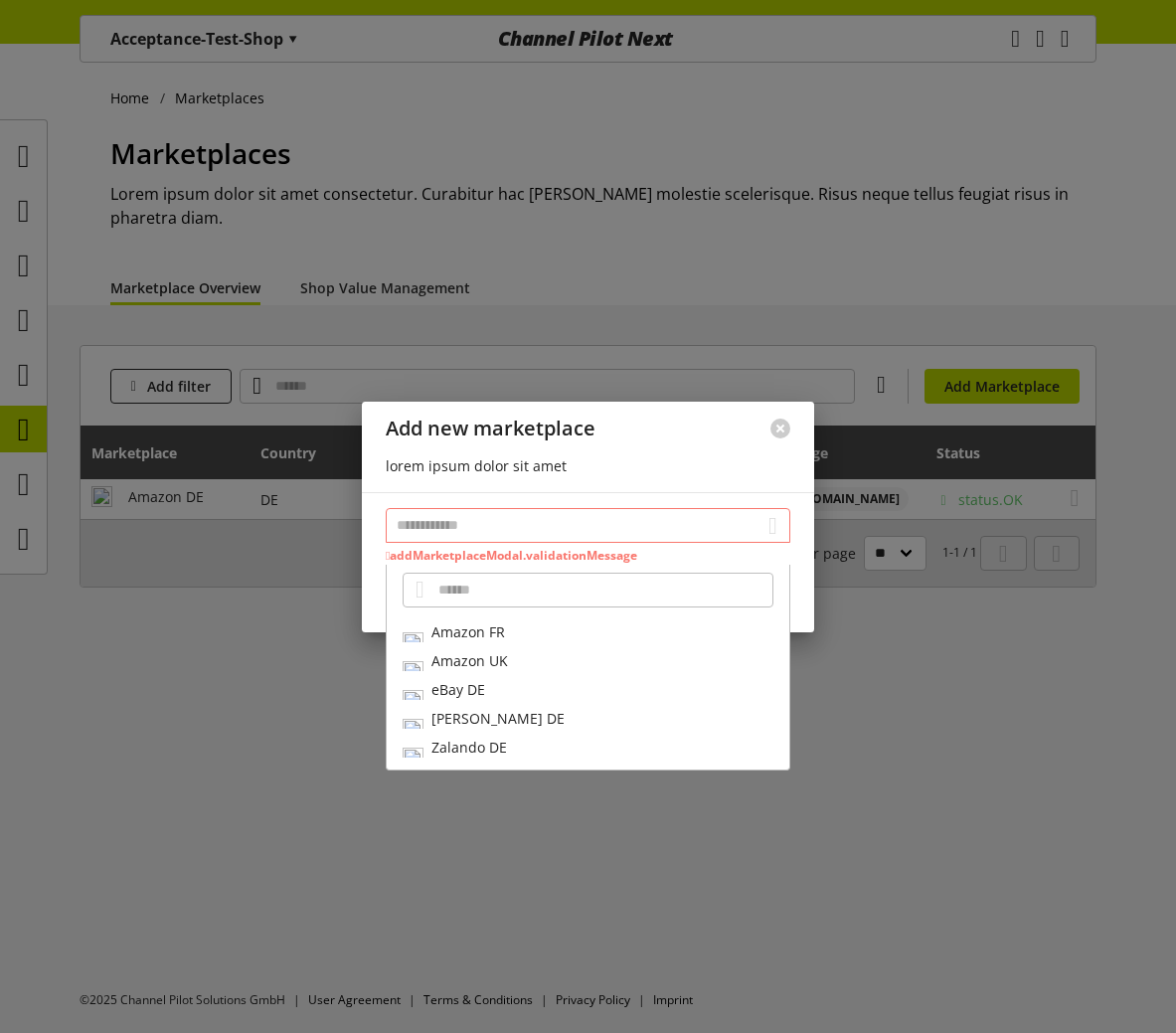 click on "Amazon UK" at bounding box center (588, 660) 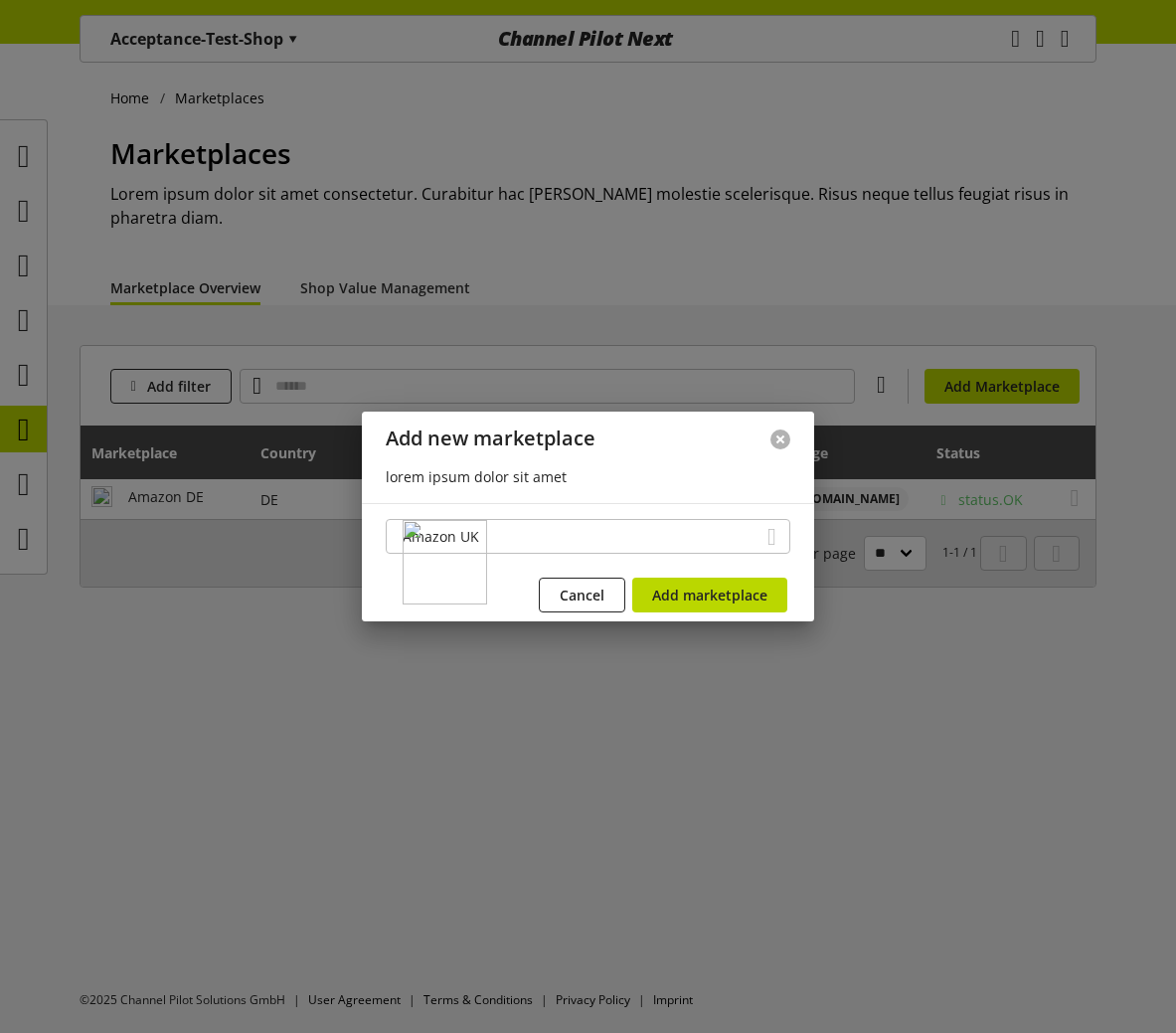 click at bounding box center [780, 439] 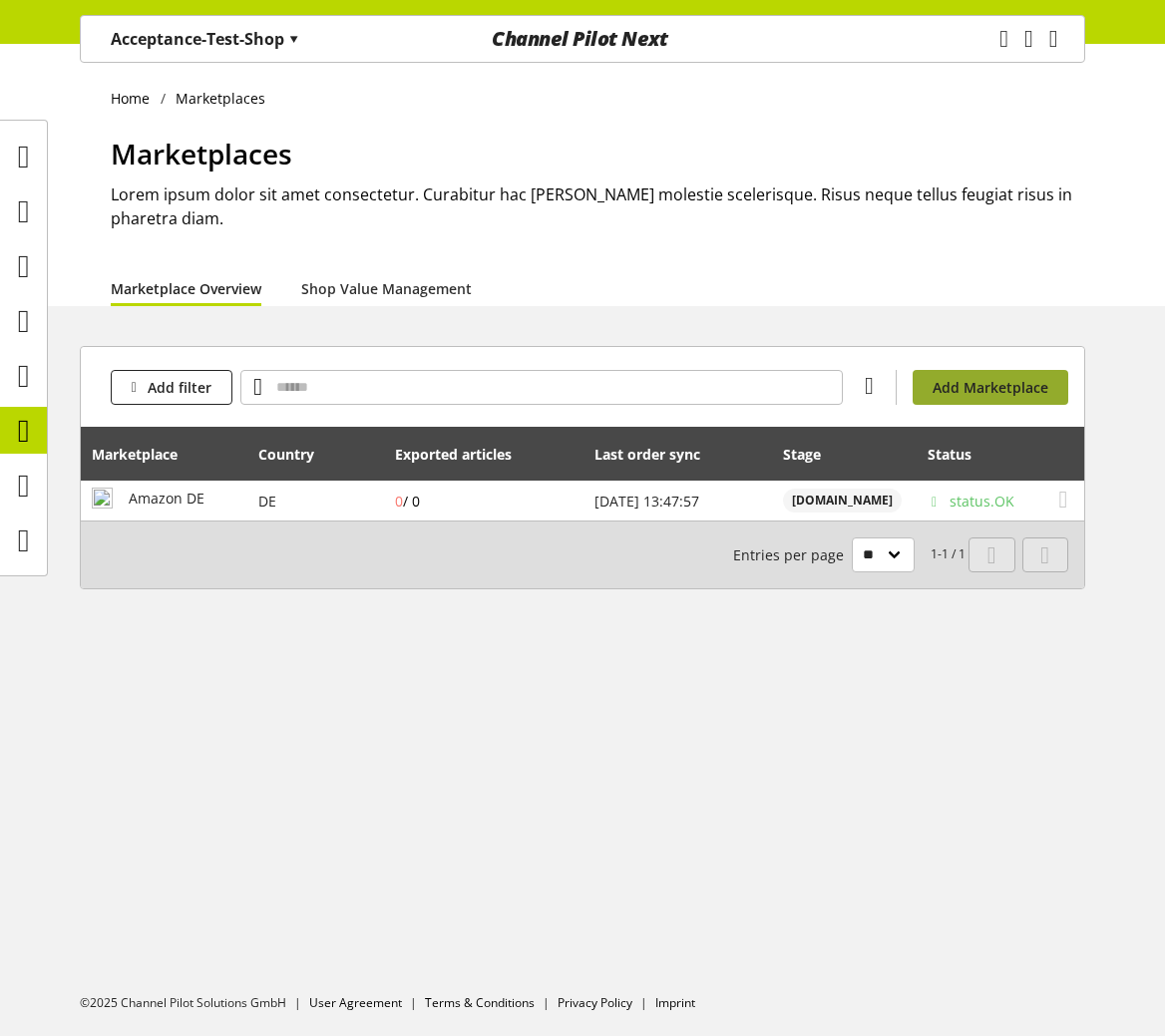 click on "Add Marketplace" at bounding box center (990, 387) 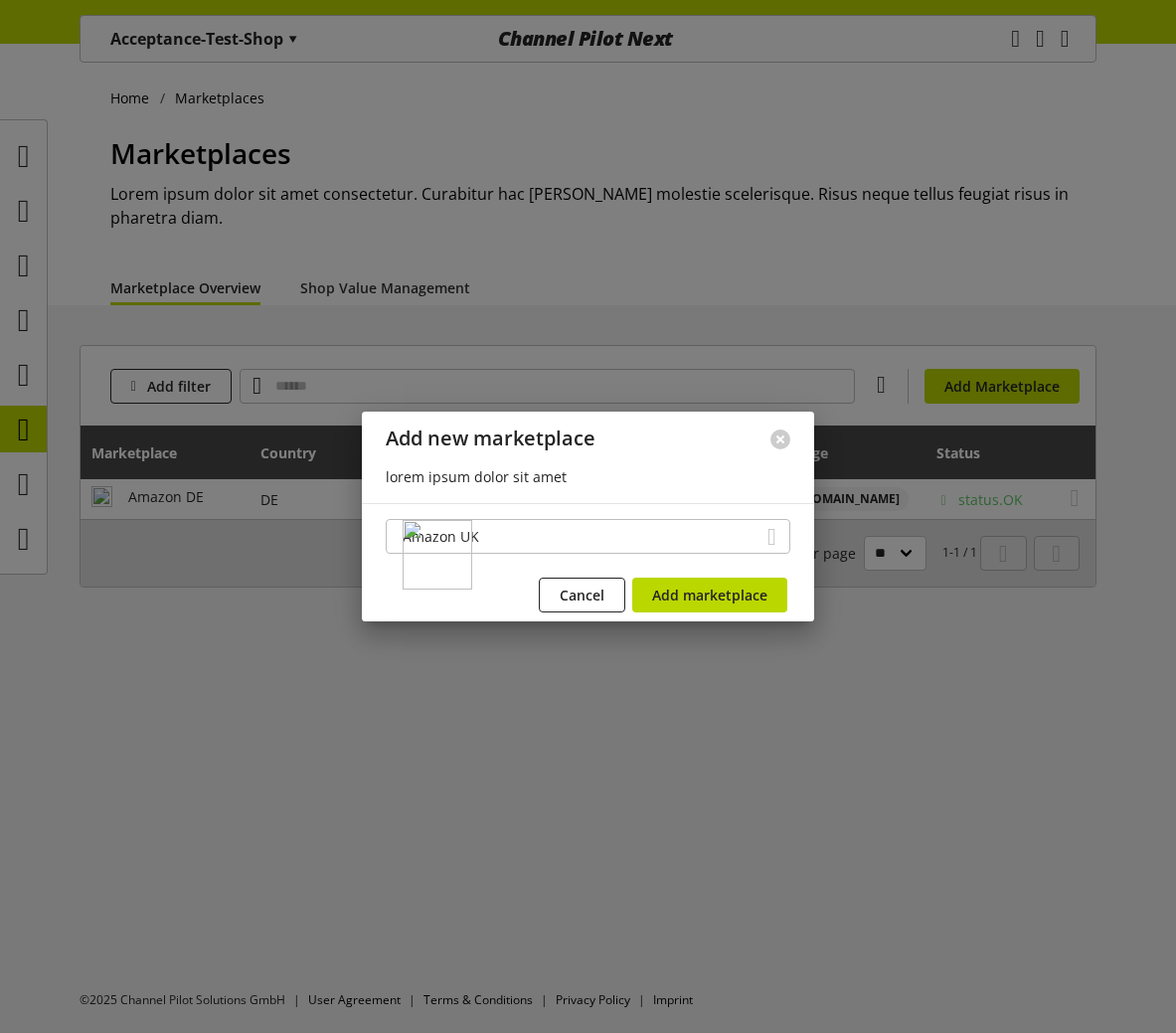 click at bounding box center [780, 439] 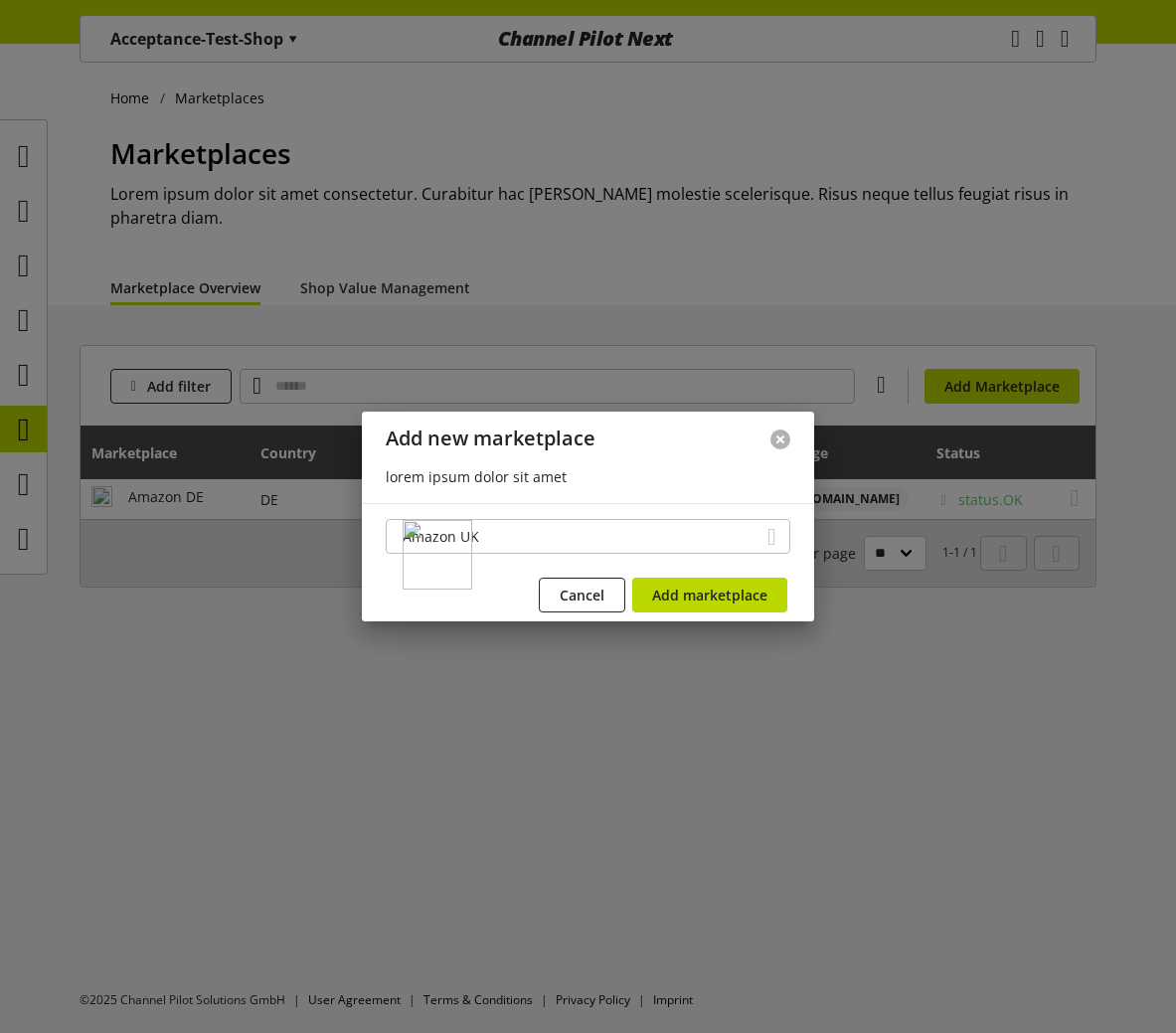 click at bounding box center (780, 439) 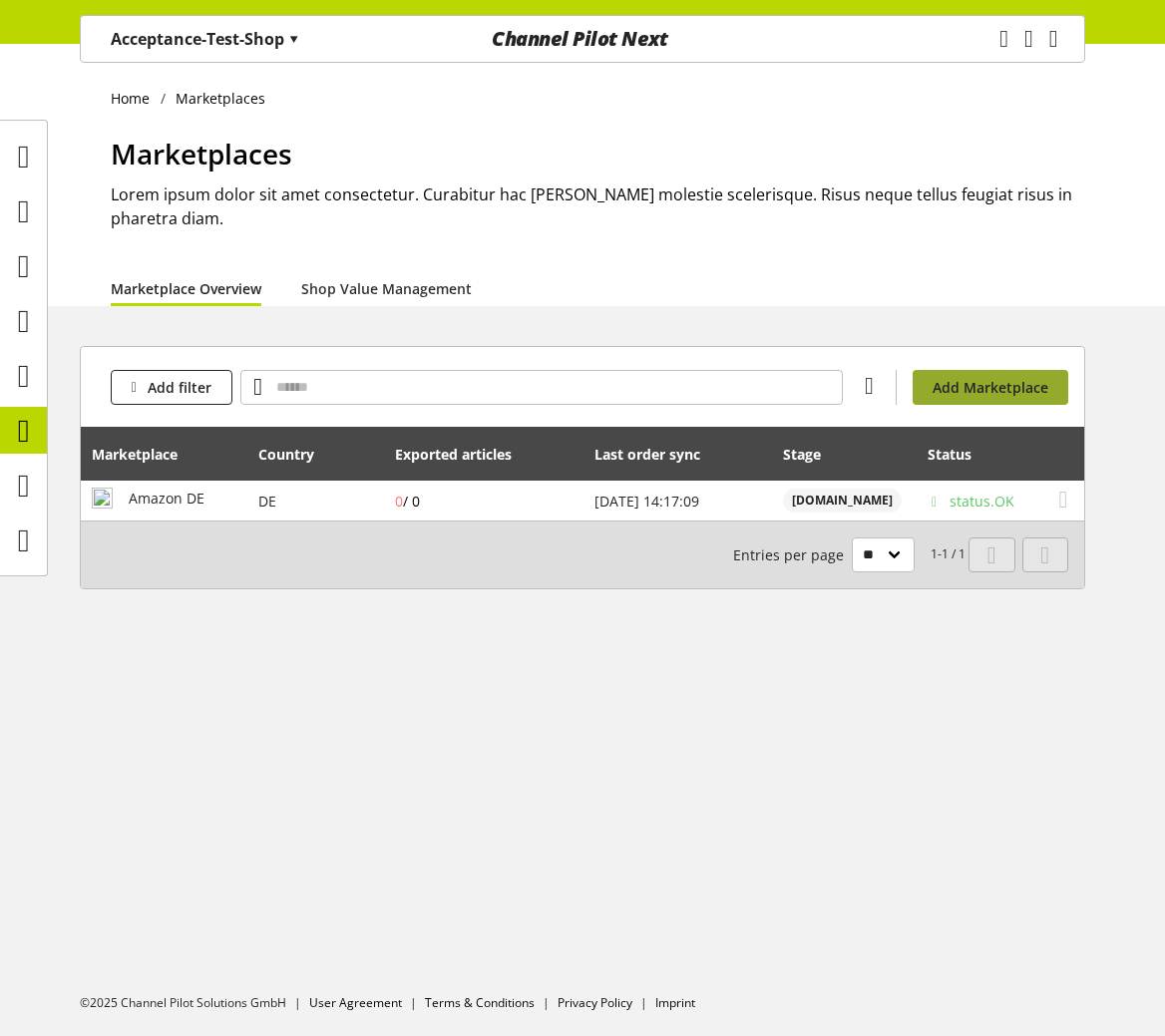 click on "Add Marketplace" at bounding box center [990, 387] 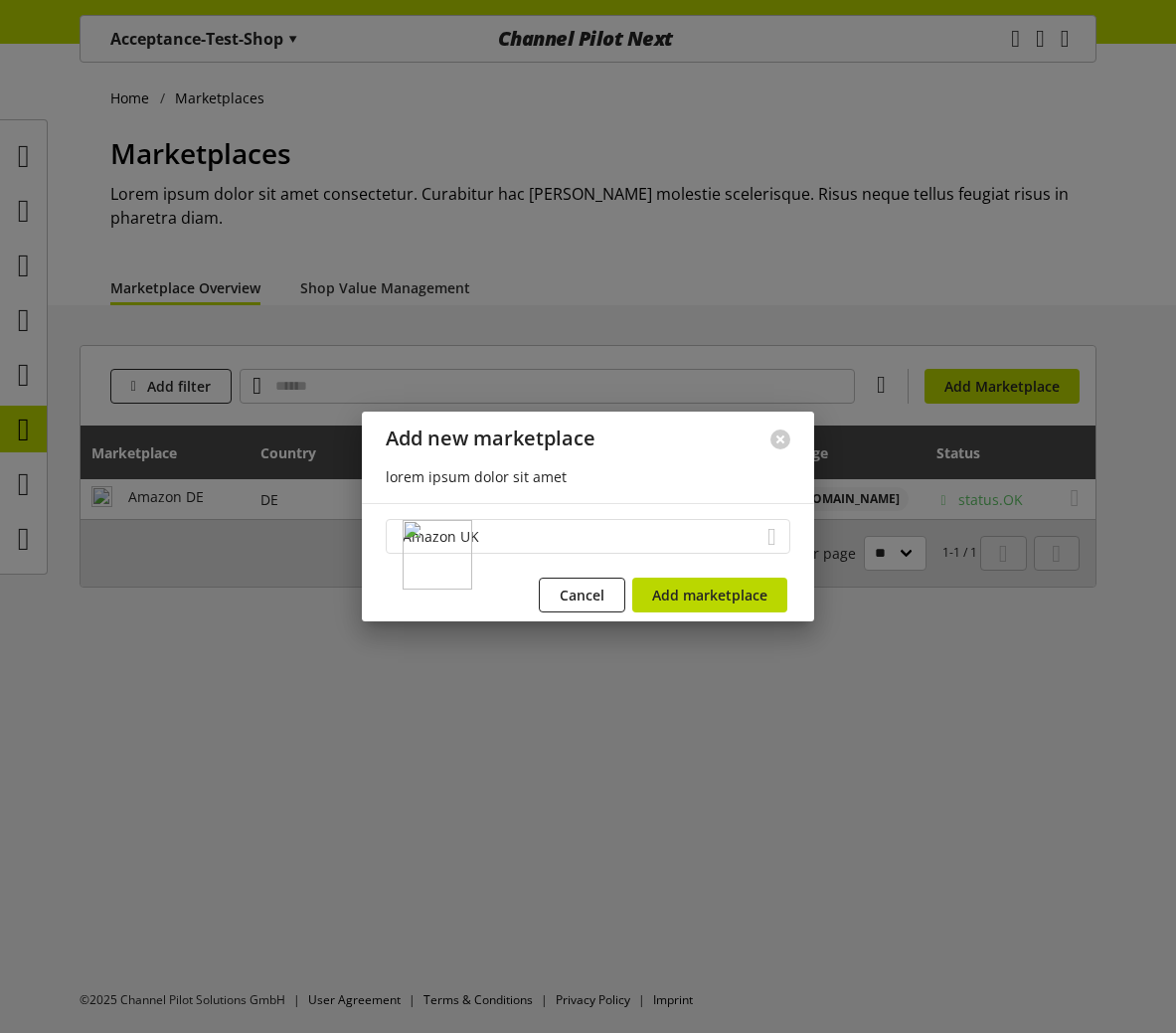 click on "Amazon UK" at bounding box center (588, 536) 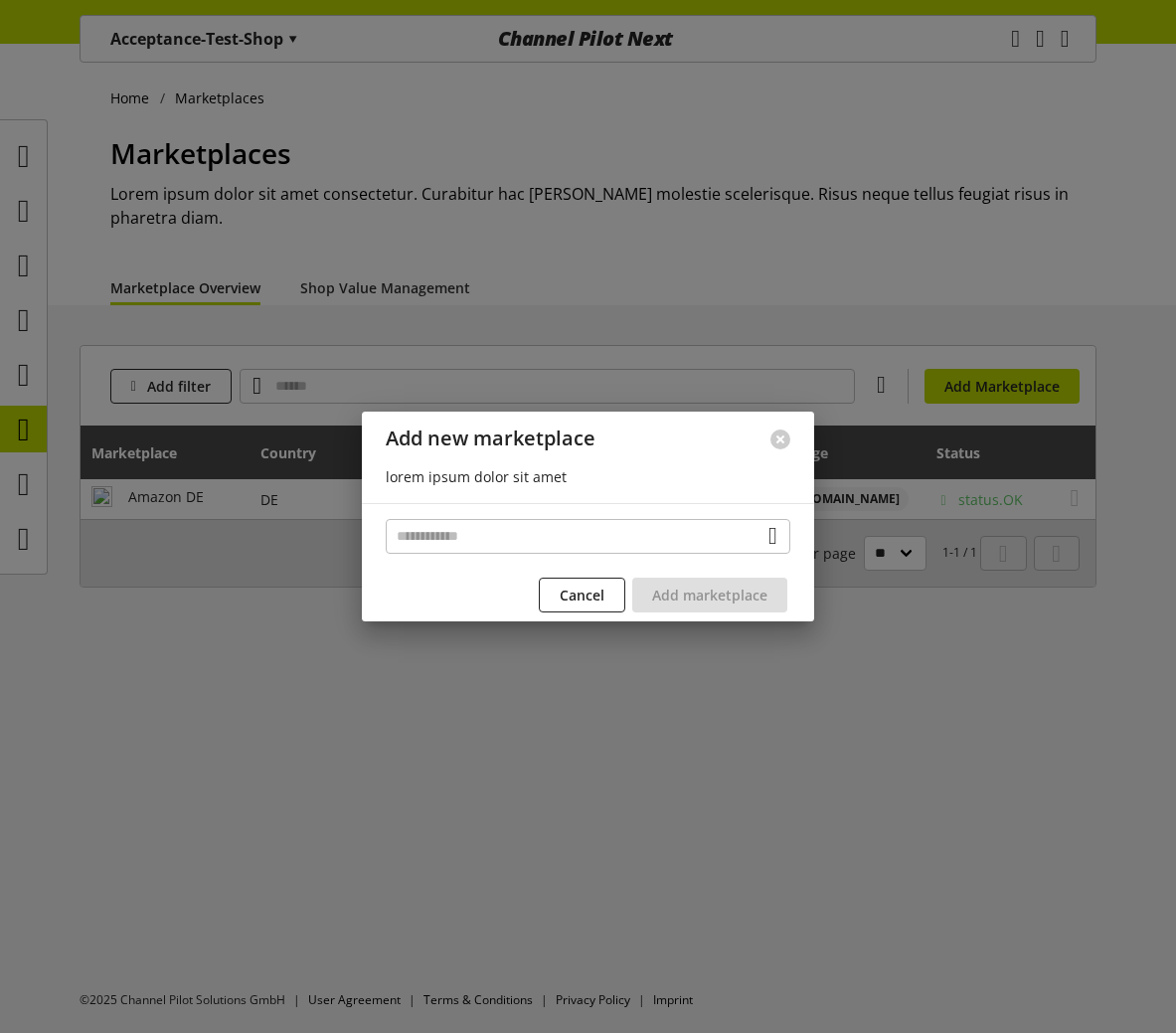 click at bounding box center [588, 536] 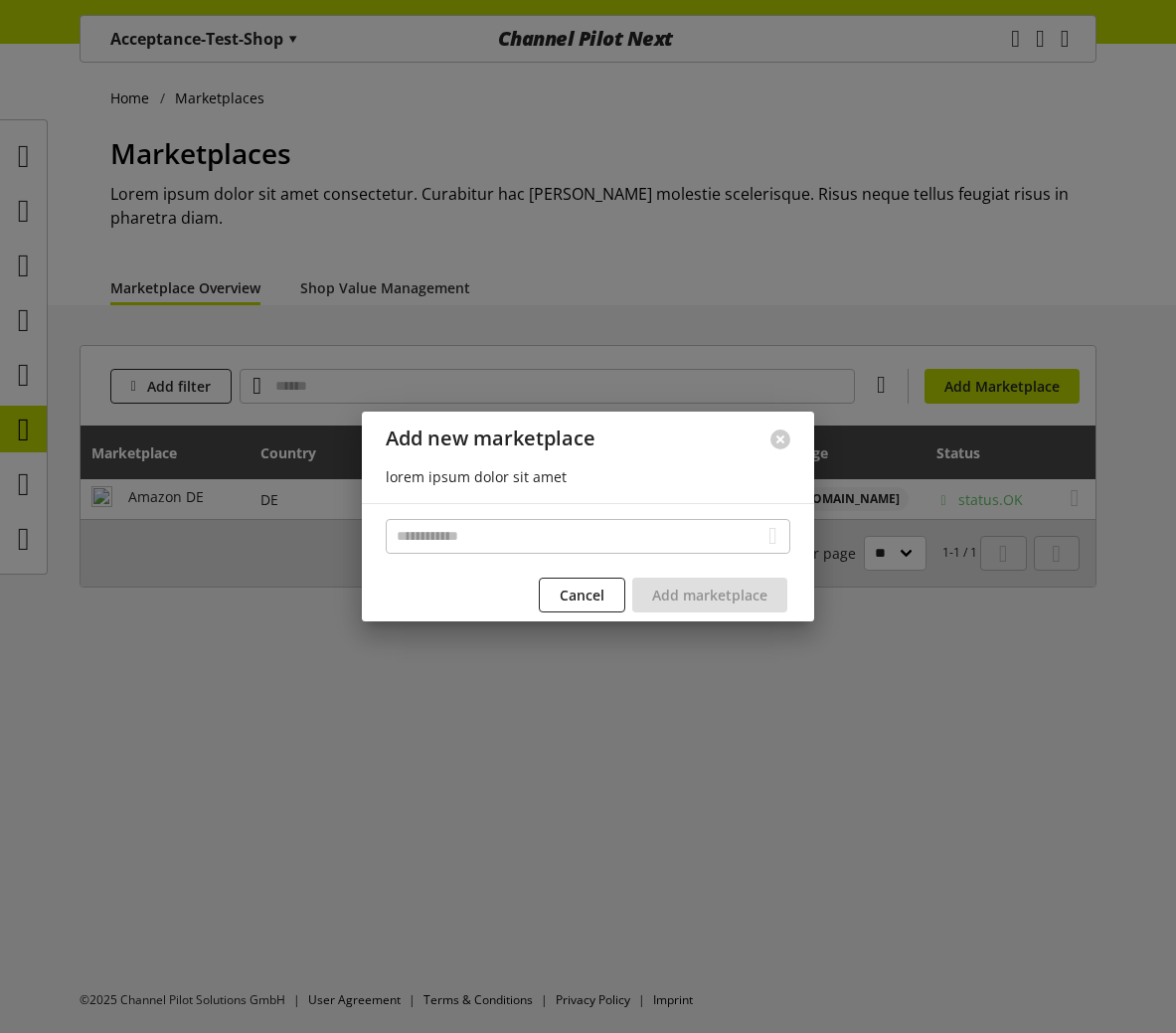 scroll, scrollTop: 0, scrollLeft: 0, axis: both 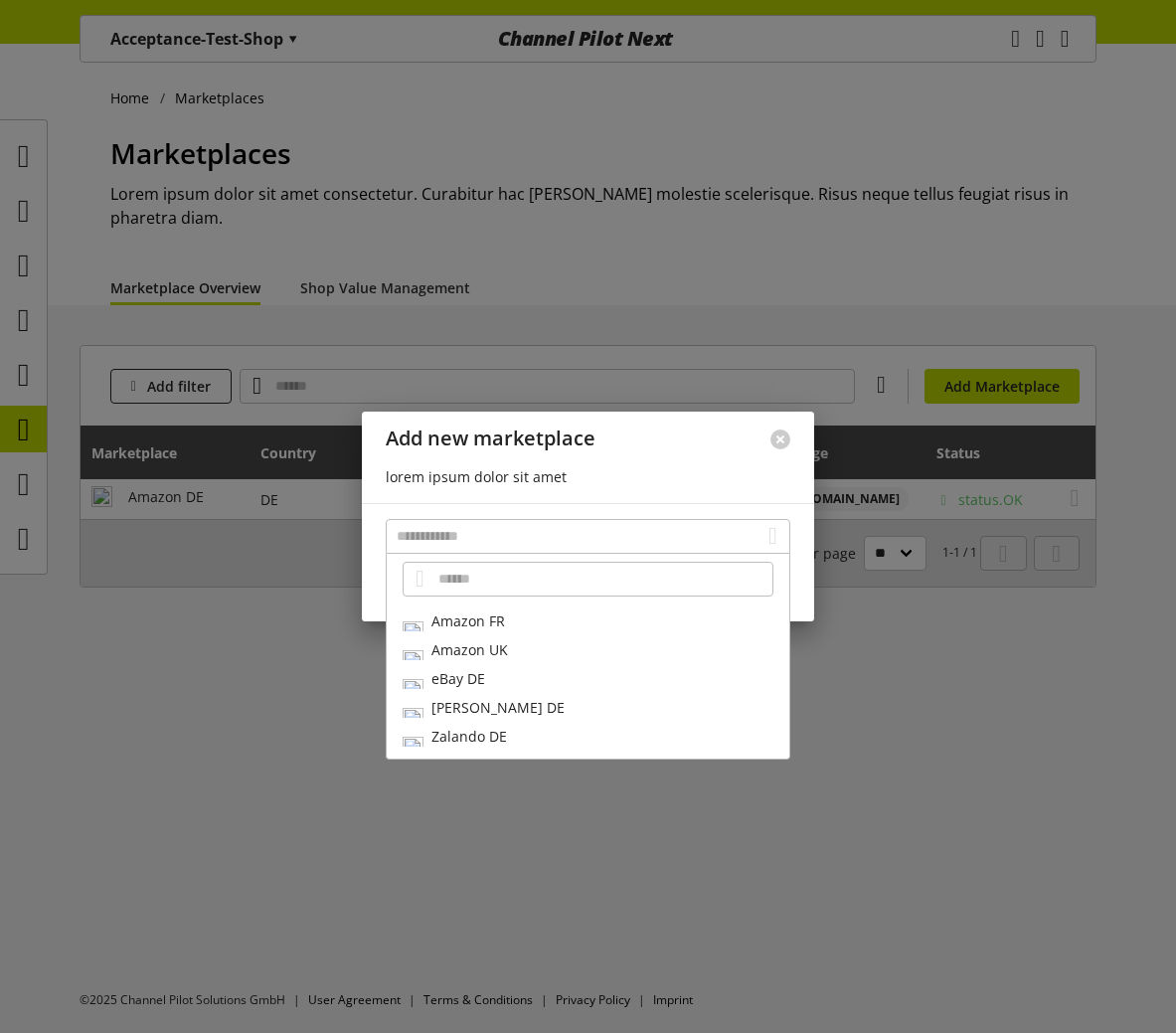 click on "Amazon FR" at bounding box center [588, 620] 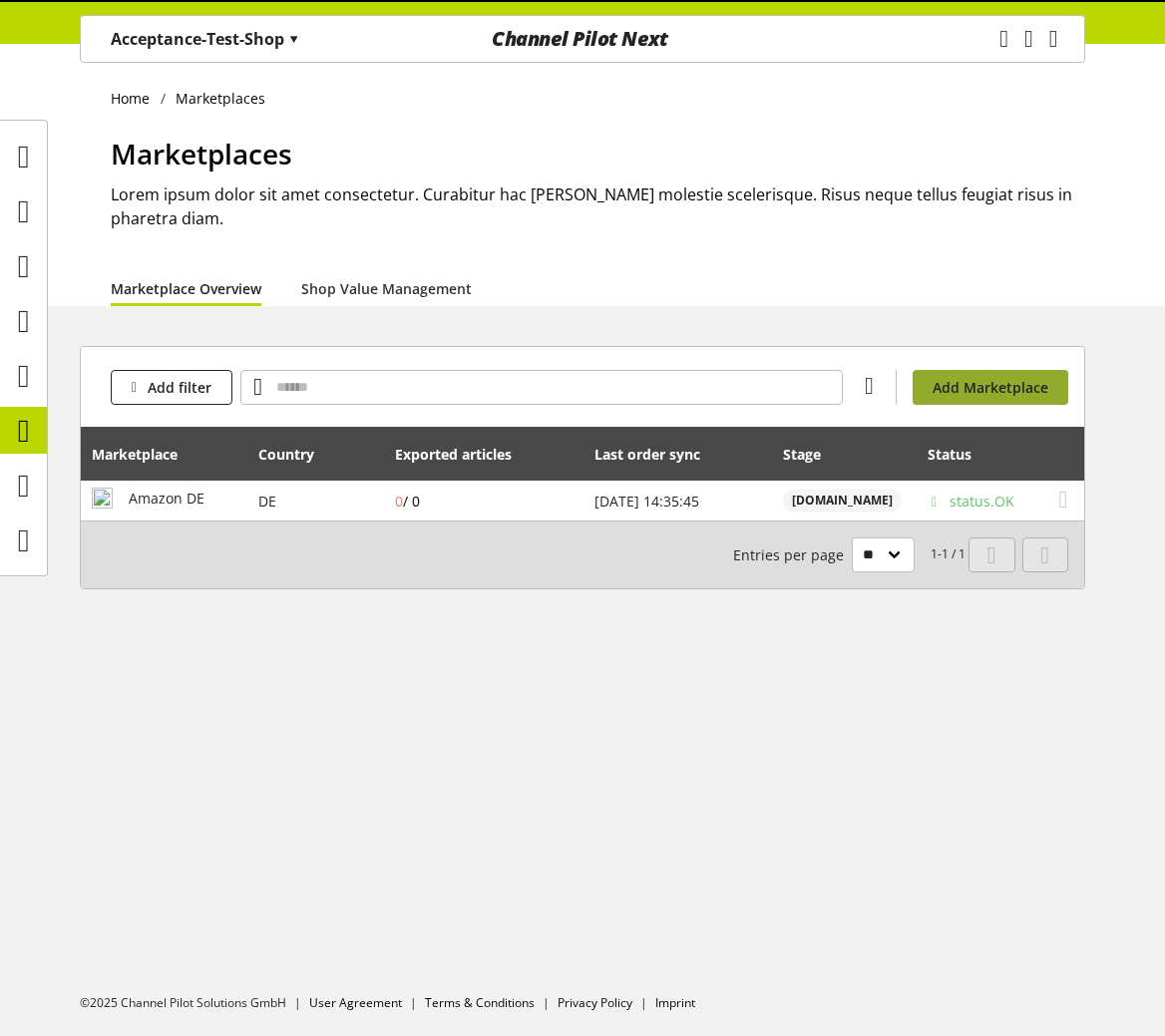 click on "Add Marketplace" at bounding box center [990, 387] 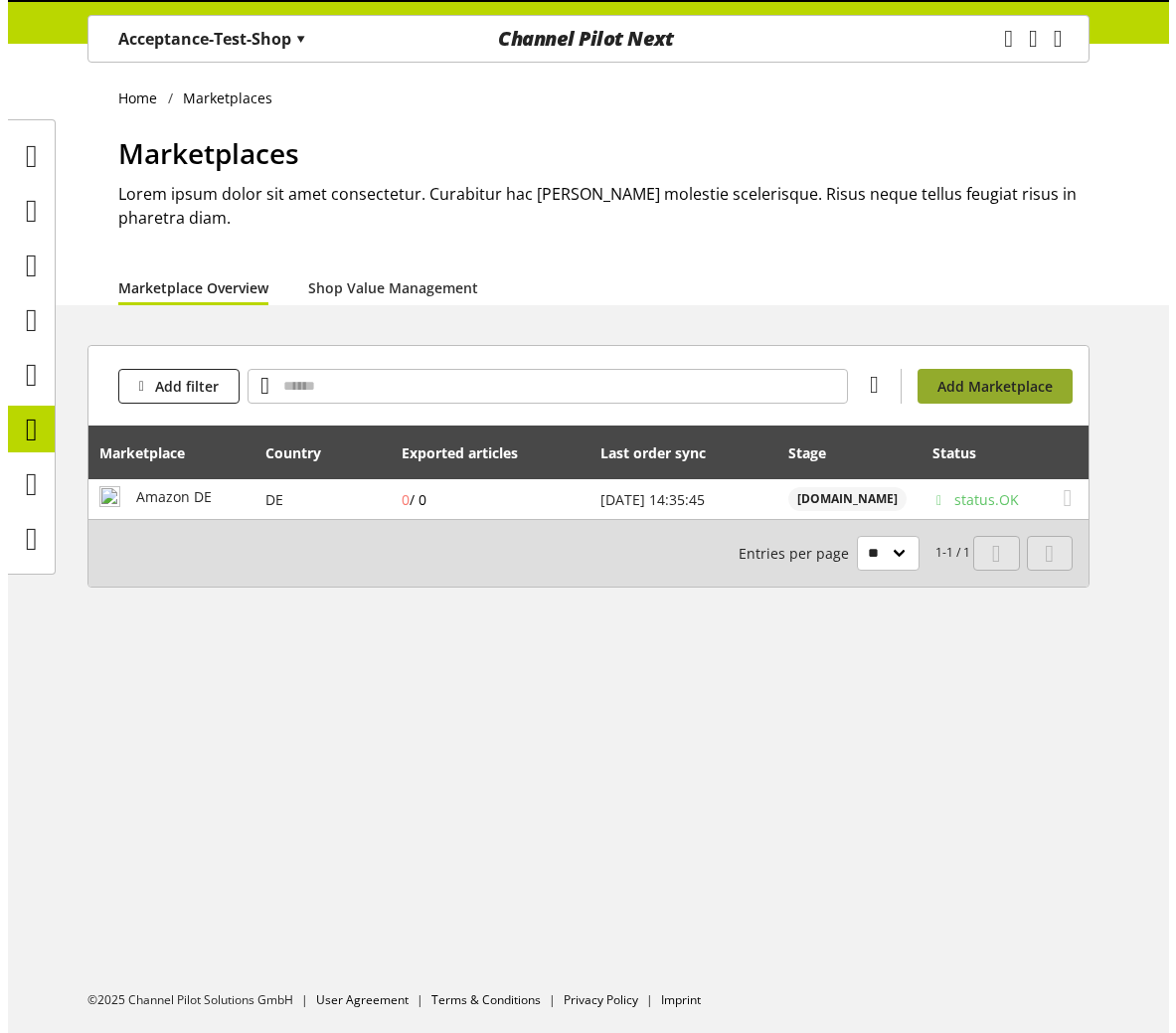 scroll, scrollTop: 0, scrollLeft: 0, axis: both 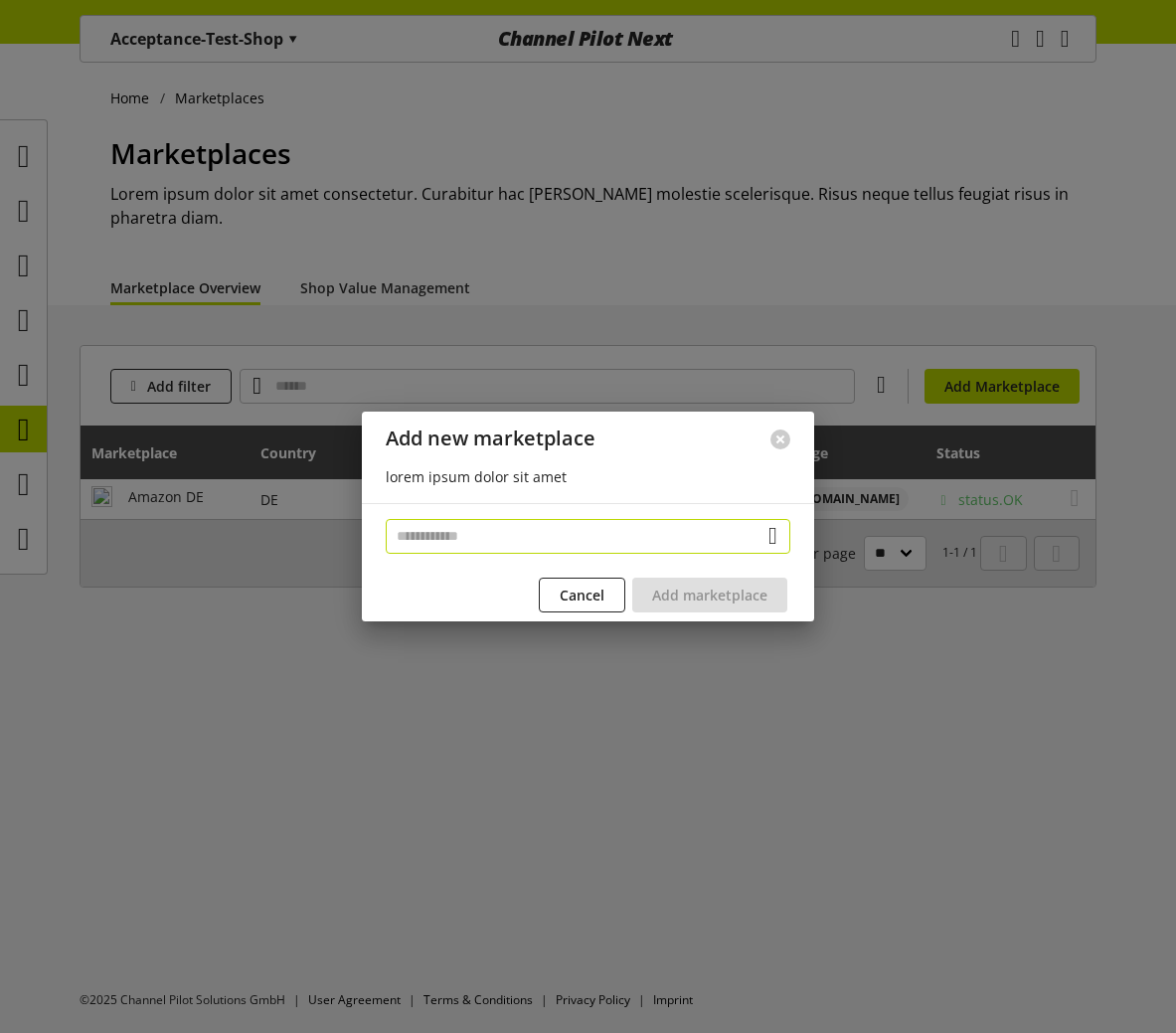 click at bounding box center [588, 536] 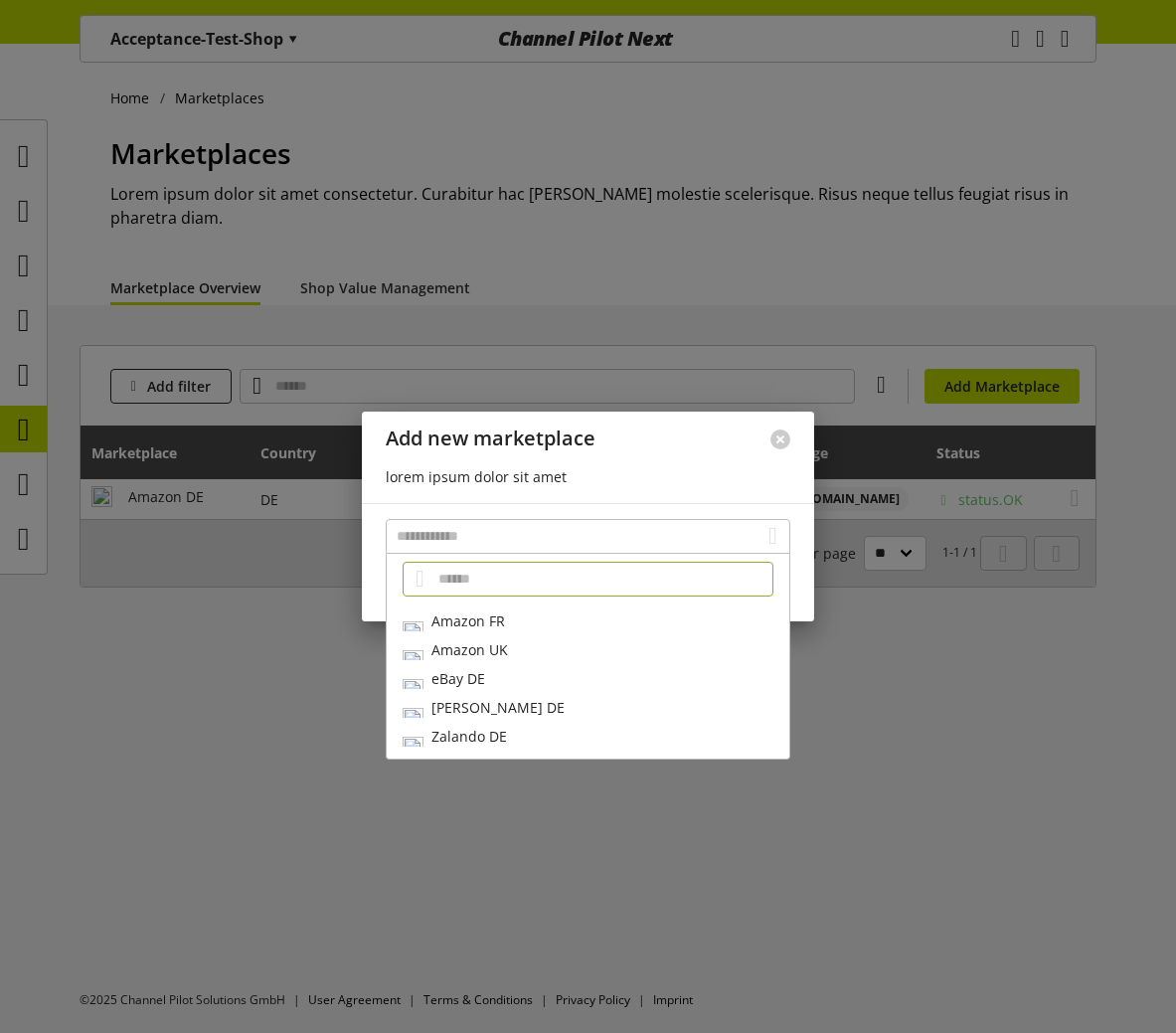 click on "Amazon FR" at bounding box center [588, 620] 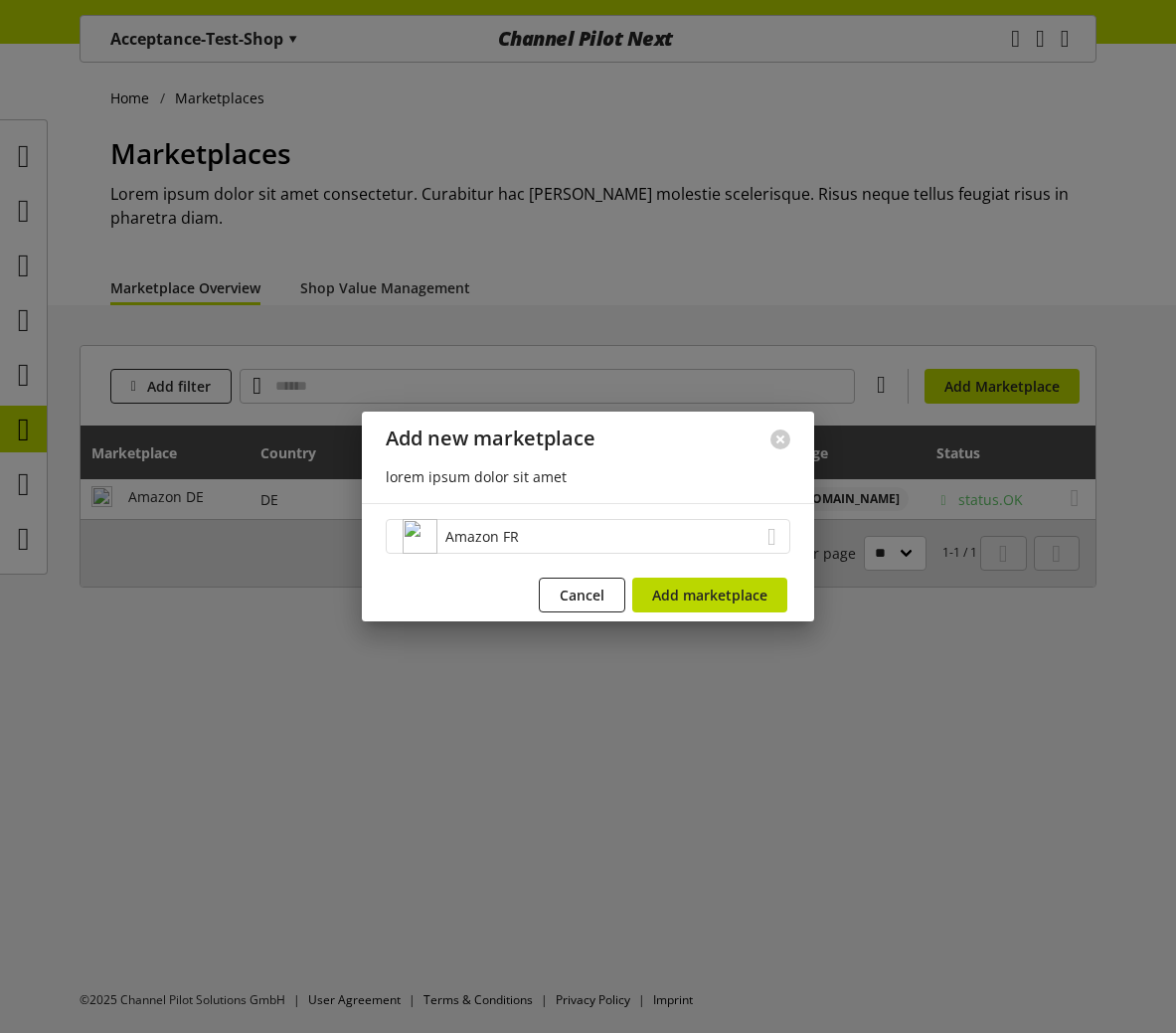 click on "Amazon FR" at bounding box center [588, 536] 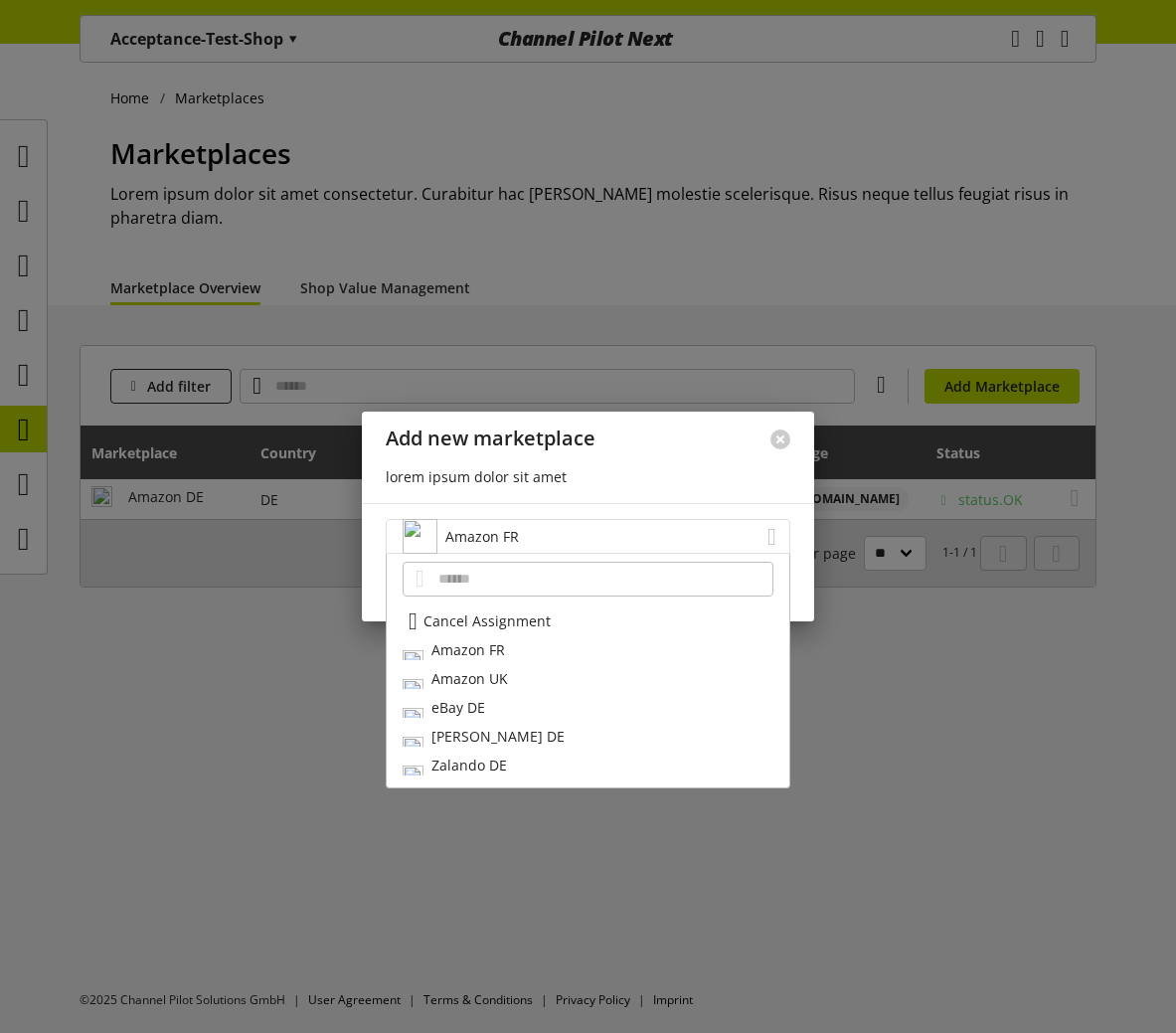 click on "Amazon FR" at bounding box center [588, 536] 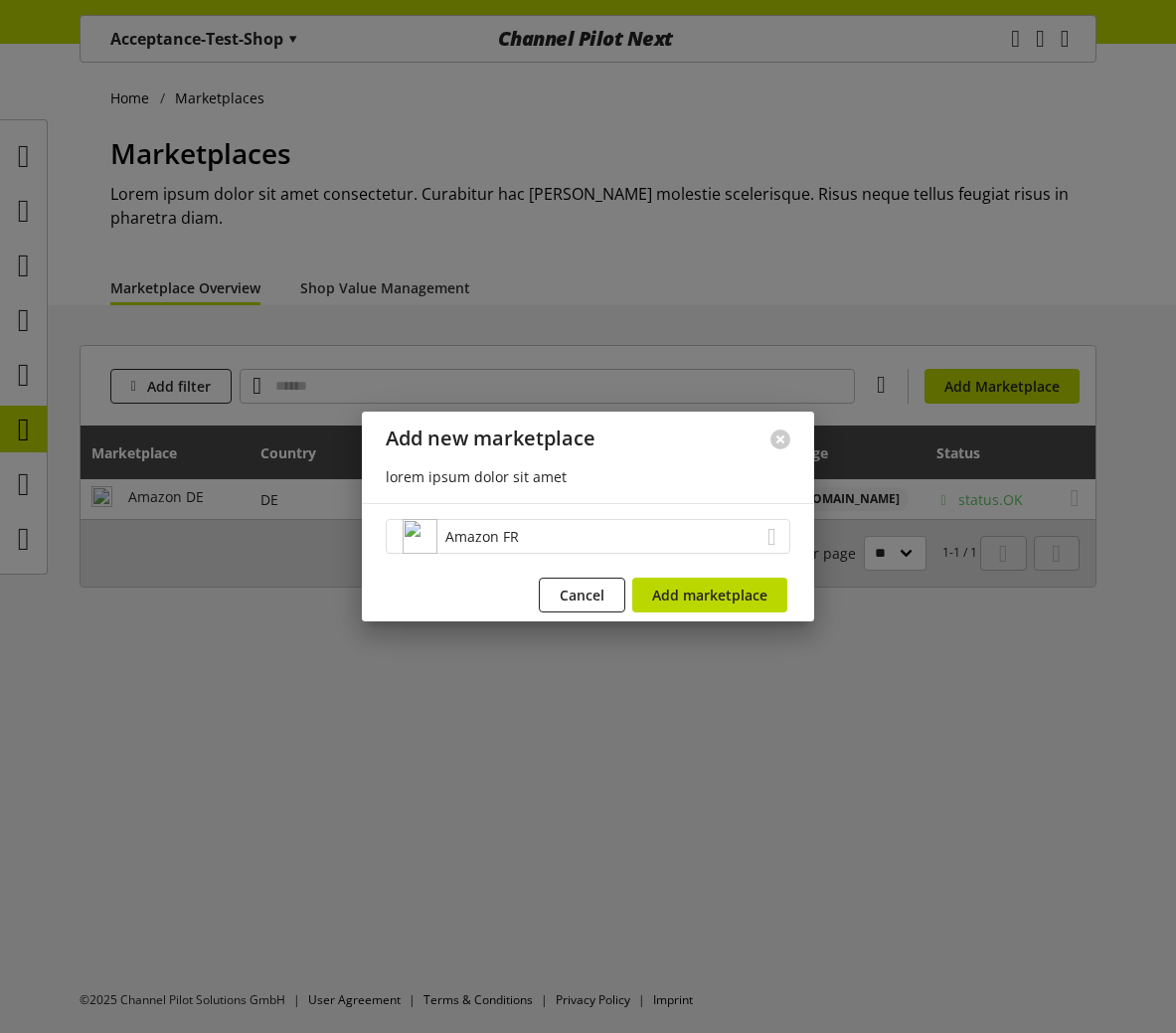click on "Amazon FR" at bounding box center [588, 536] 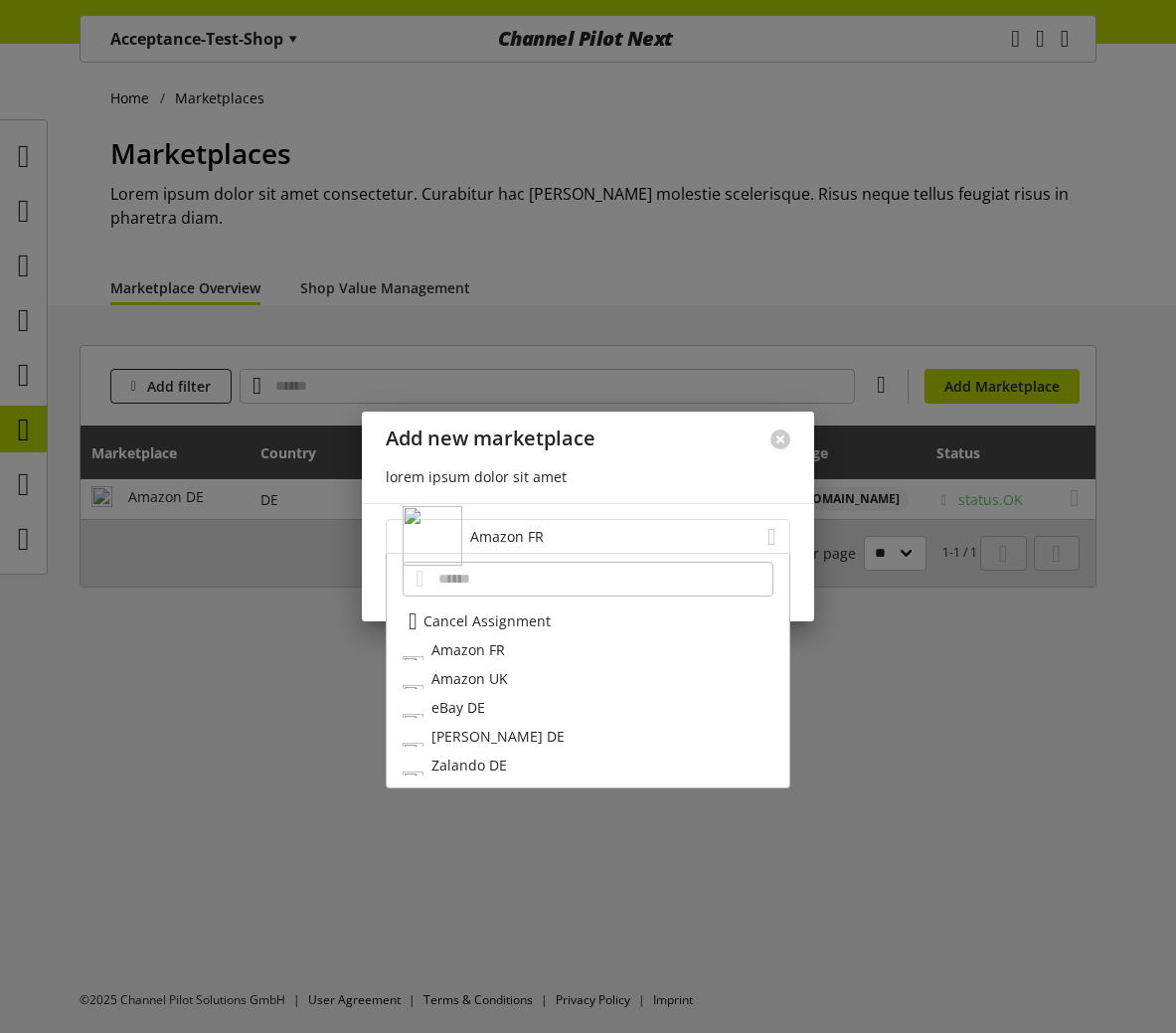 click on "Amazon FR" at bounding box center (588, 536) 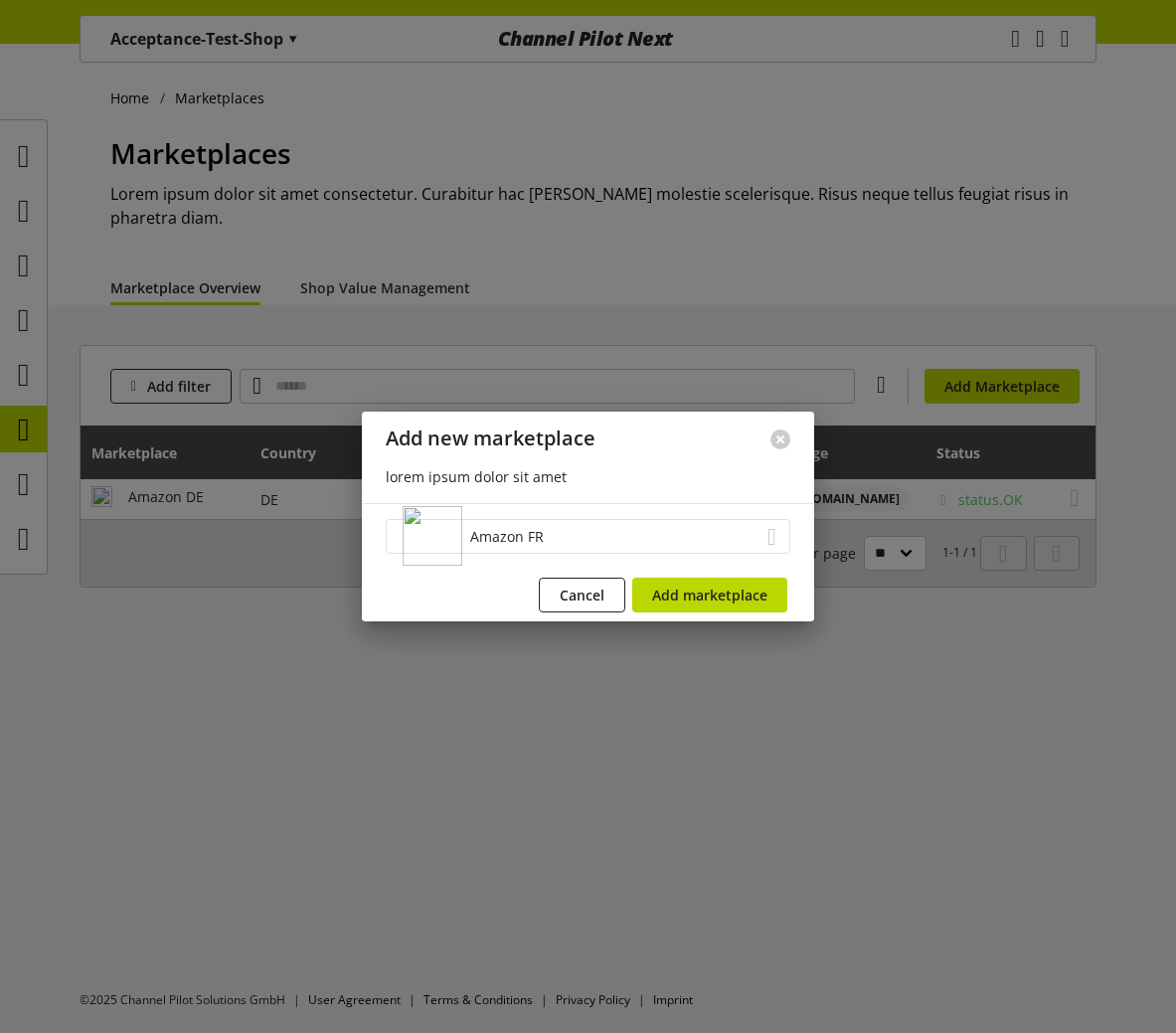 click on "Amazon FR" at bounding box center [588, 536] 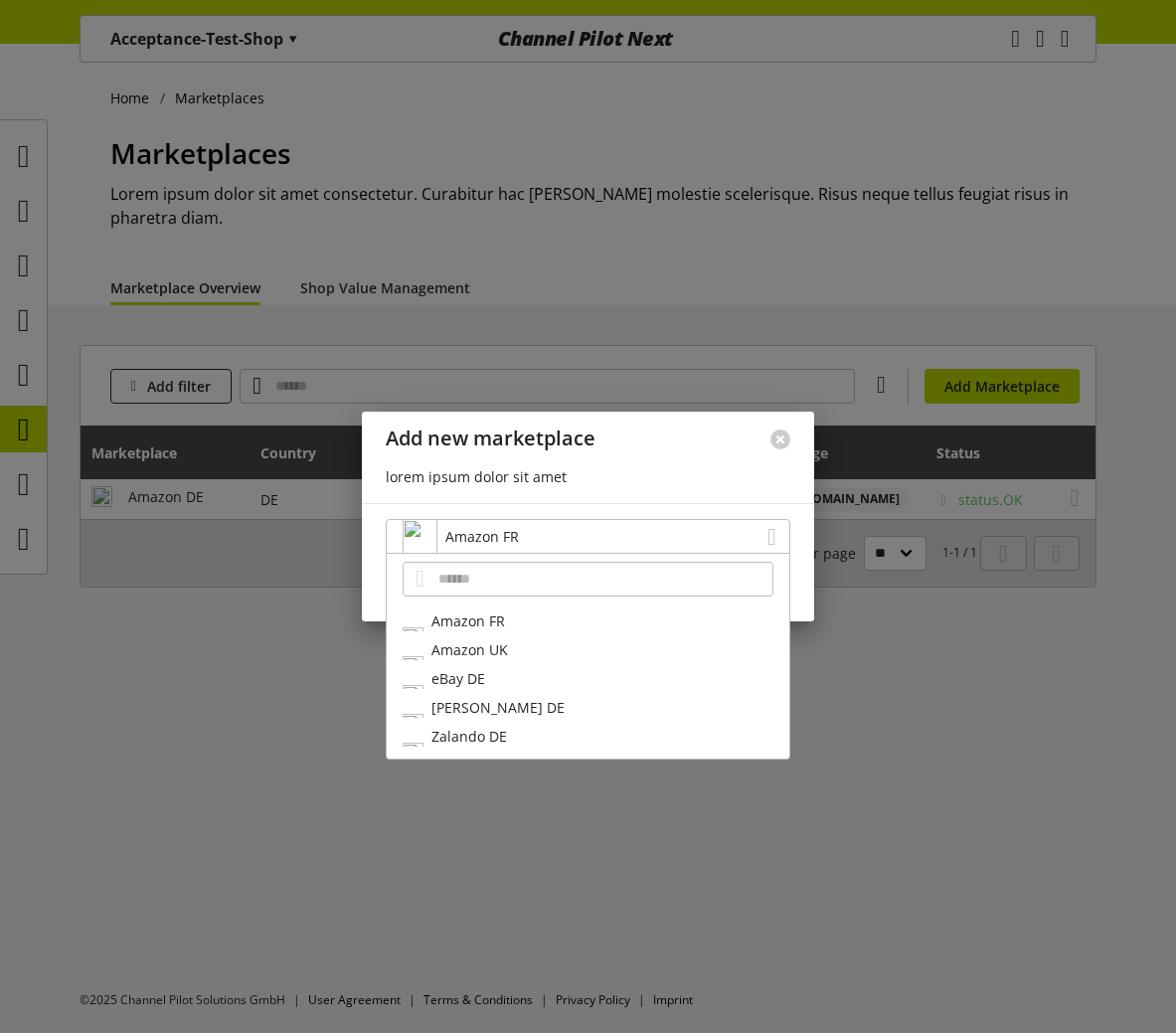 click on "Amazon UK" at bounding box center [588, 649] 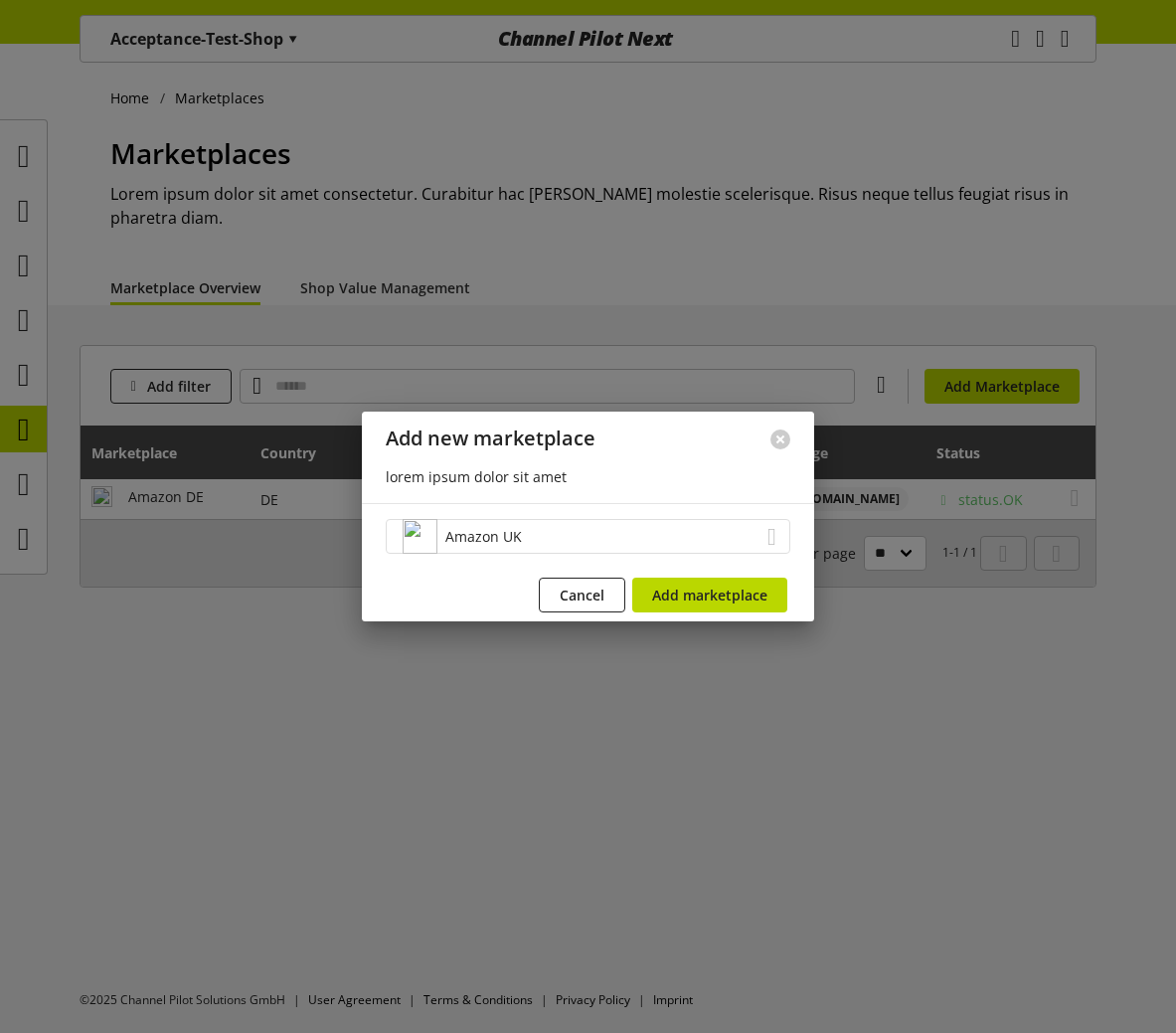 click on "Amazon UK" at bounding box center [588, 536] 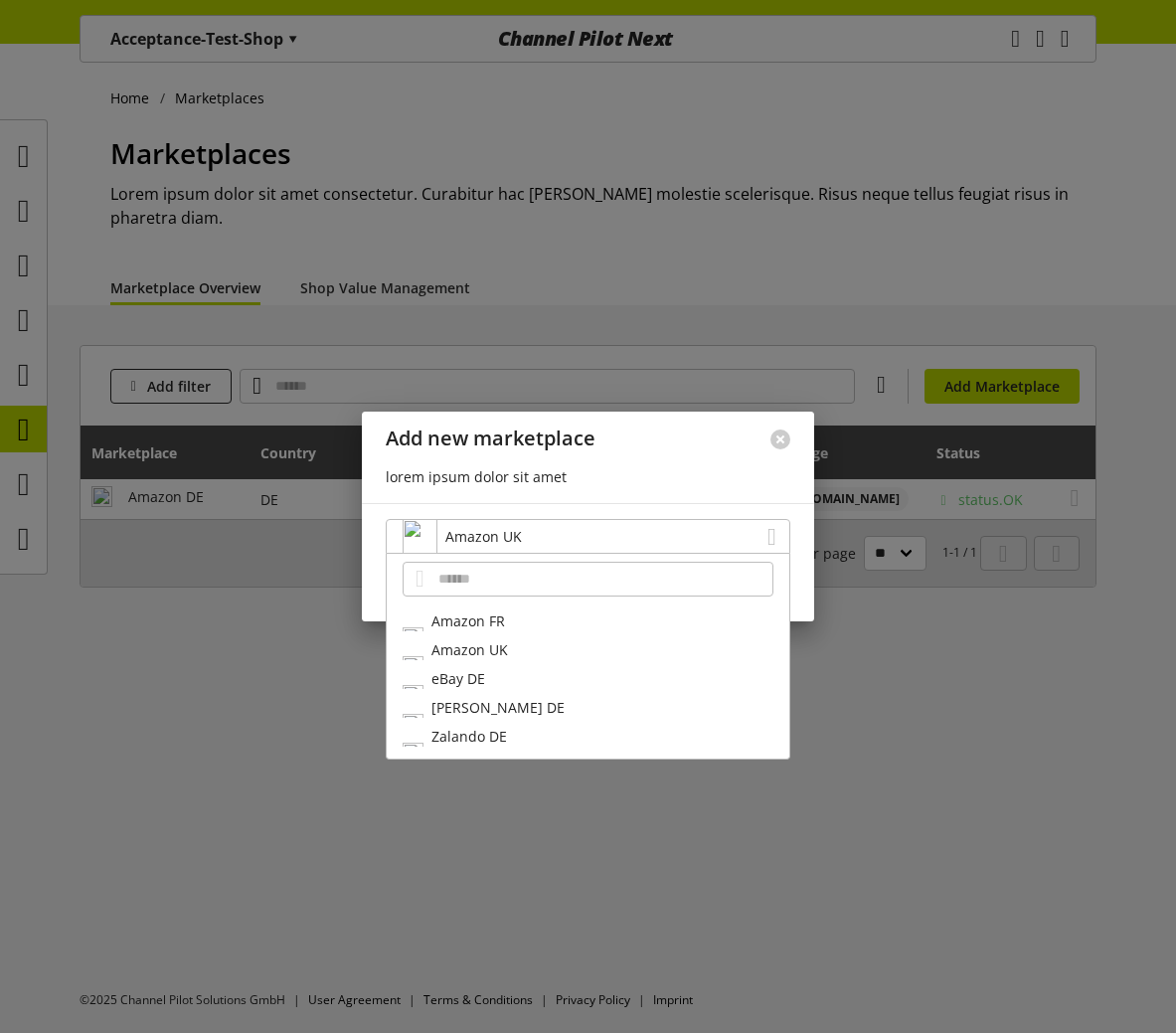 click on "[PERSON_NAME] DE" at bounding box center [588, 707] 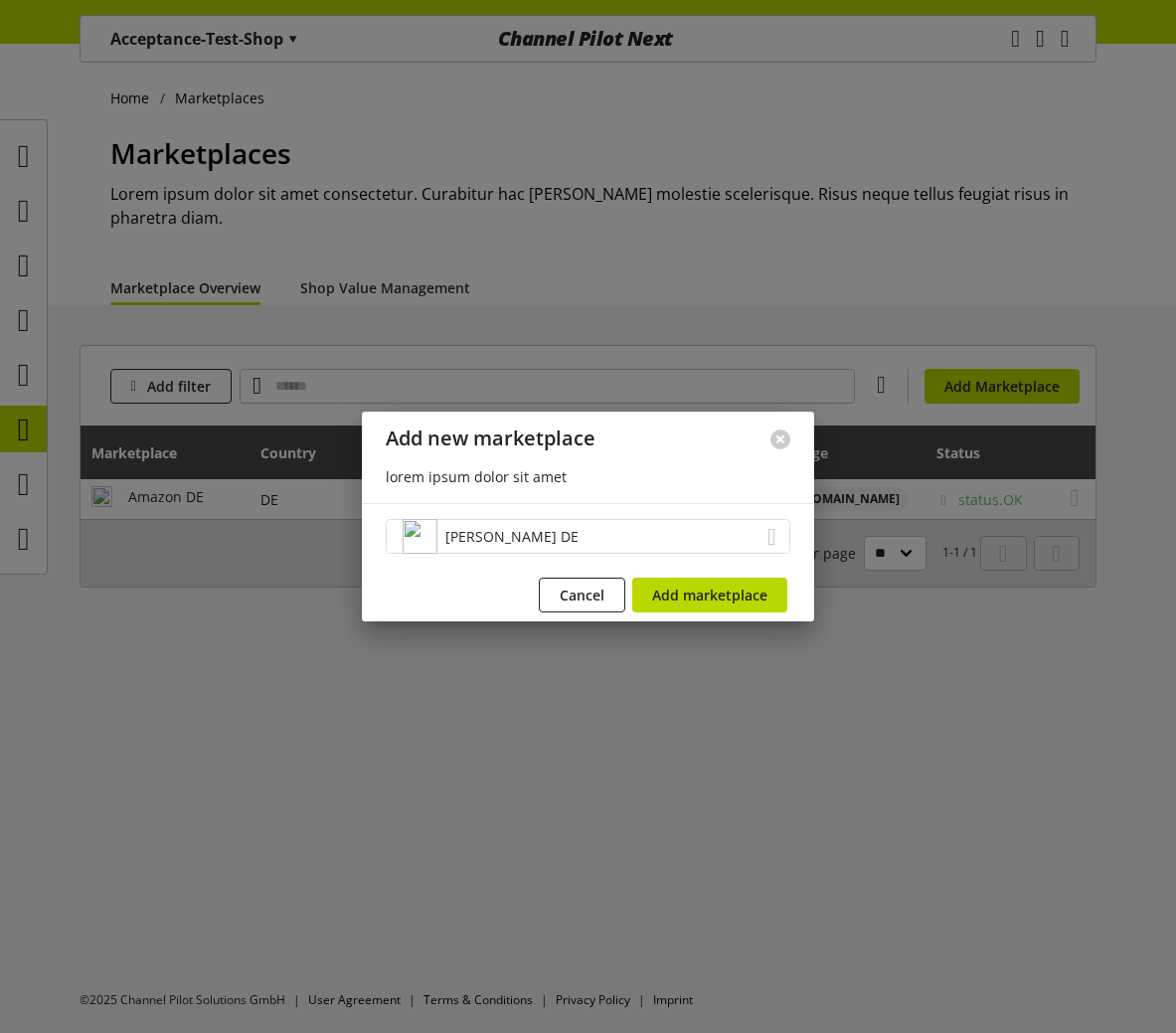 click on "[PERSON_NAME] DE" at bounding box center [588, 536] 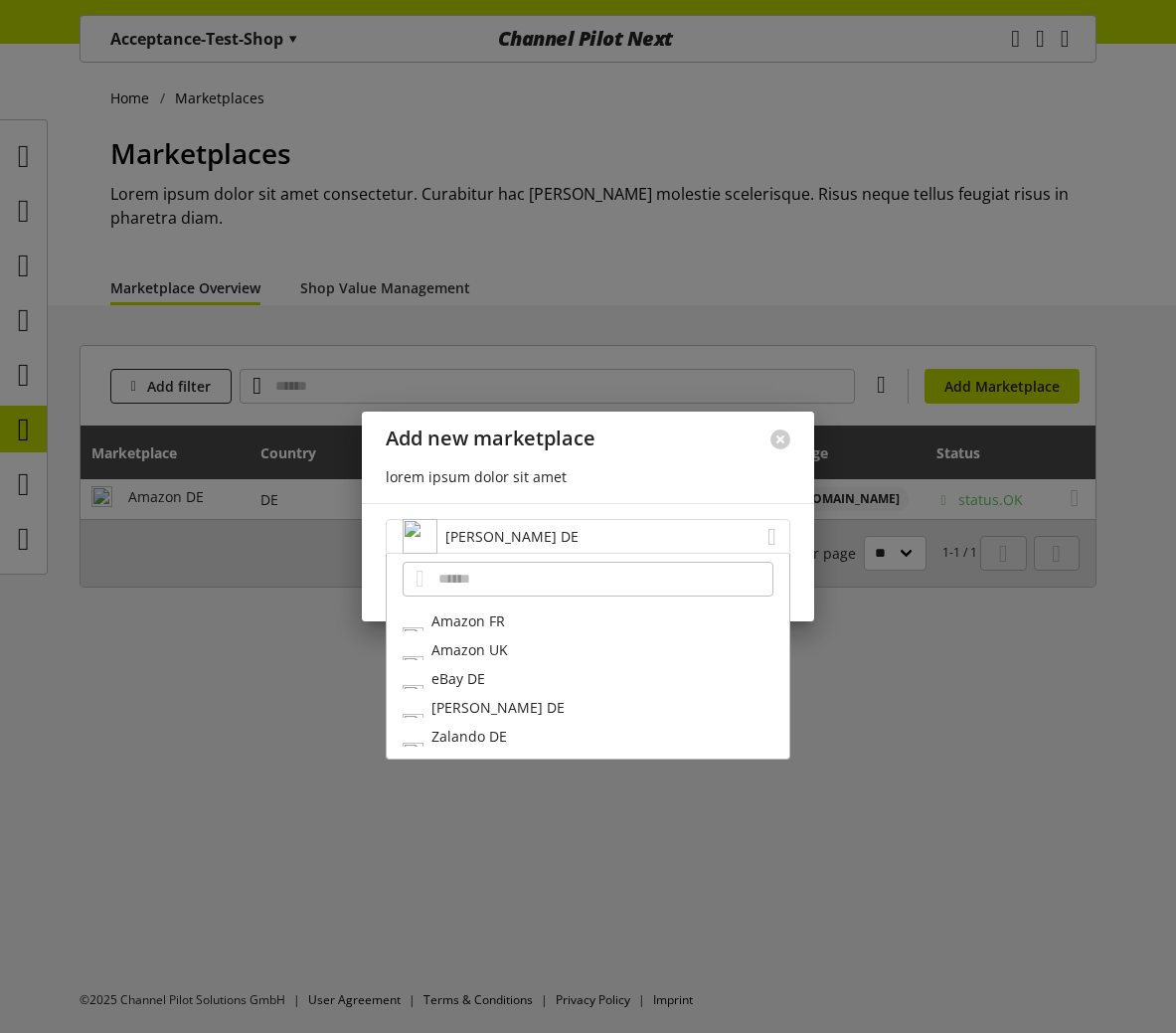 click on "[PERSON_NAME] DE" at bounding box center (588, 536) 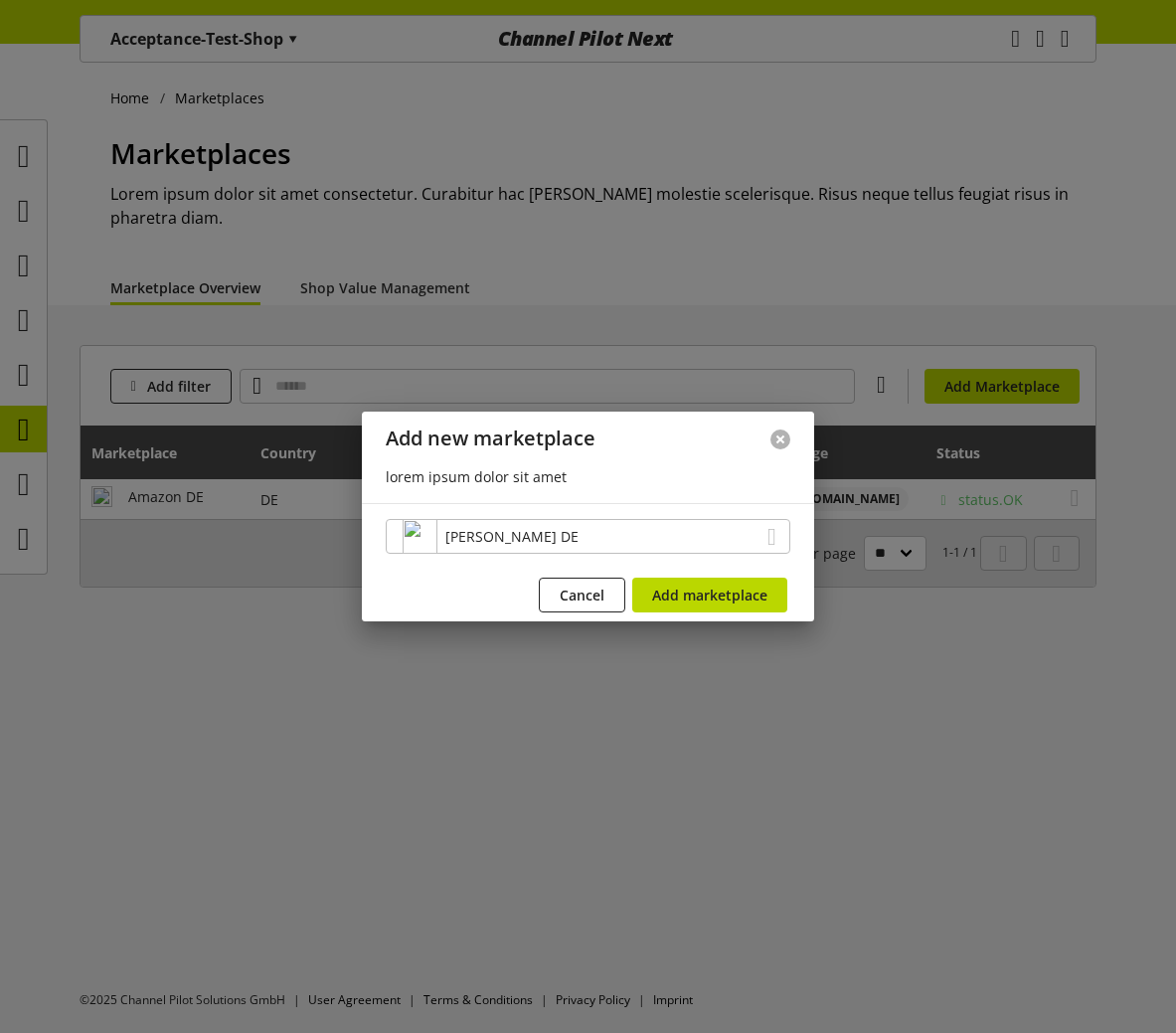 click at bounding box center (780, 439) 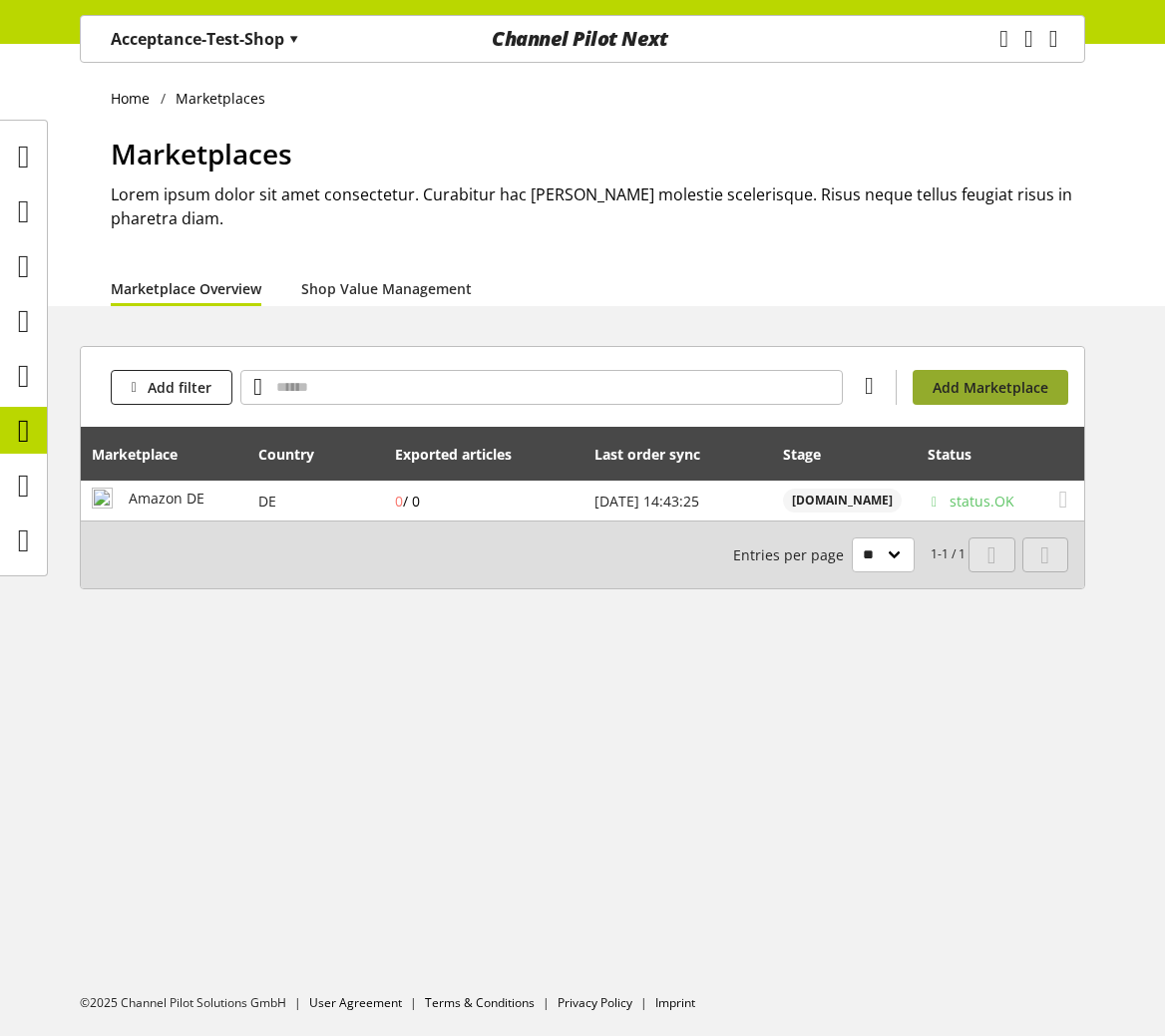 click on "Add Marketplace" at bounding box center [990, 387] 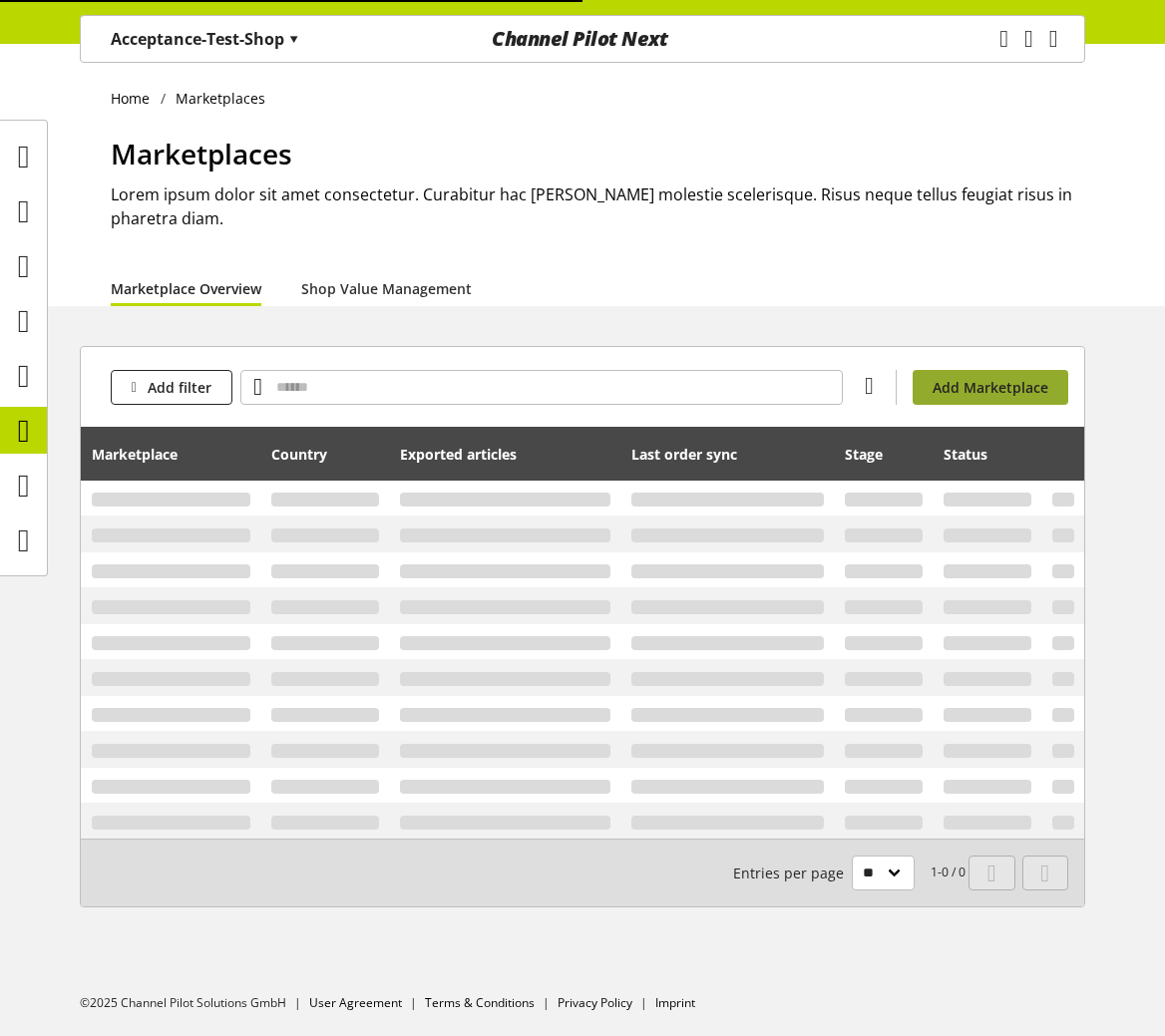 click on "Add Marketplace" at bounding box center [990, 387] 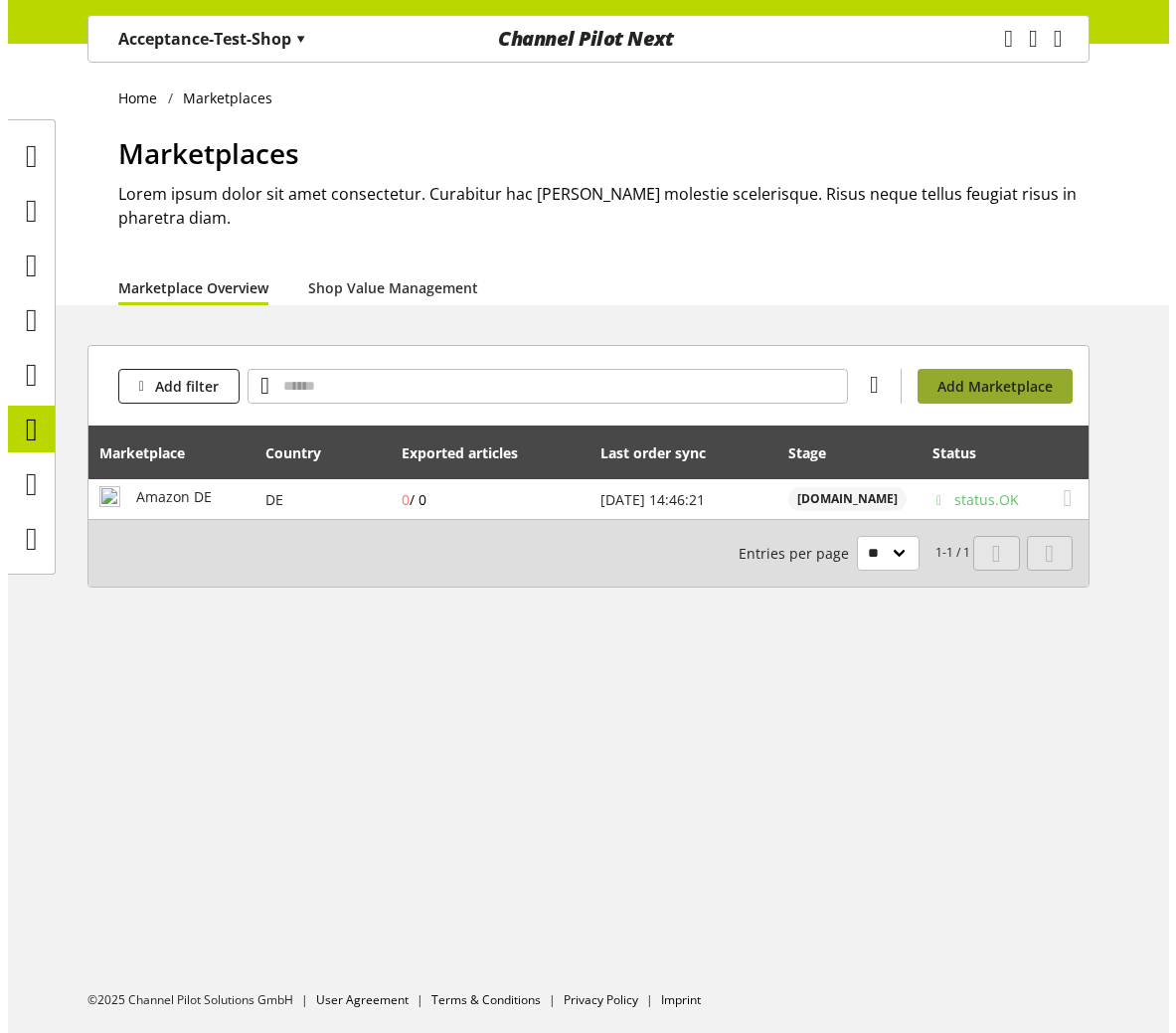 scroll, scrollTop: 0, scrollLeft: 0, axis: both 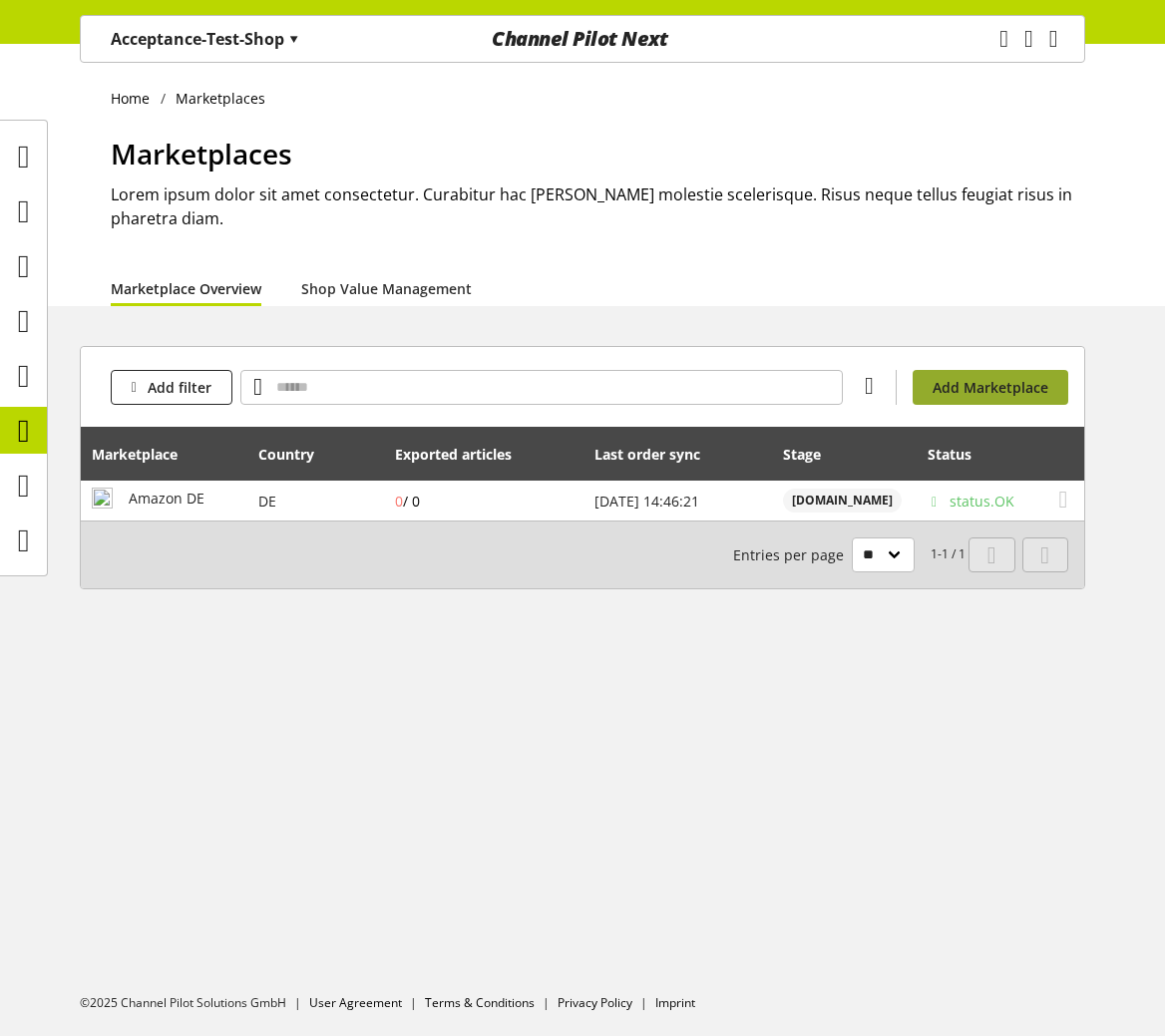 click on "Add Marketplace" at bounding box center [990, 387] 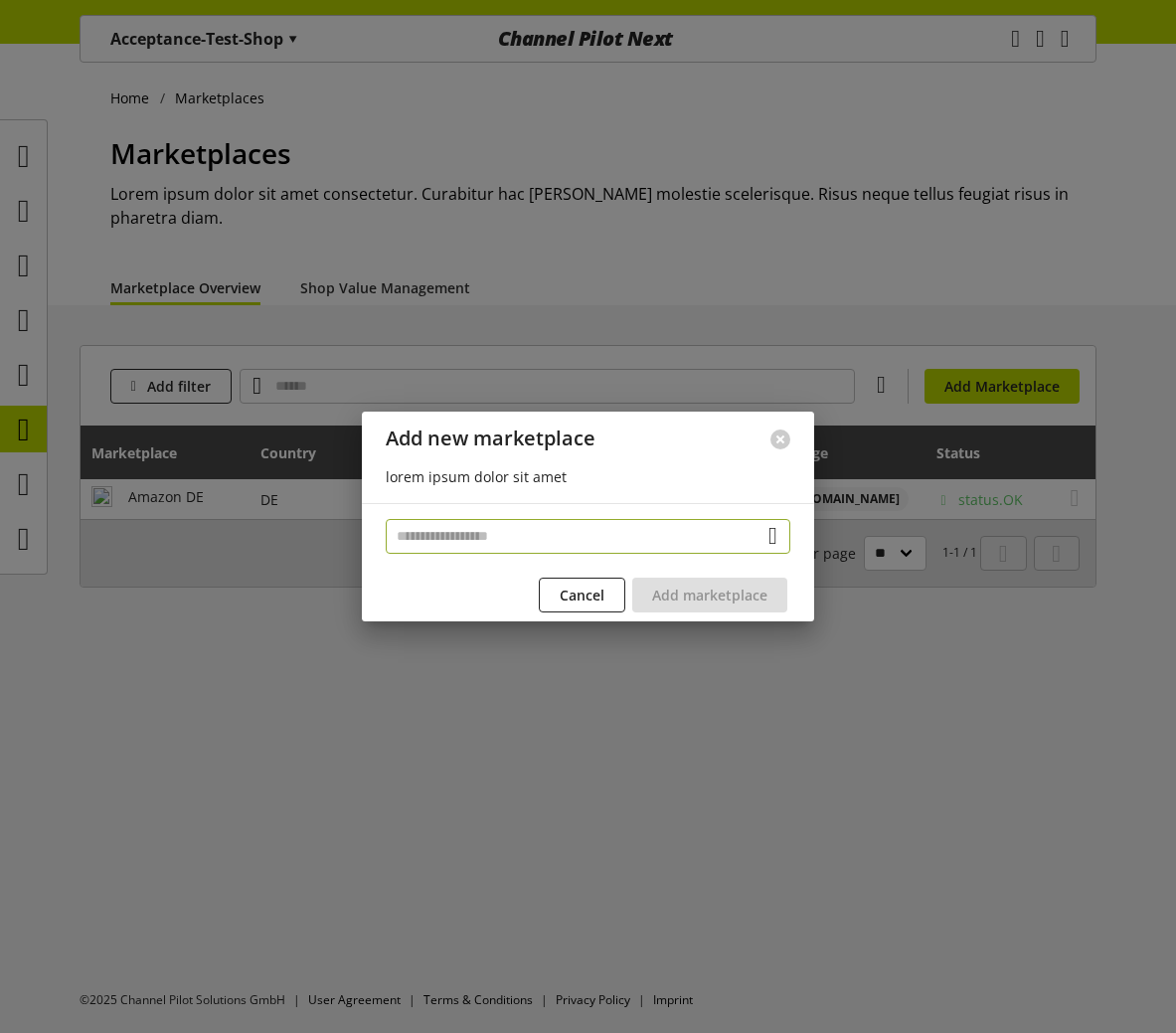 click at bounding box center (588, 536) 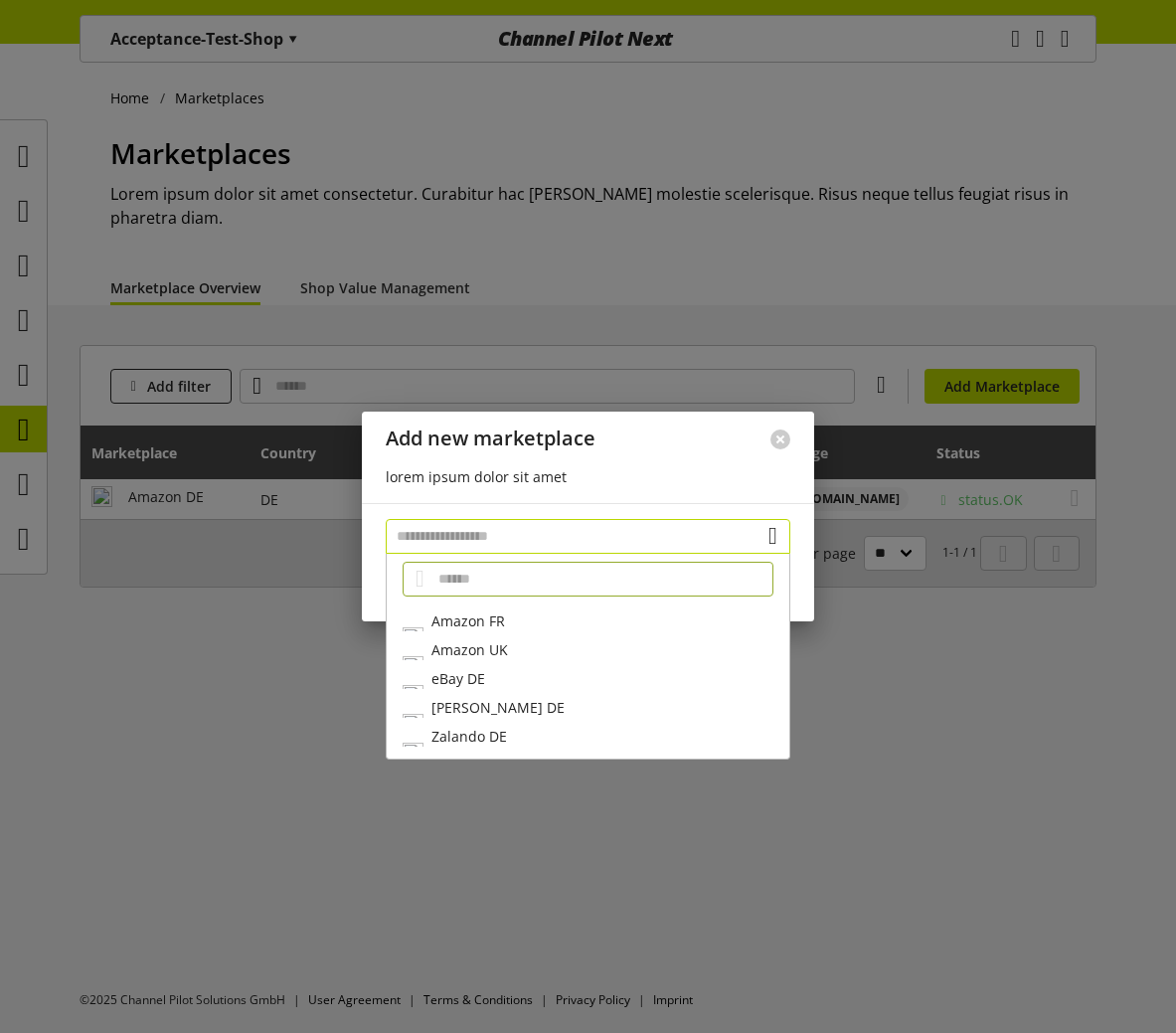 click at bounding box center (588, 536) 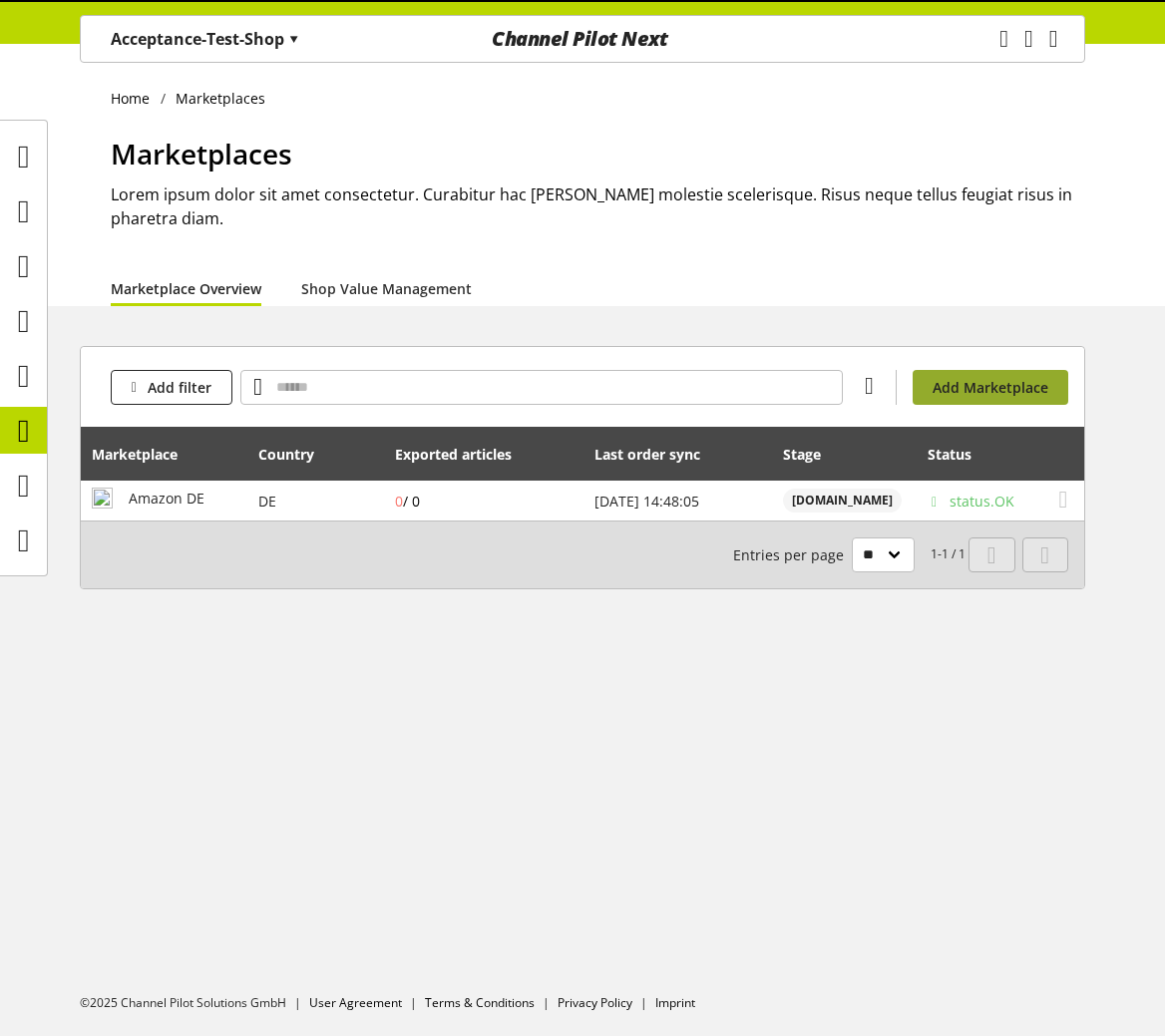click on "Add Marketplace" at bounding box center (990, 387) 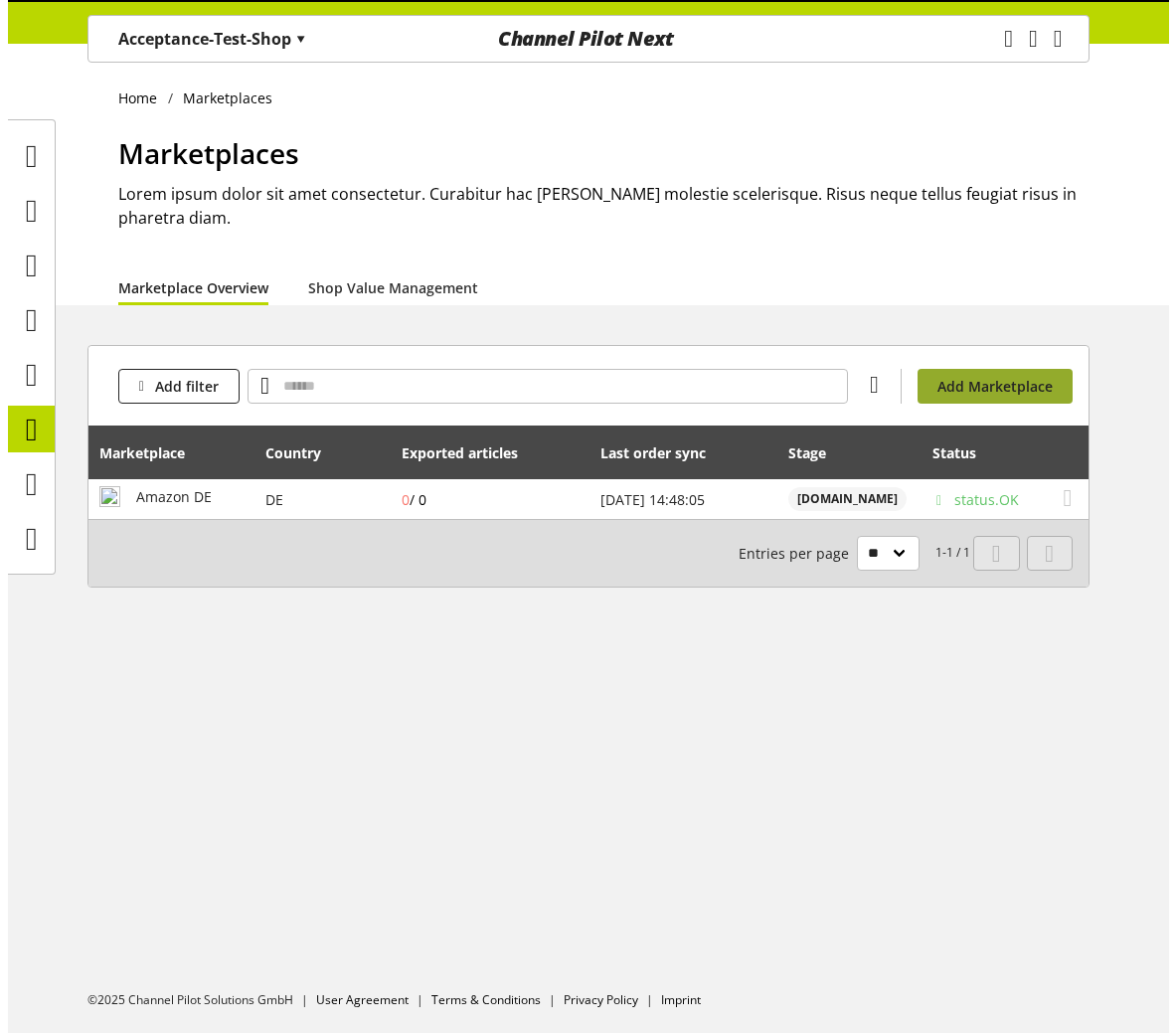 scroll, scrollTop: 0, scrollLeft: 0, axis: both 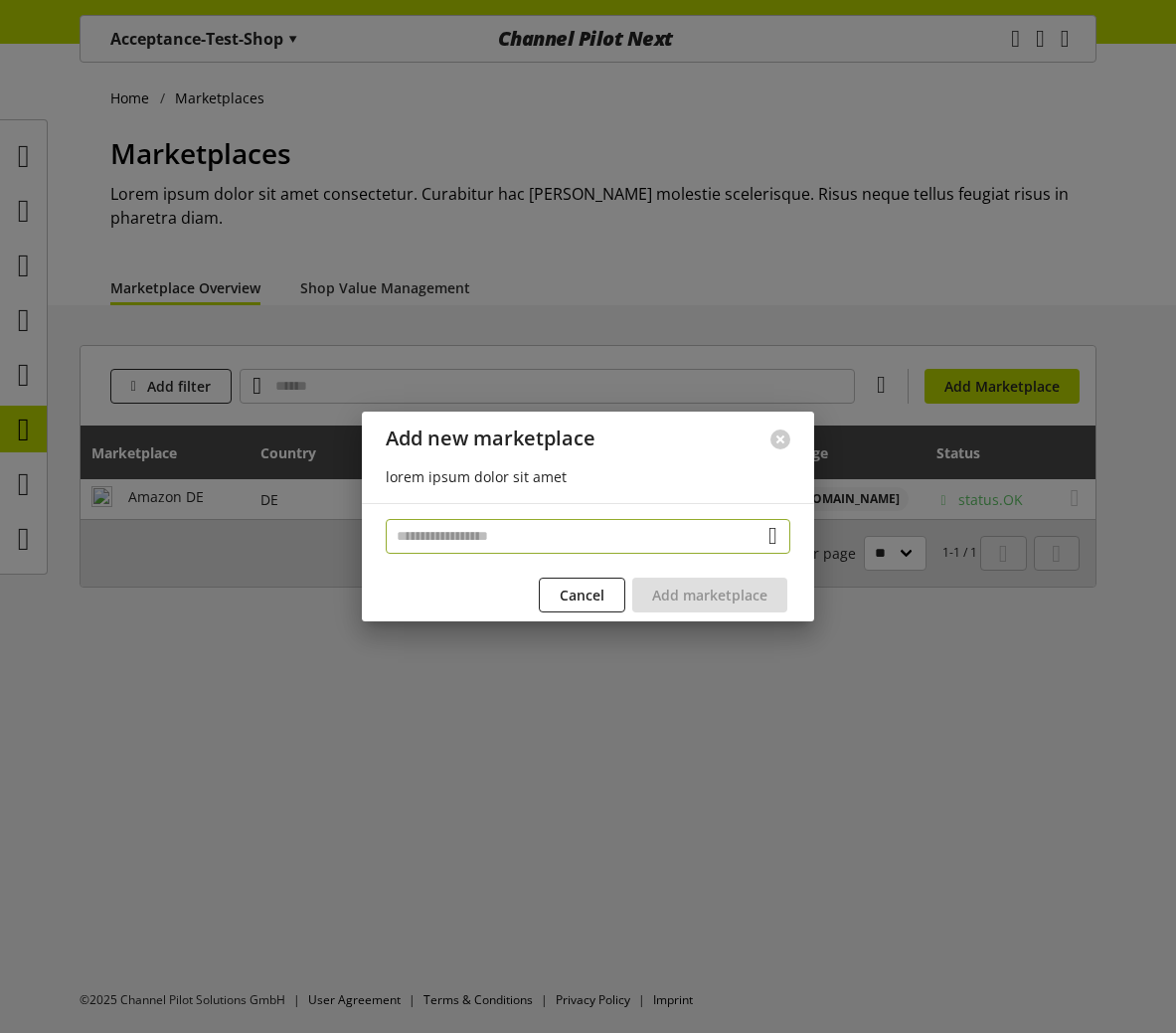 click at bounding box center [588, 536] 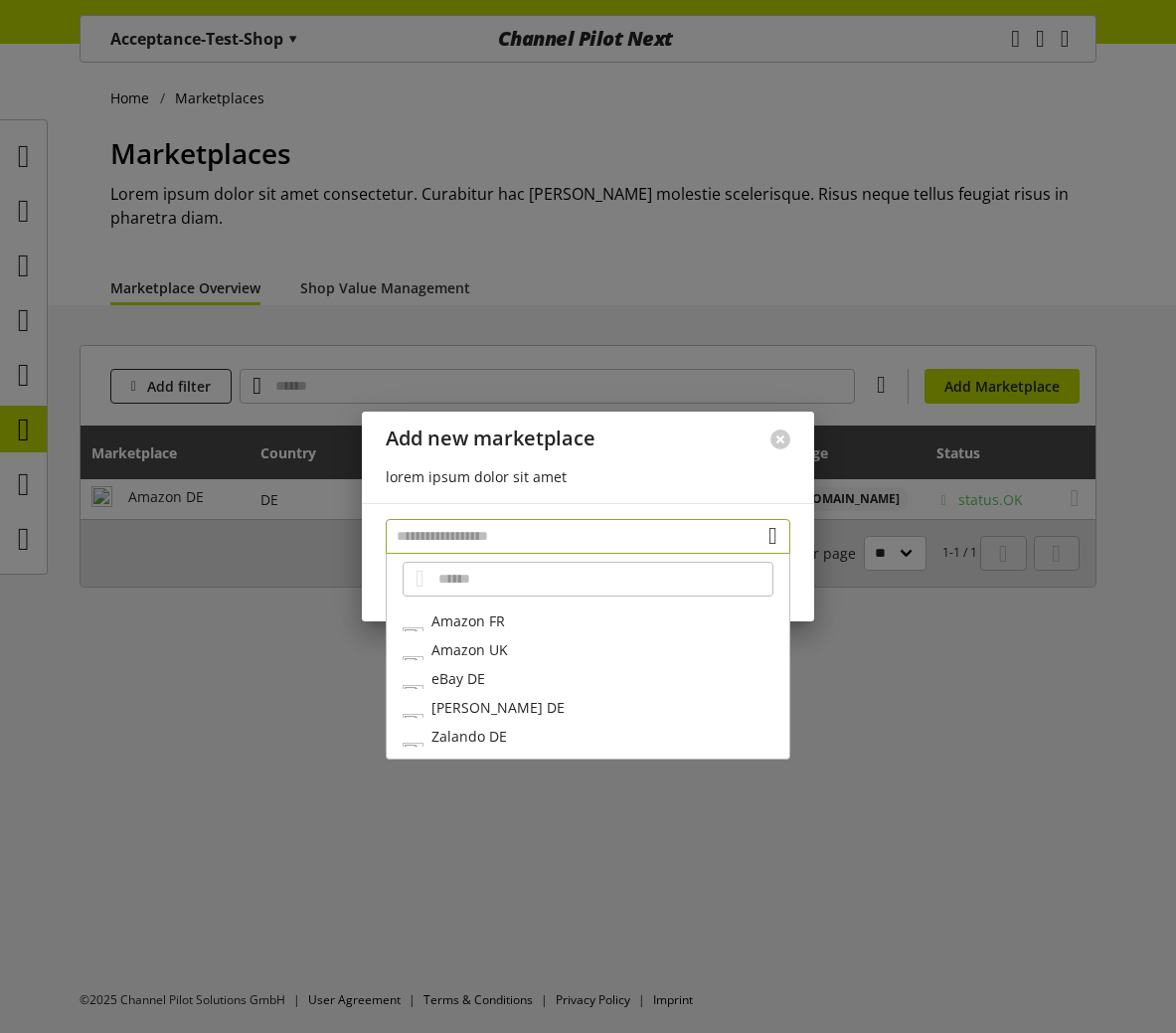 click at bounding box center [588, 536] 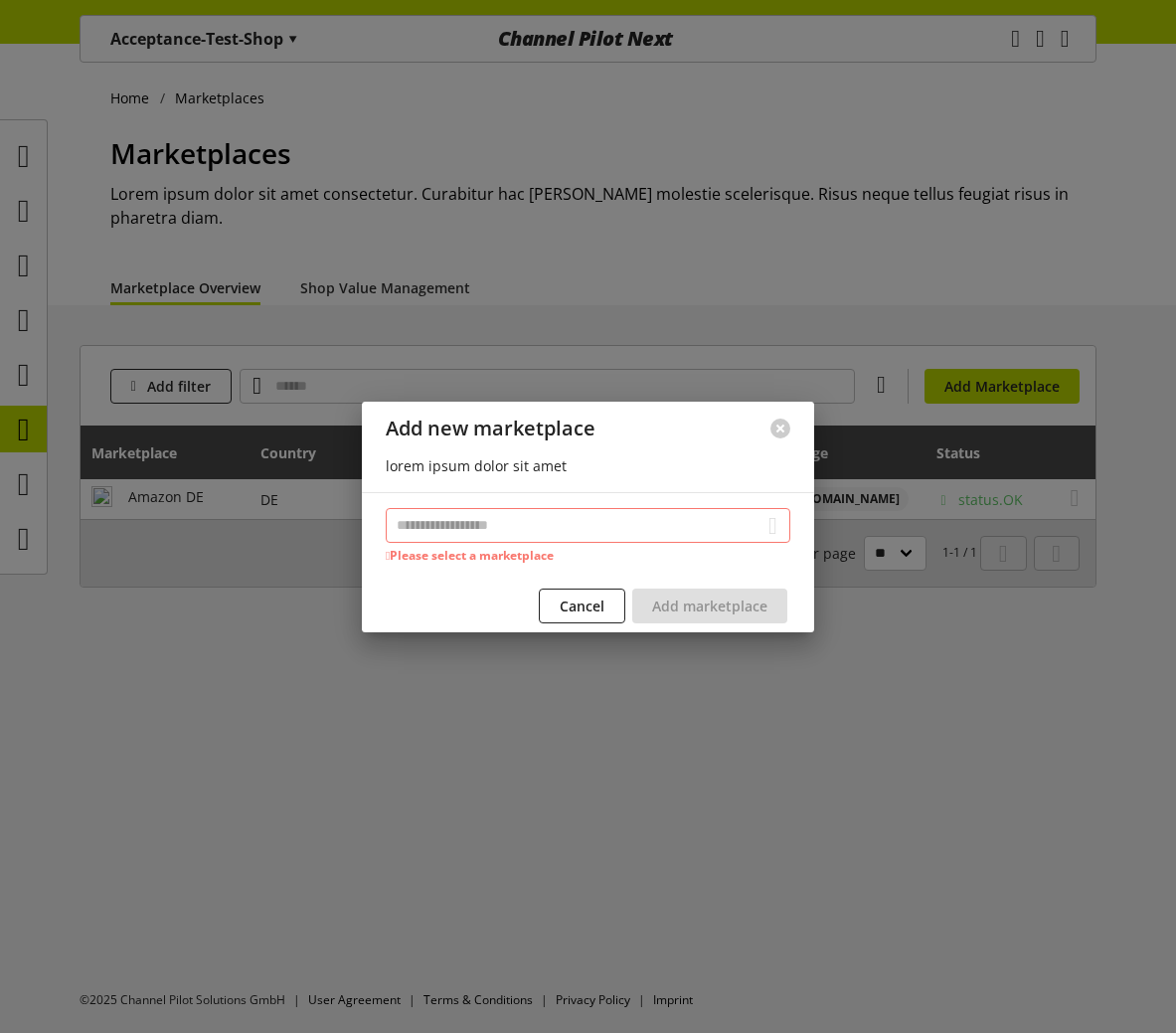 click on "Please select a marketplace" at bounding box center [588, 536] 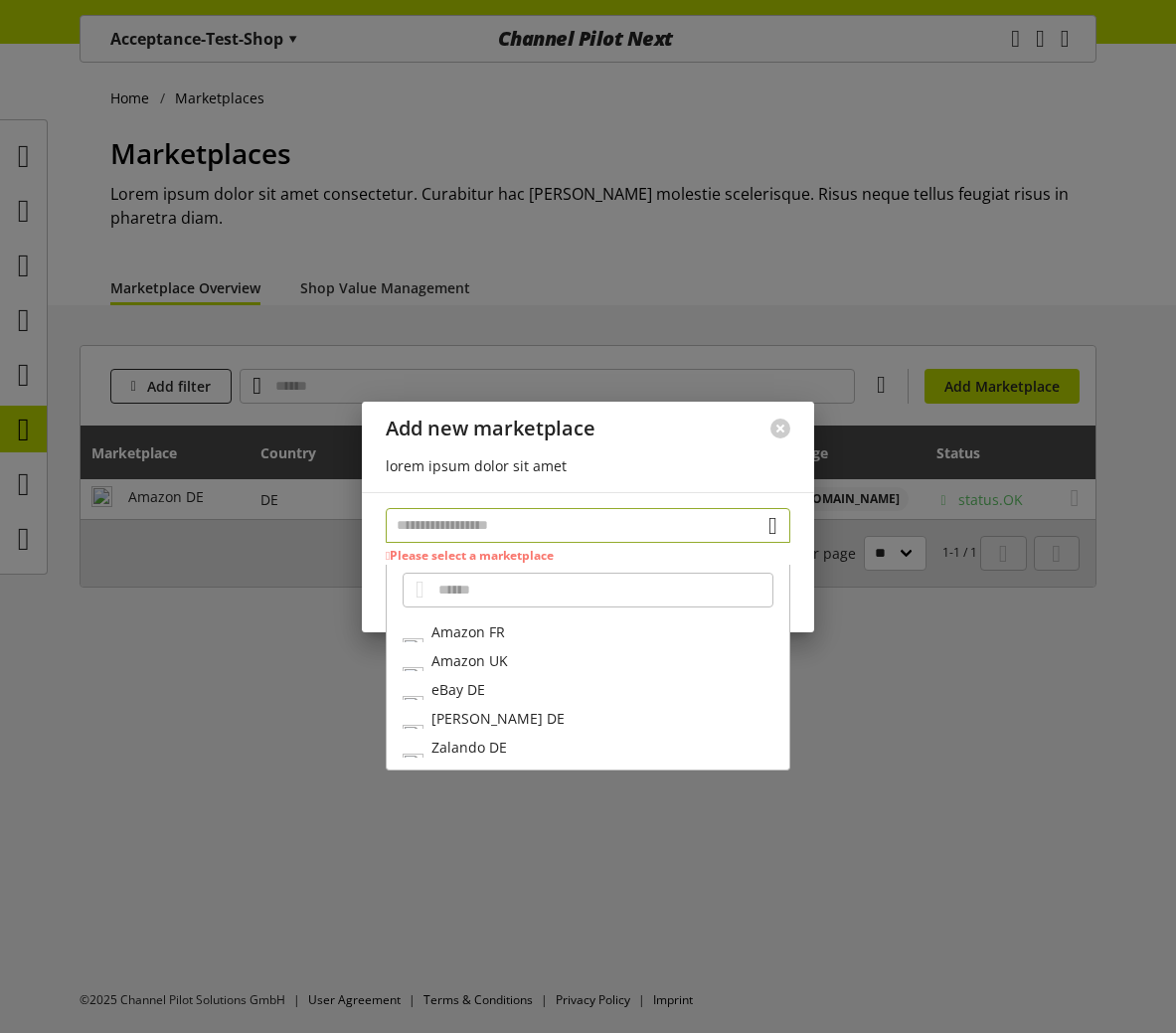 click at bounding box center [588, 525] 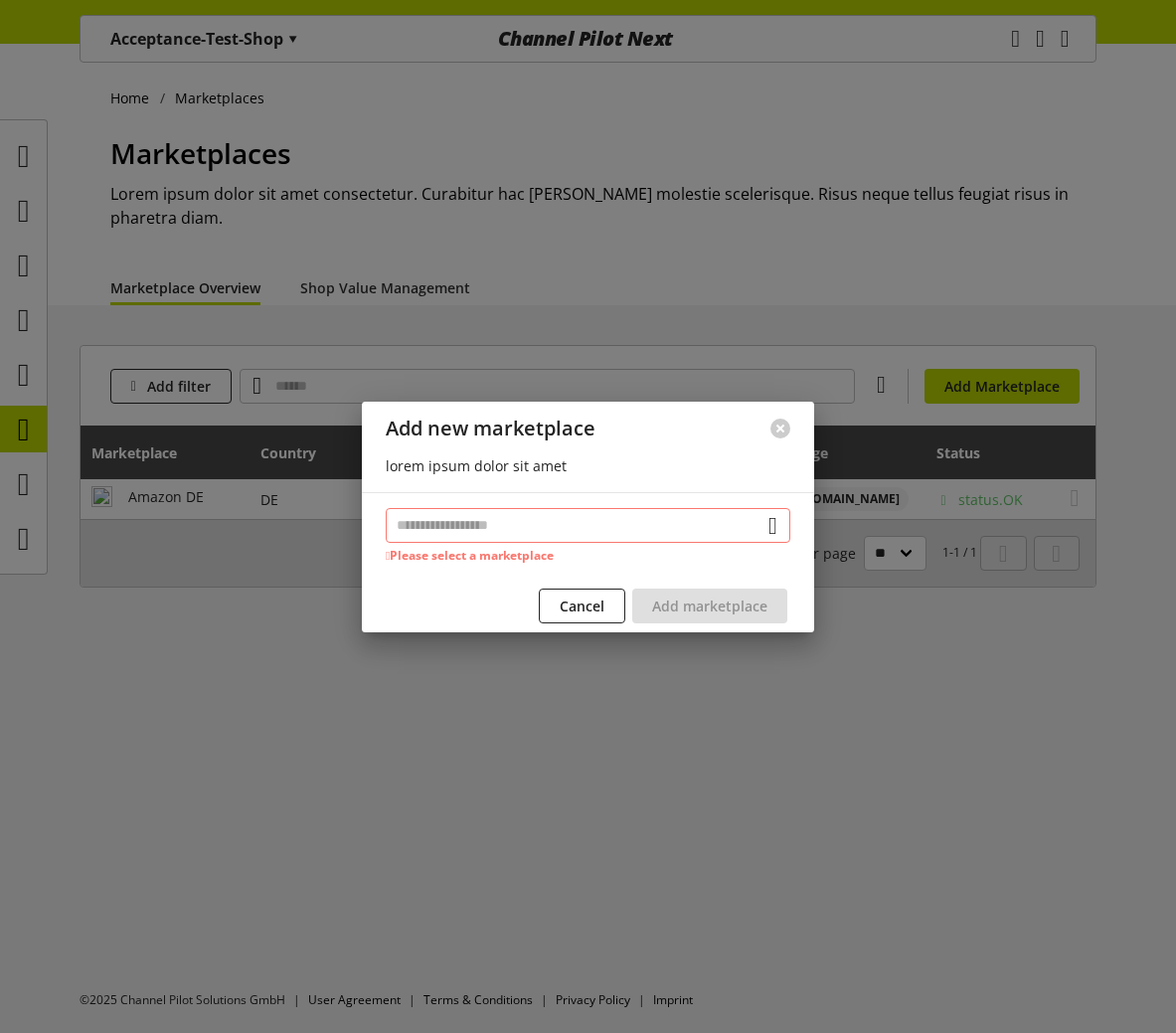 click at bounding box center (588, 525) 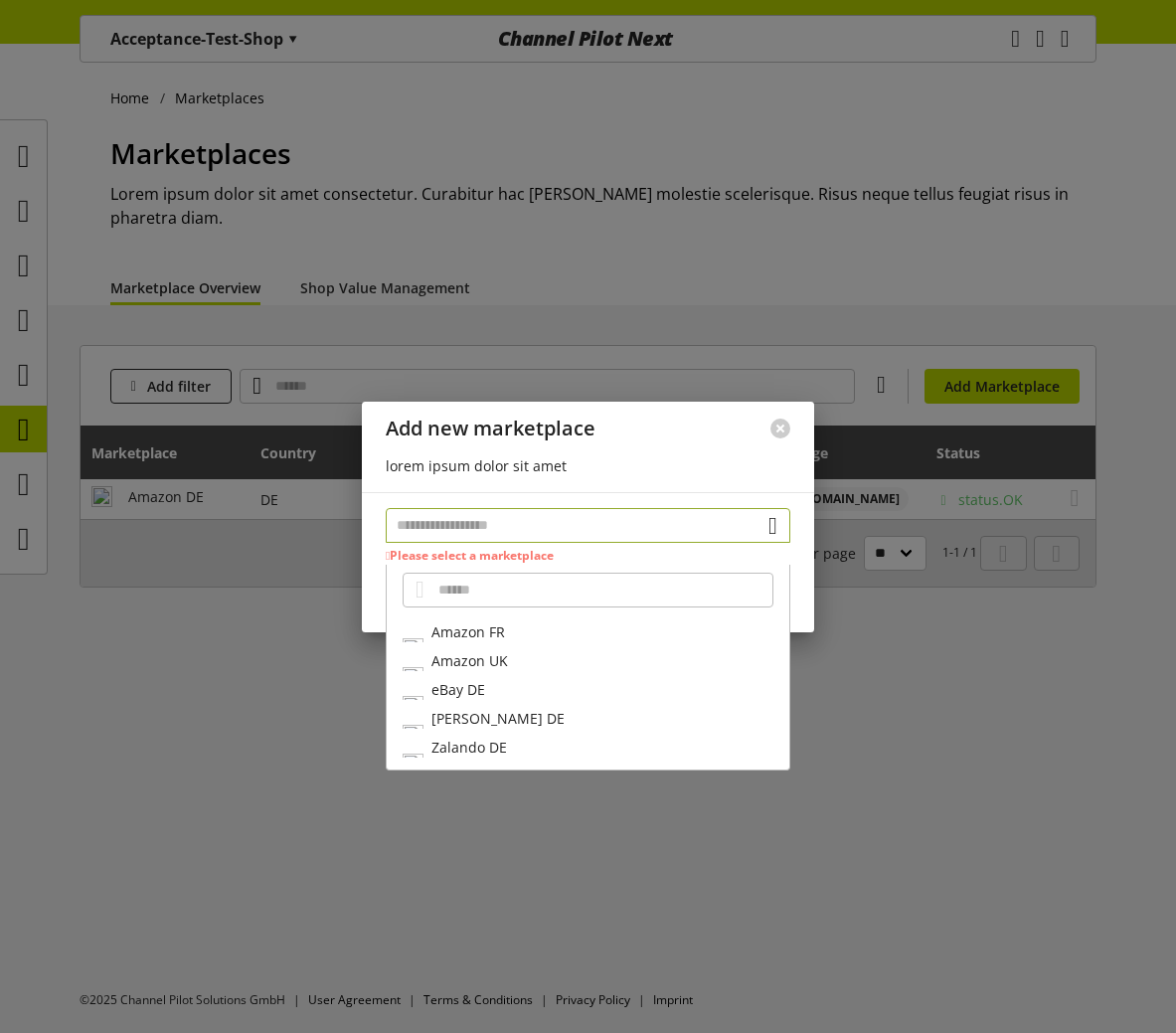 click at bounding box center (588, 525) 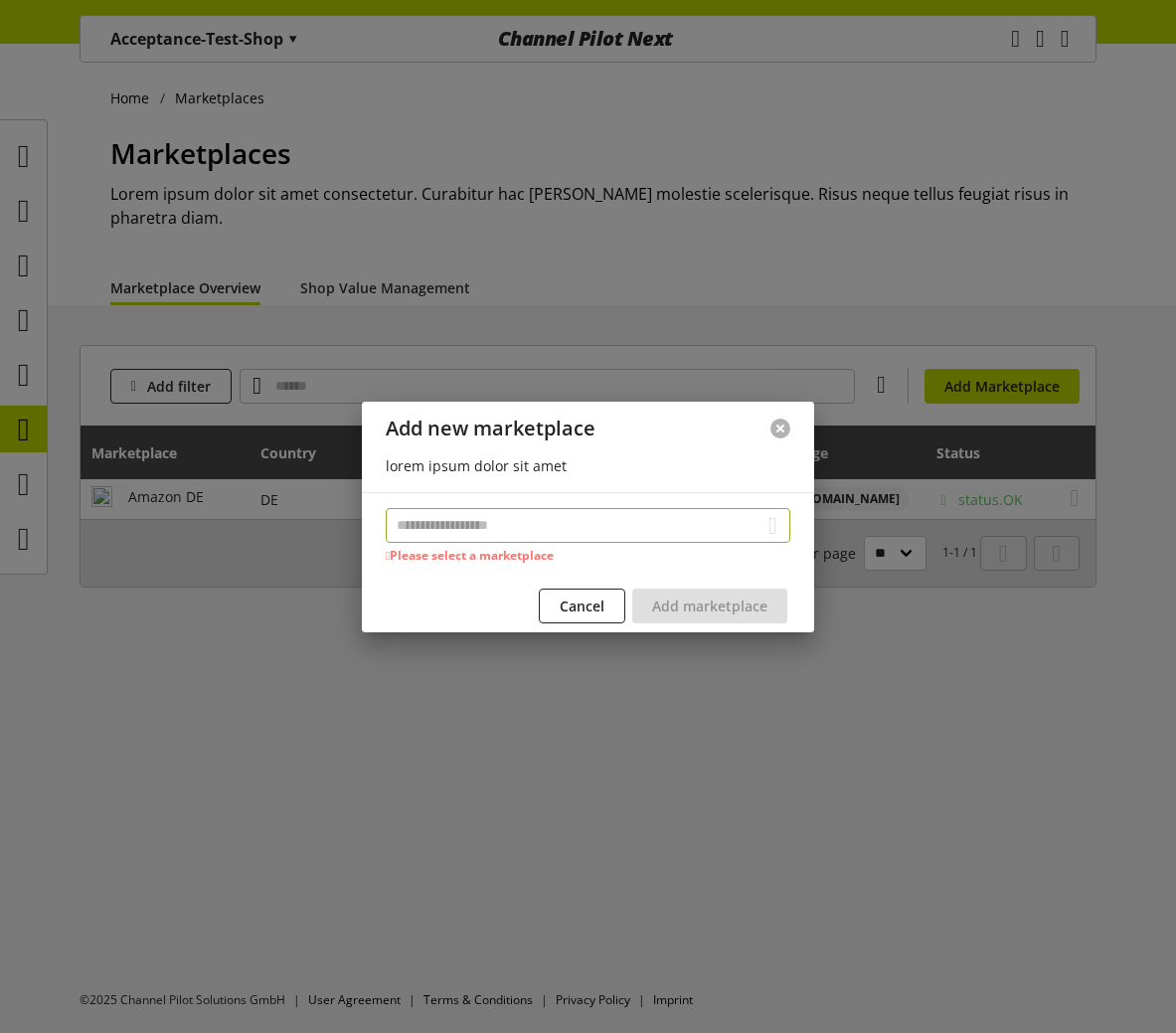 click at bounding box center [780, 429] 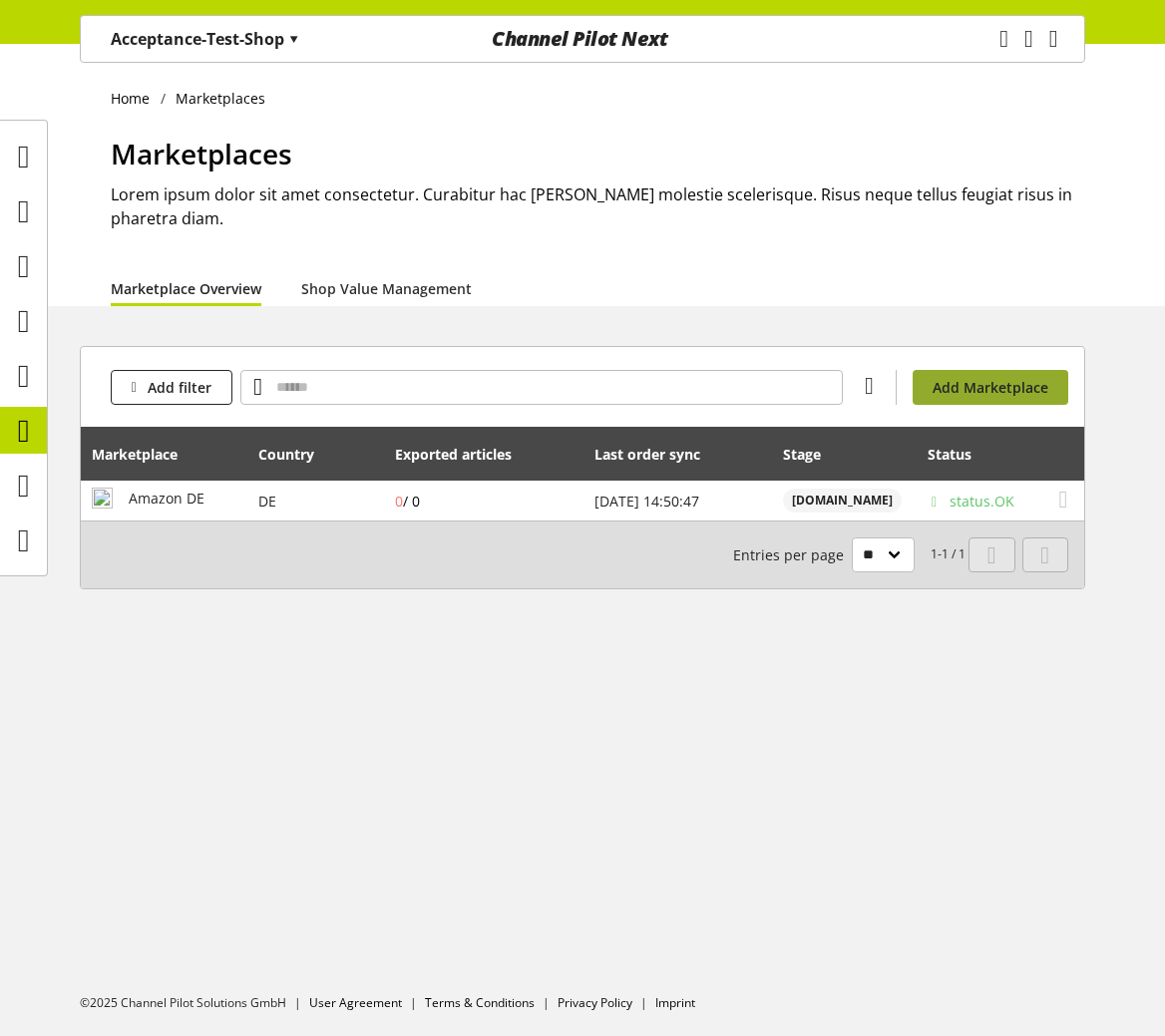 click on "Add Marketplace" at bounding box center [990, 387] 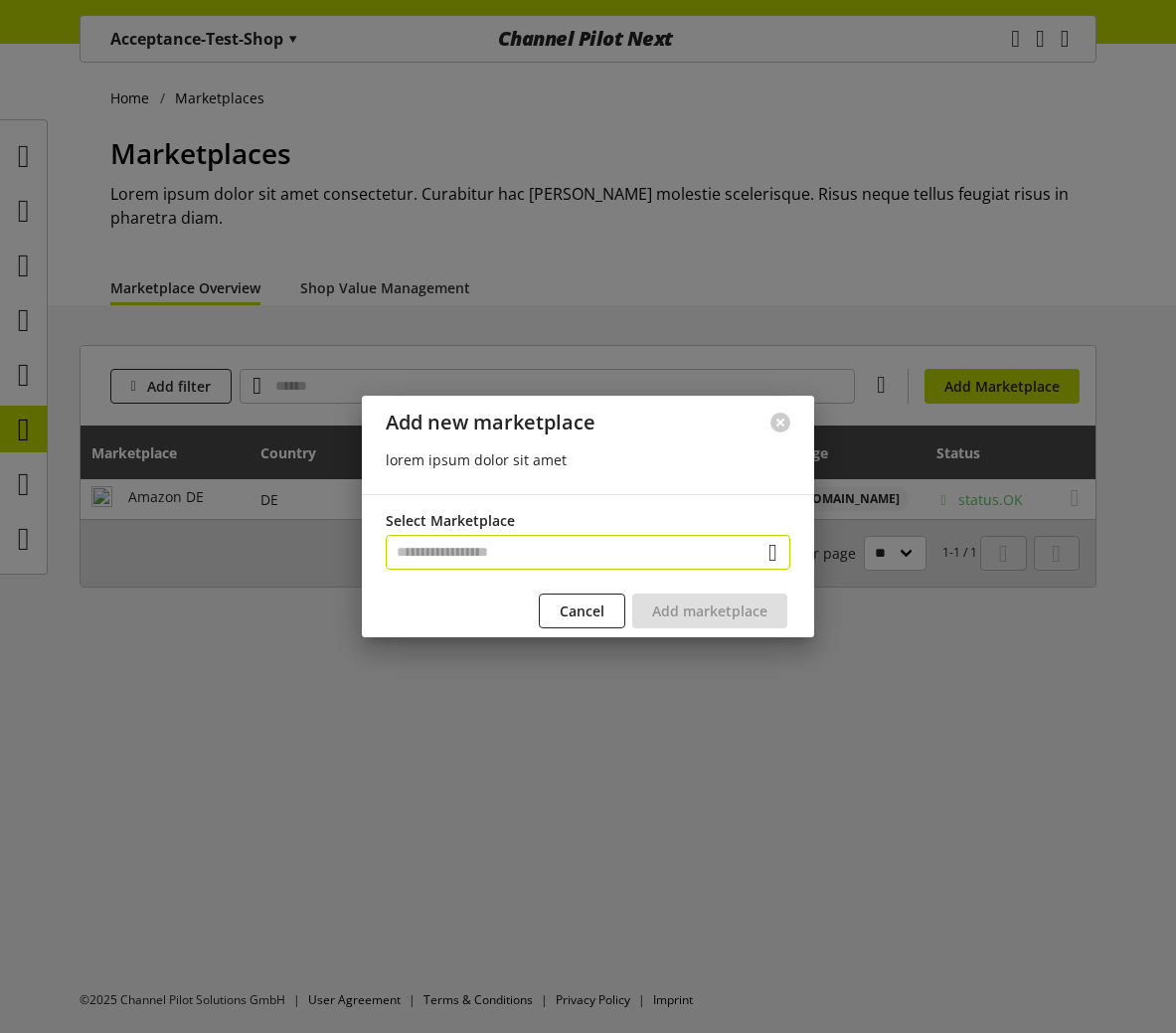 click at bounding box center [588, 552] 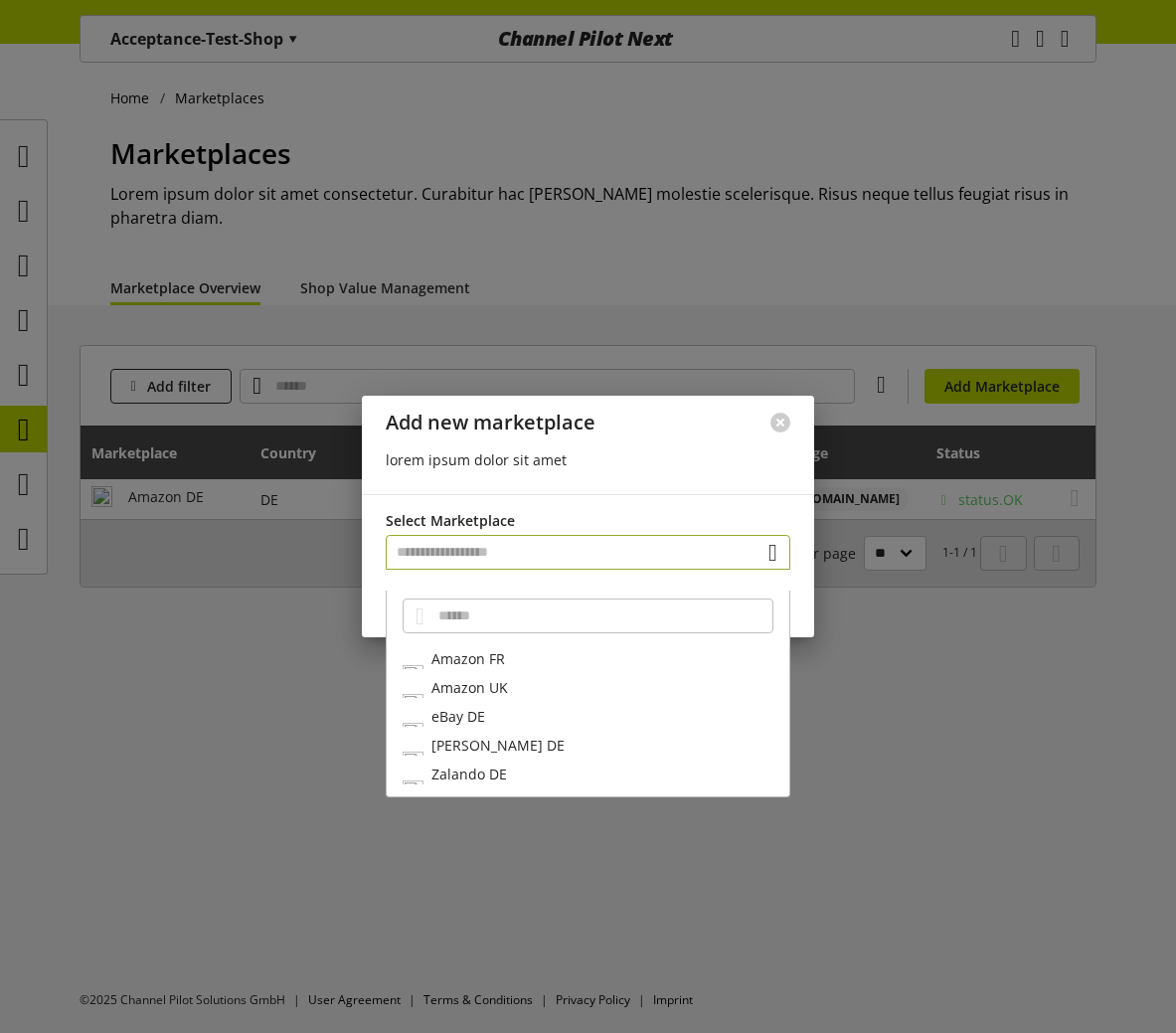 click at bounding box center (588, 552) 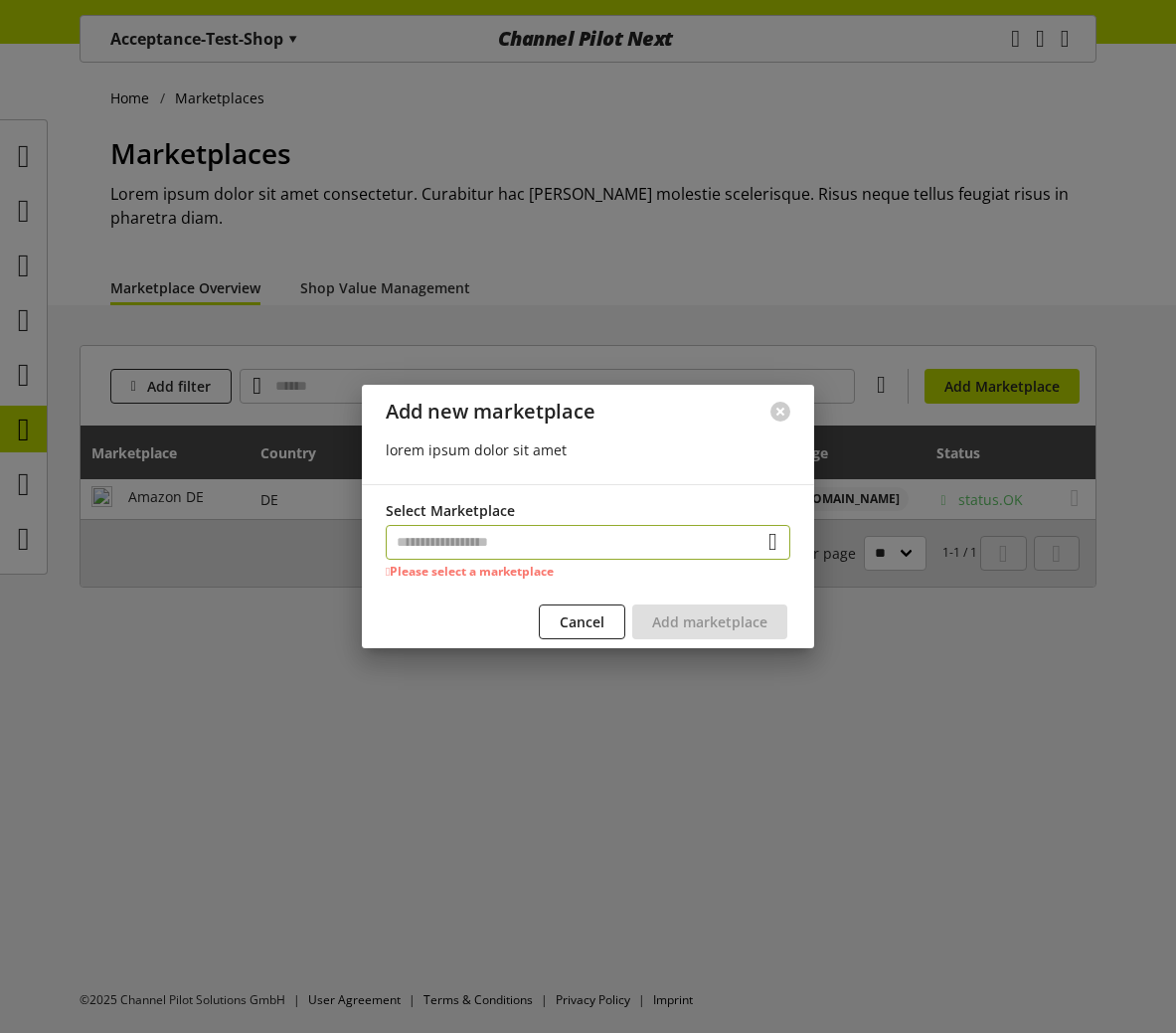 click at bounding box center [588, 542] 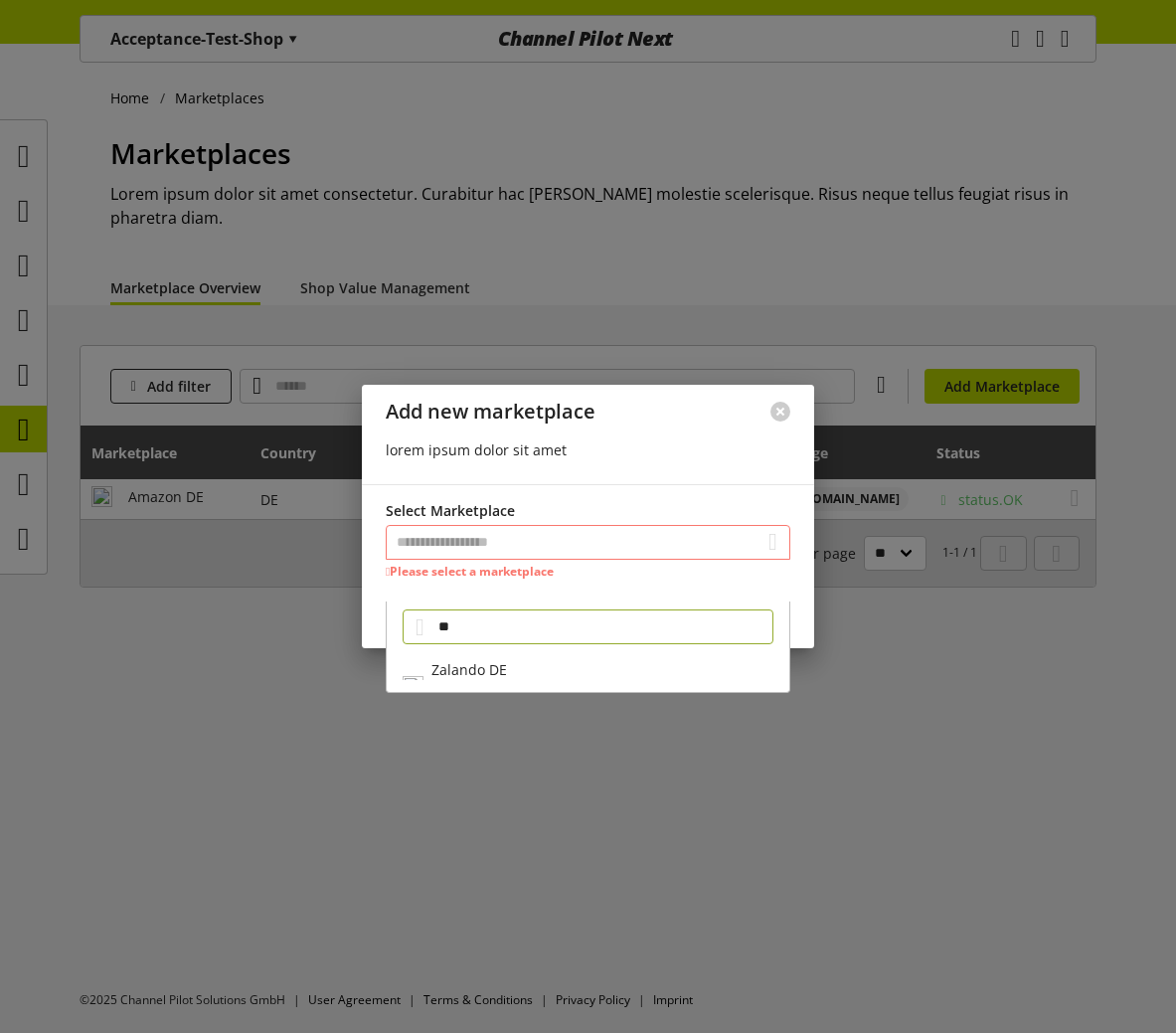 type on "*" 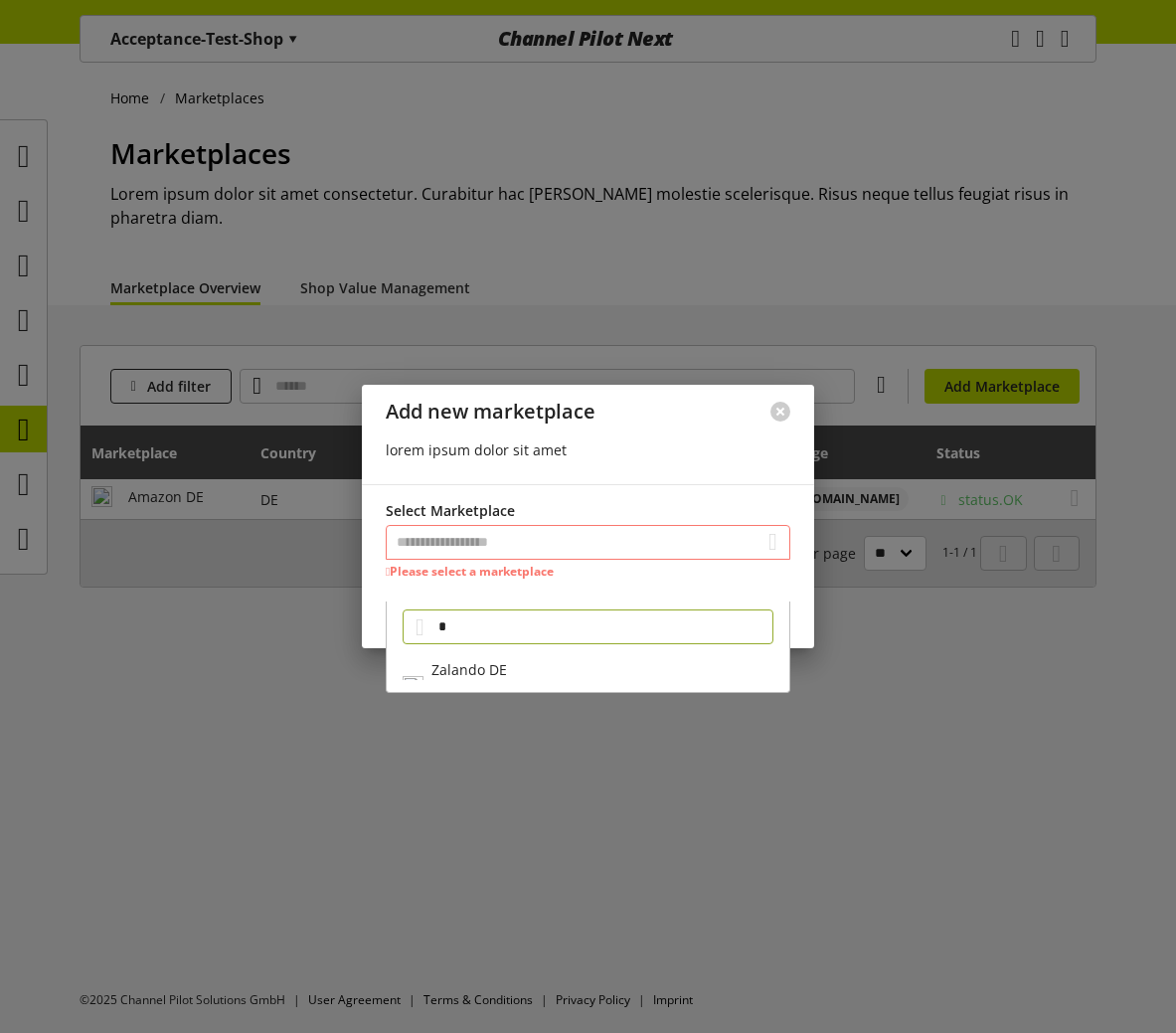 type 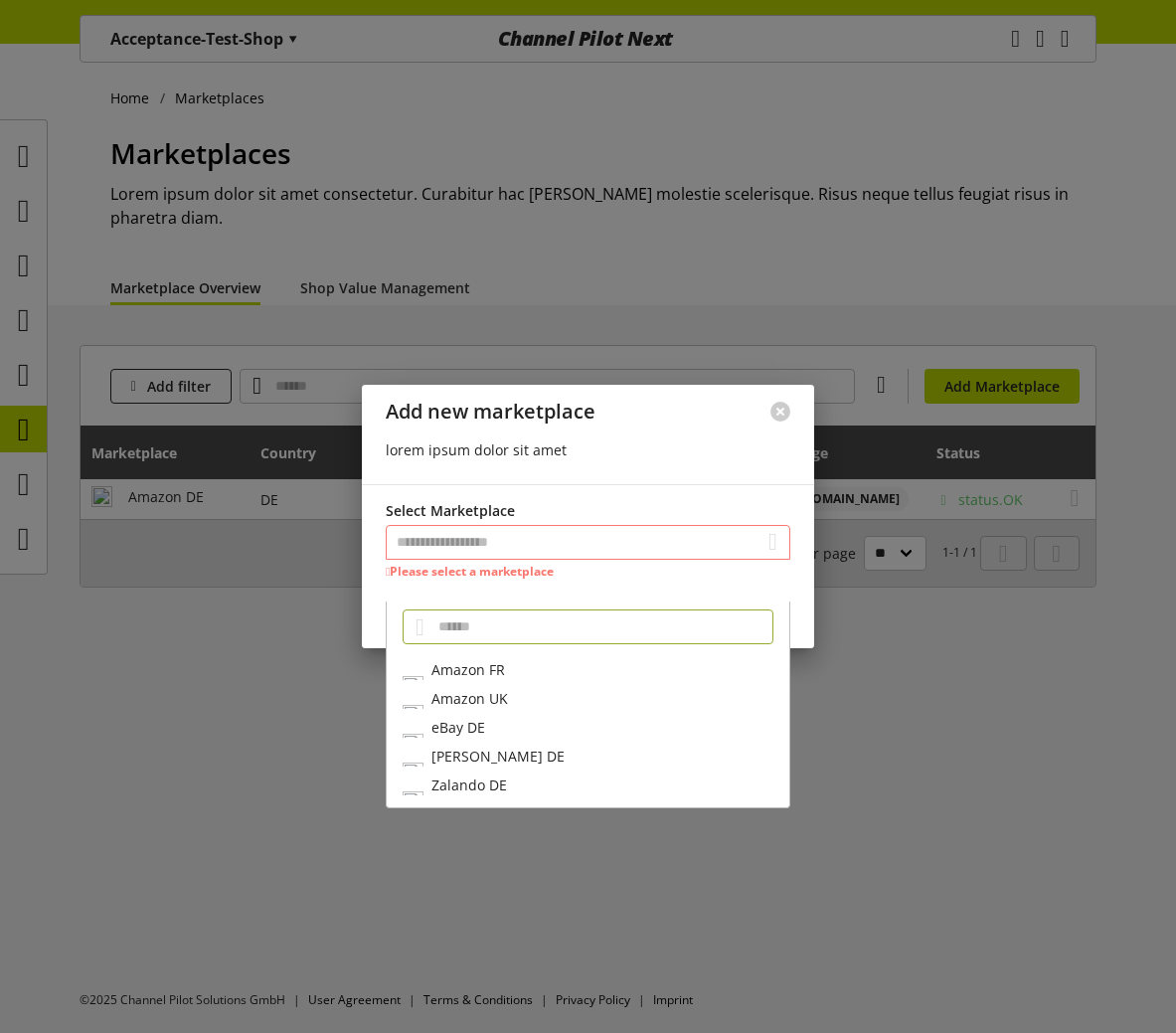 click on "Select Marketplace  Please select a marketplace  Amazon FR Amazon UK eBay DE Otto DE Zalando DE Cancel Add marketplace" at bounding box center (588, 570) 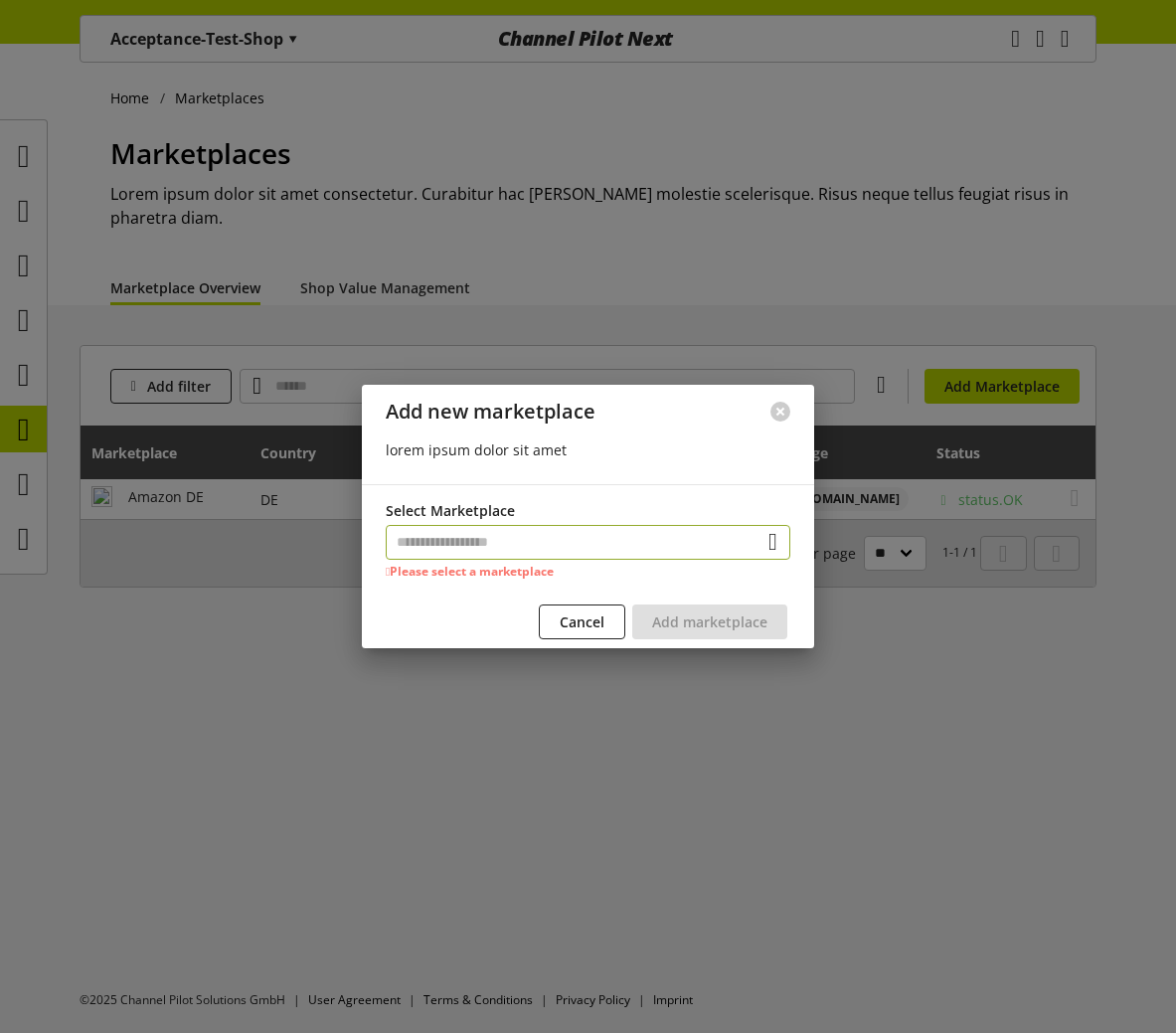 click at bounding box center [588, 542] 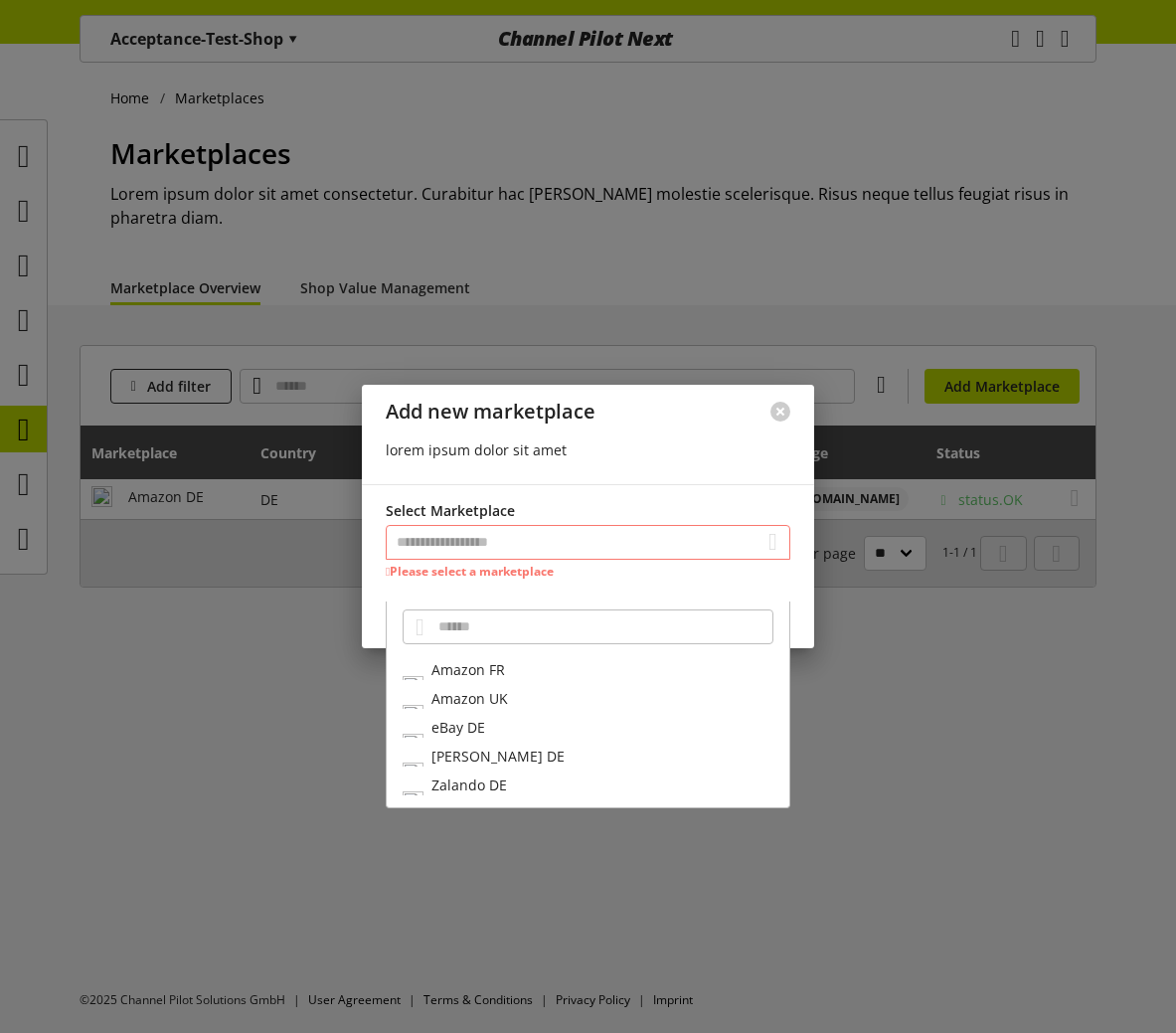 click on "Amazon FR" at bounding box center (588, 669) 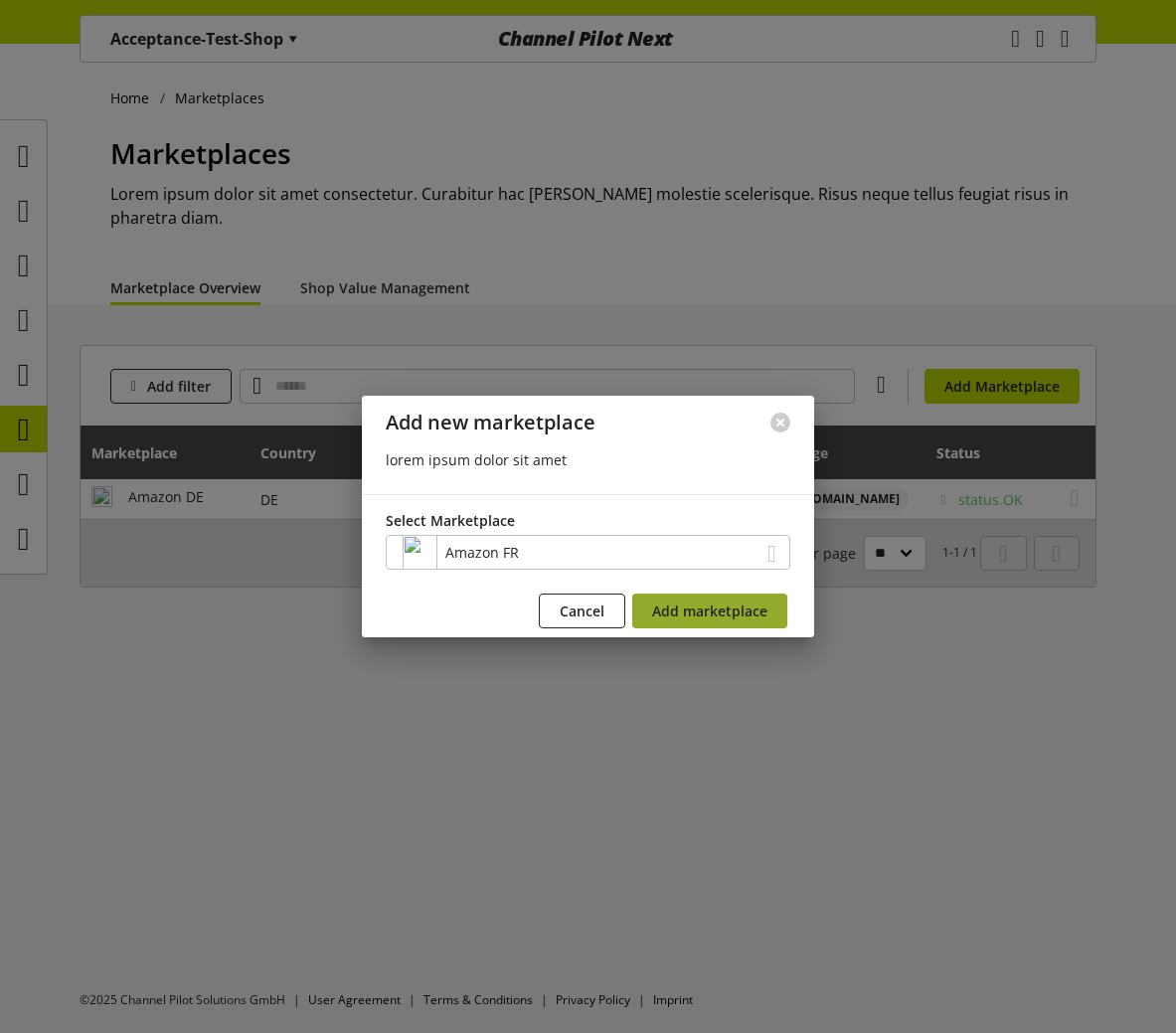 click on "Add marketplace" at bounding box center (710, 610) 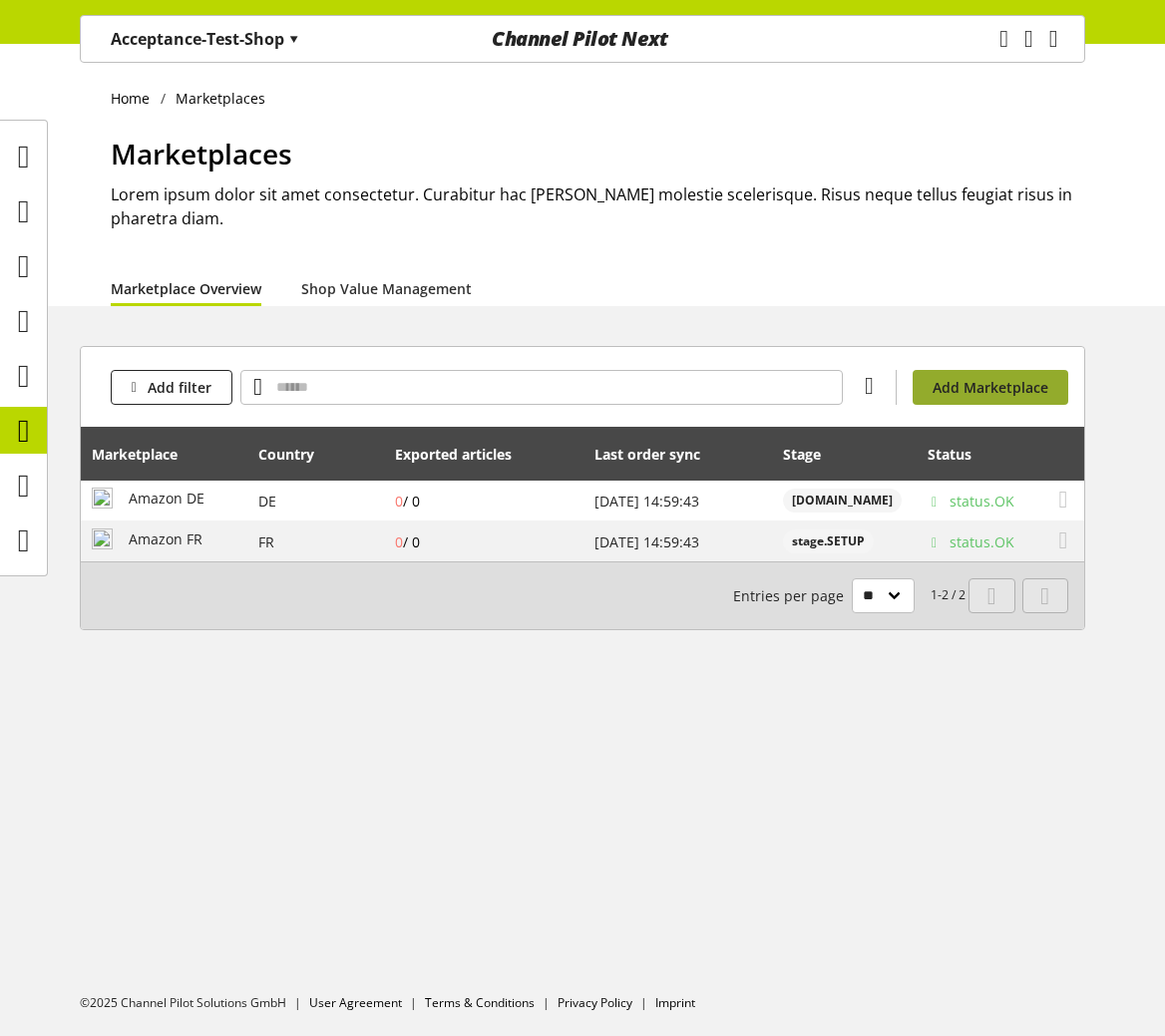 click on "Add Marketplace" at bounding box center (990, 387) 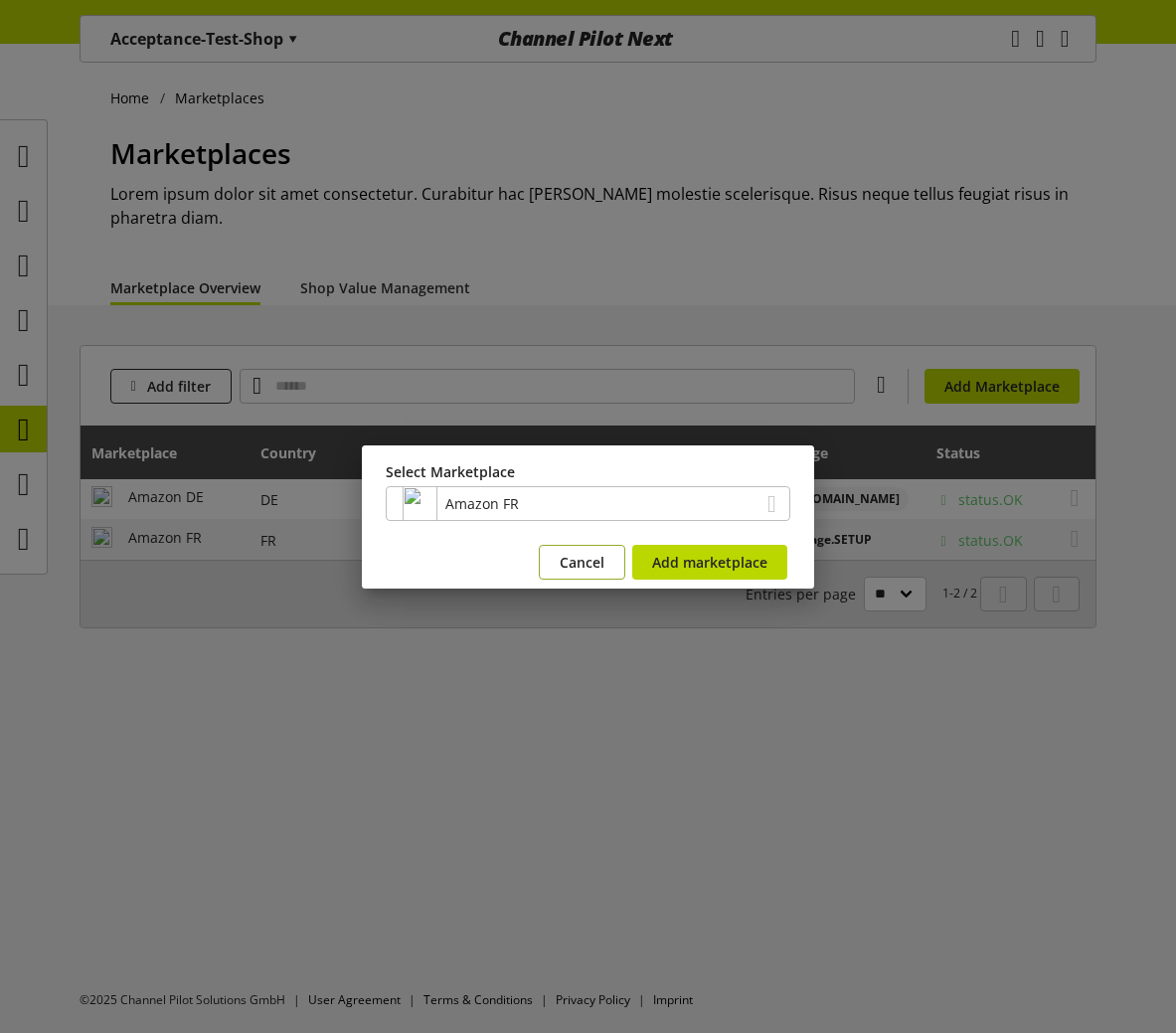 click on "Cancel" at bounding box center [582, 562] 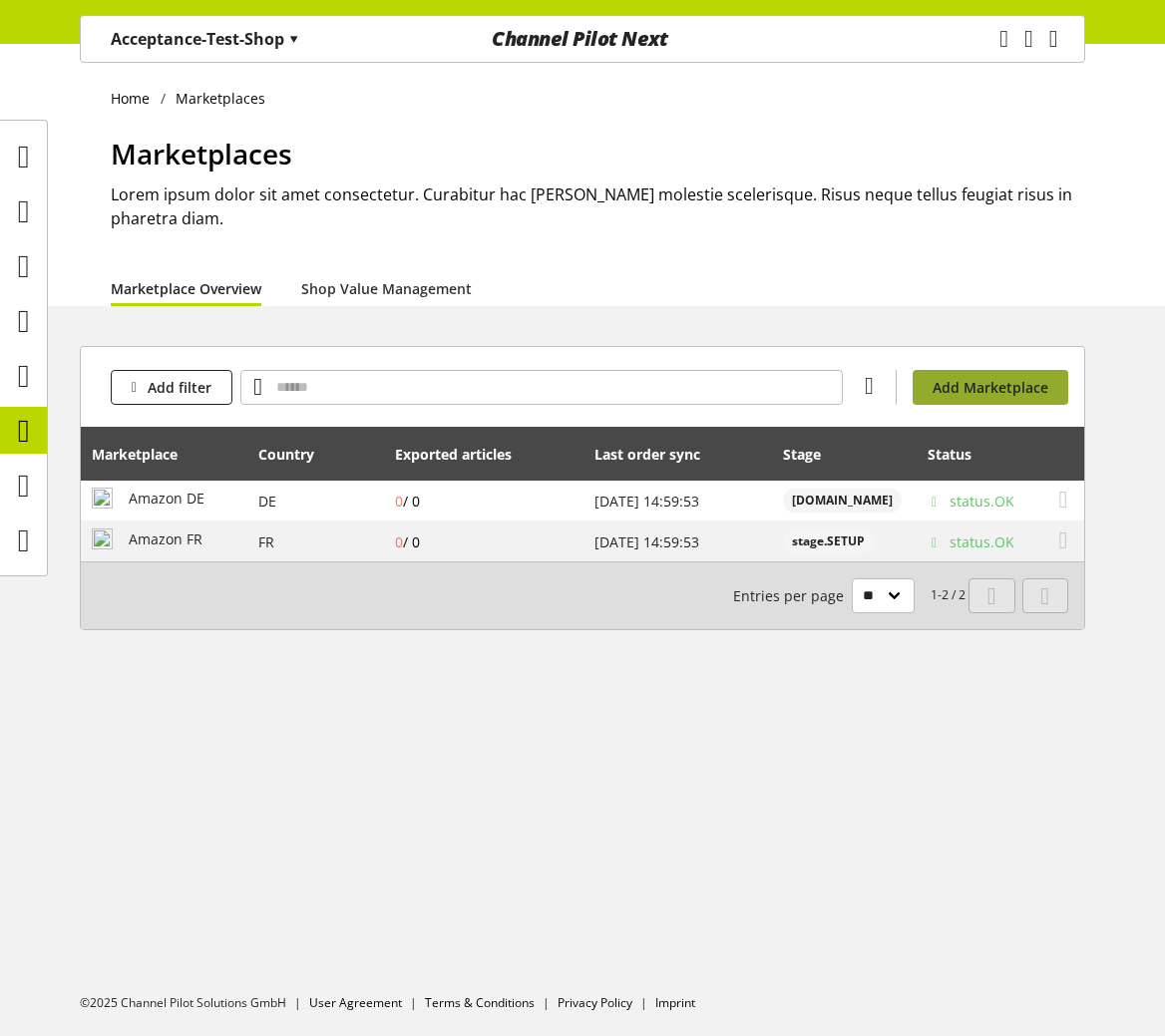 click on "Add Marketplace" at bounding box center (990, 387) 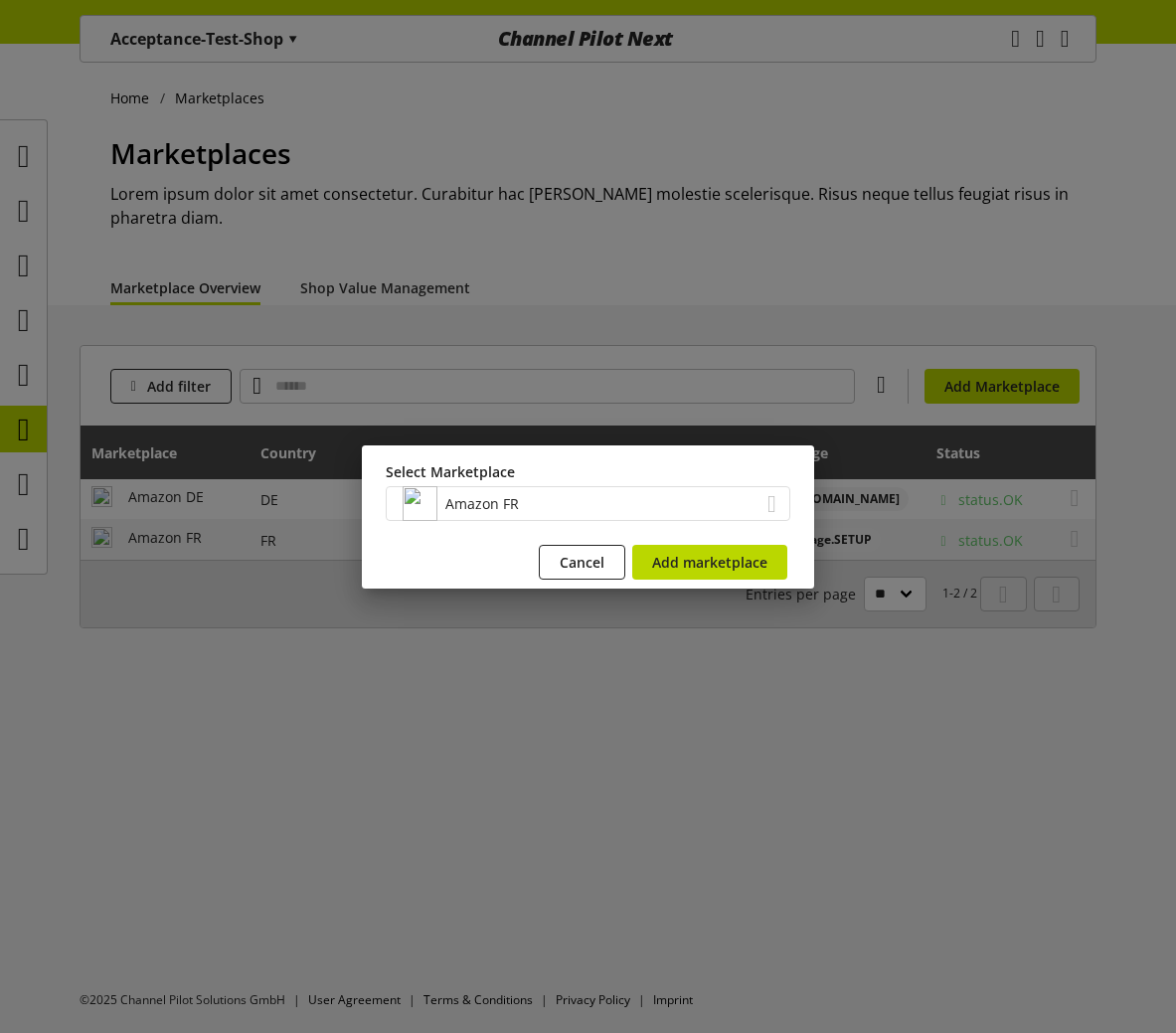 click on "Amazon FR" at bounding box center (588, 503) 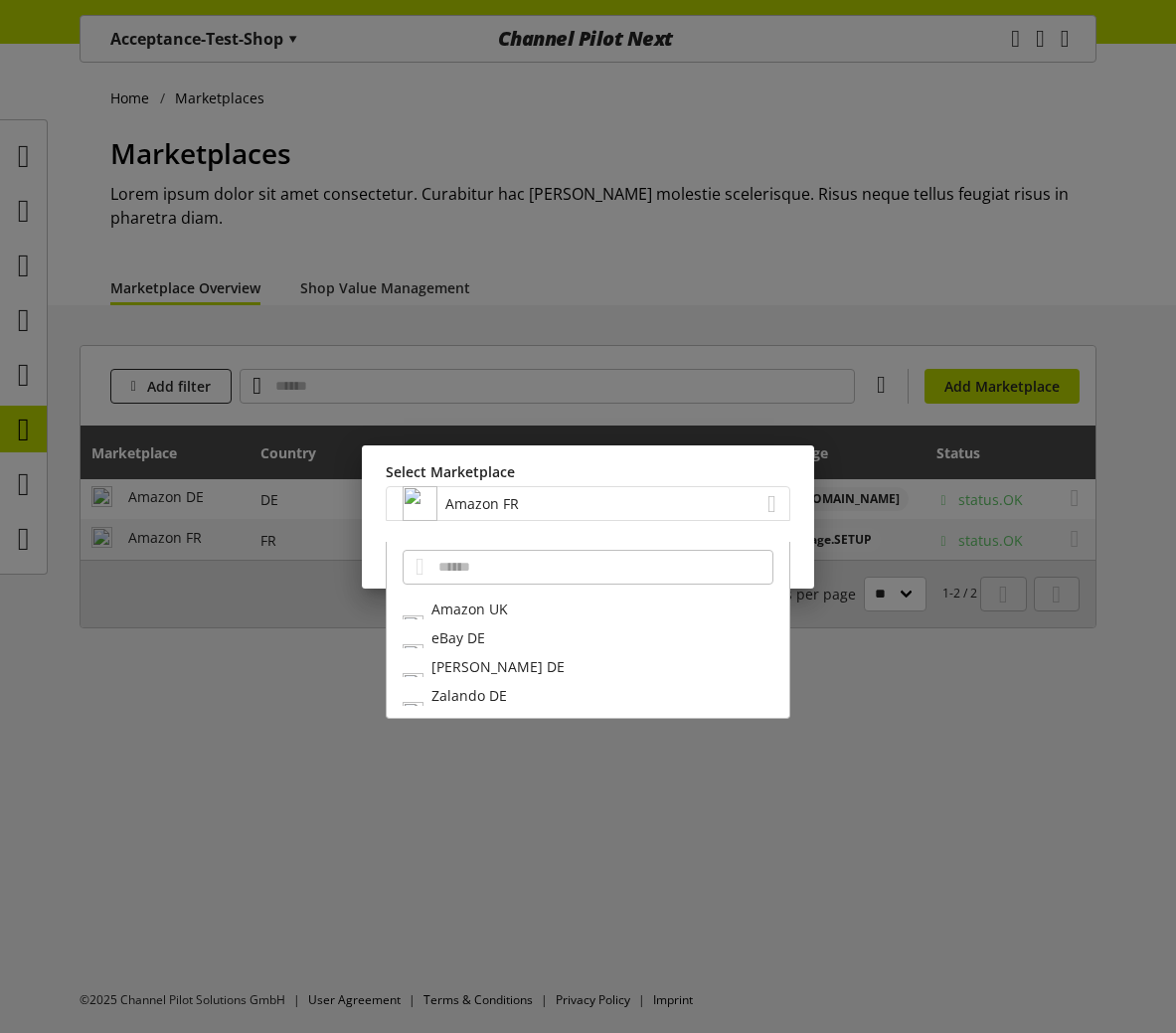 click on "Amazon FR" at bounding box center [588, 503] 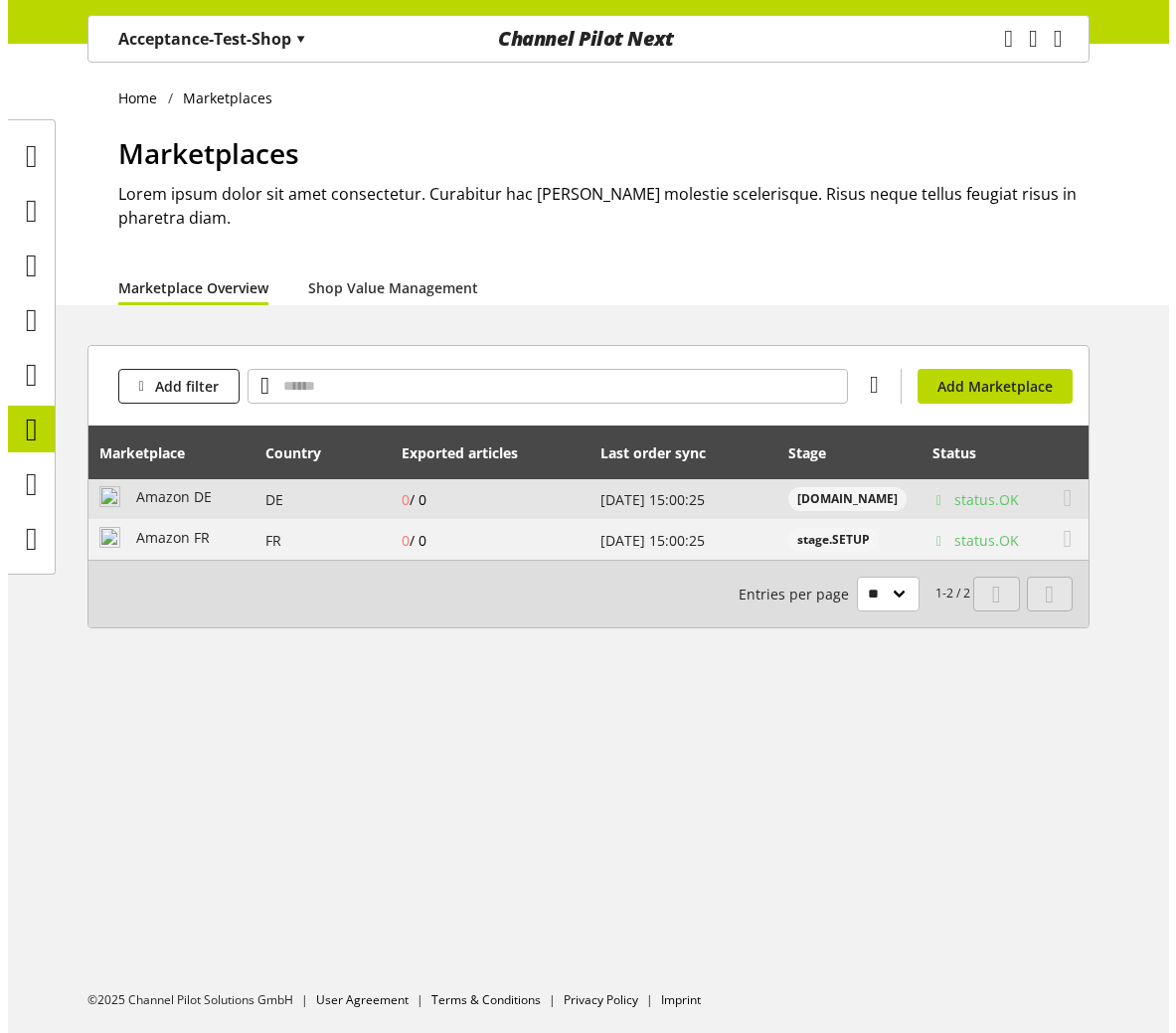 scroll, scrollTop: 0, scrollLeft: 0, axis: both 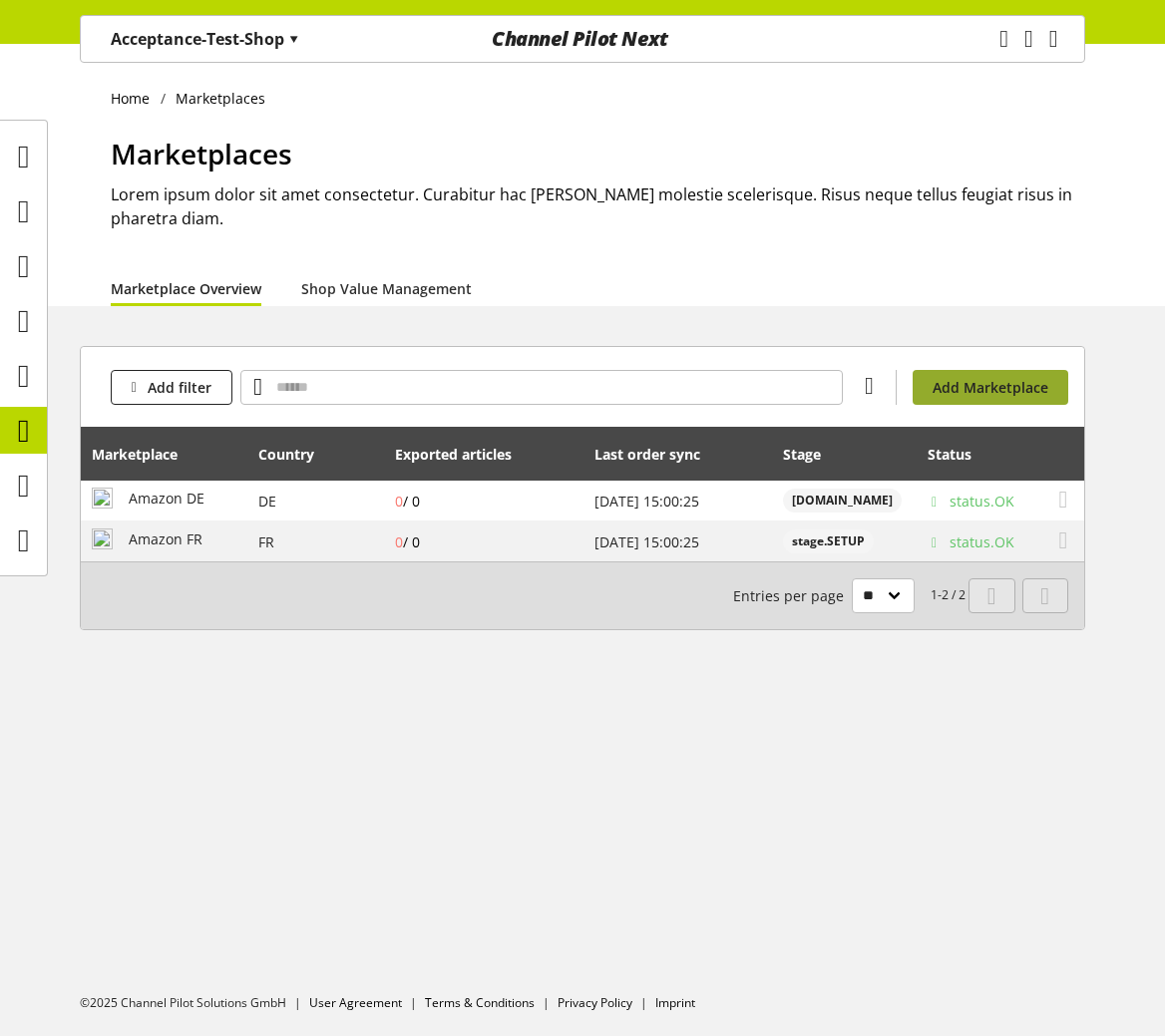 click on "Add Marketplace" at bounding box center [990, 387] 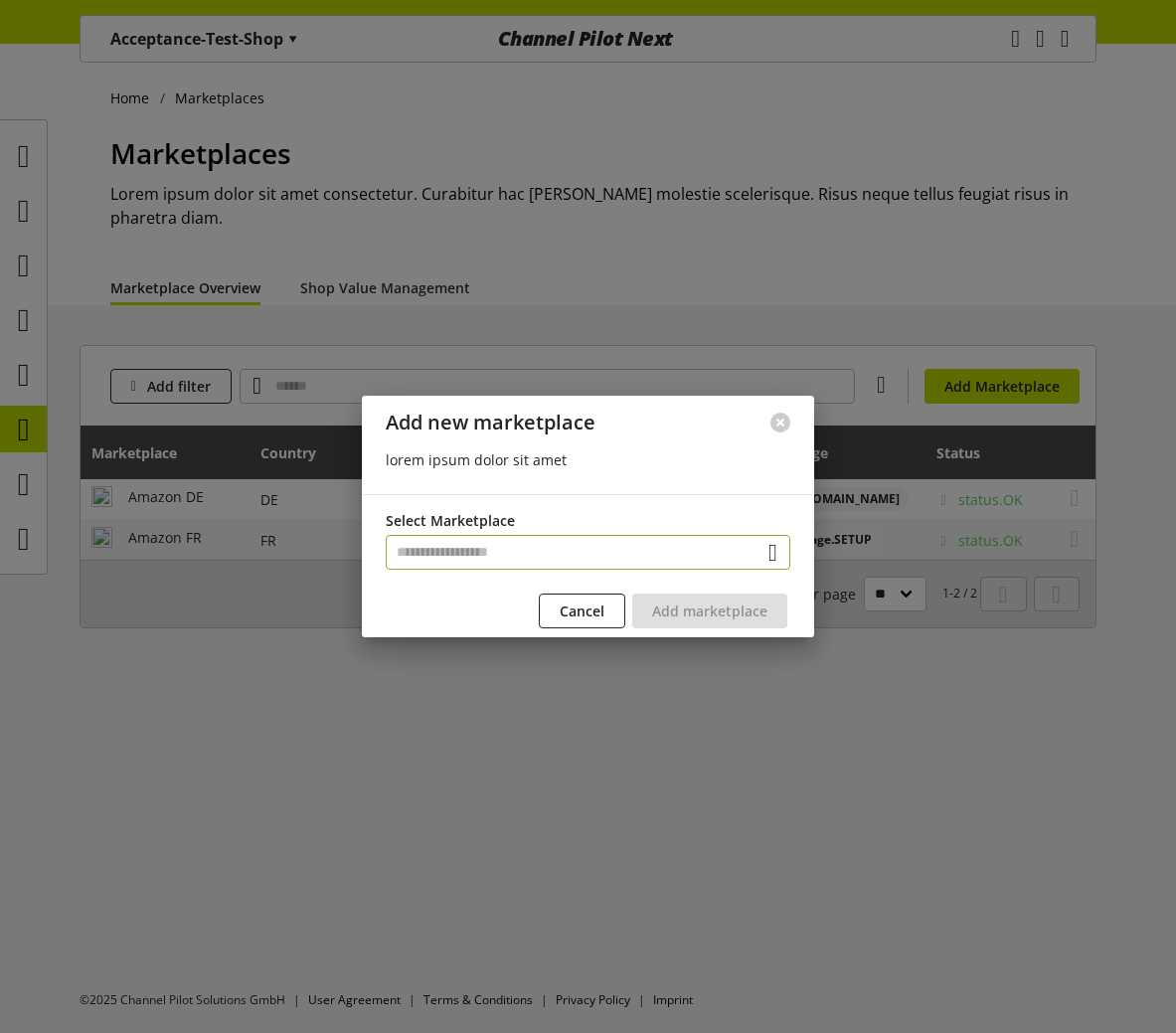 click at bounding box center [588, 552] 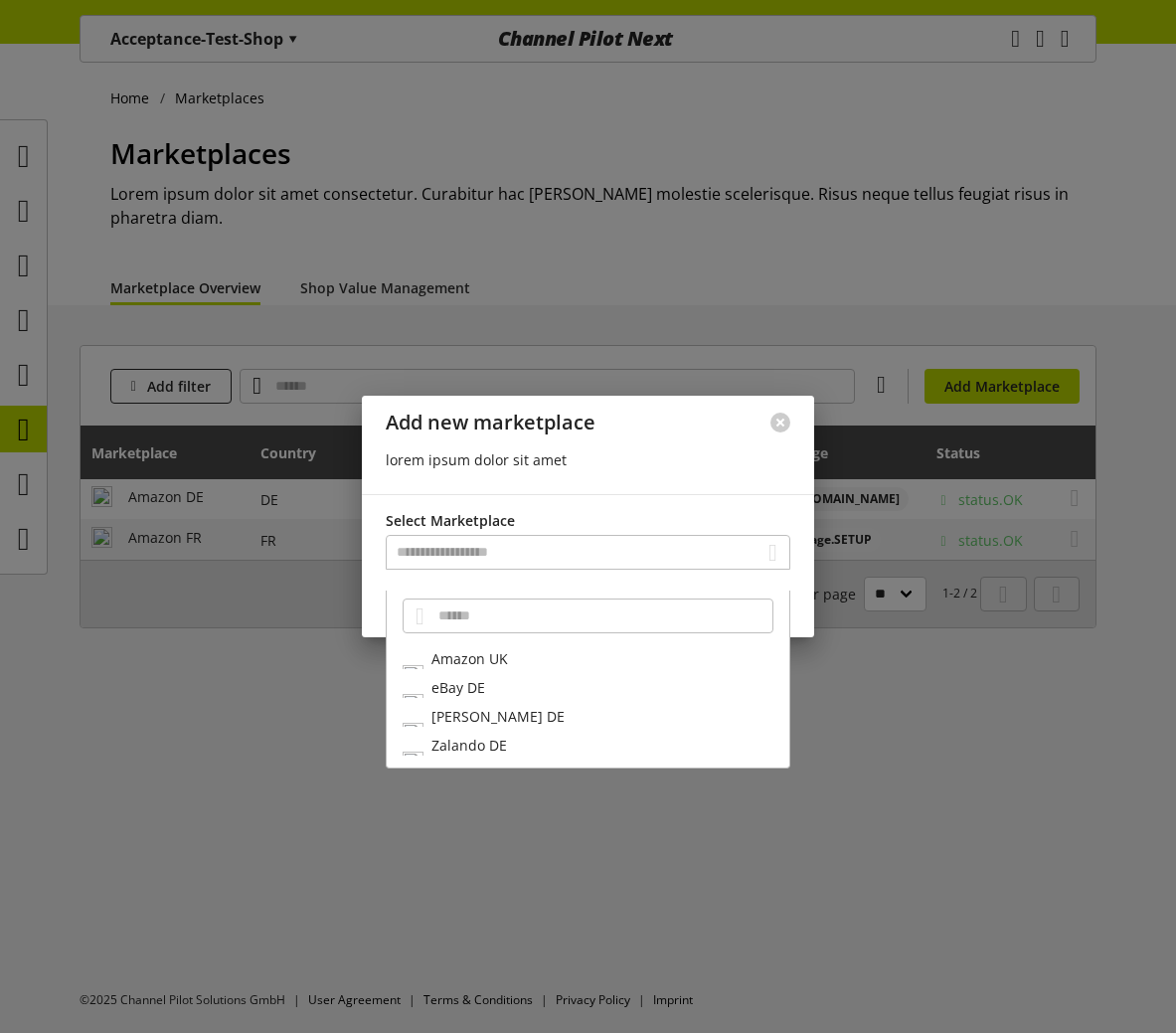 click on "eBay DE" at bounding box center [588, 687] 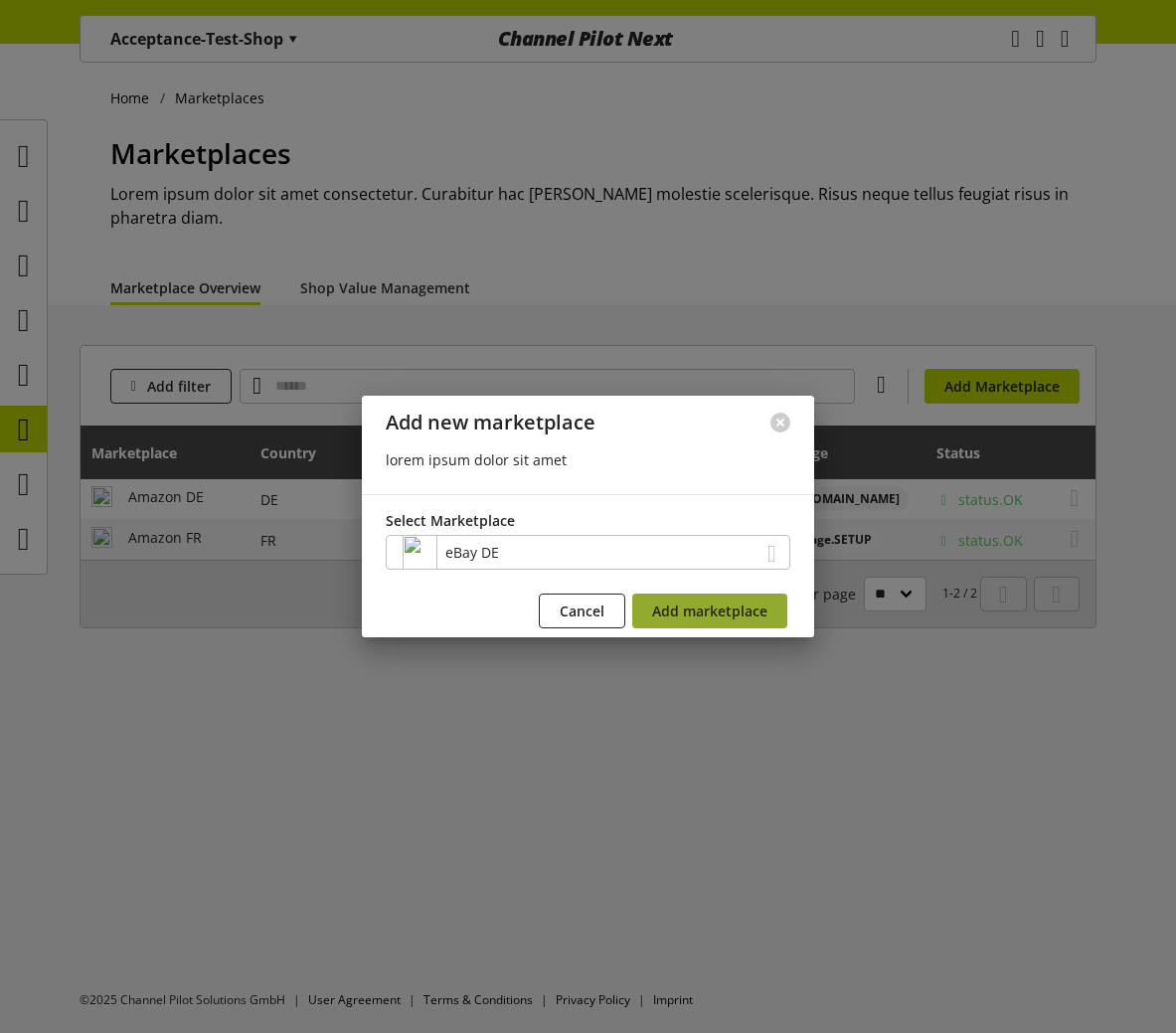 click on "Add marketplace" at bounding box center (710, 610) 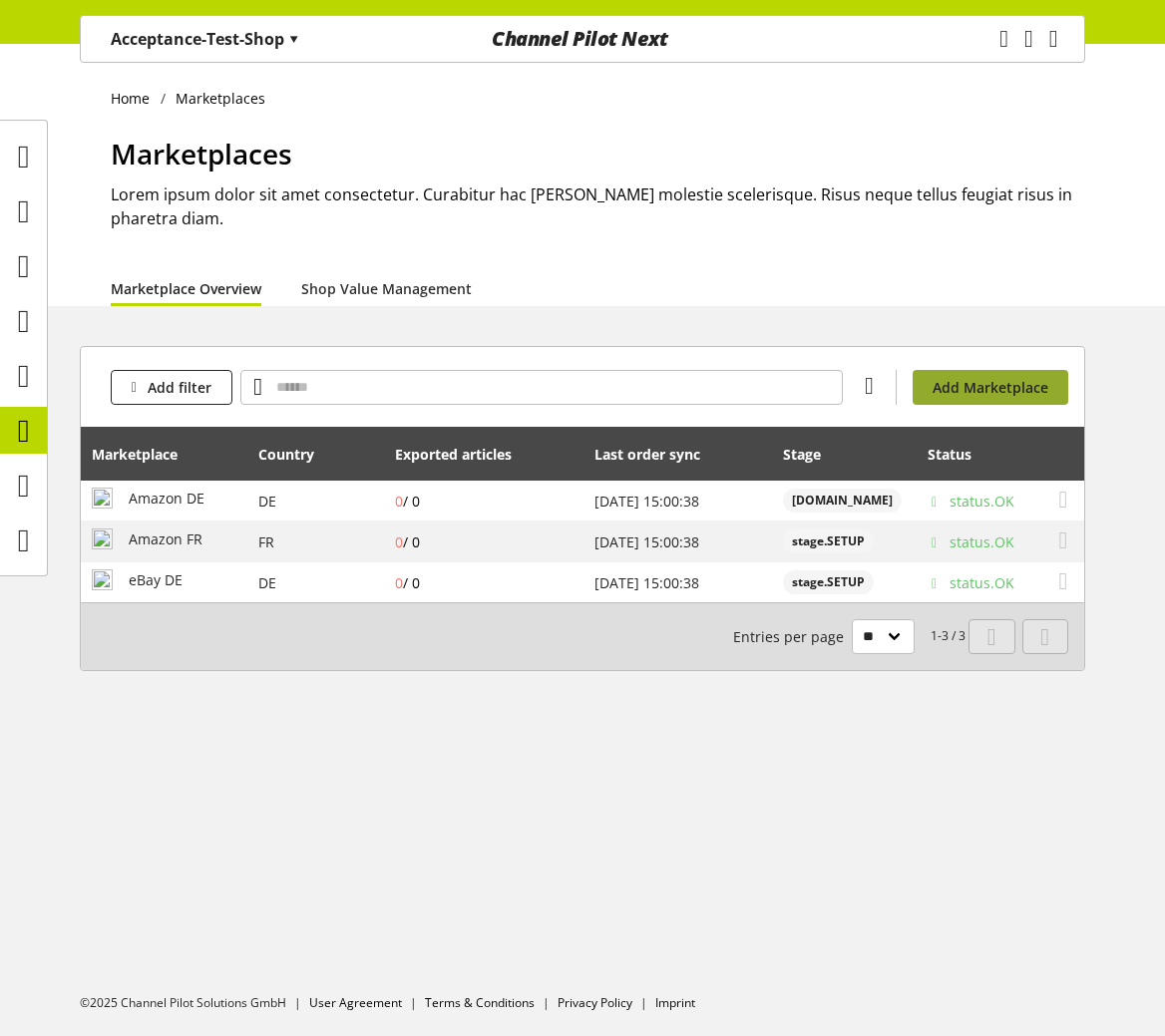 click on "Add Marketplace" at bounding box center (990, 387) 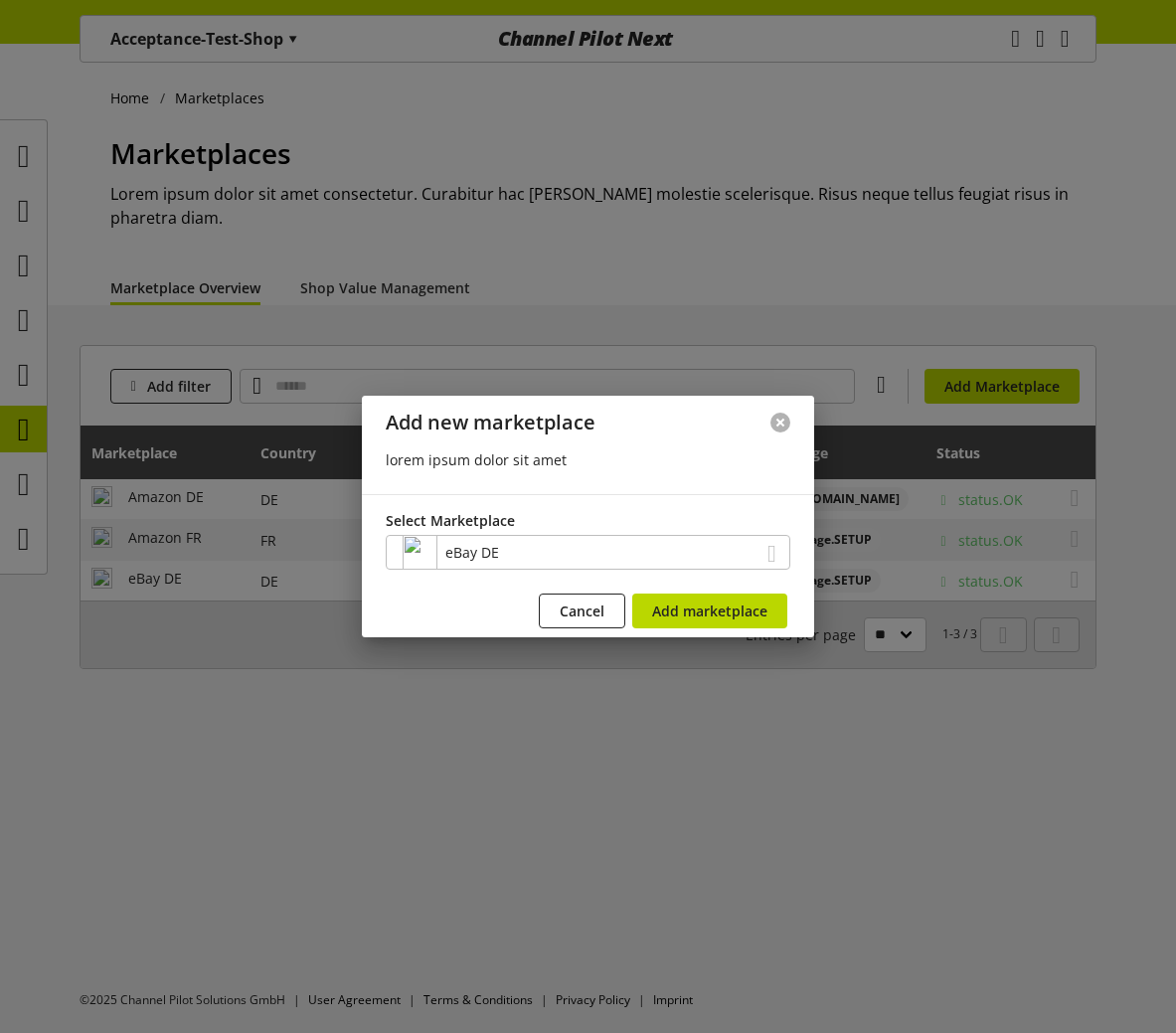 click at bounding box center [780, 423] 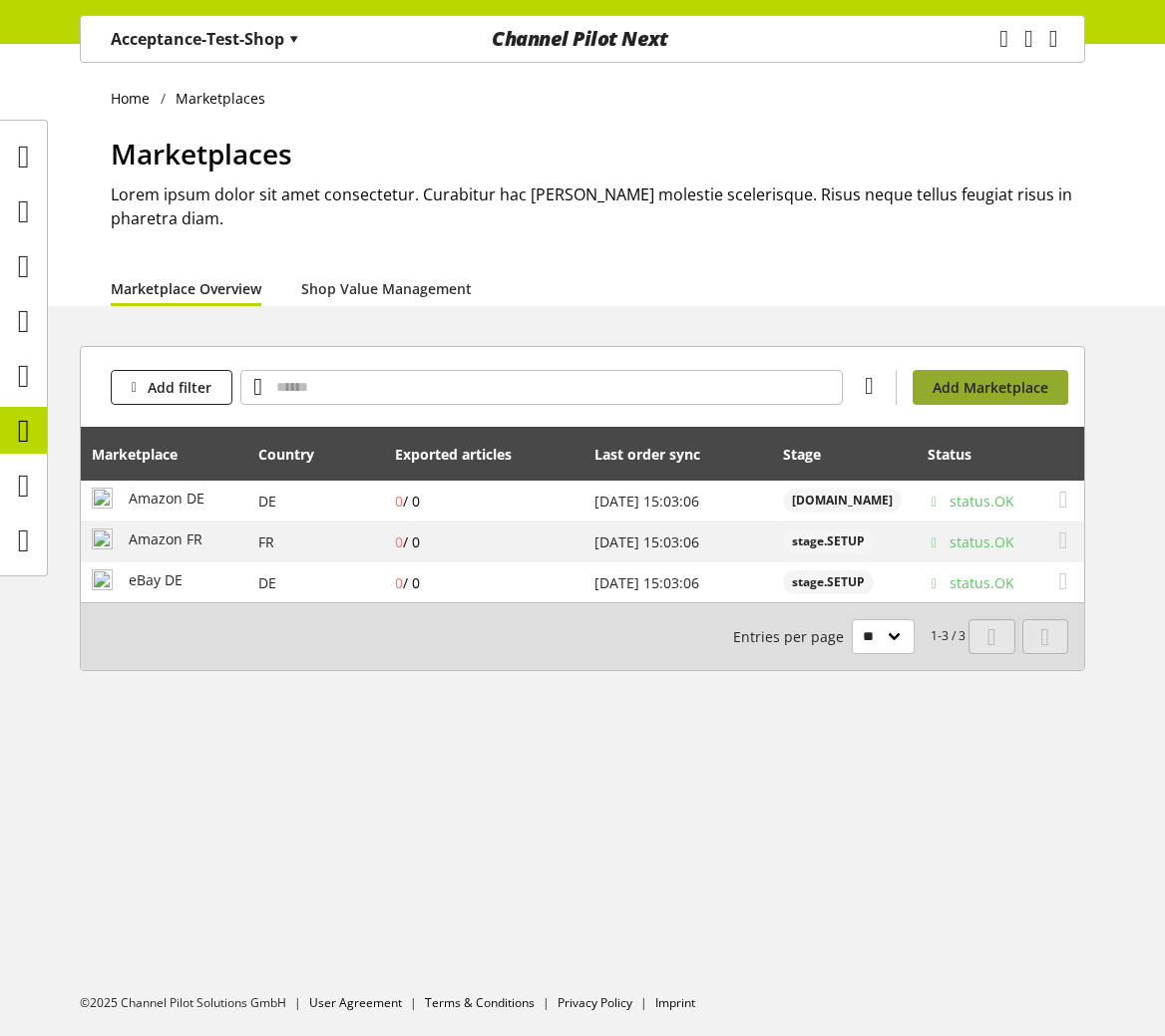 click on "Add Marketplace" at bounding box center [990, 387] 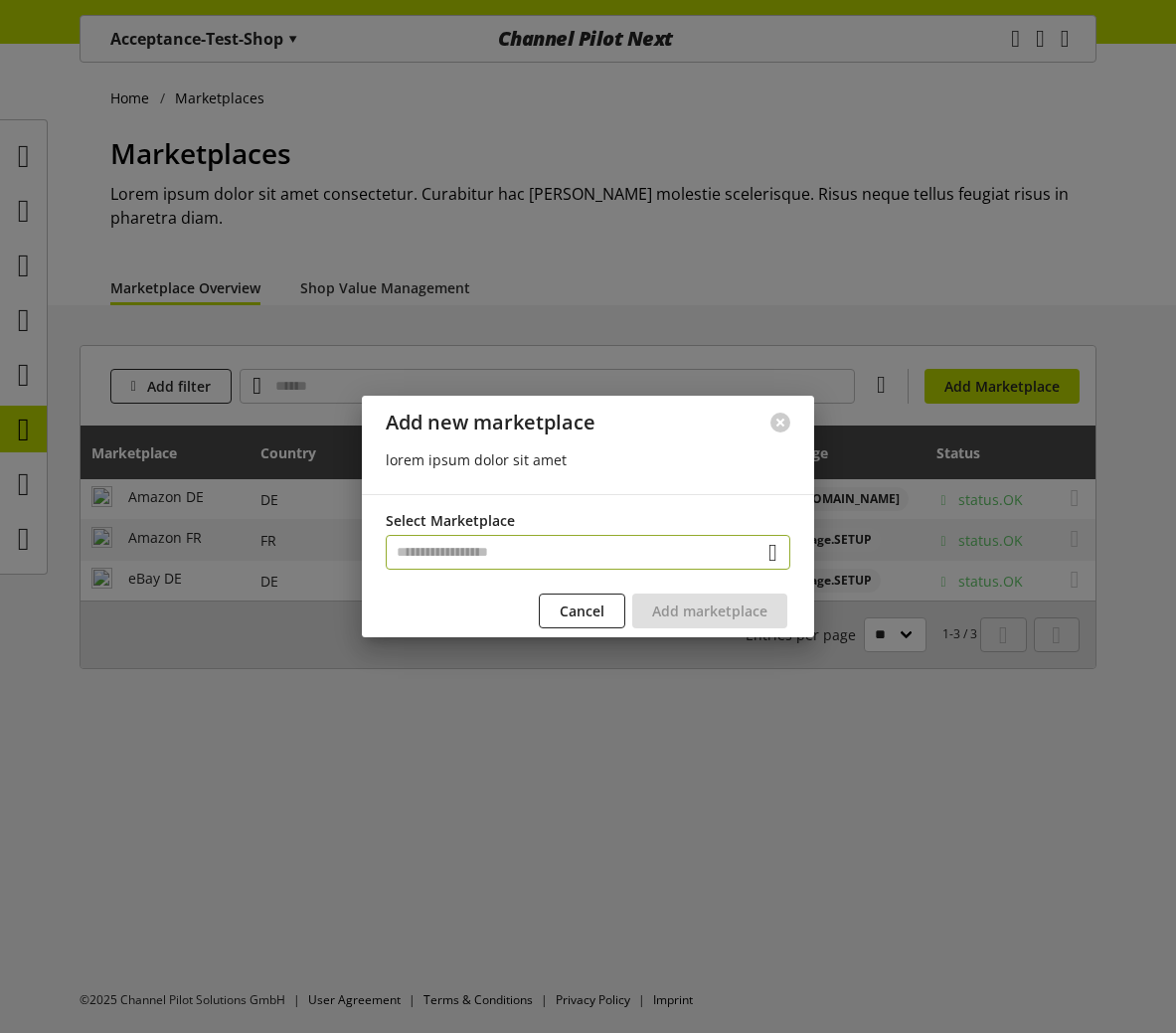 click at bounding box center [588, 552] 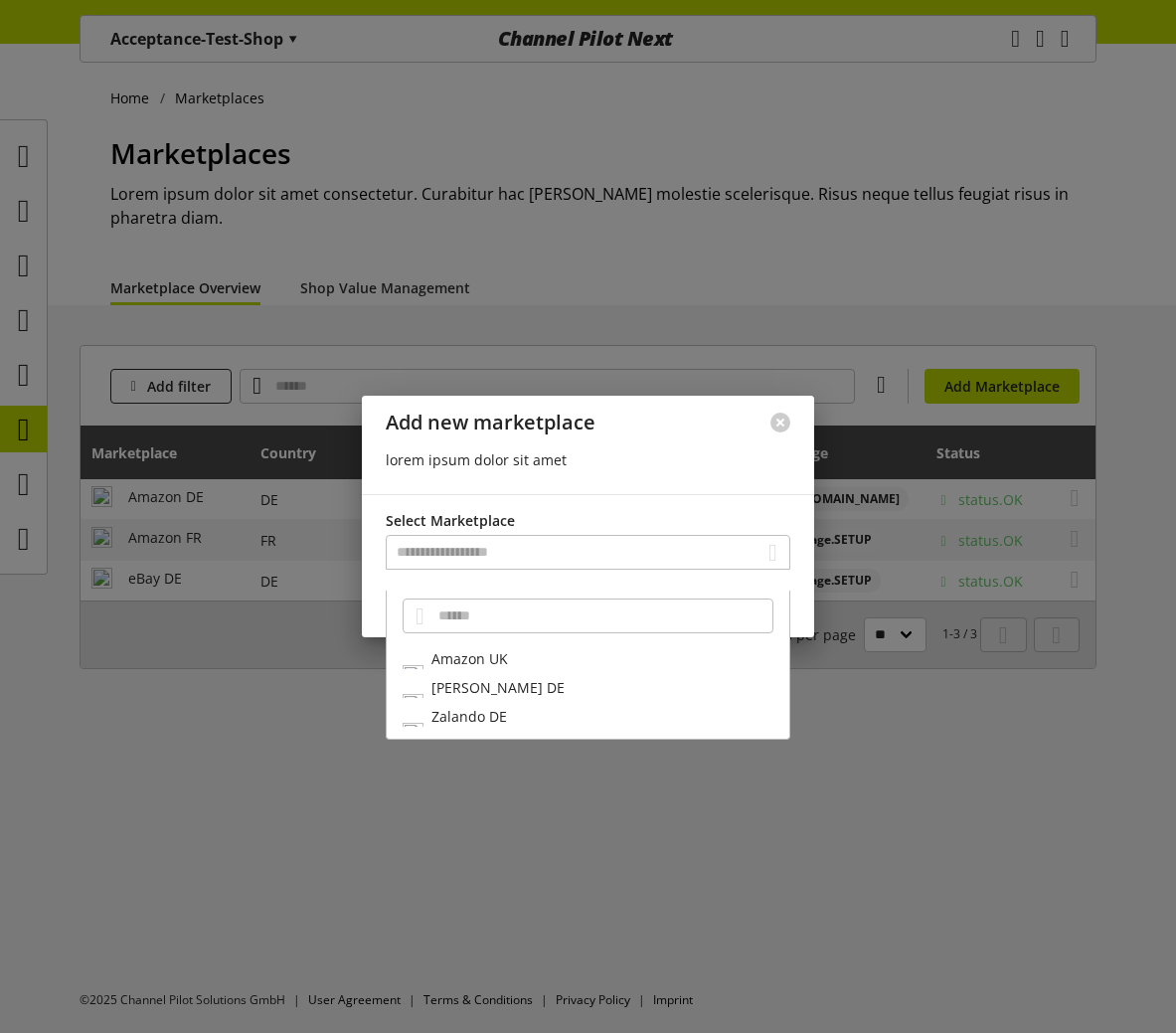 click on "Amazon UK" at bounding box center [588, 658] 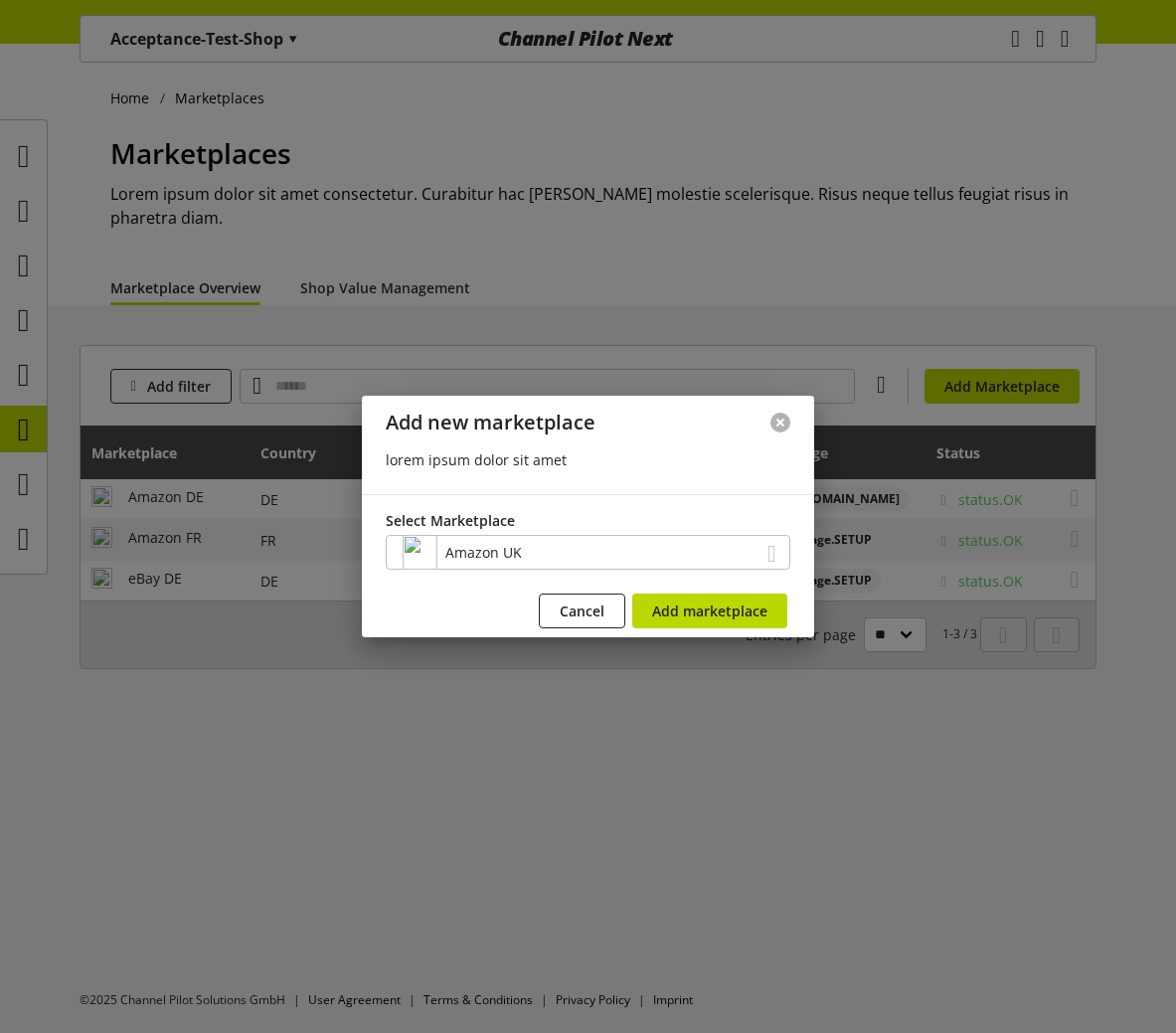 click at bounding box center (780, 423) 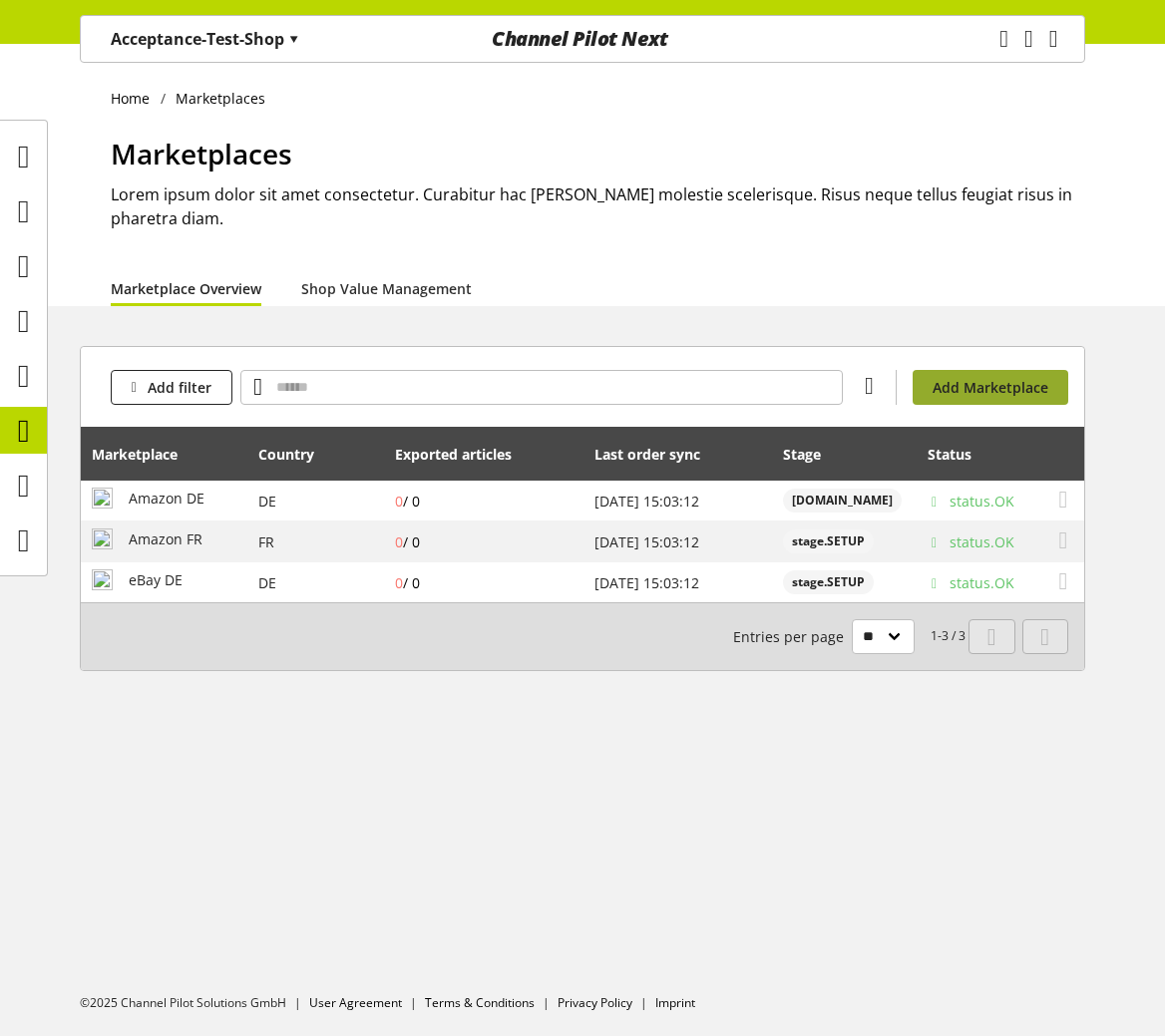 click on "Add Marketplace" at bounding box center (990, 387) 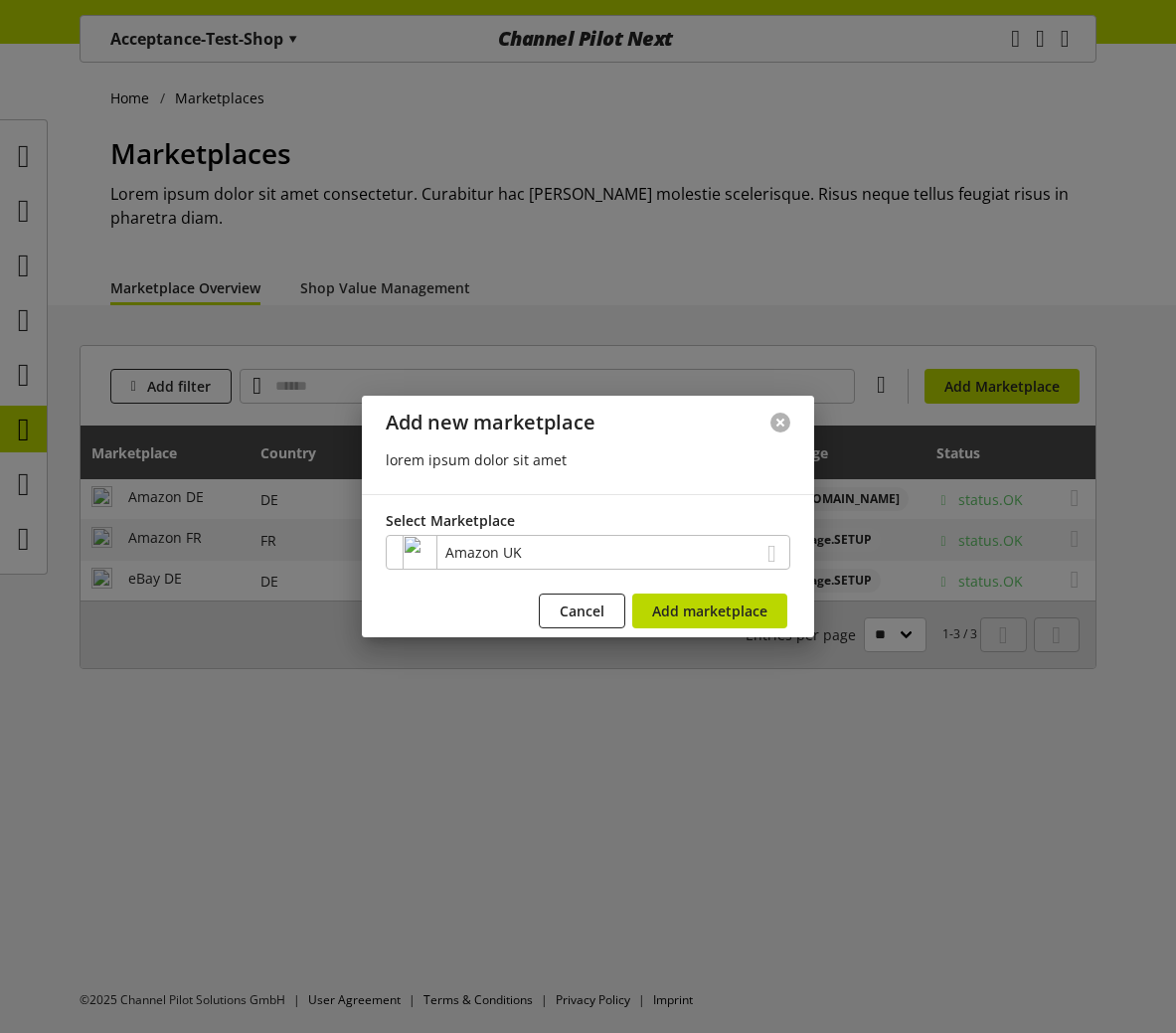 click at bounding box center (780, 423) 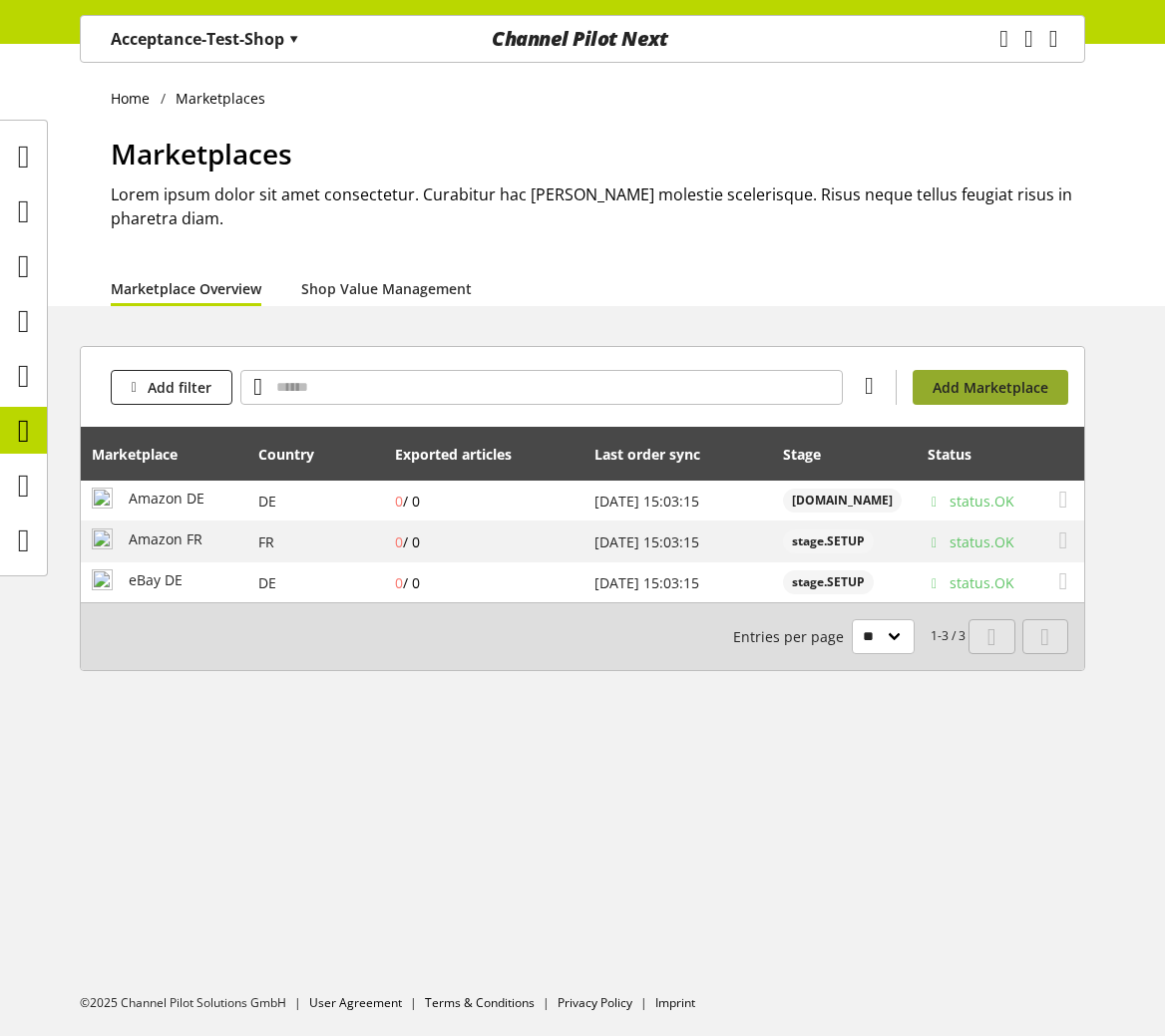 click on "Add Marketplace" at bounding box center (990, 387) 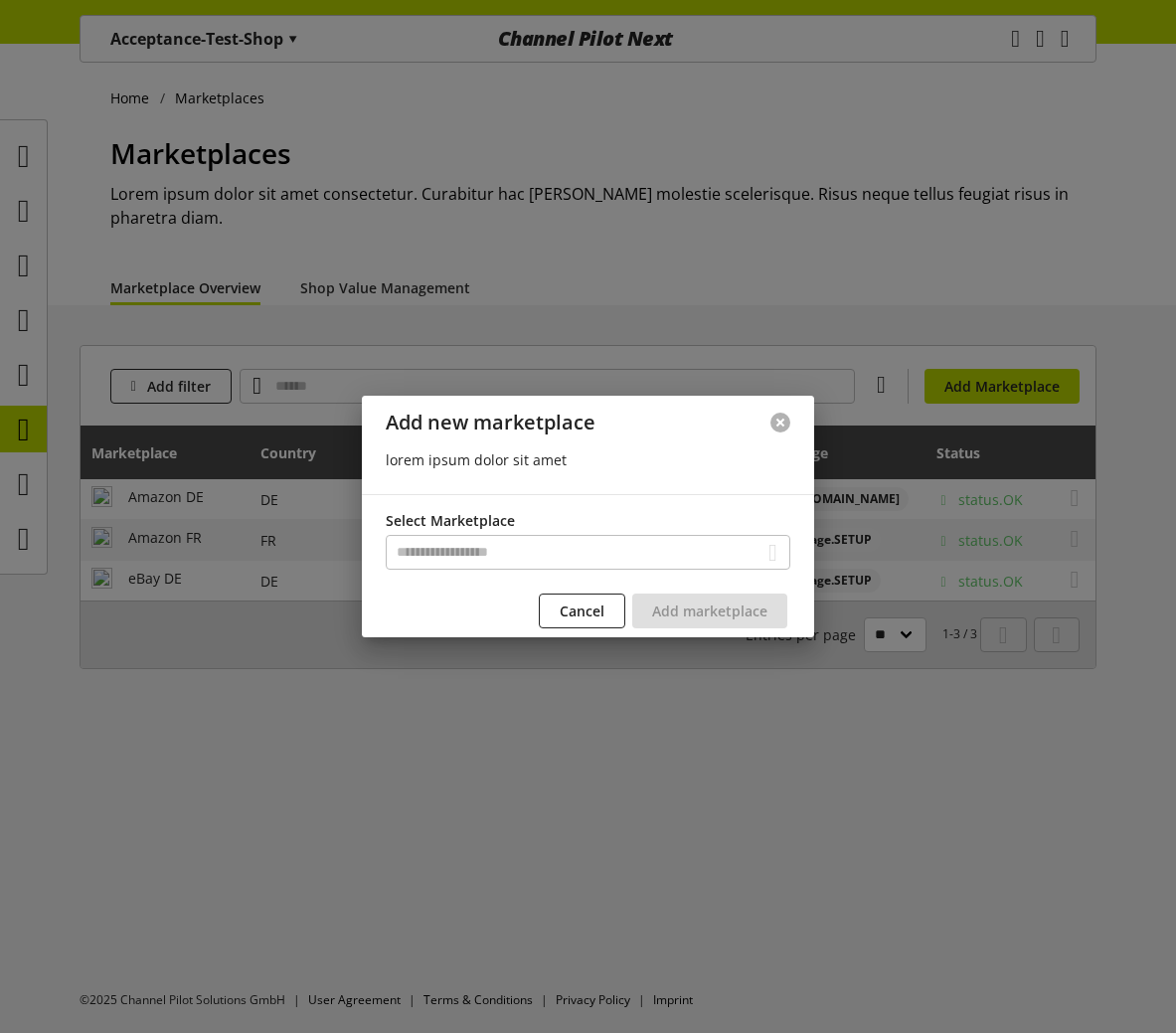 click at bounding box center (780, 423) 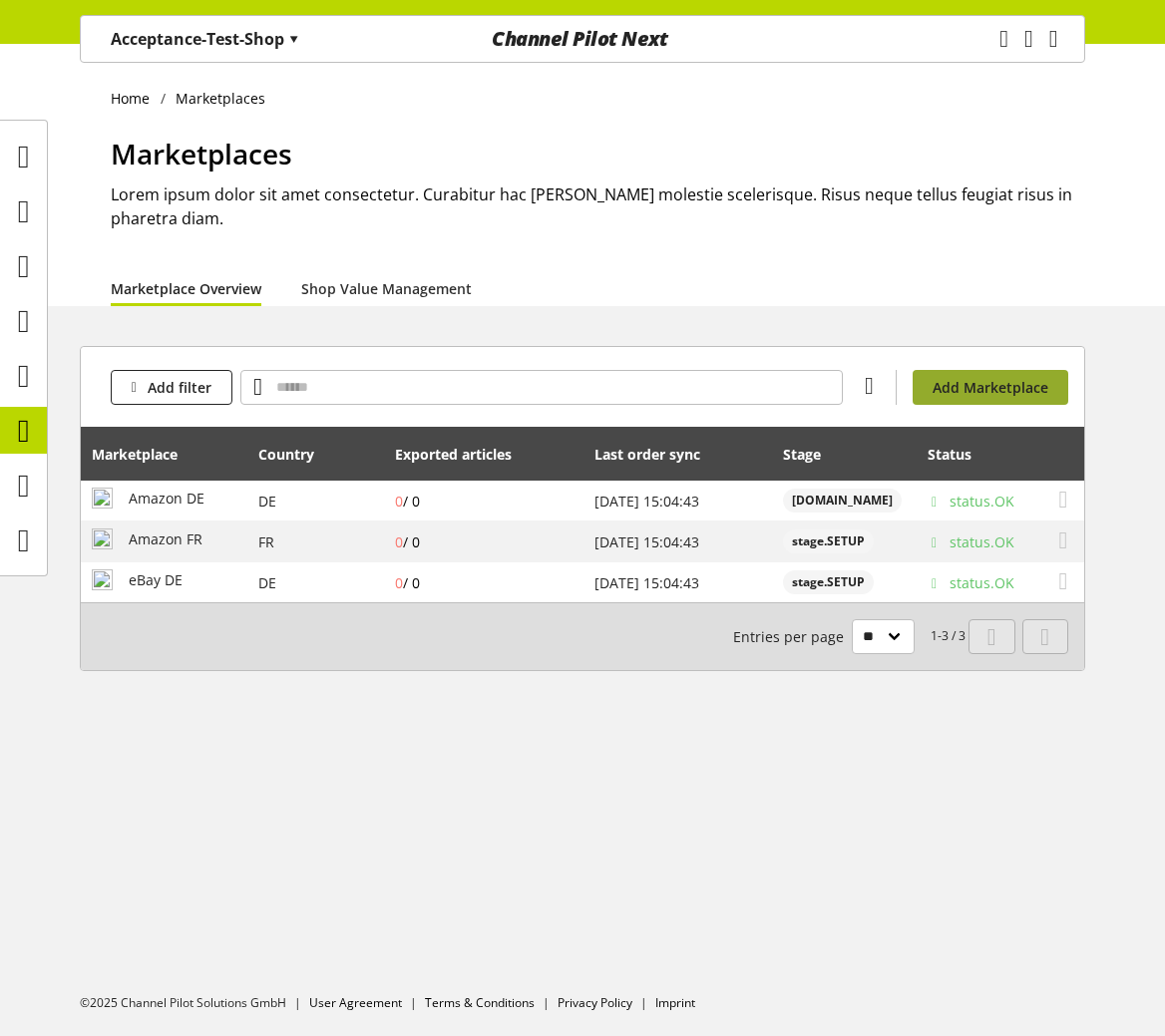 click on "Add Marketplace" at bounding box center [990, 387] 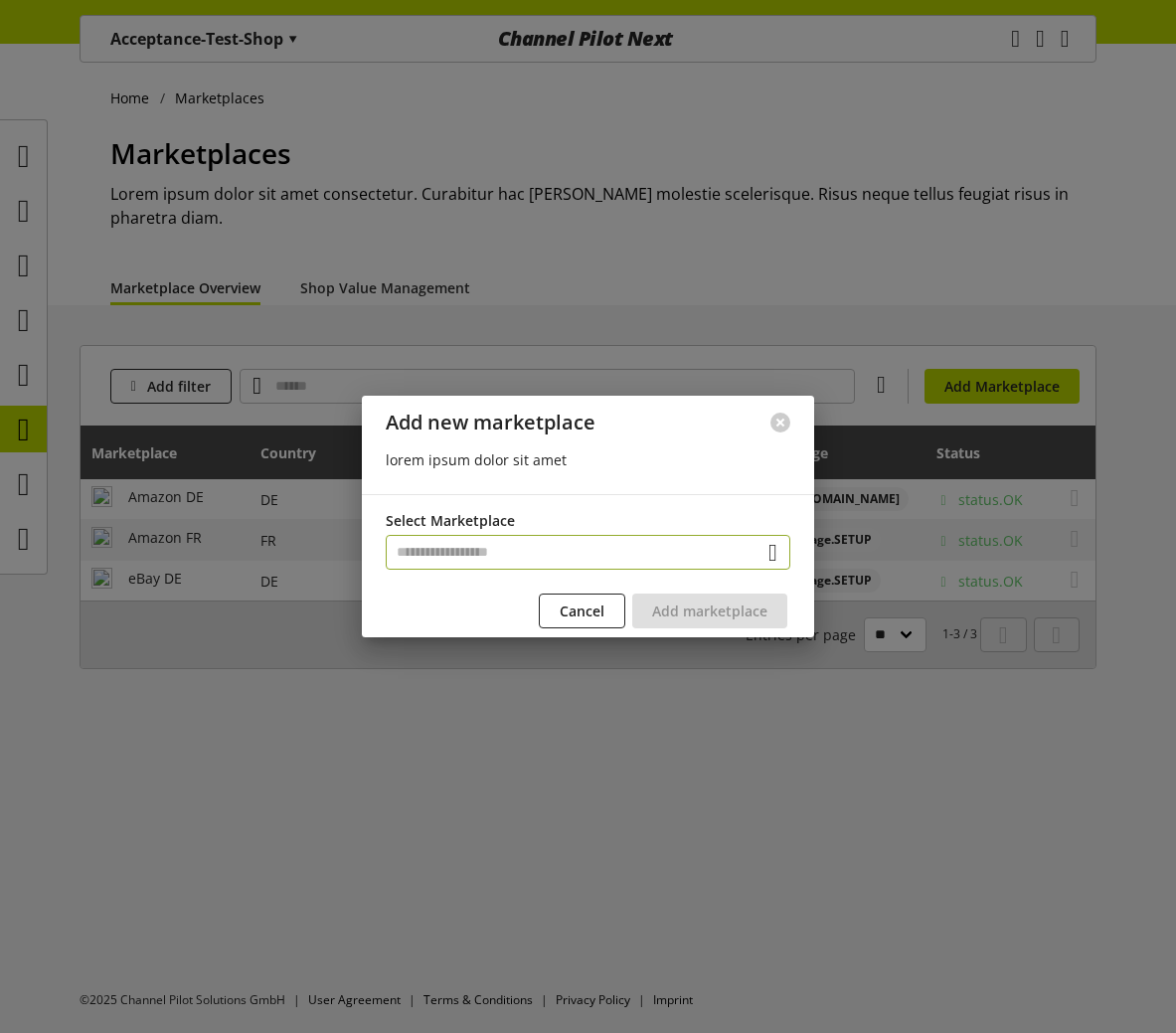 click at bounding box center [588, 552] 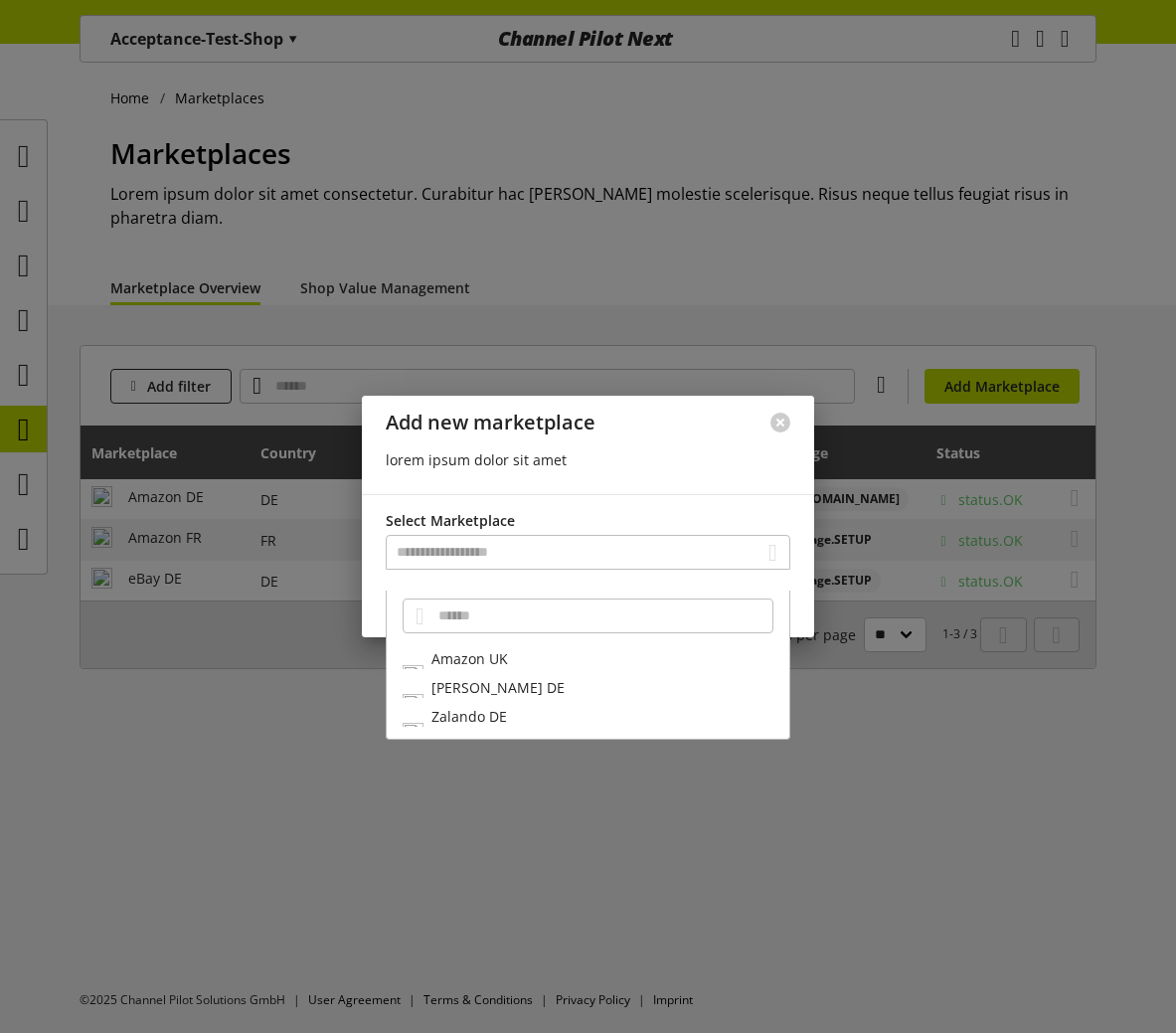 click on "Amazon UK" at bounding box center [588, 658] 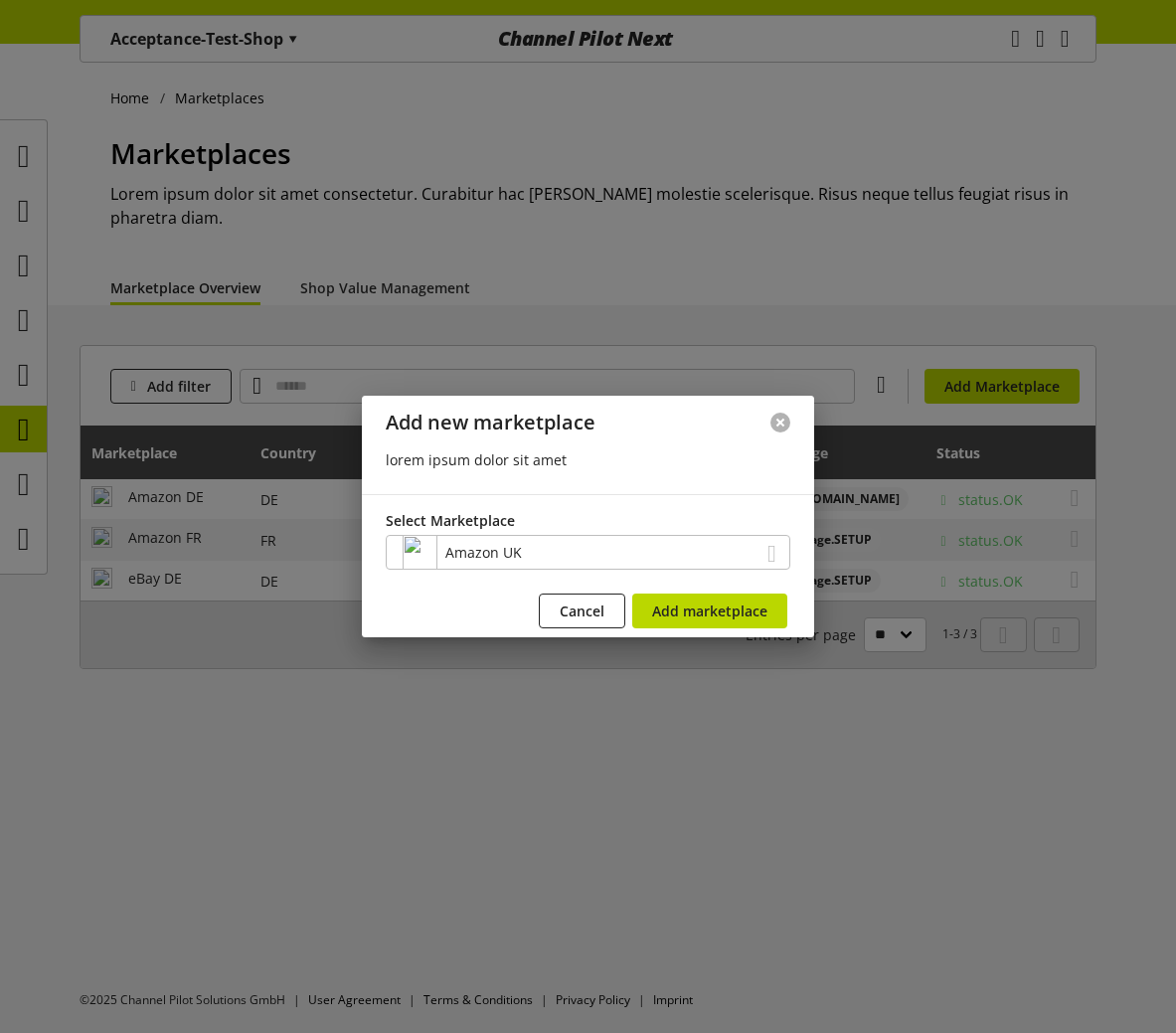 click at bounding box center [780, 423] 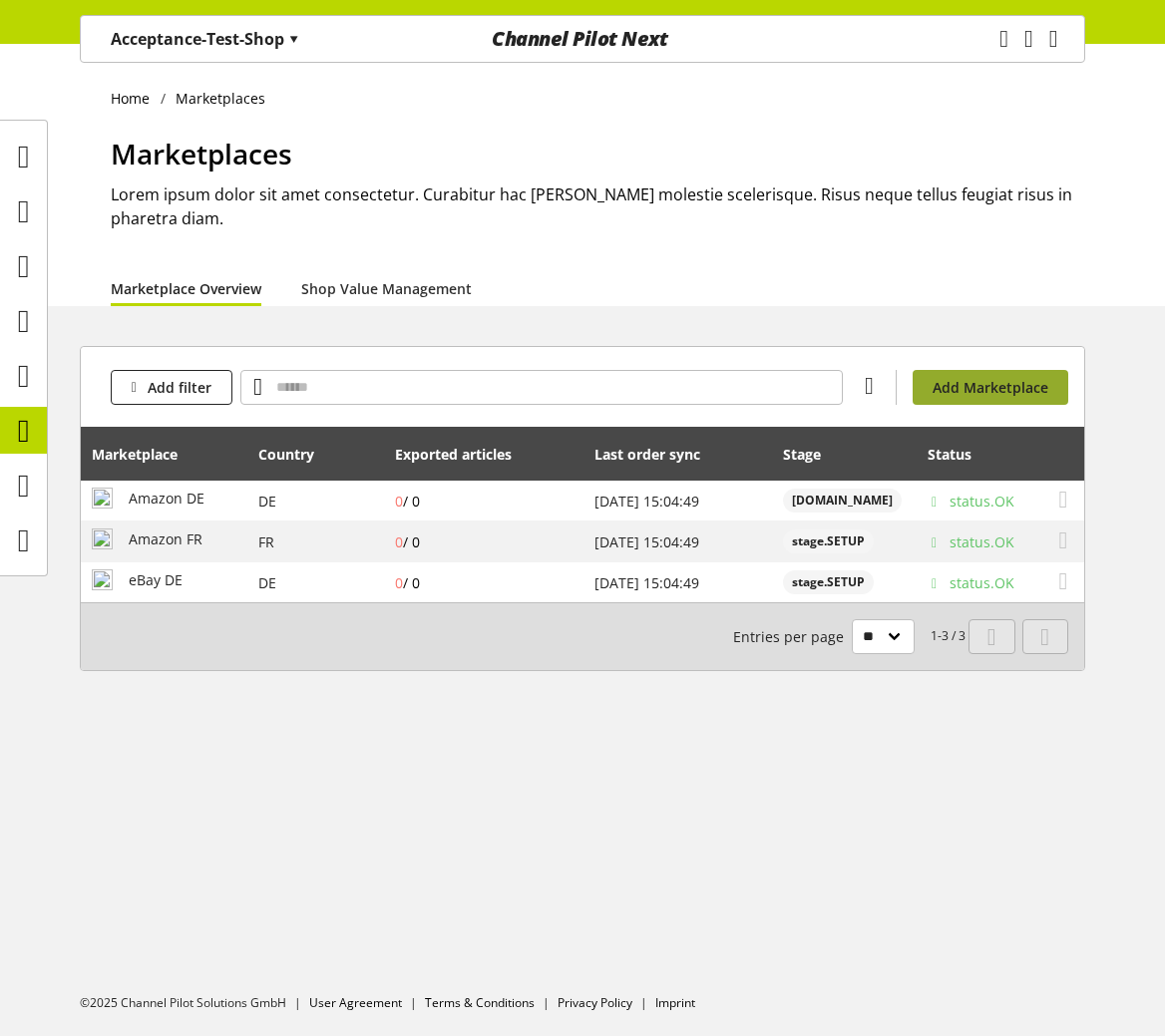 click on "Add Marketplace" at bounding box center (990, 387) 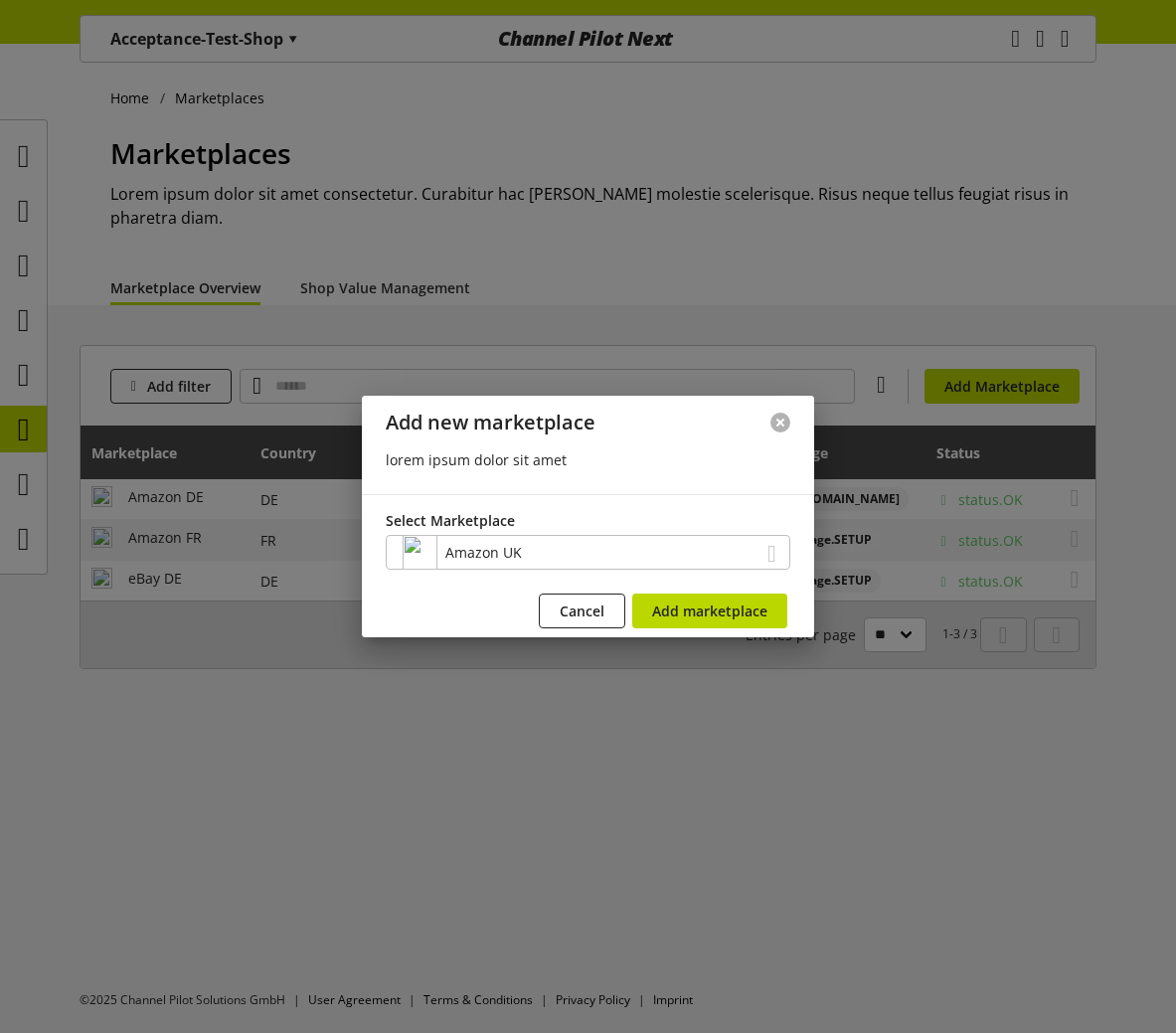 click at bounding box center [780, 423] 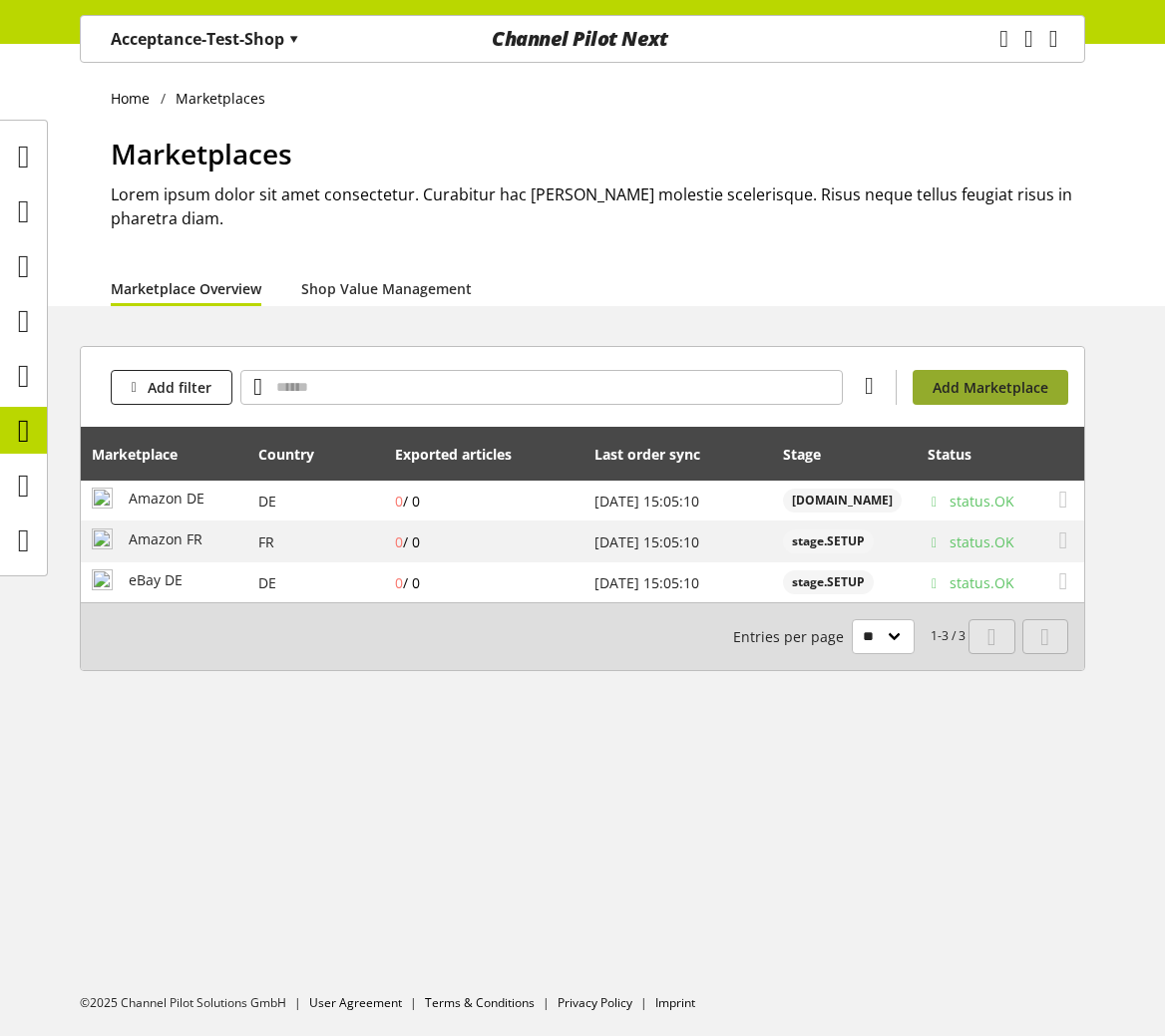 click on "Add Marketplace" at bounding box center [990, 387] 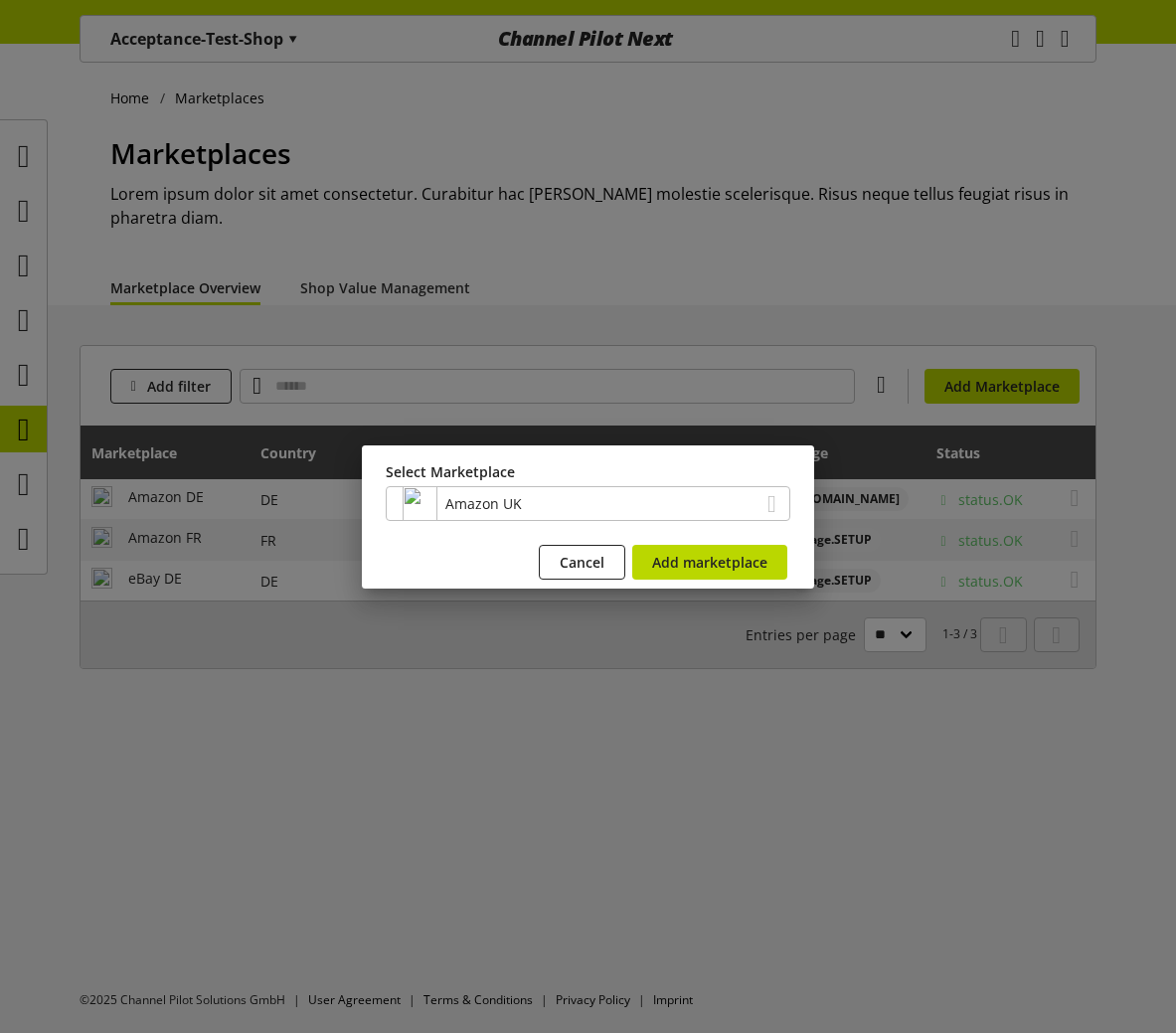 click at bounding box center [588, 516] 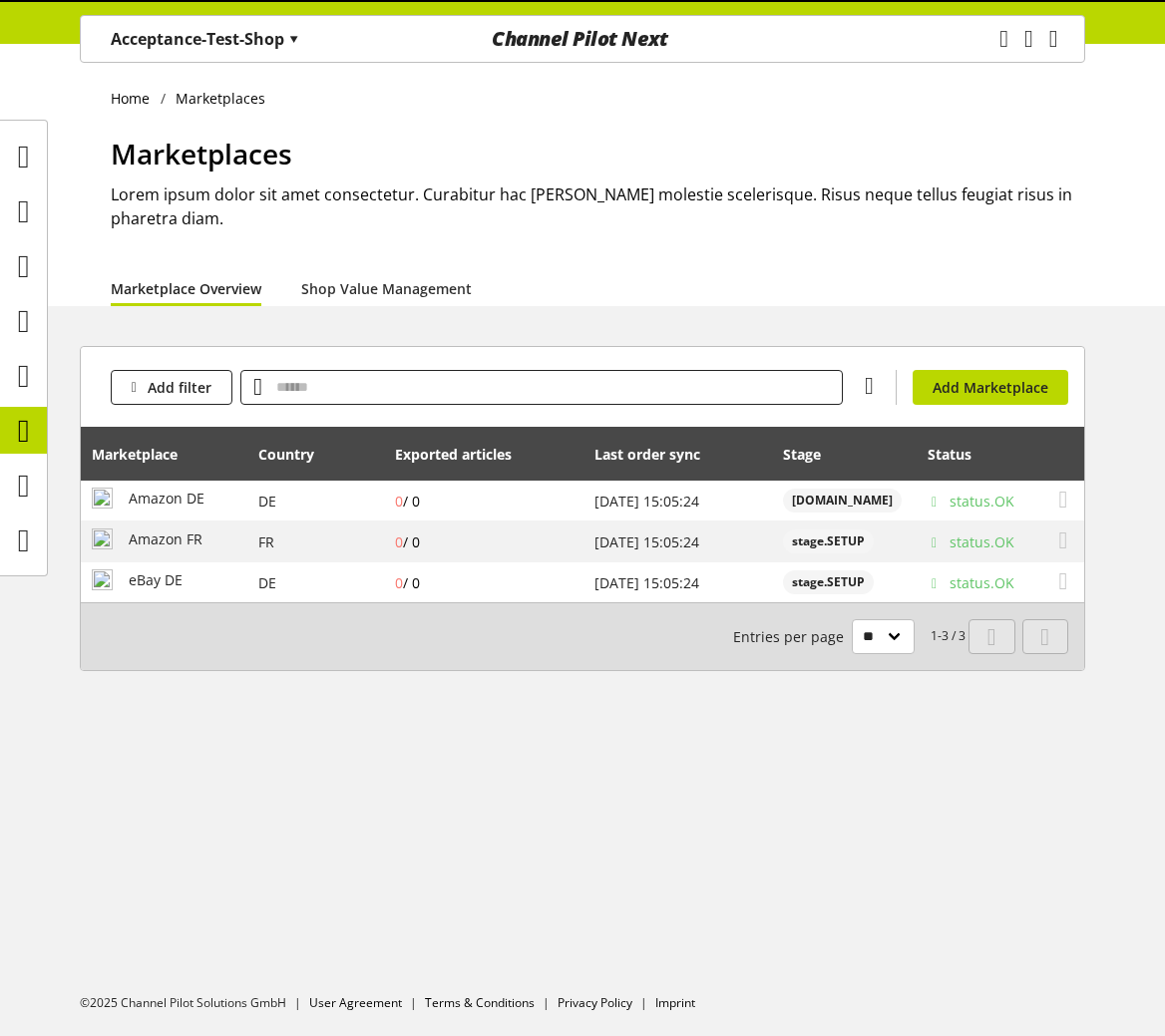 click at bounding box center [542, 387] 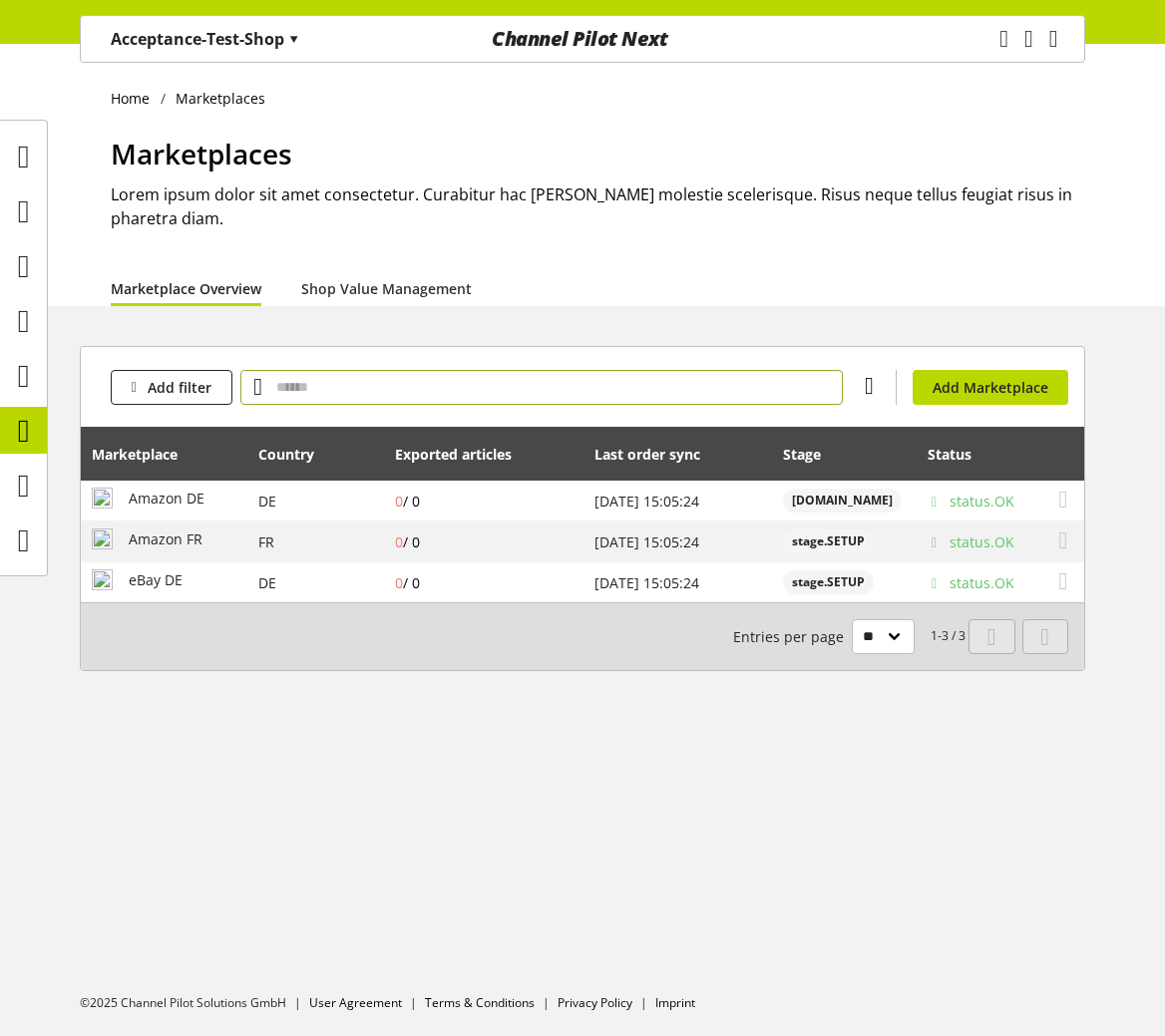 scroll, scrollTop: 0, scrollLeft: 0, axis: both 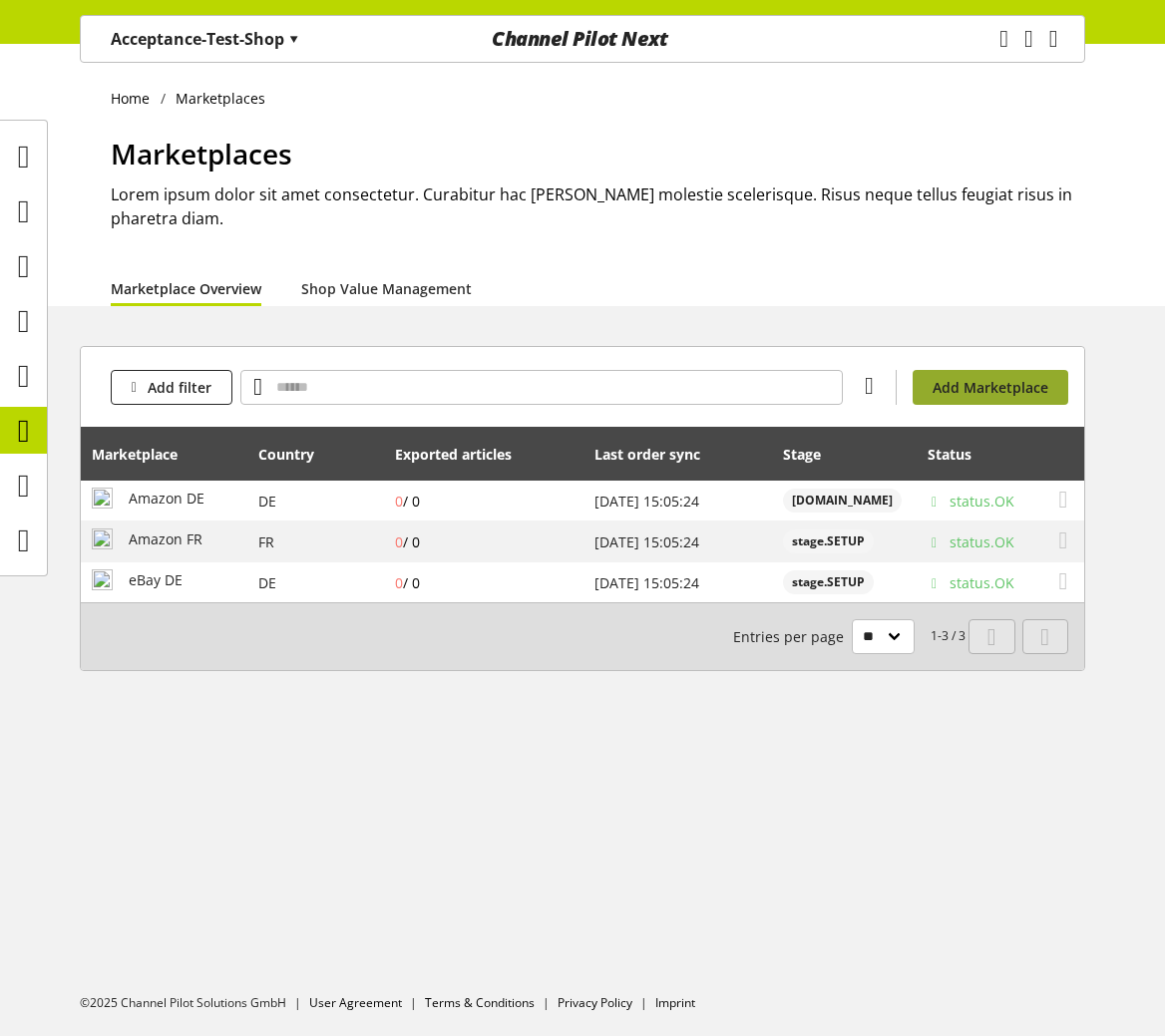click on "Add Marketplace" at bounding box center (990, 387) 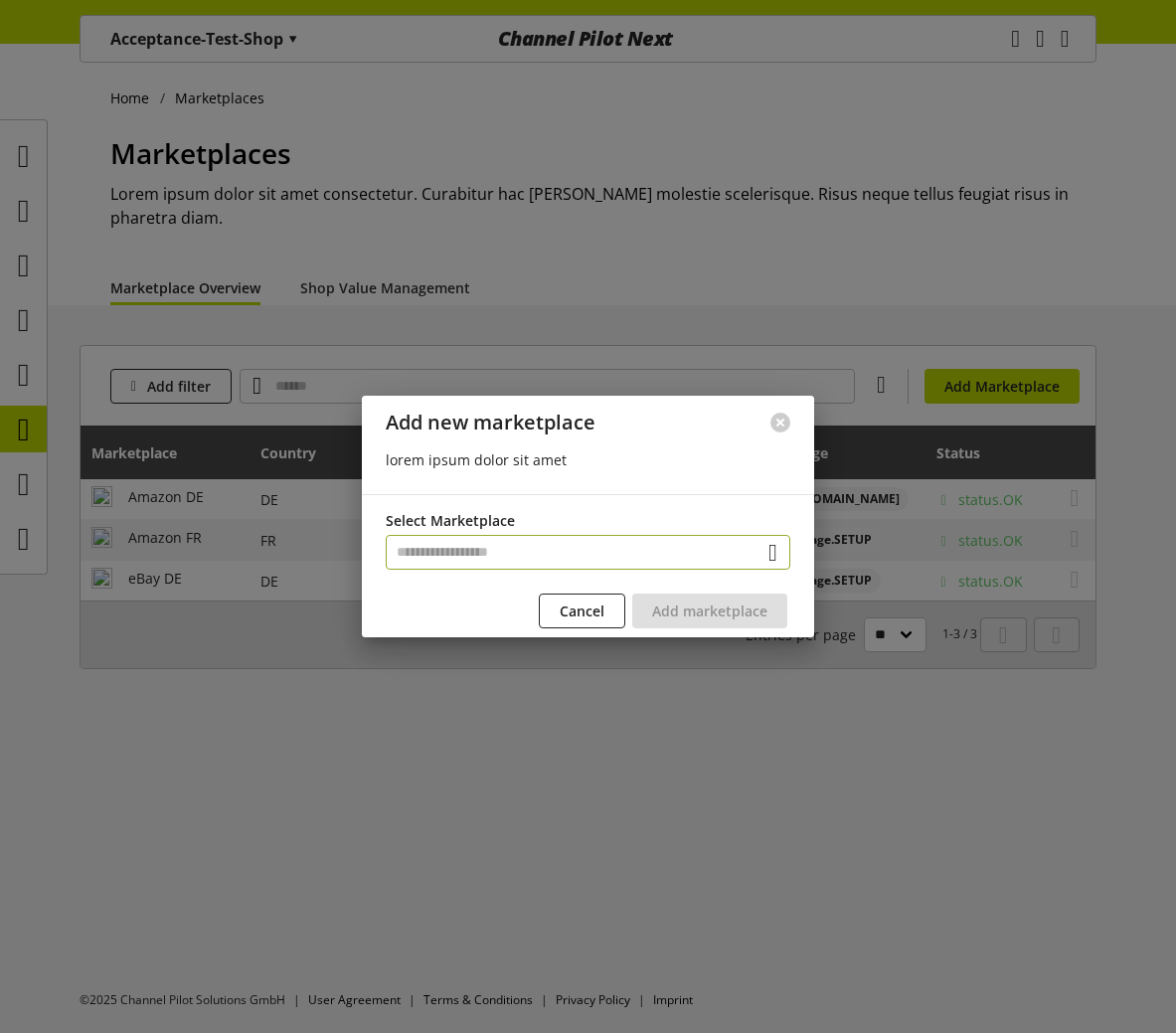 click at bounding box center [588, 552] 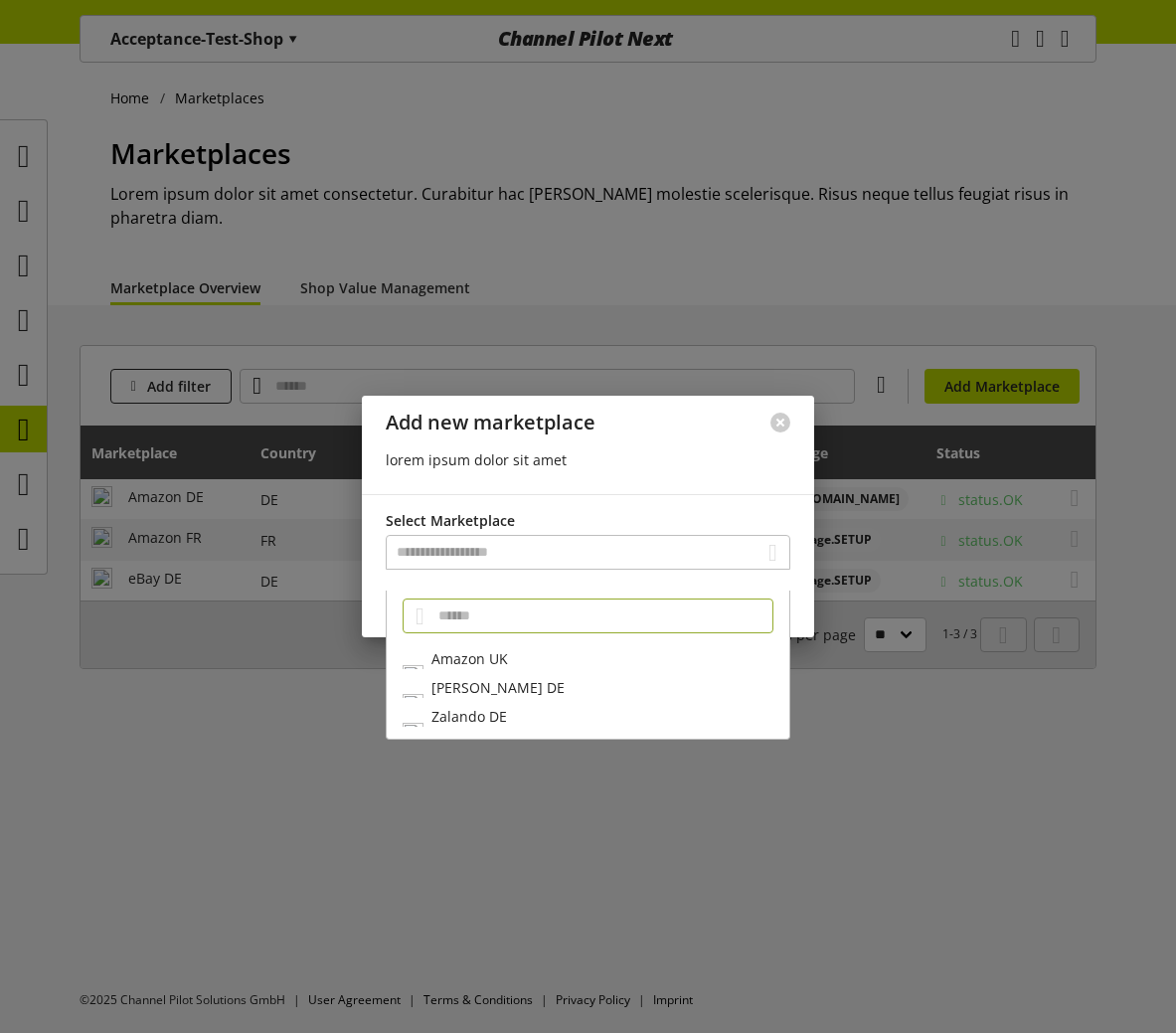 click on "Amazon UK" at bounding box center (588, 658) 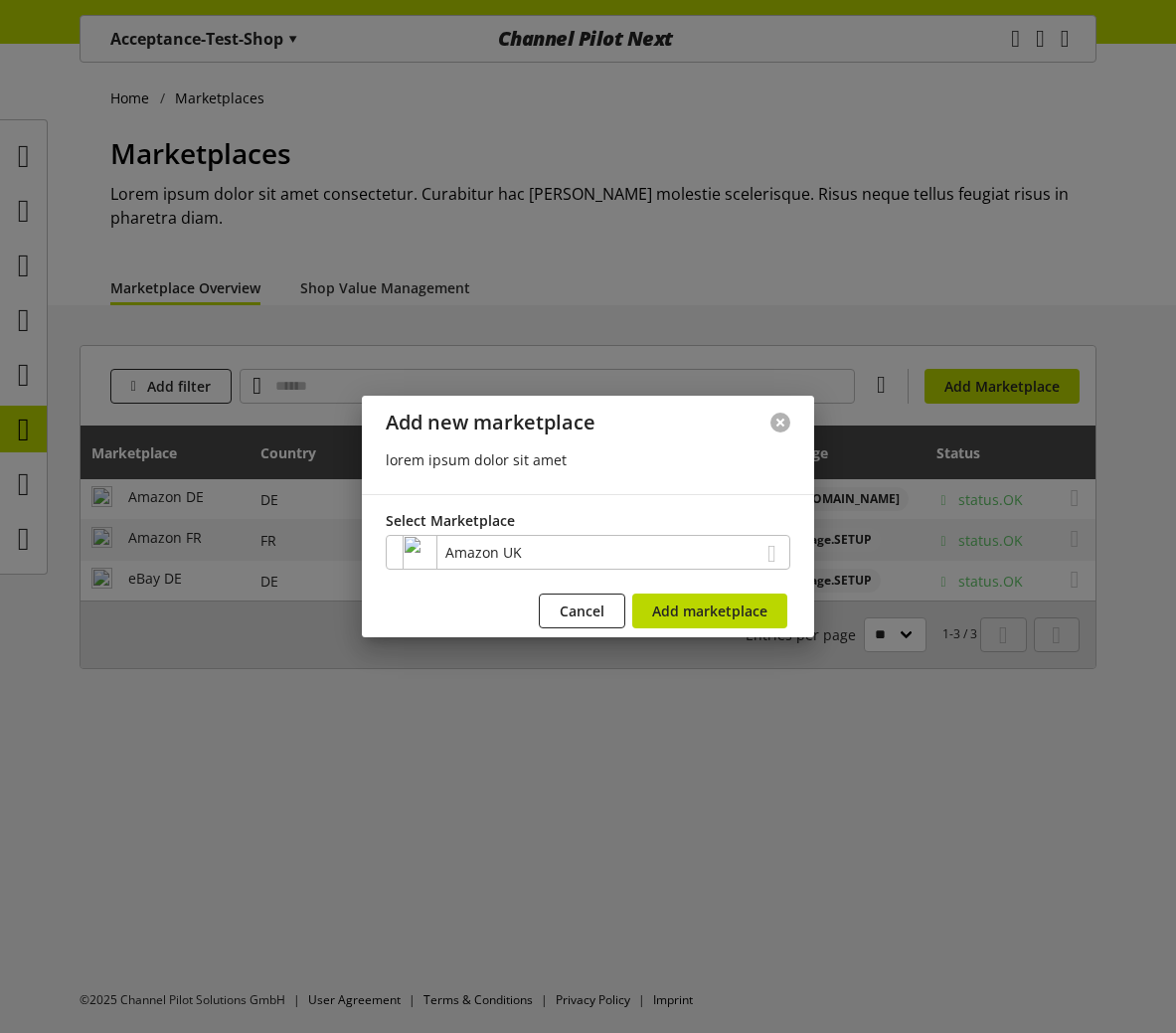 click at bounding box center [780, 423] 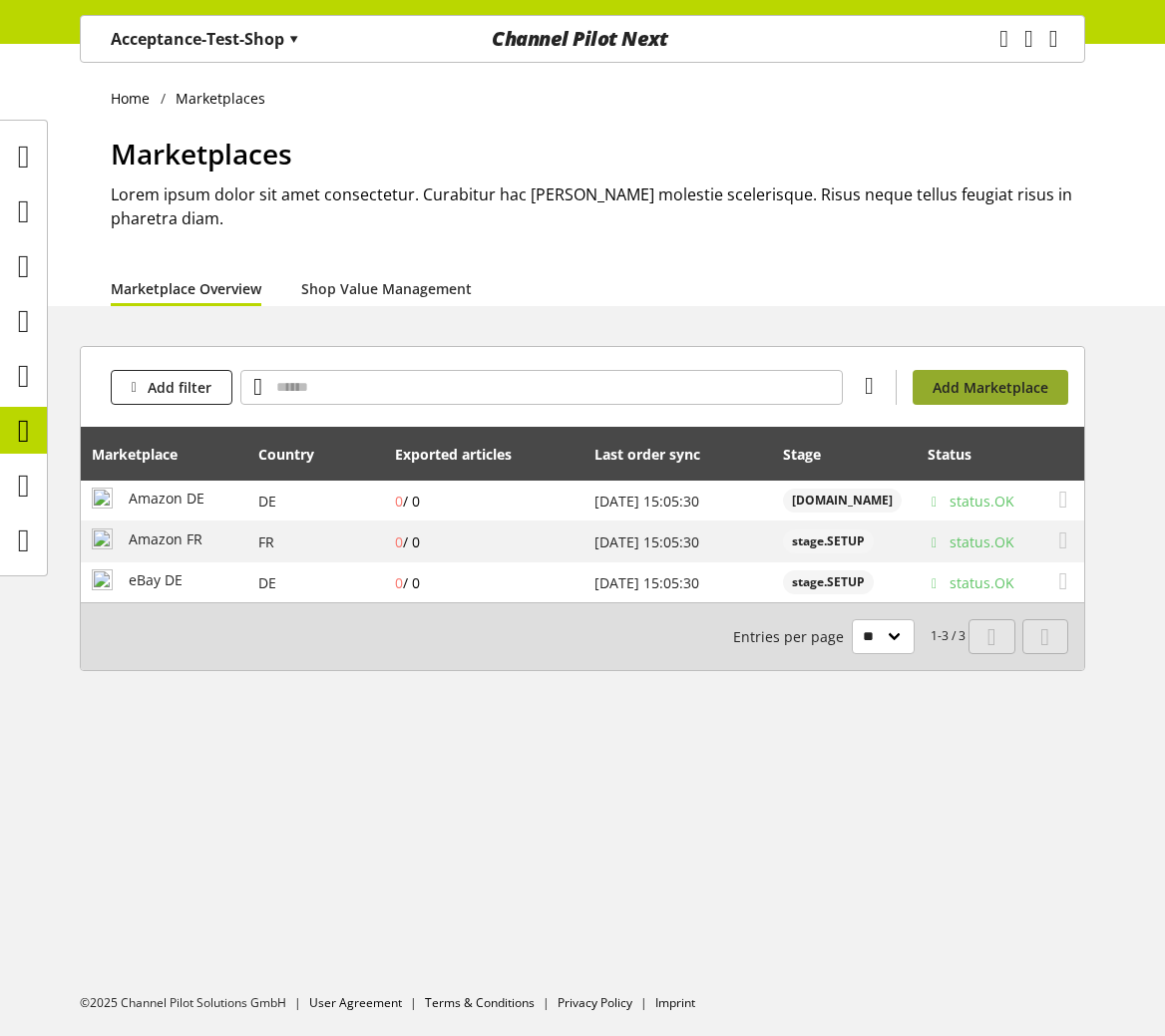 click on "Add Marketplace" at bounding box center (990, 387) 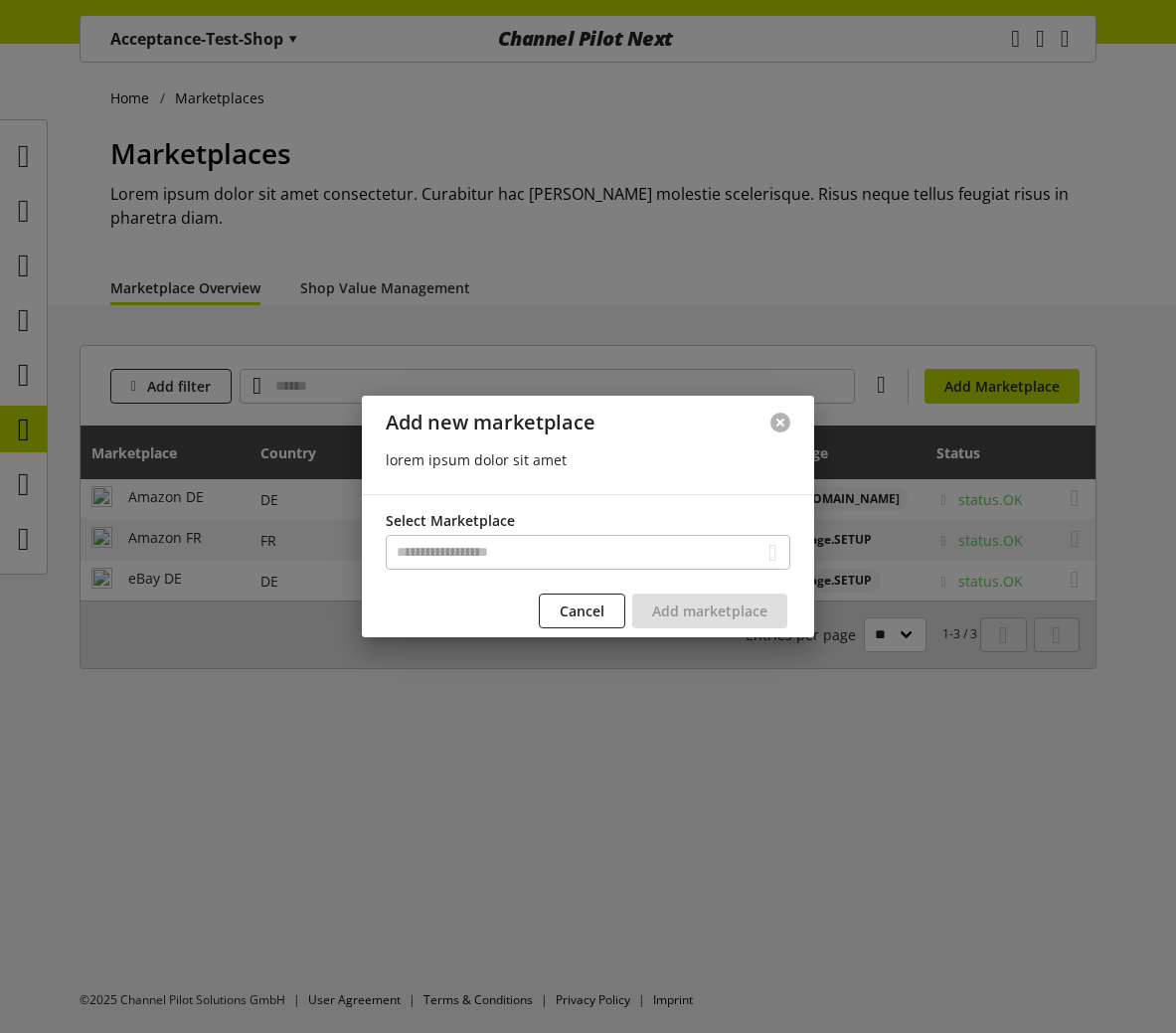 click at bounding box center [780, 423] 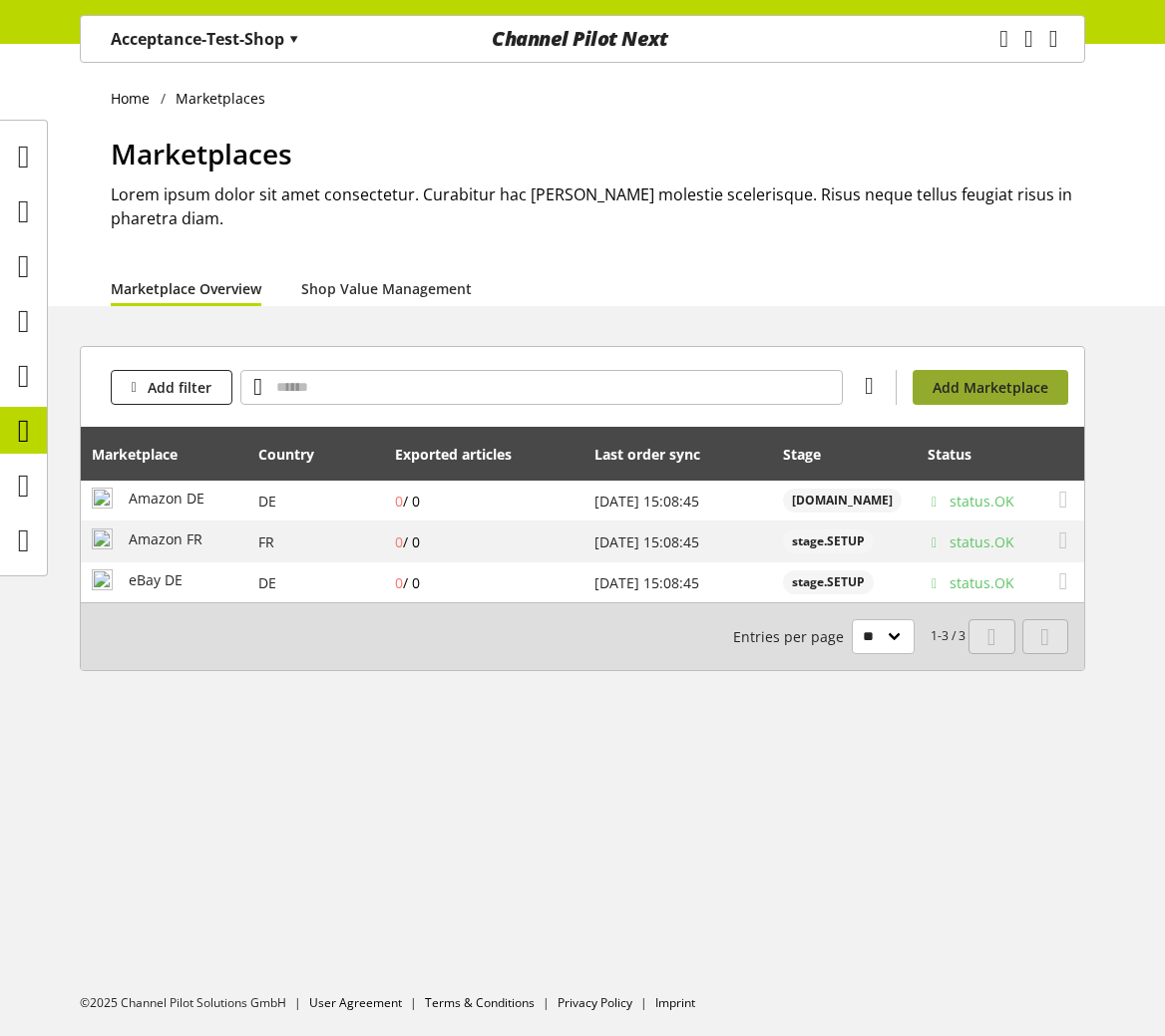 click on "Add Marketplace" at bounding box center (990, 387) 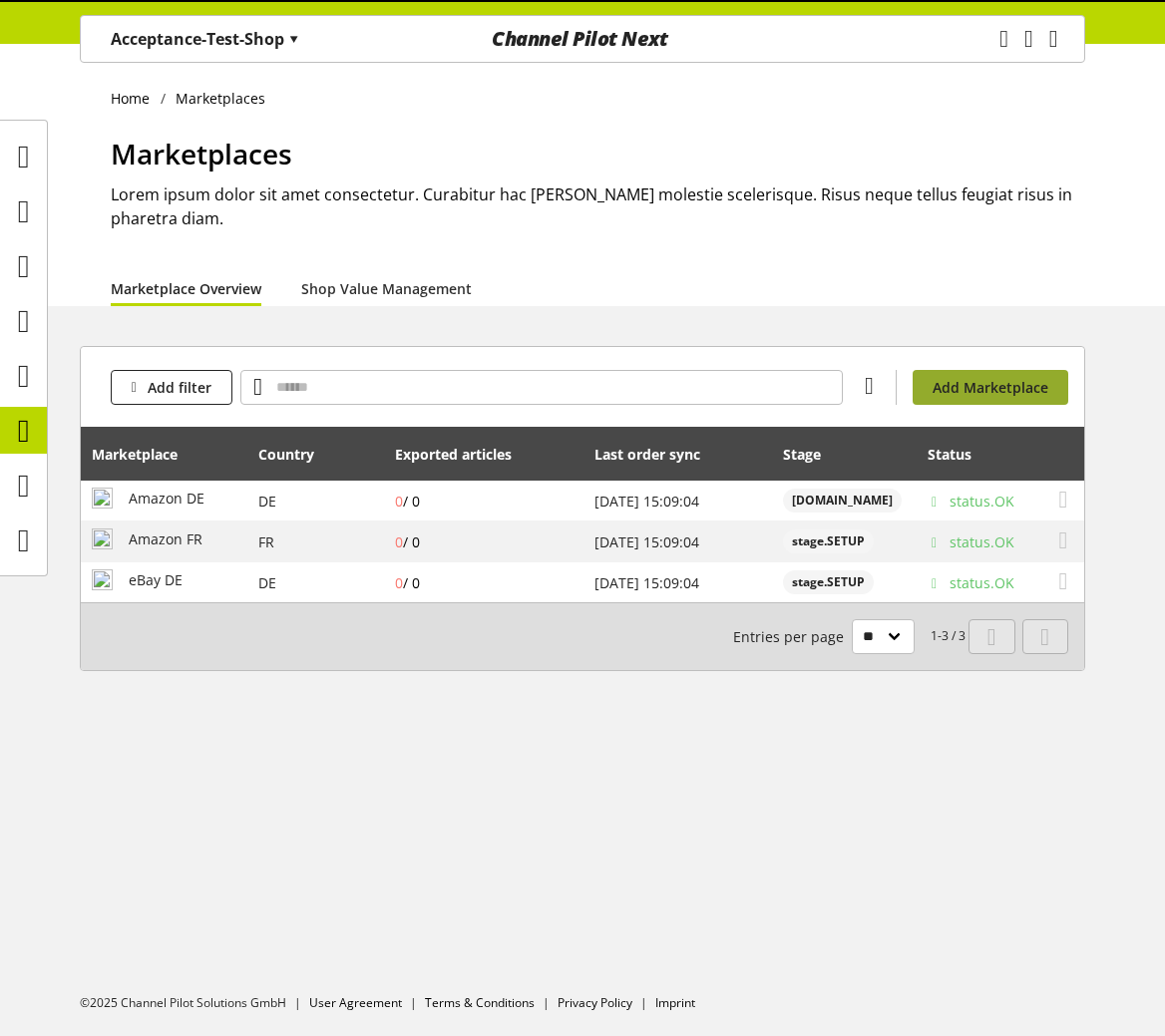 scroll, scrollTop: 0, scrollLeft: 0, axis: both 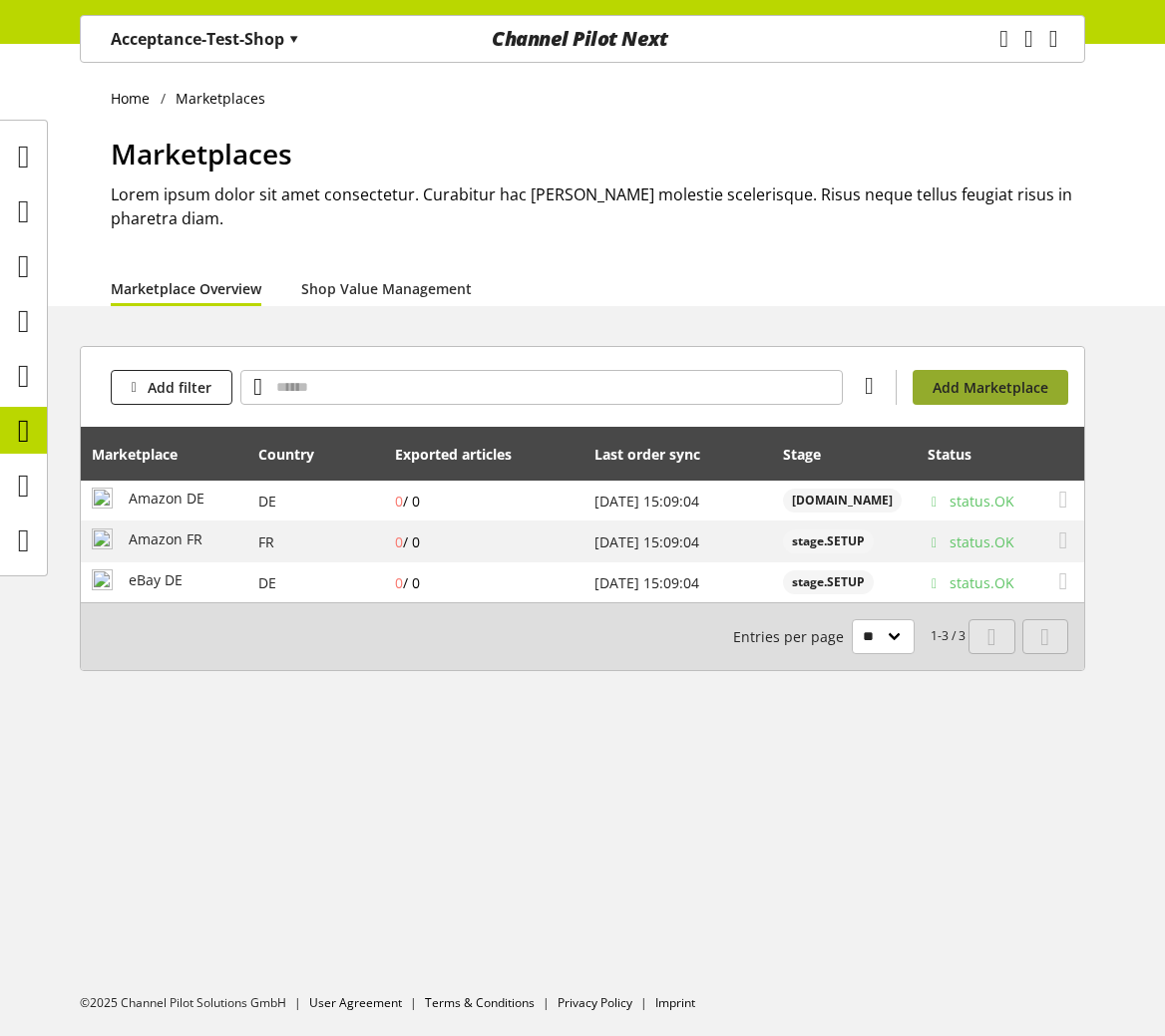 click on "Add Marketplace" at bounding box center [990, 387] 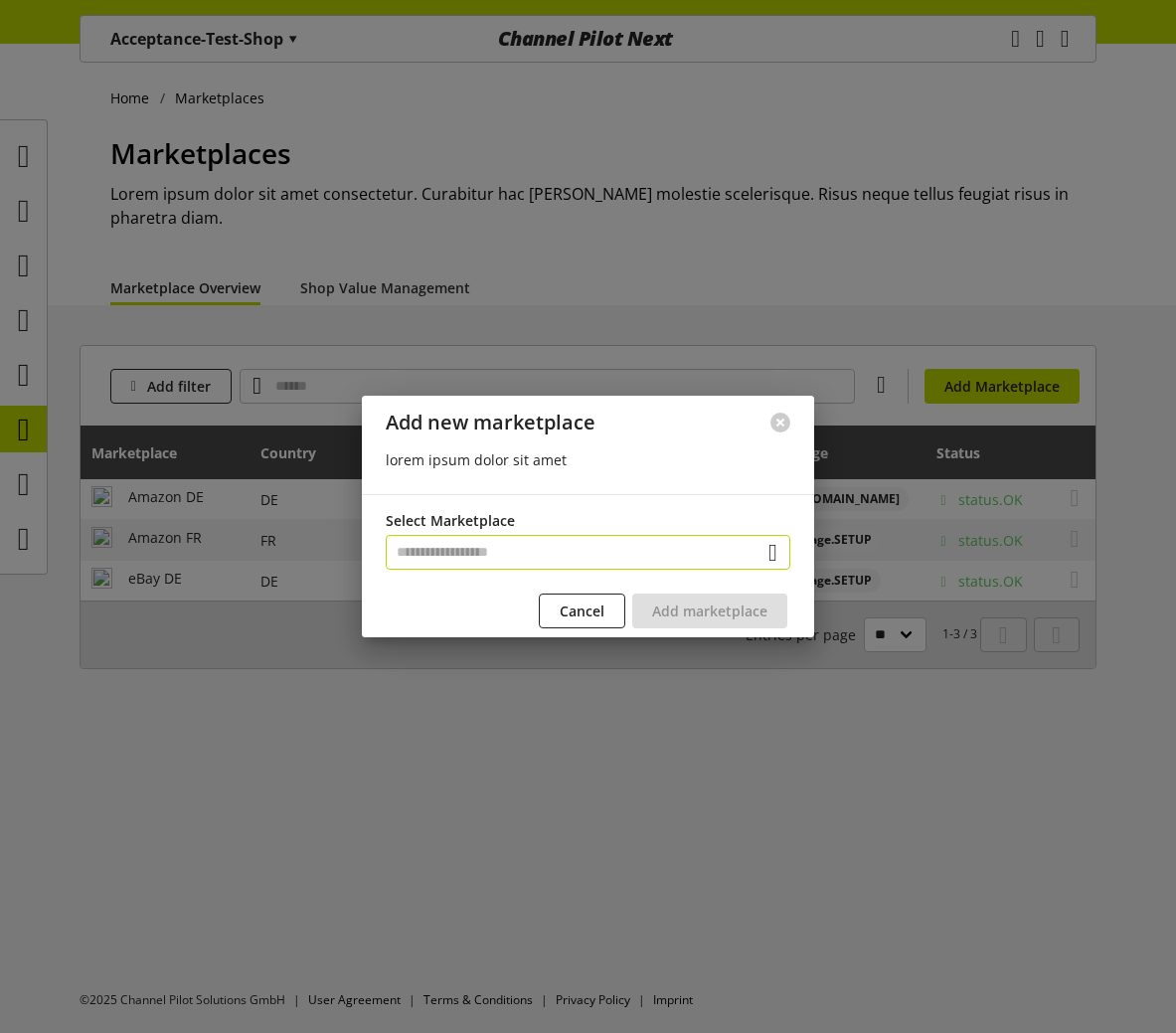 click at bounding box center [588, 552] 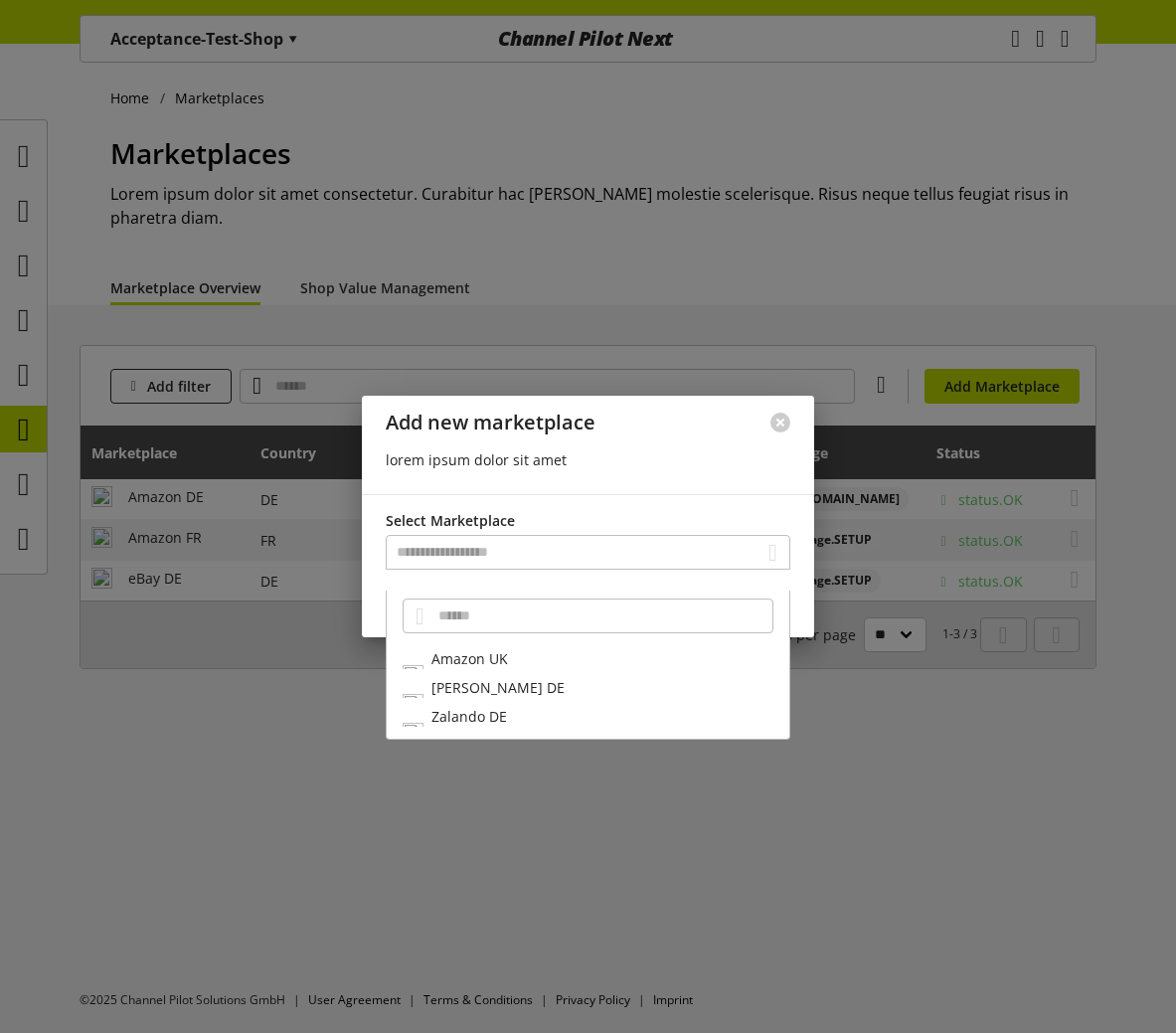 click on "Amazon UK" at bounding box center [588, 658] 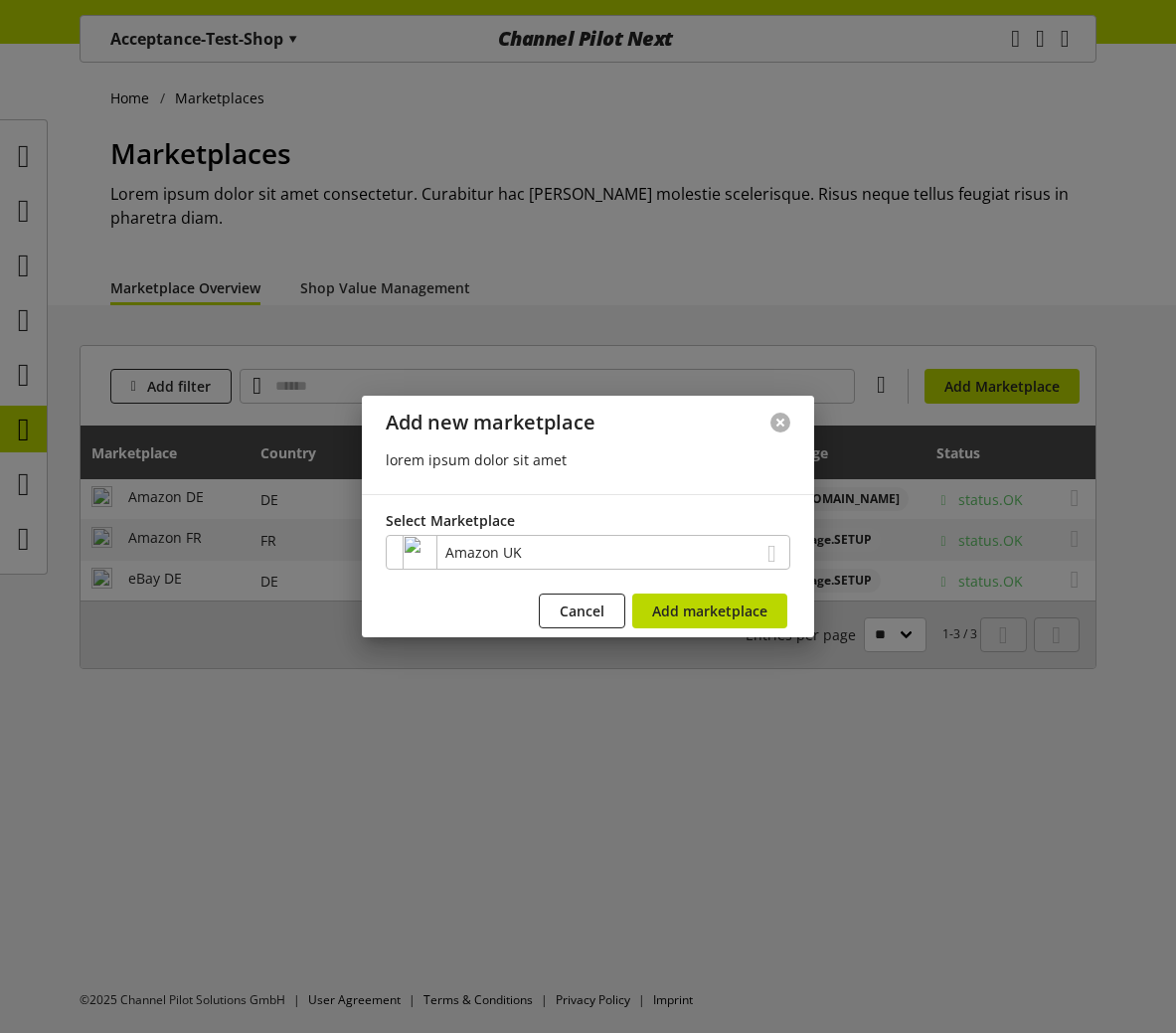 click at bounding box center (780, 423) 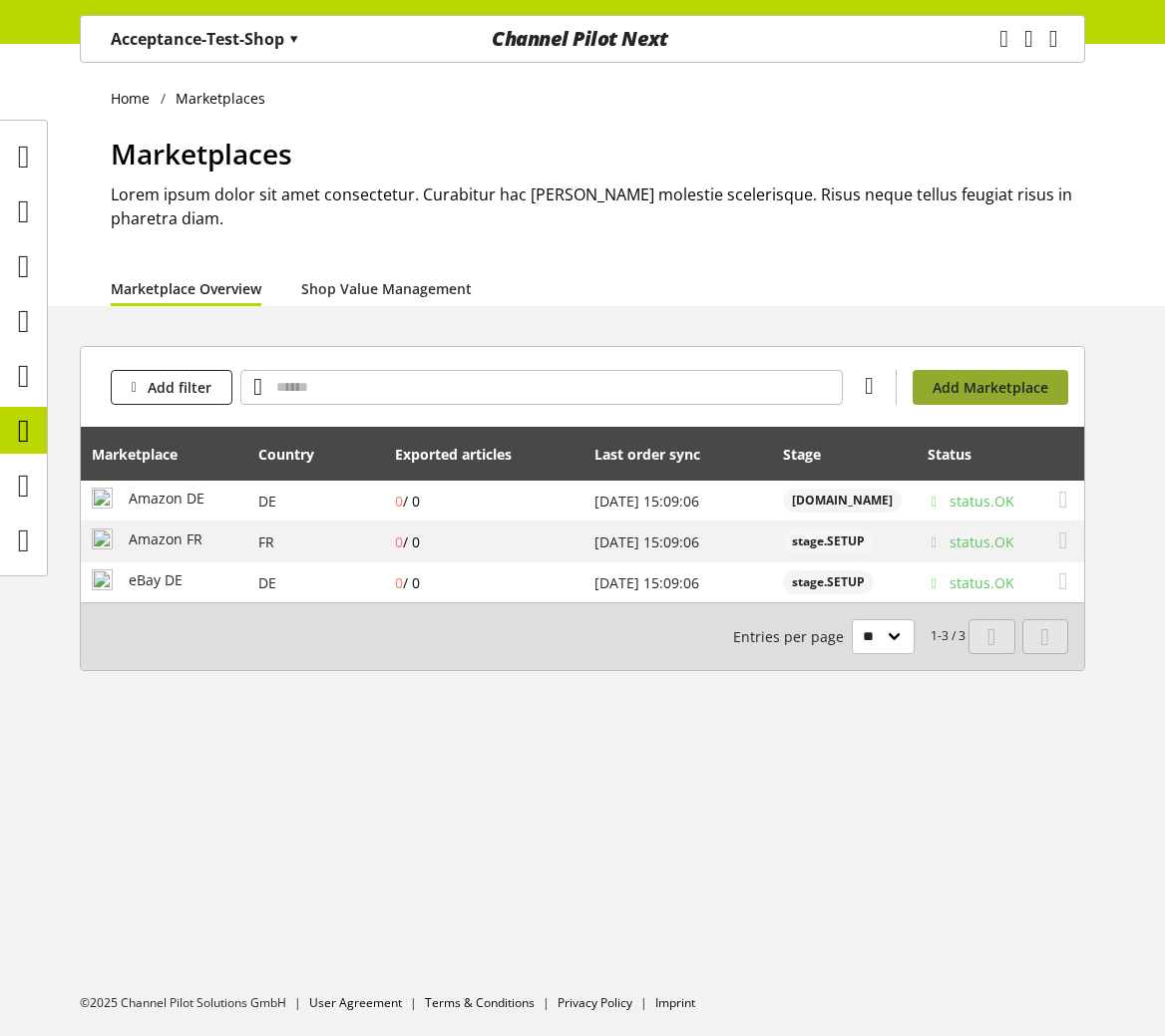 click on "Add Marketplace" at bounding box center (990, 387) 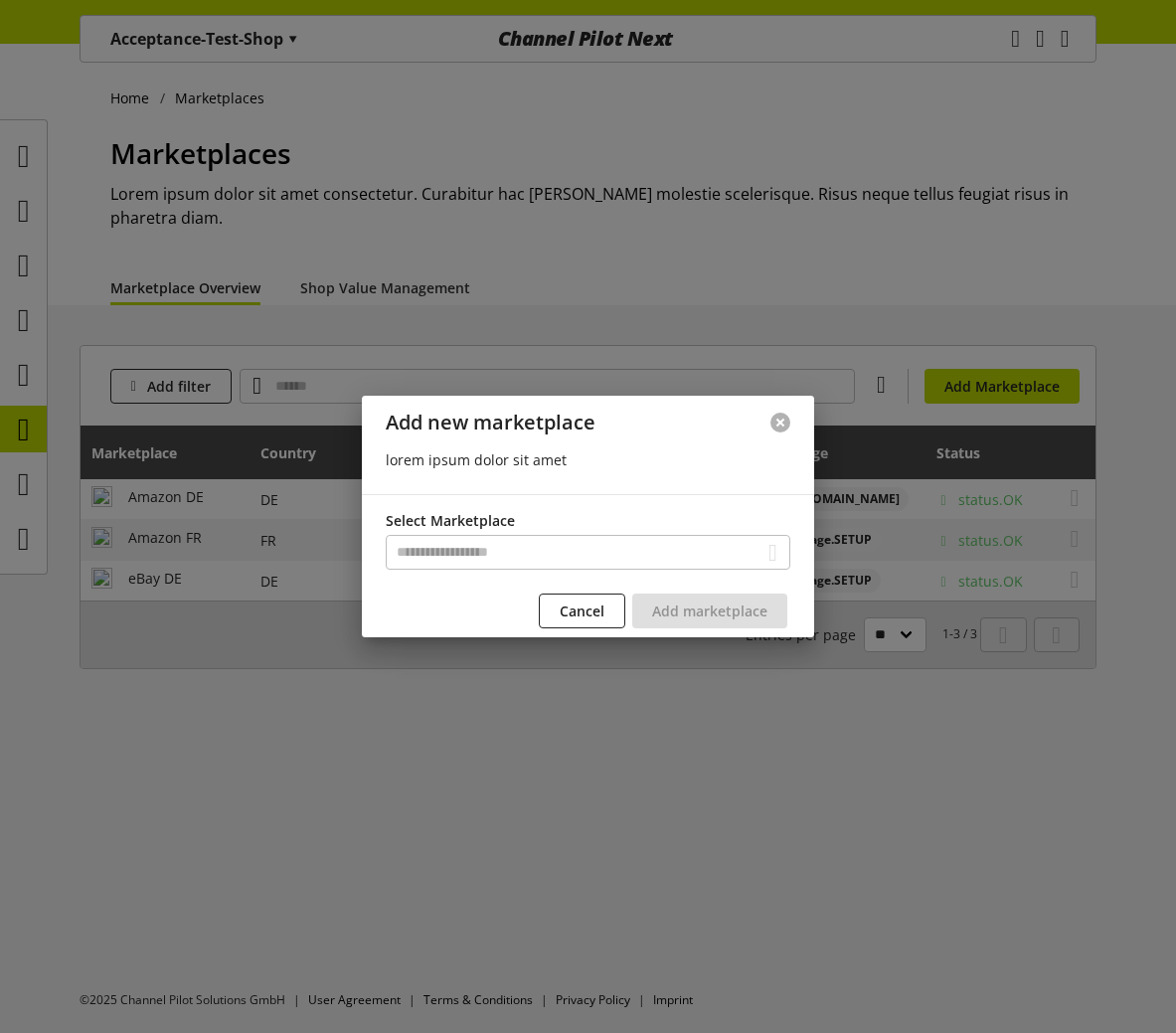 click at bounding box center (780, 423) 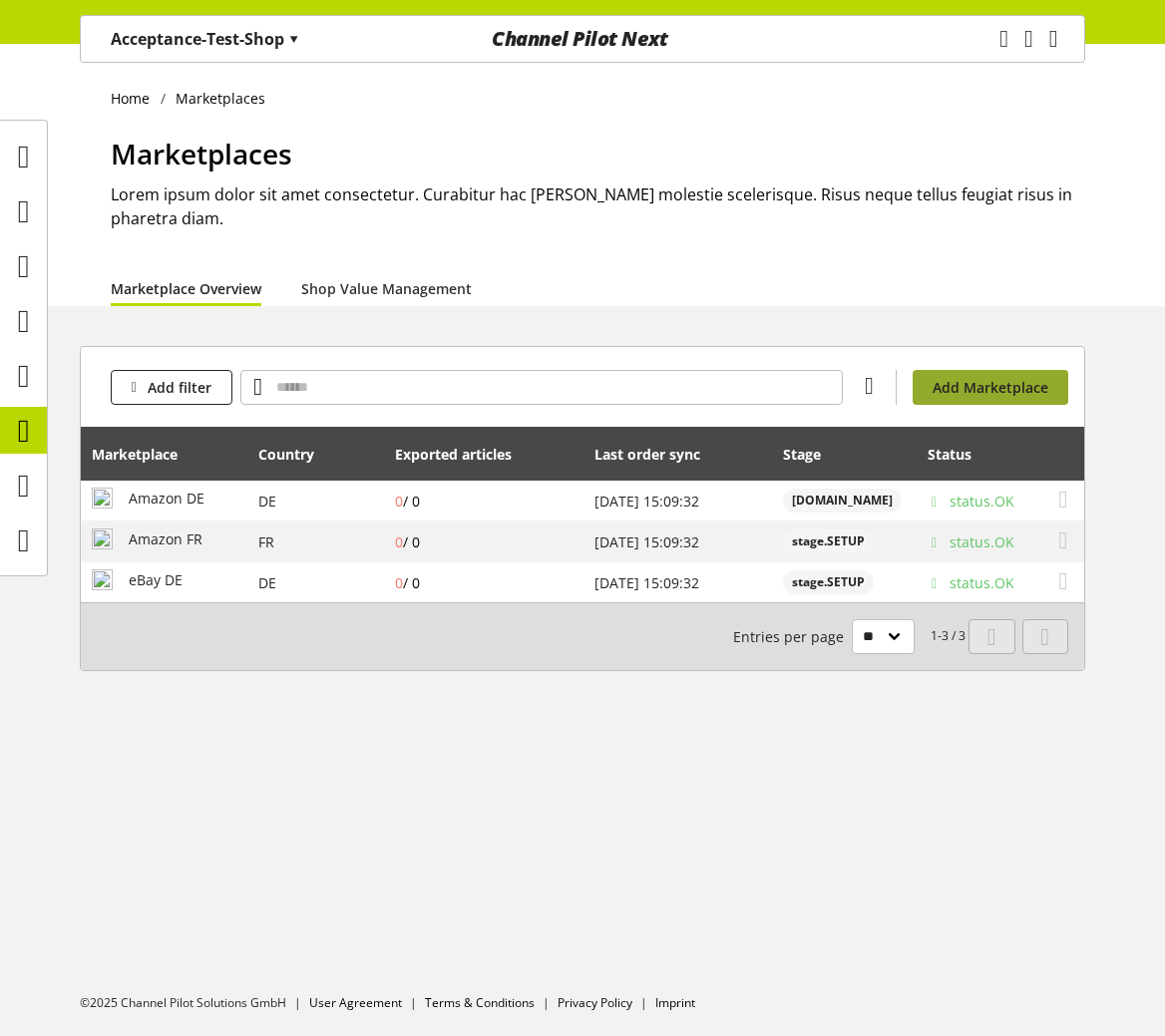 click on "Add Marketplace" at bounding box center [990, 387] 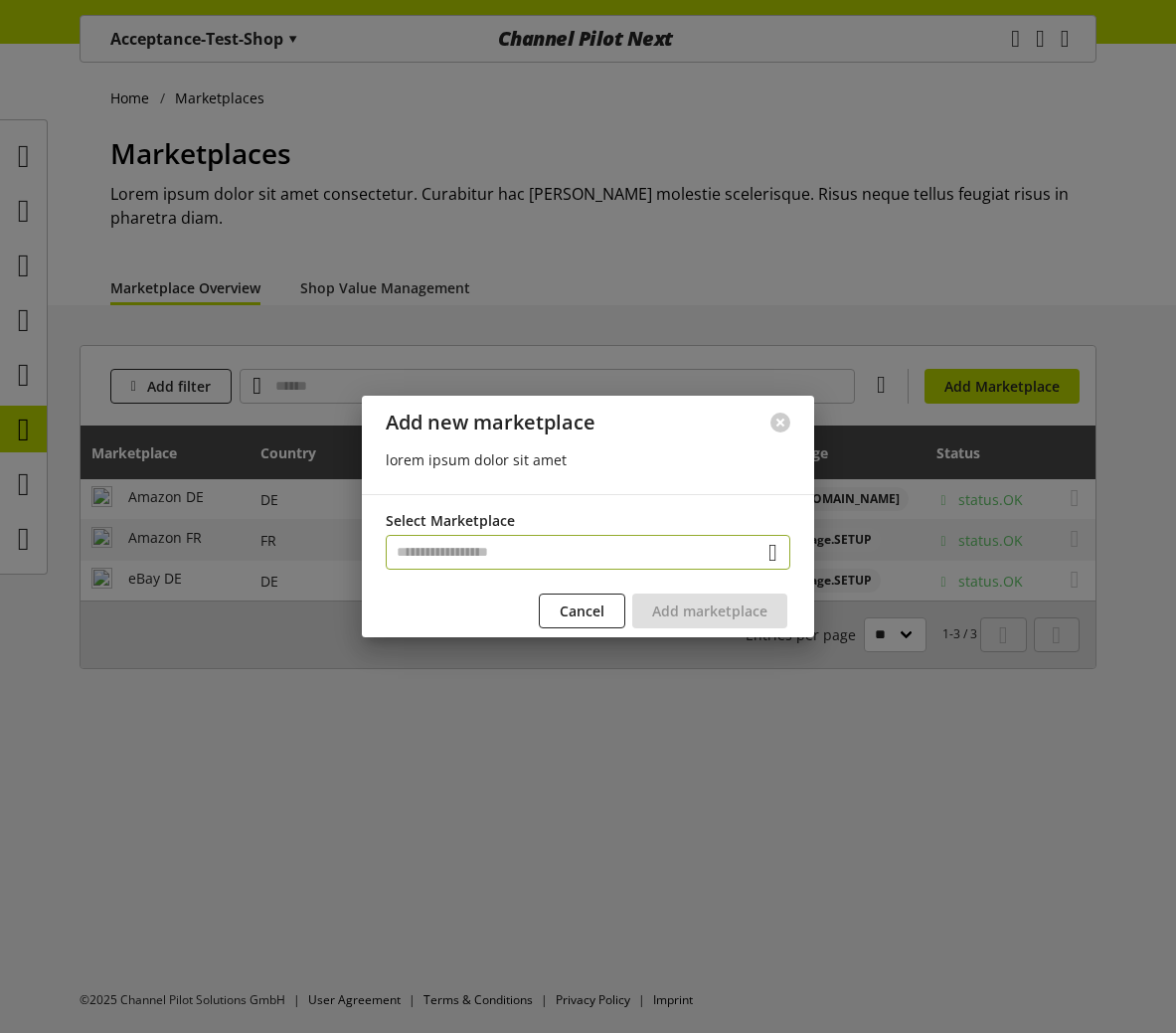 click at bounding box center (588, 552) 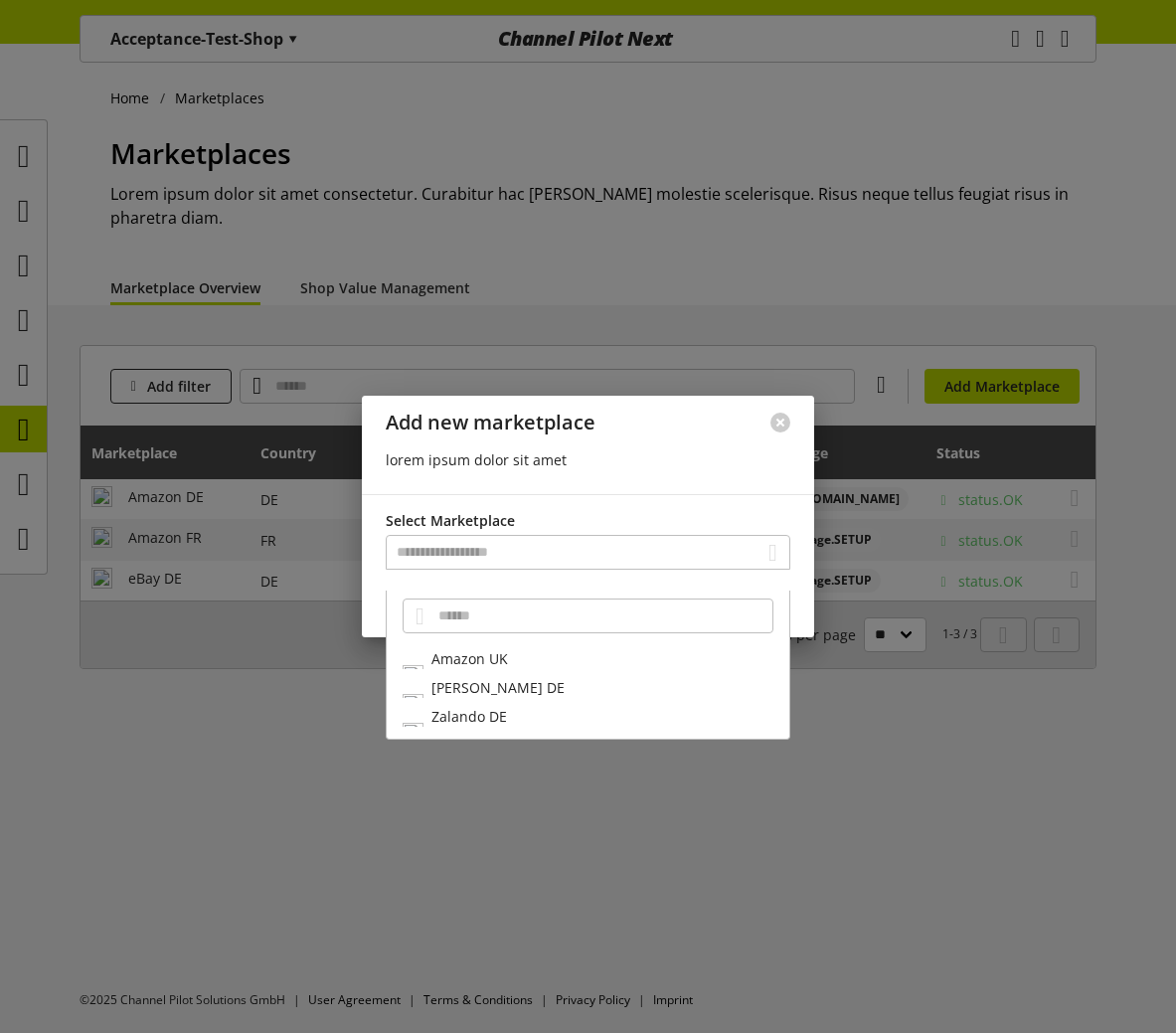 click on "Amazon UK" at bounding box center [588, 658] 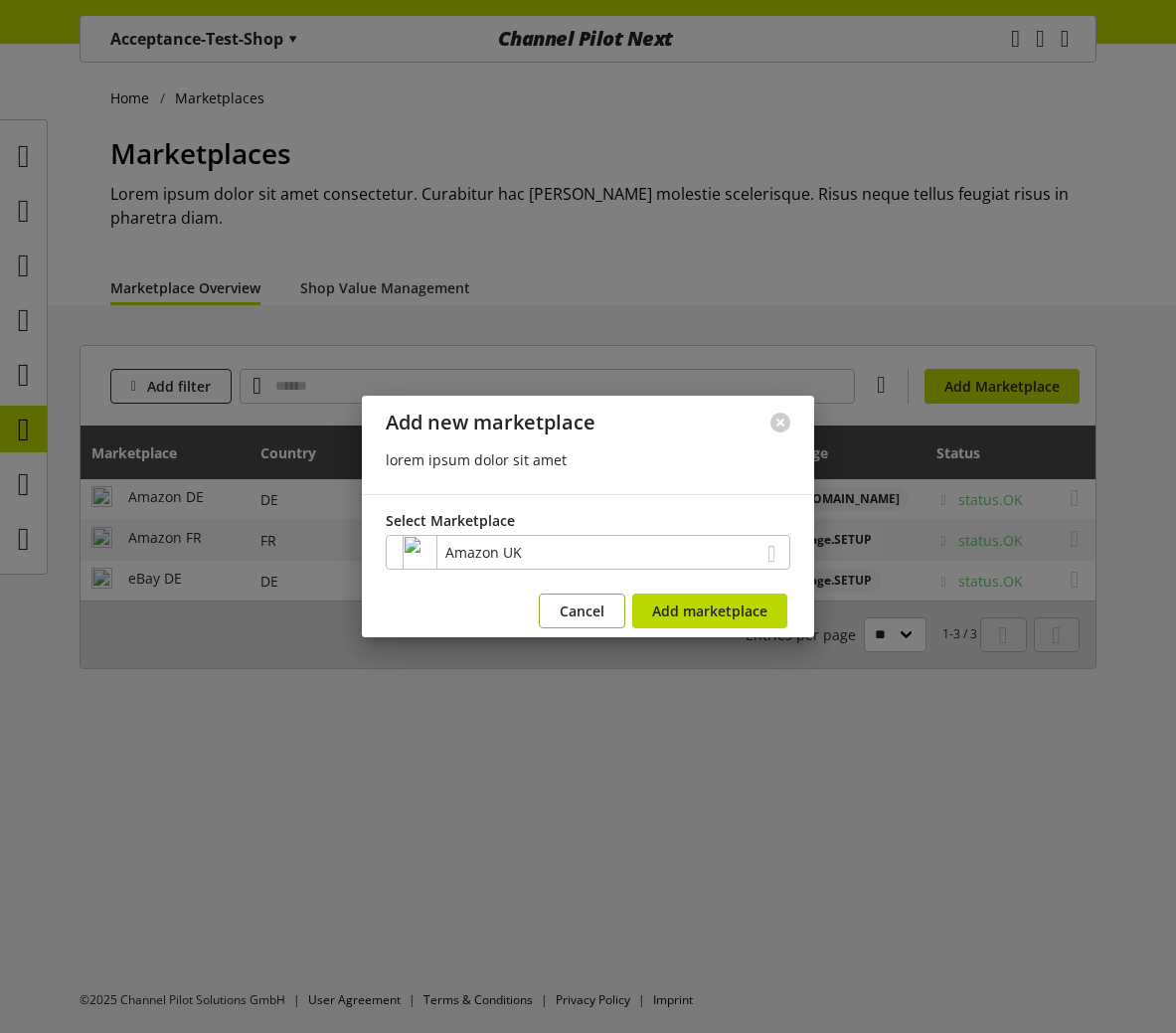 click on "Cancel" at bounding box center (582, 610) 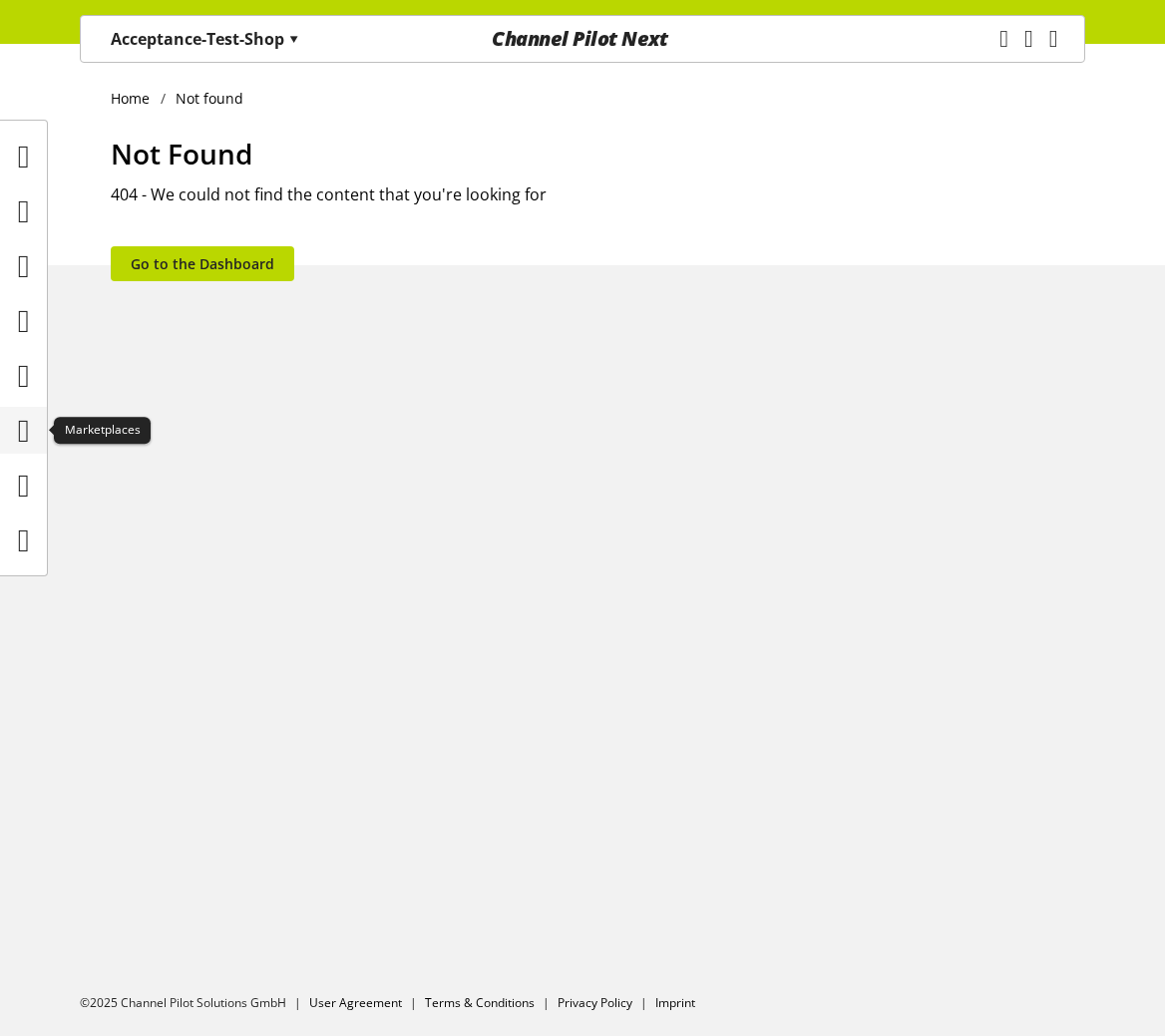 click at bounding box center (23, 430) 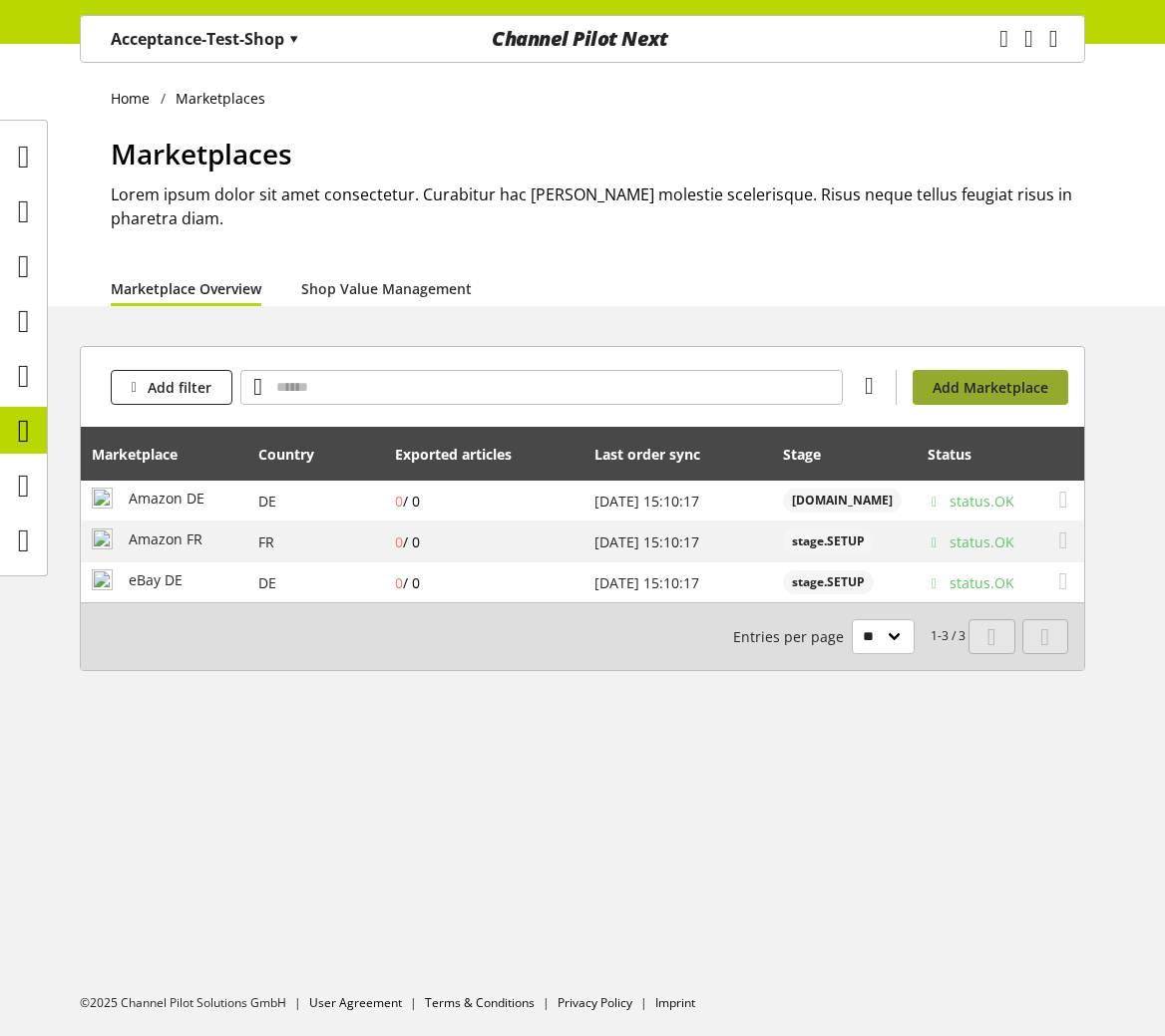 click on "Add Marketplace" at bounding box center [990, 387] 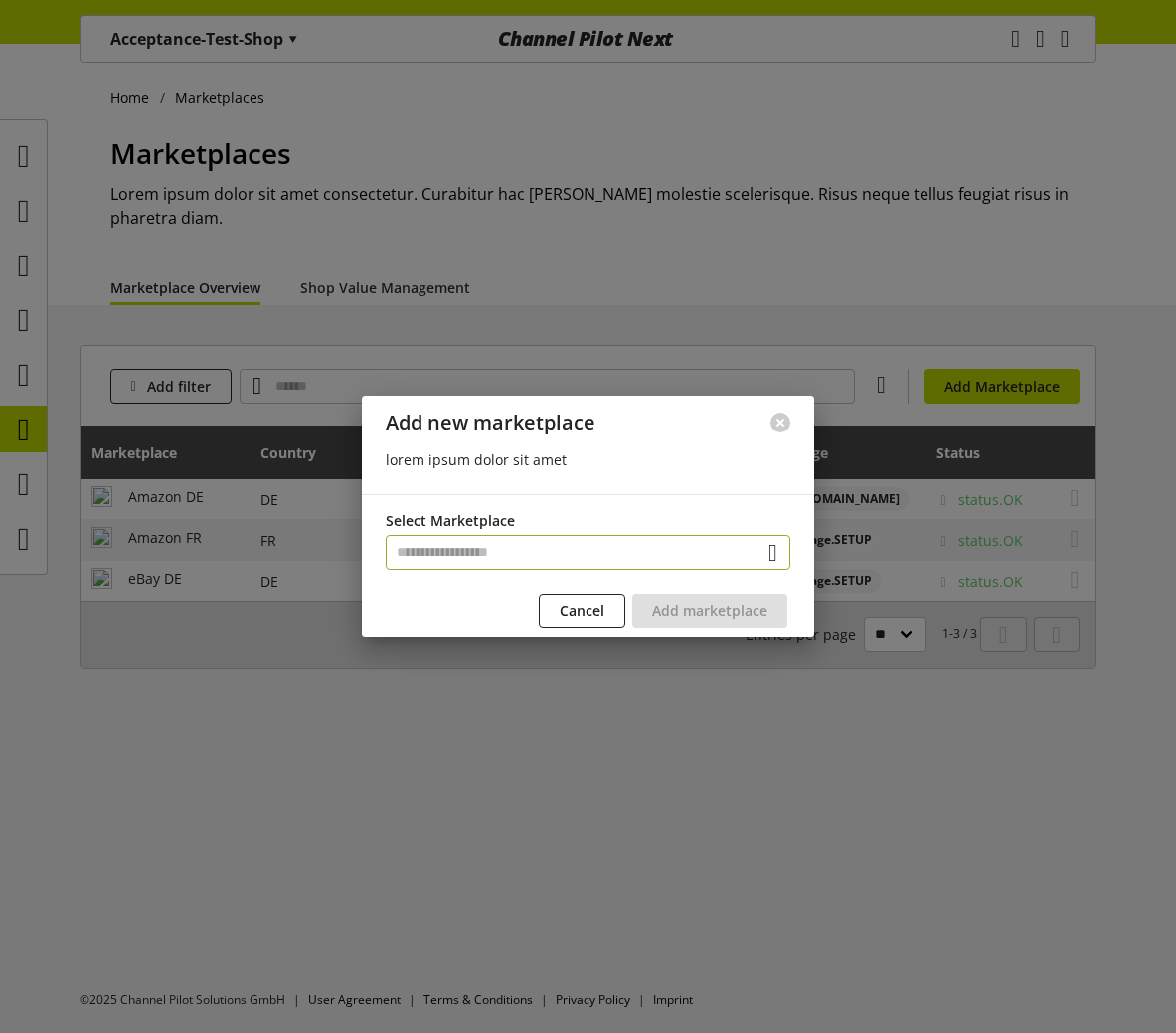 click at bounding box center (588, 552) 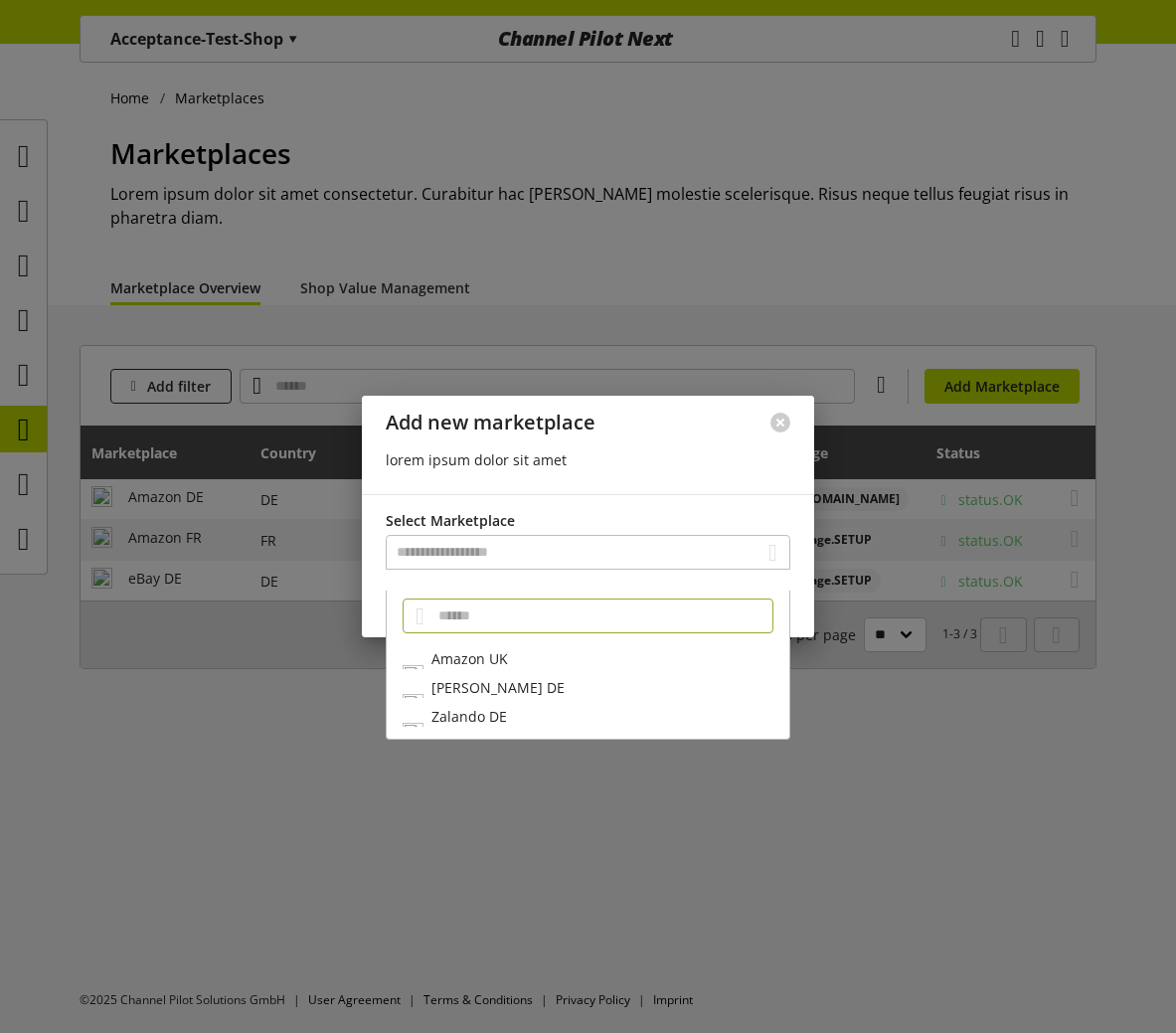 click on "Amazon UK" at bounding box center (588, 658) 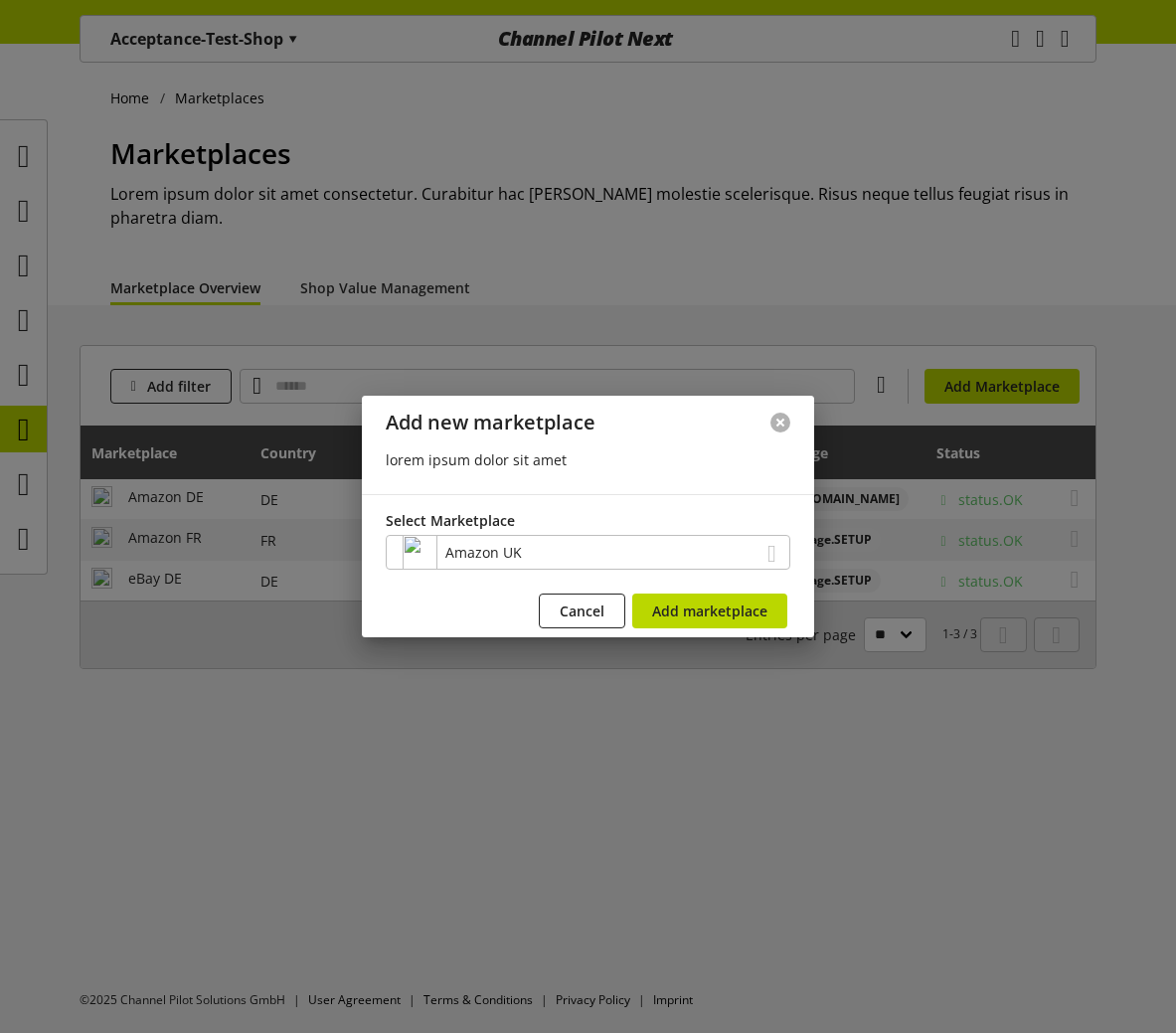 click at bounding box center [780, 423] 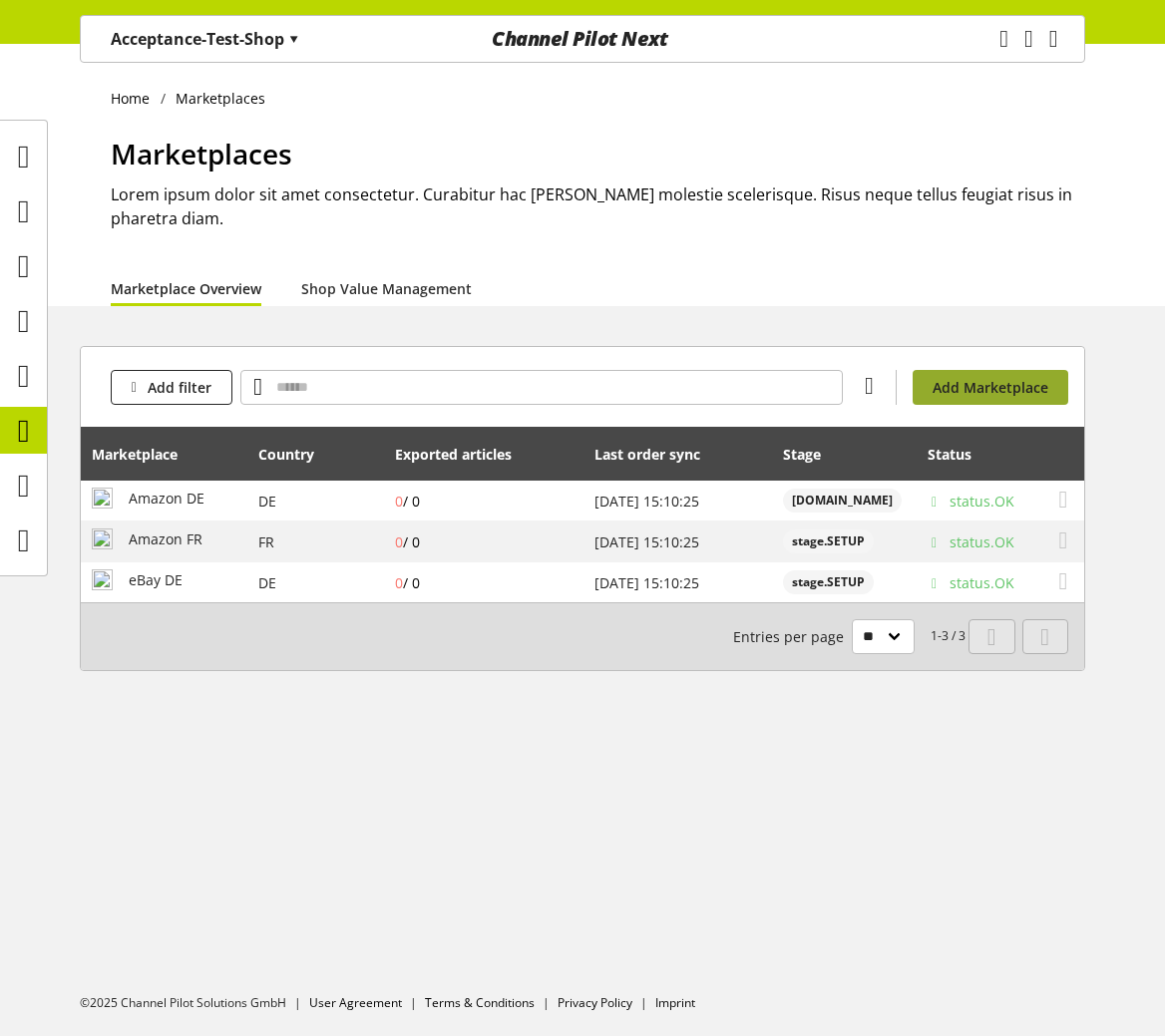 click on "Add Marketplace" at bounding box center [990, 387] 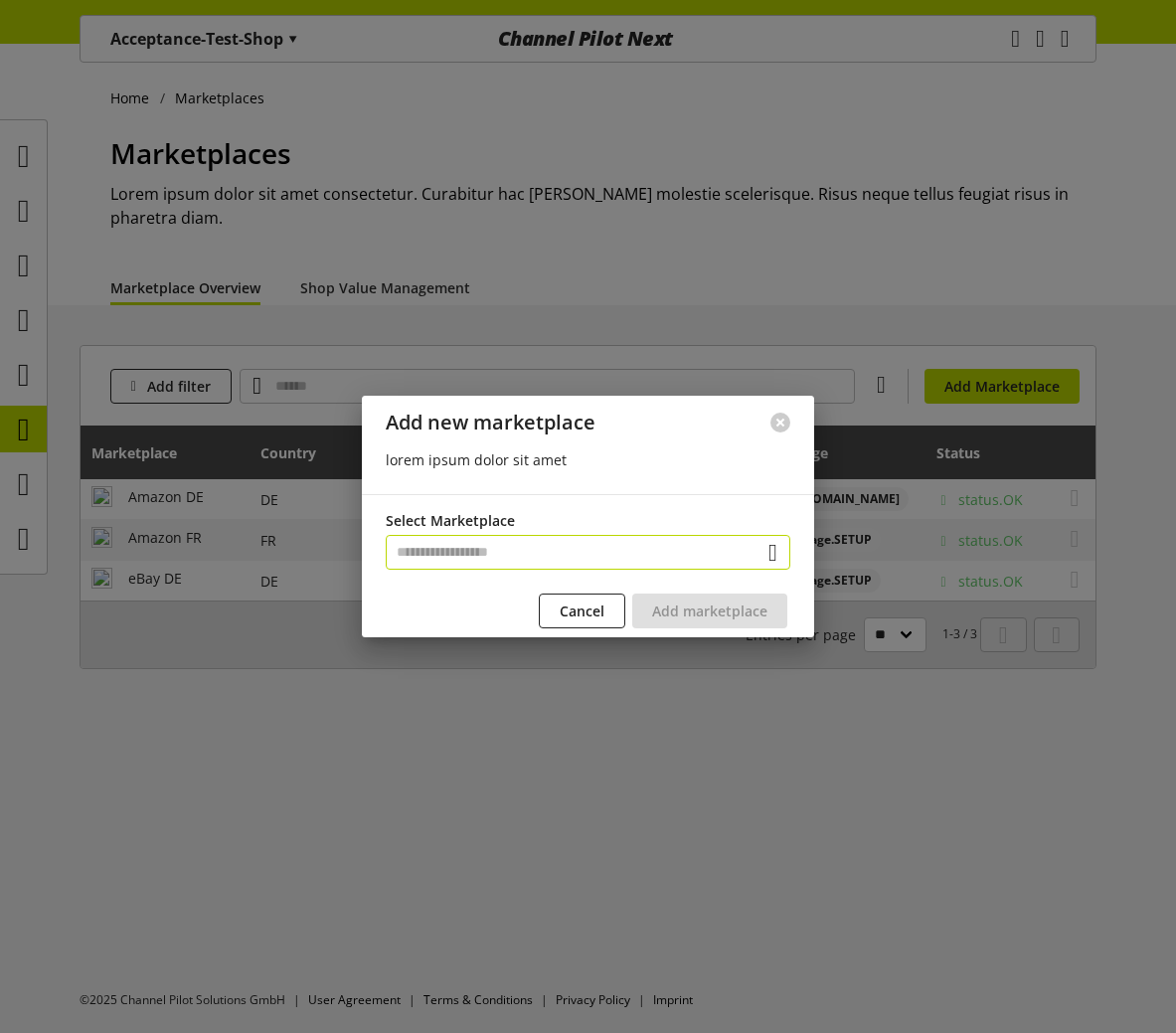 click at bounding box center [588, 552] 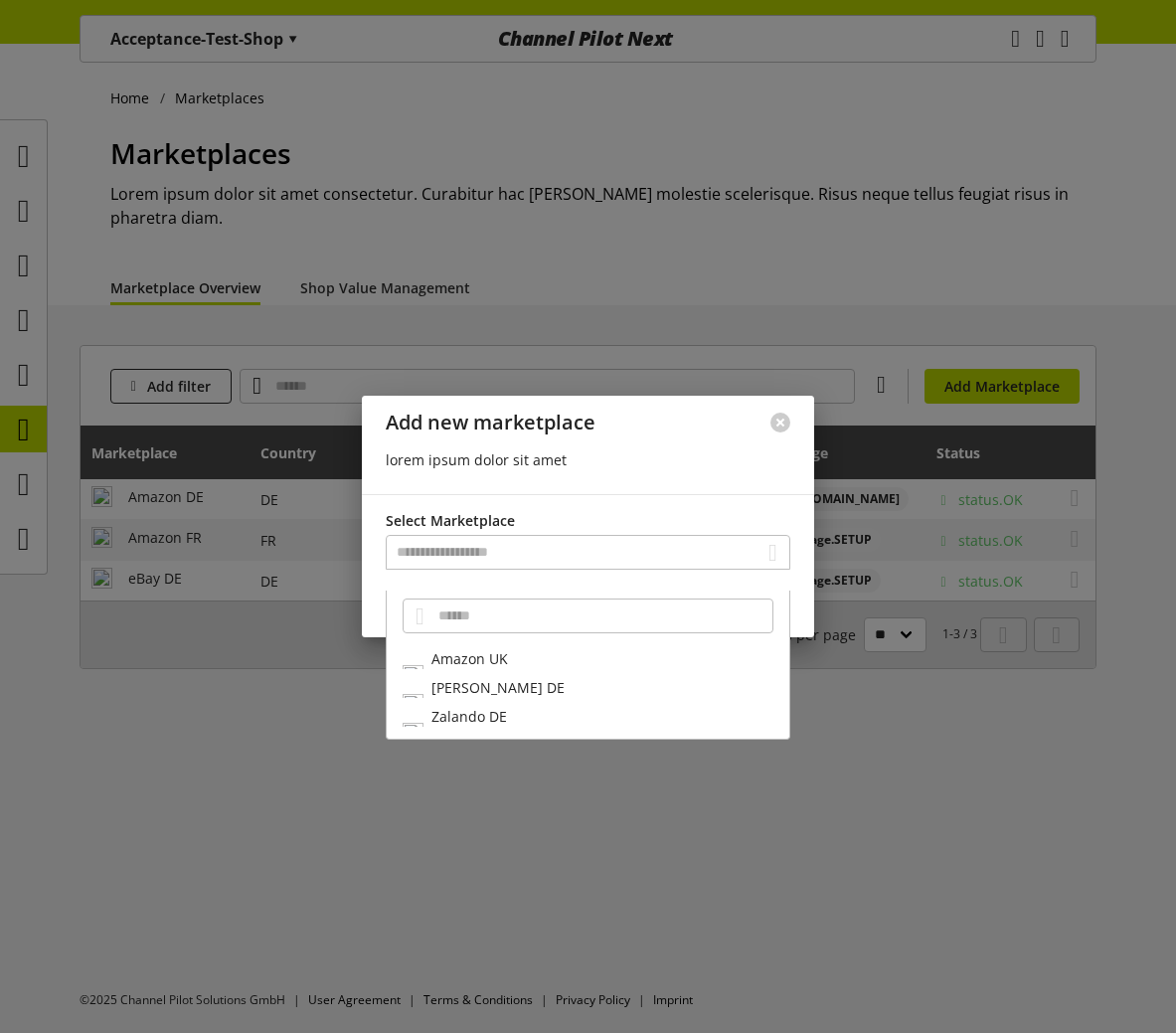 click on "[PERSON_NAME] DE" at bounding box center [588, 687] 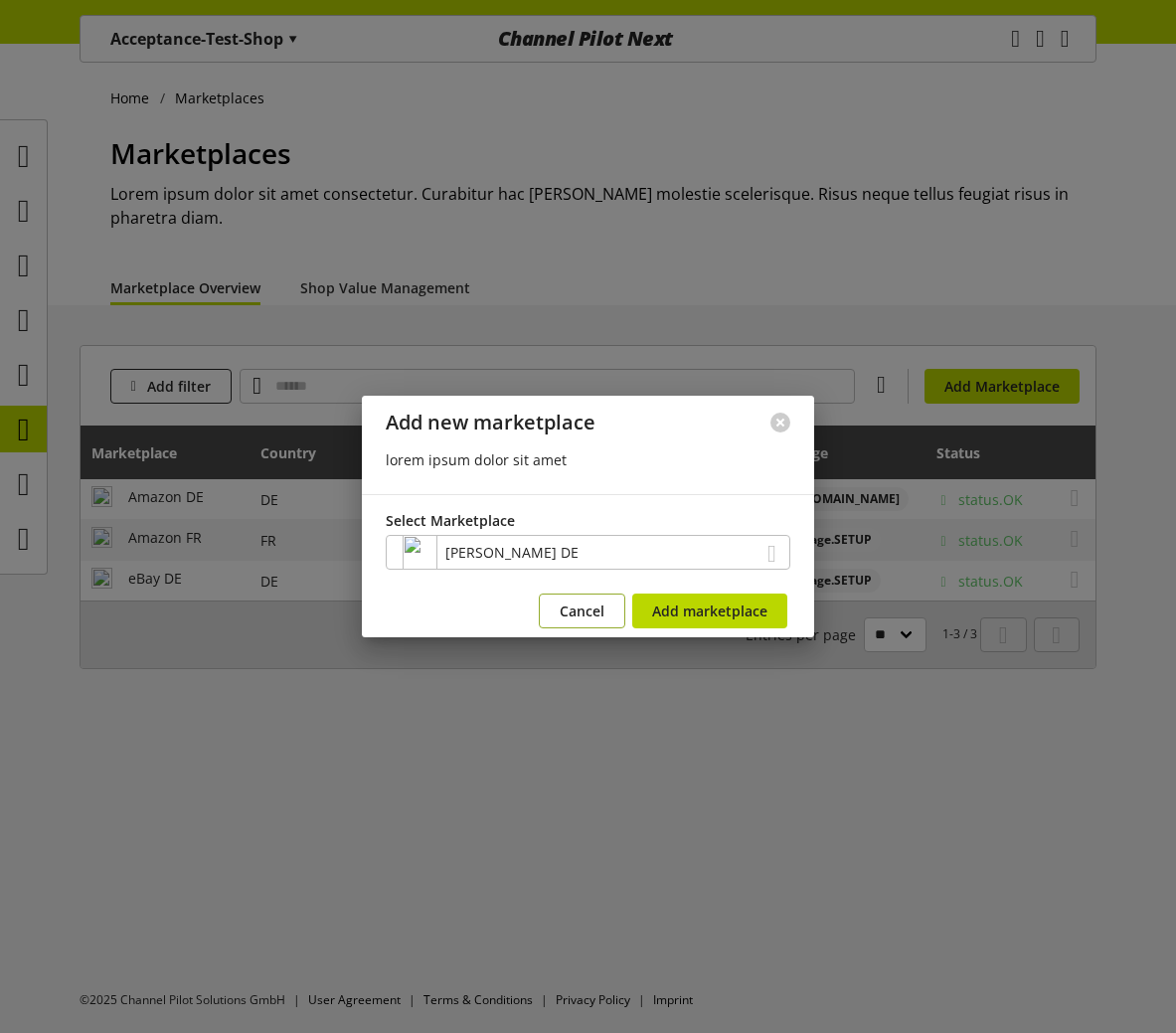 click on "Cancel" at bounding box center (582, 610) 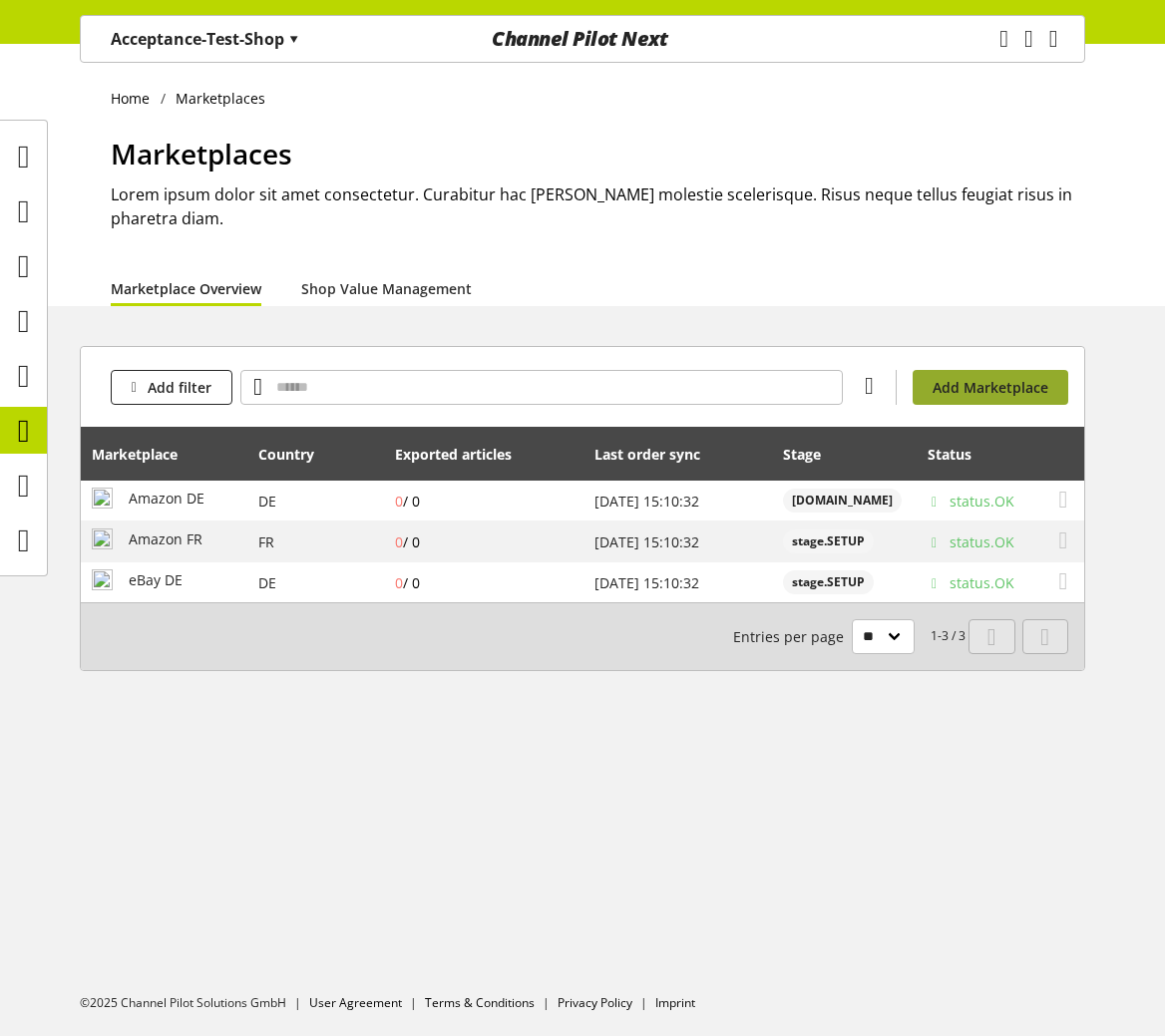 click on "Add Marketplace" at bounding box center [990, 387] 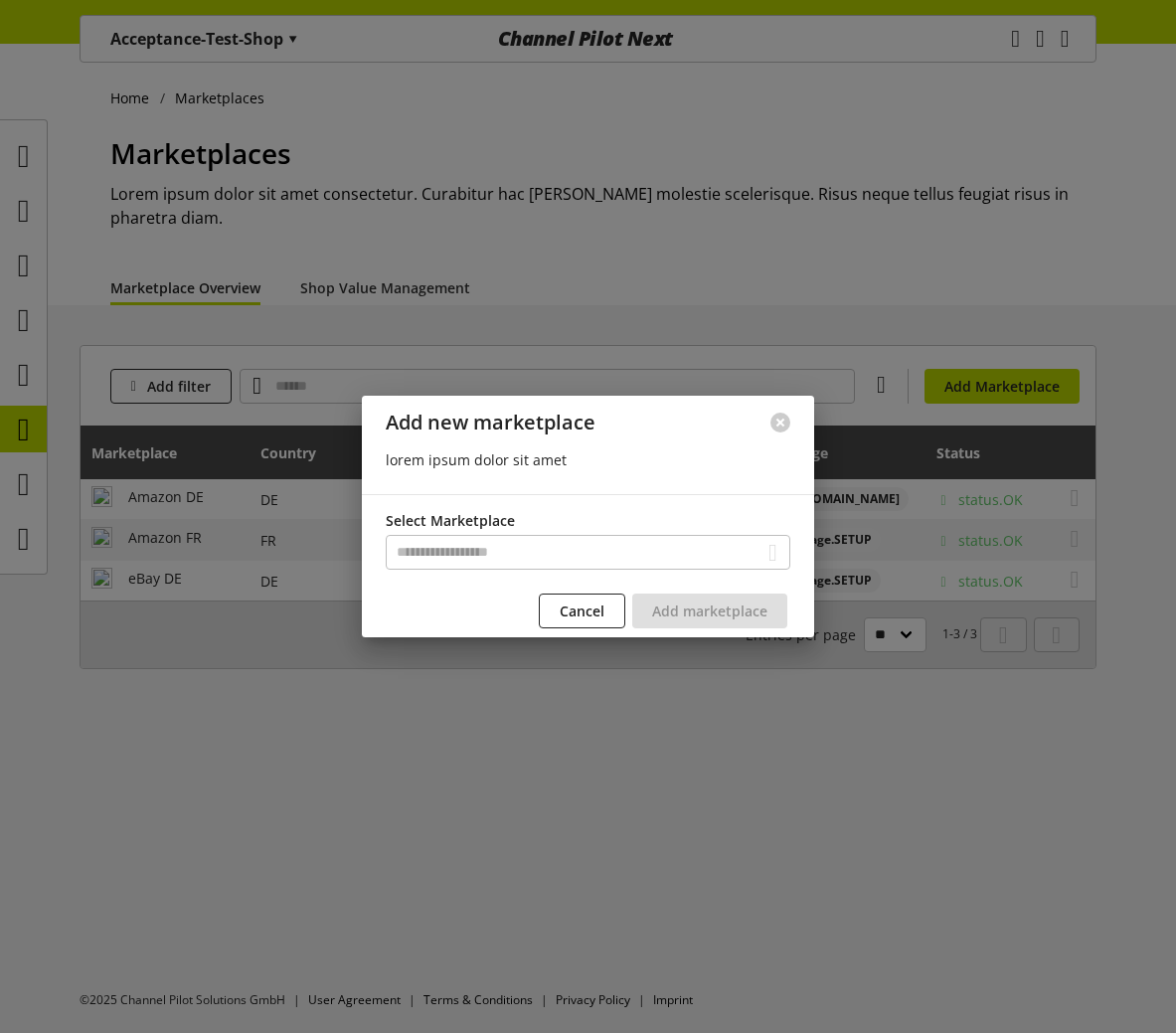 click at bounding box center (780, 423) 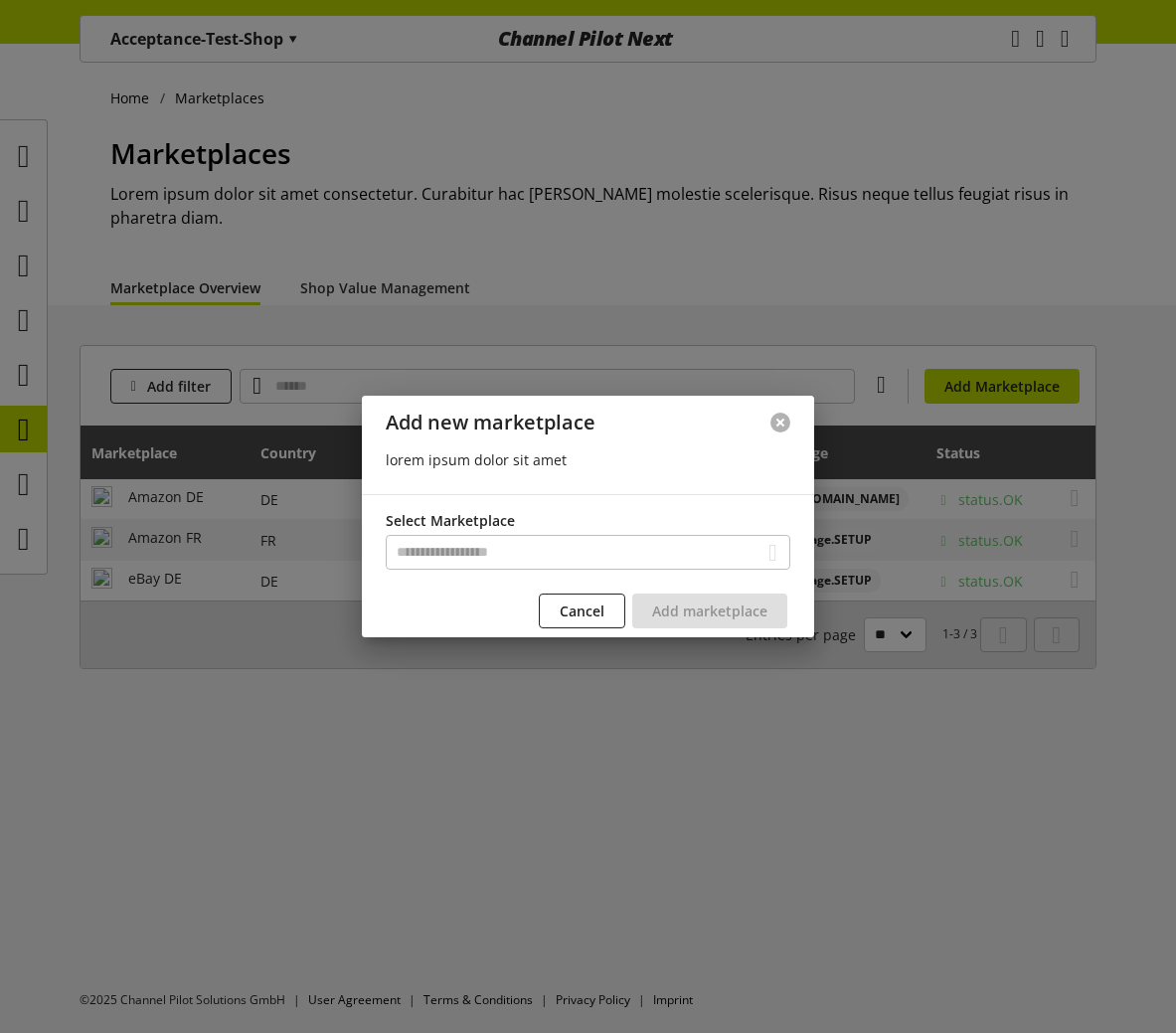 click at bounding box center (780, 423) 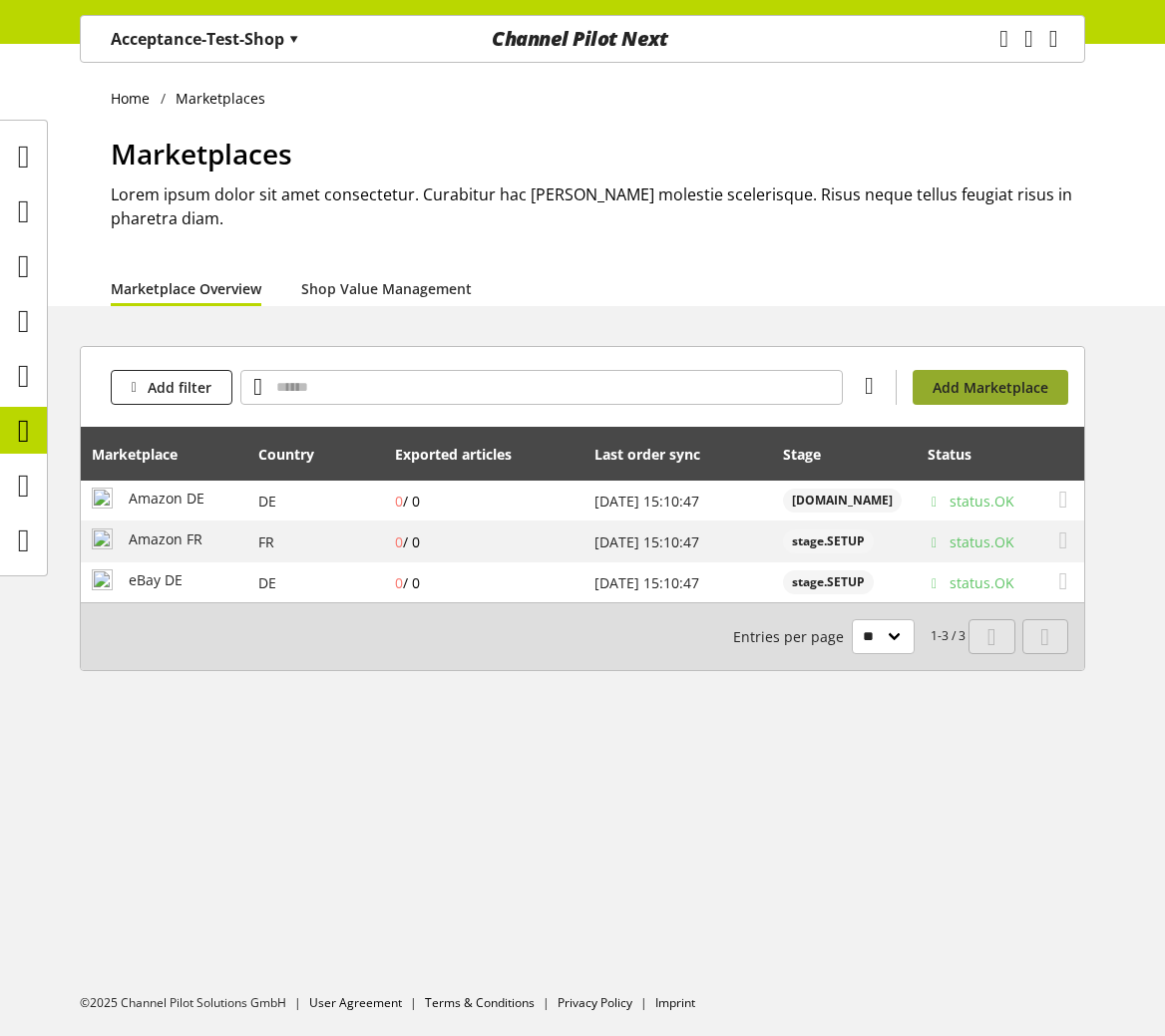 click on "Add Marketplace" at bounding box center [990, 387] 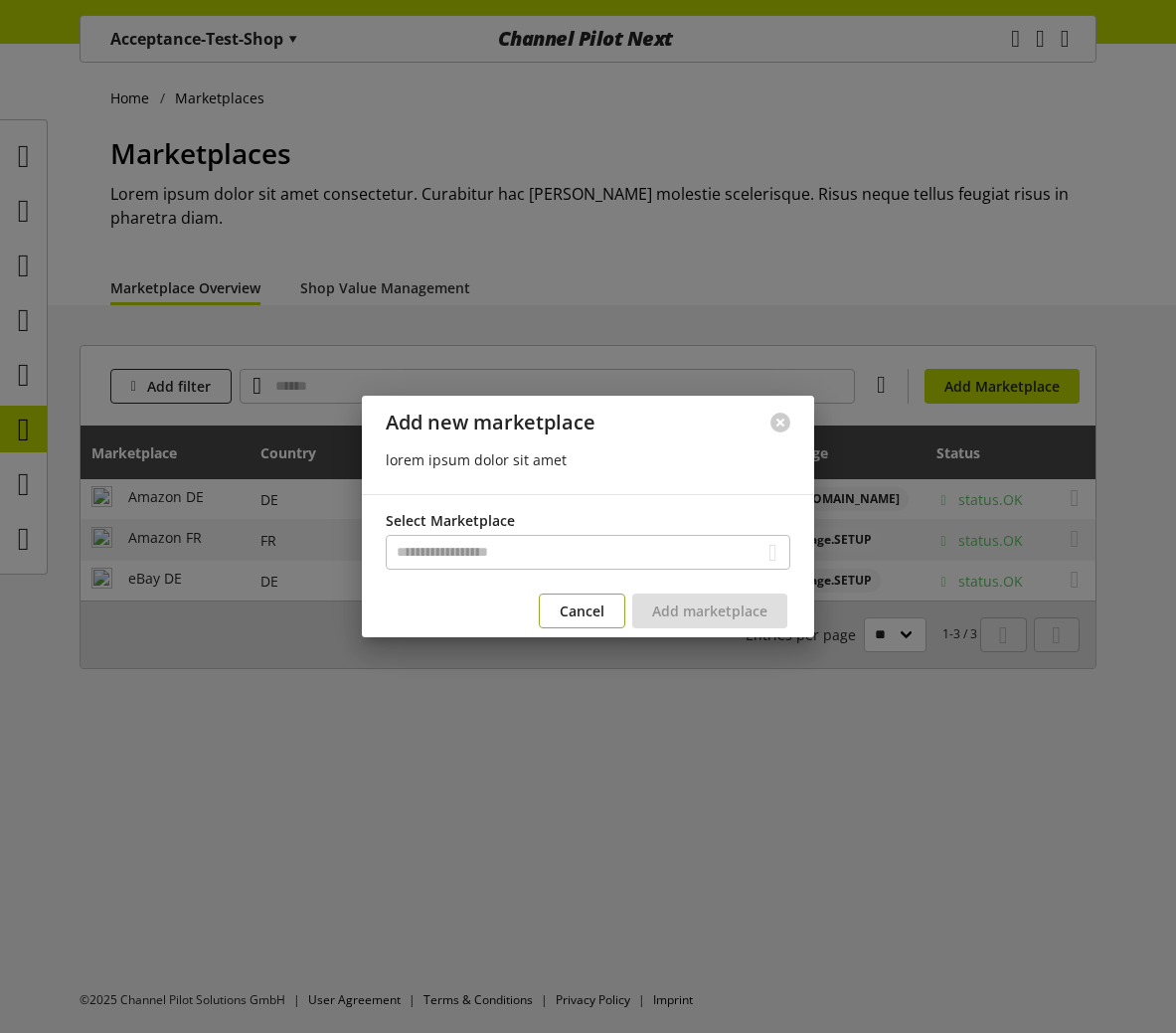 click on "Cancel" at bounding box center (582, 610) 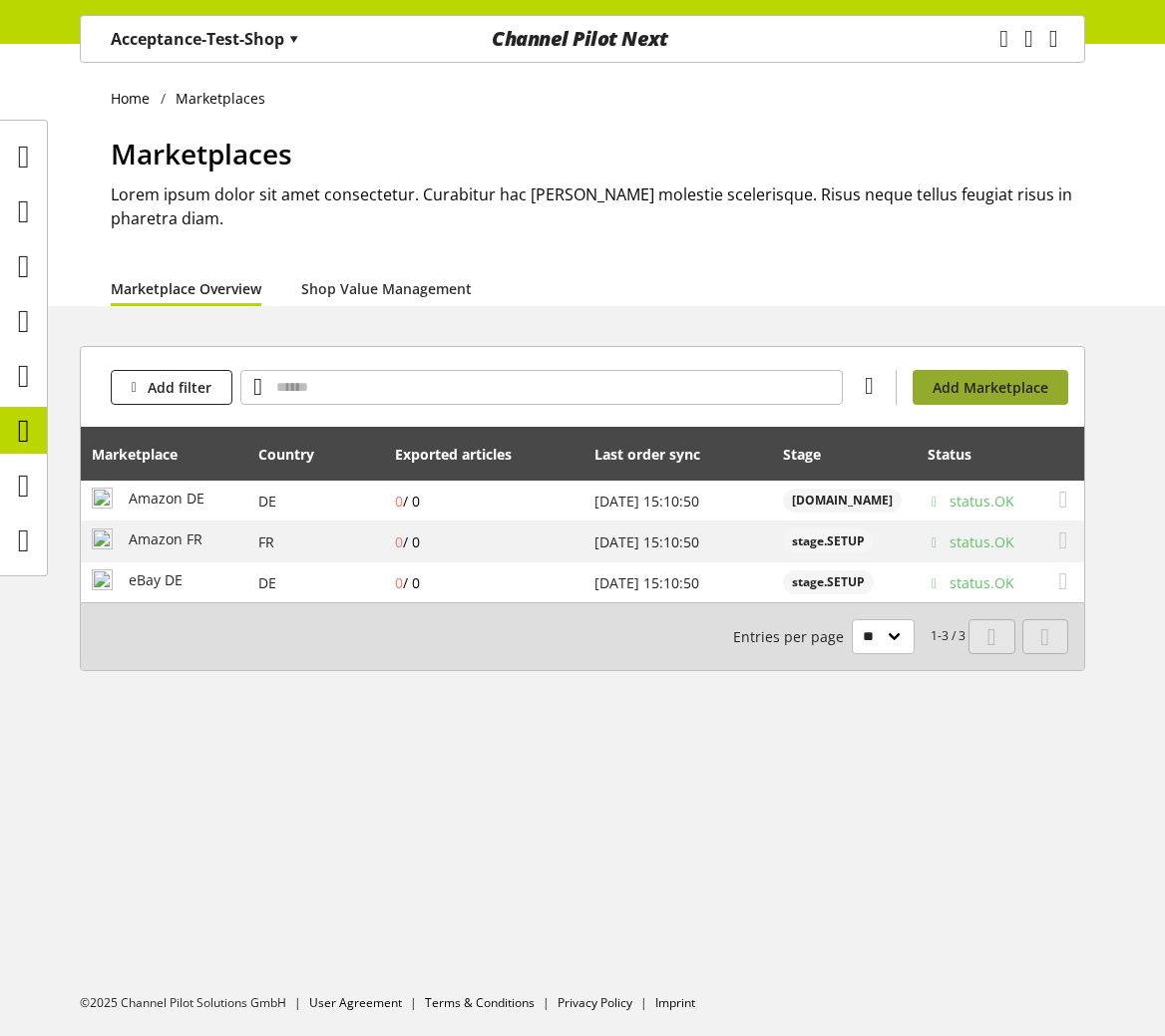 click on "Add Marketplace" at bounding box center [990, 387] 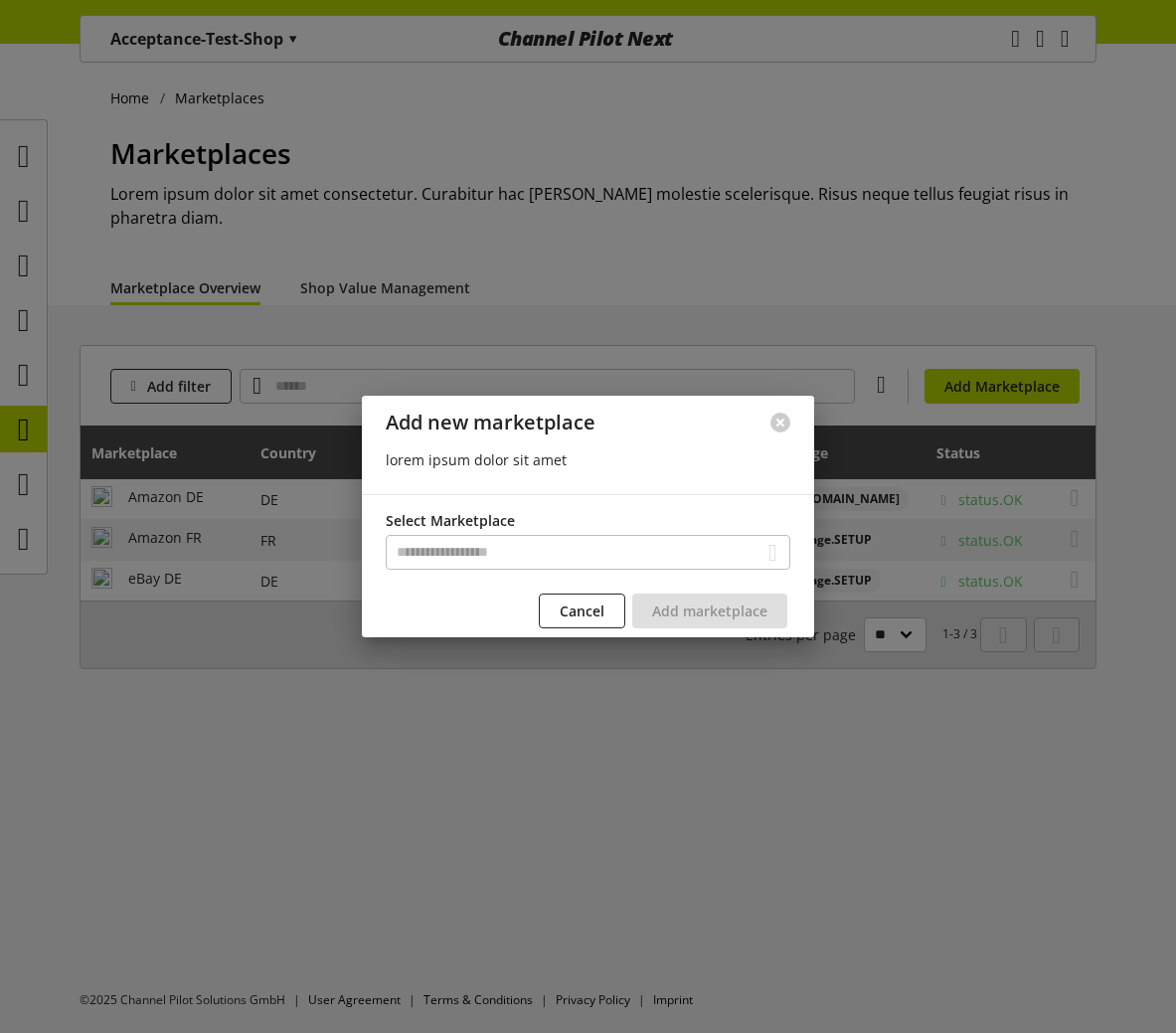 click on "Select Marketplace Cancel Add marketplace" at bounding box center (588, 569) 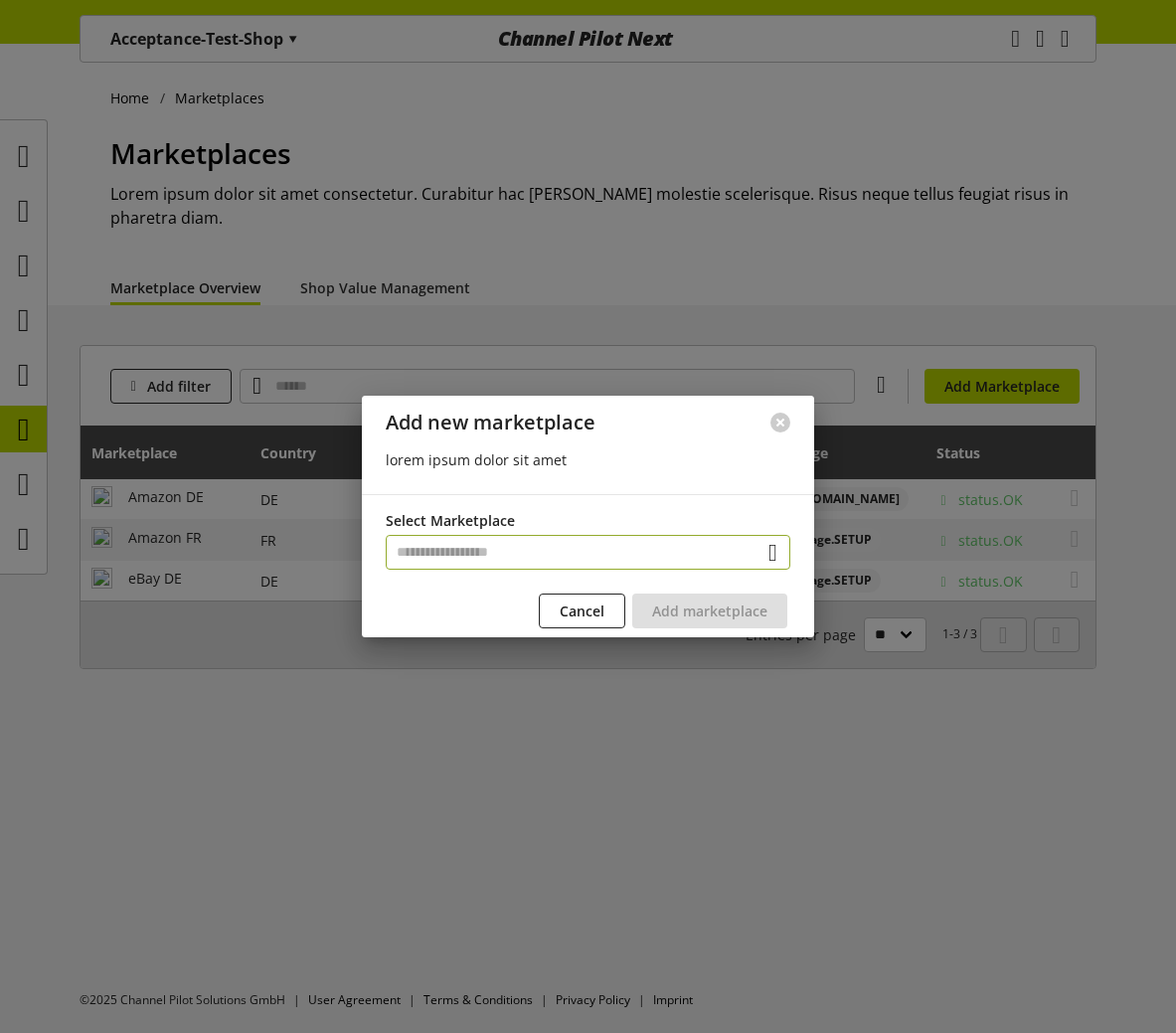 click at bounding box center [588, 552] 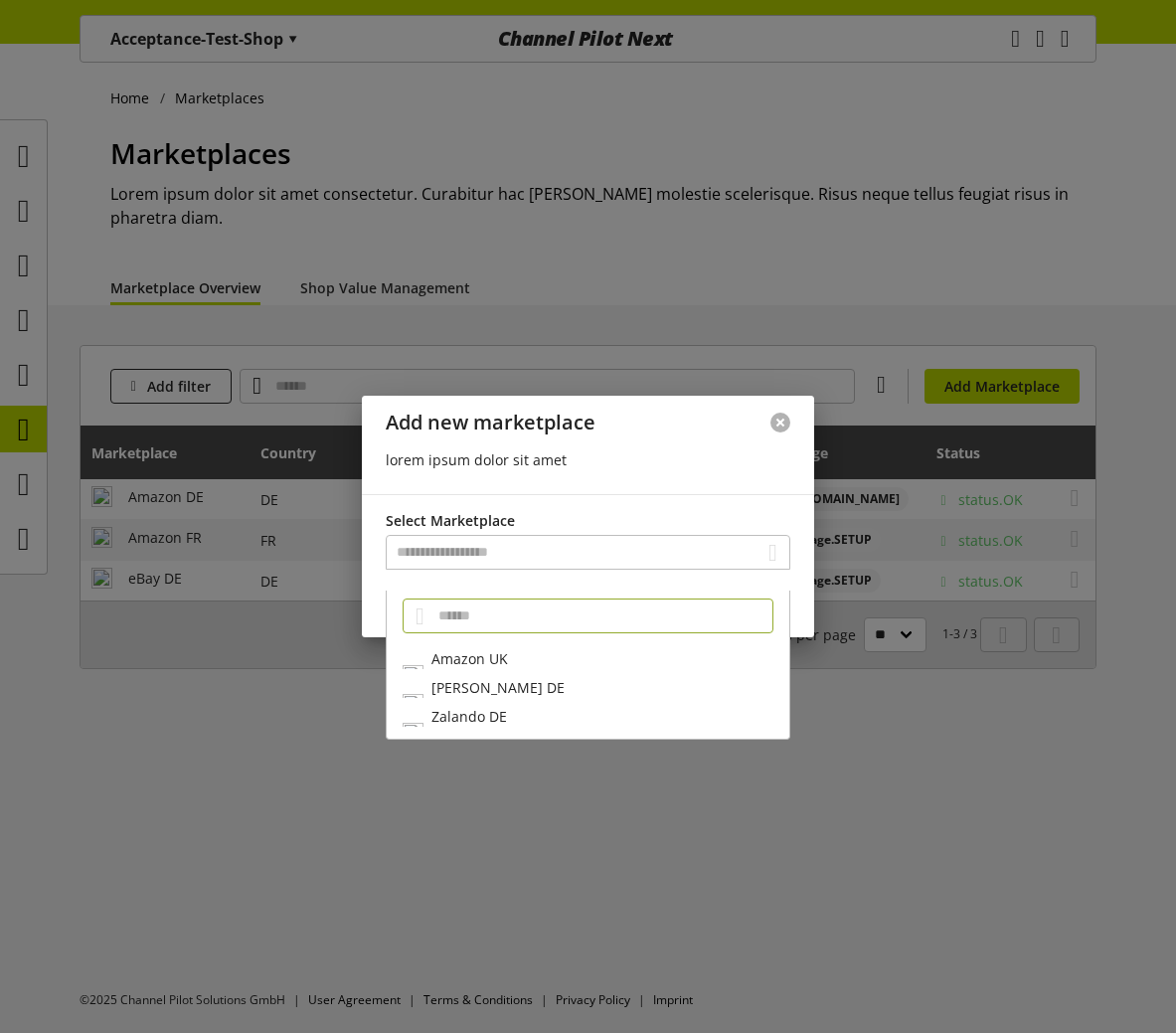 click at bounding box center [780, 423] 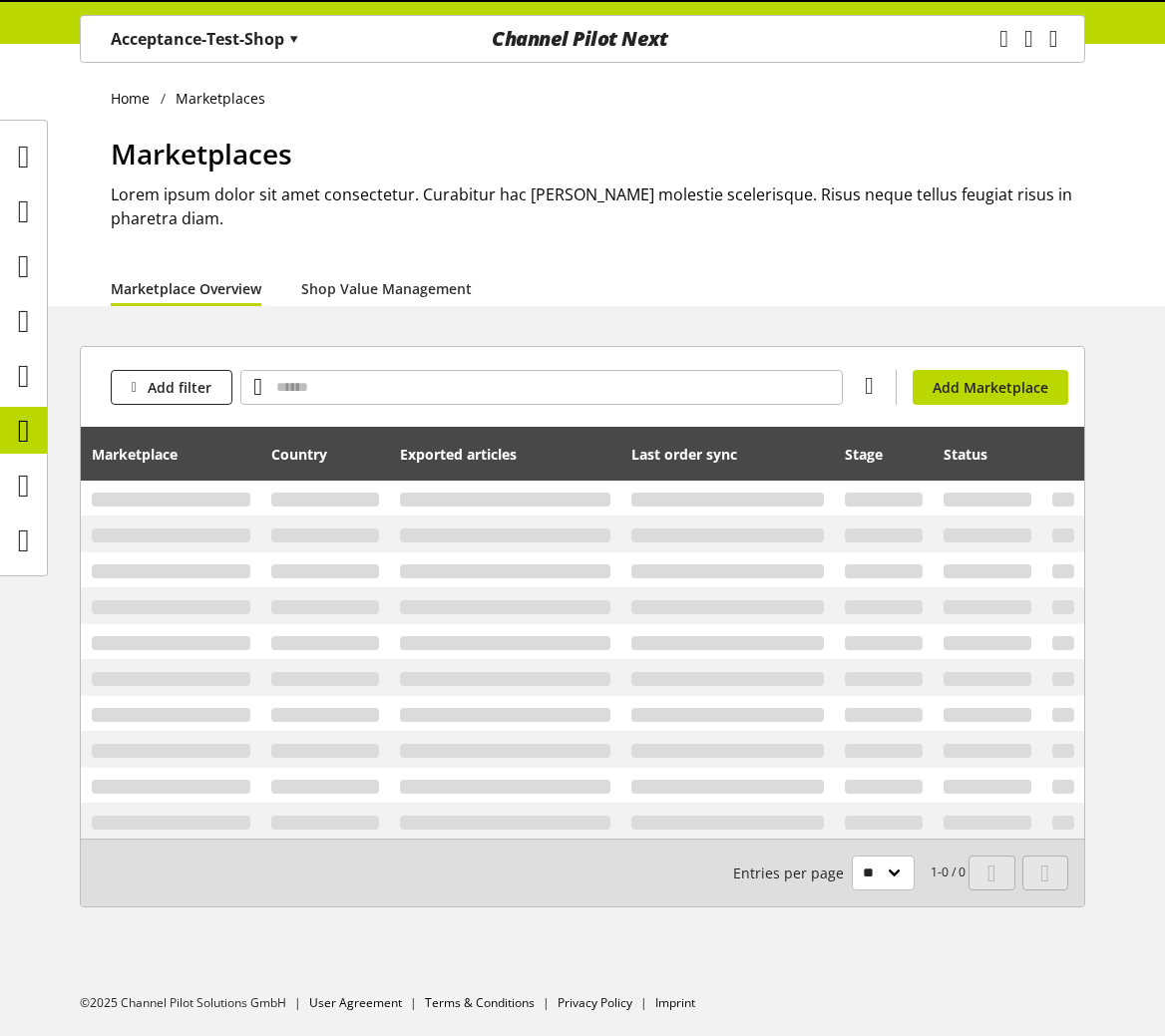 scroll, scrollTop: 0, scrollLeft: 0, axis: both 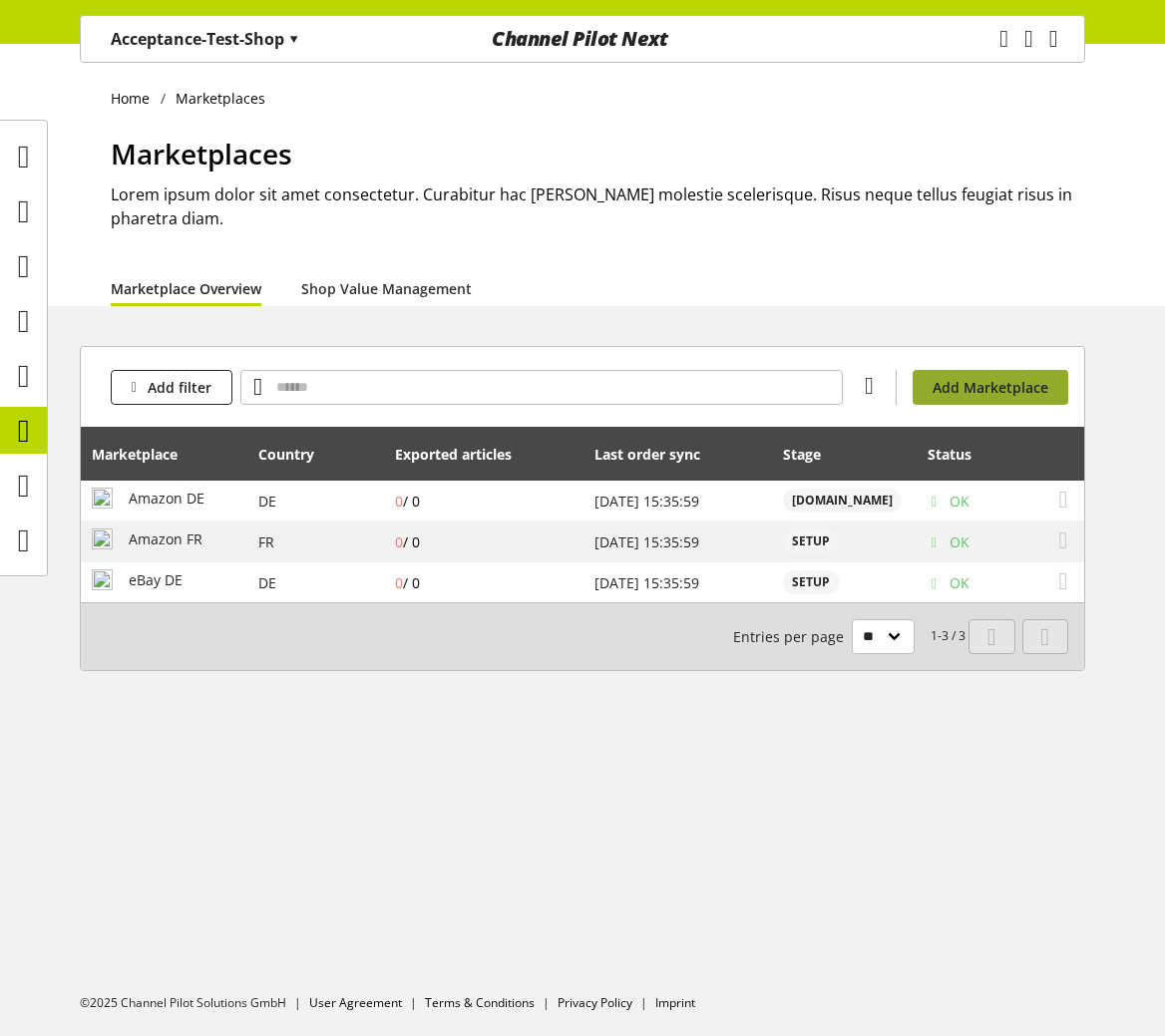 click on "Add Marketplace" at bounding box center [990, 387] 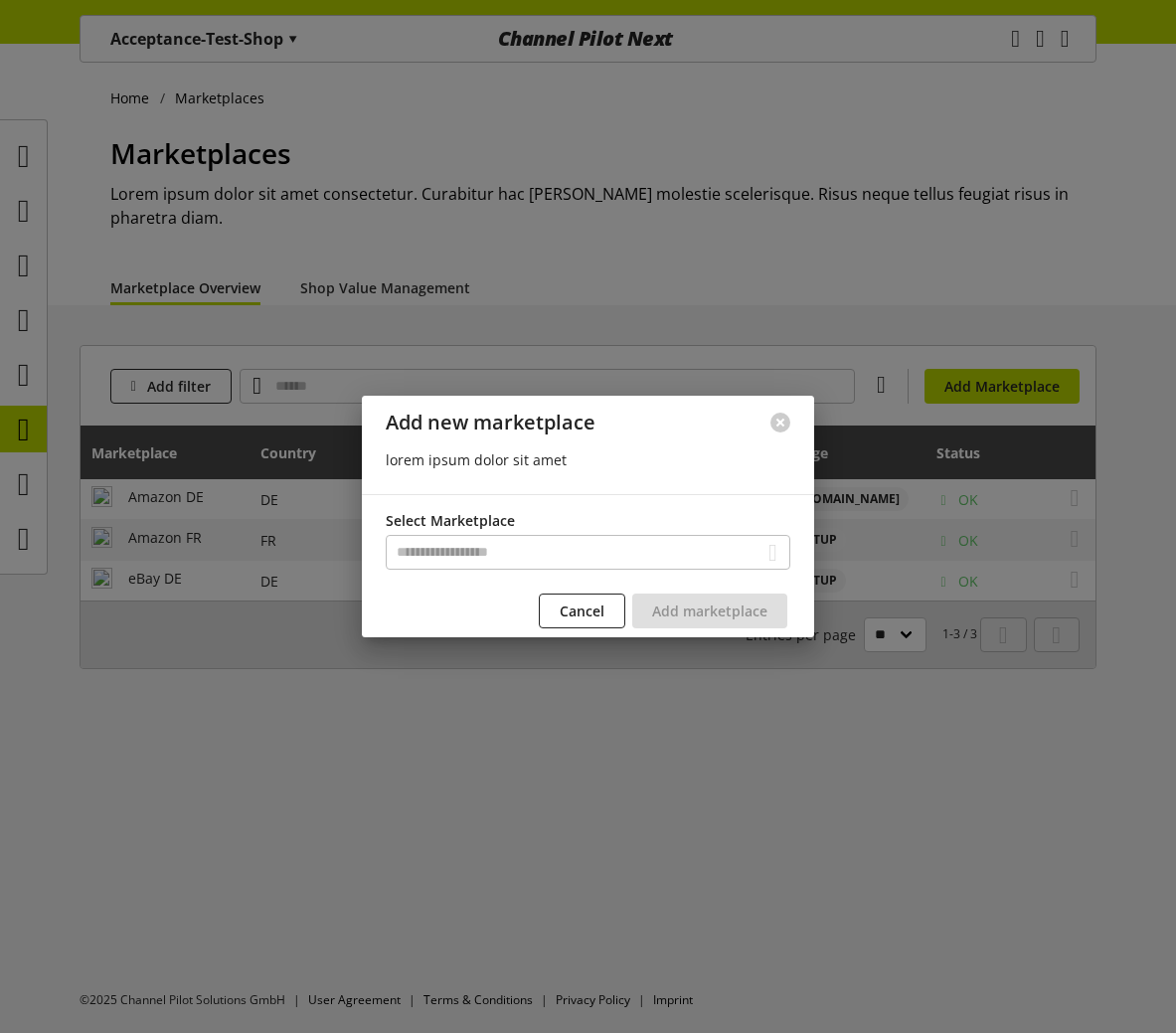 click at bounding box center [780, 423] 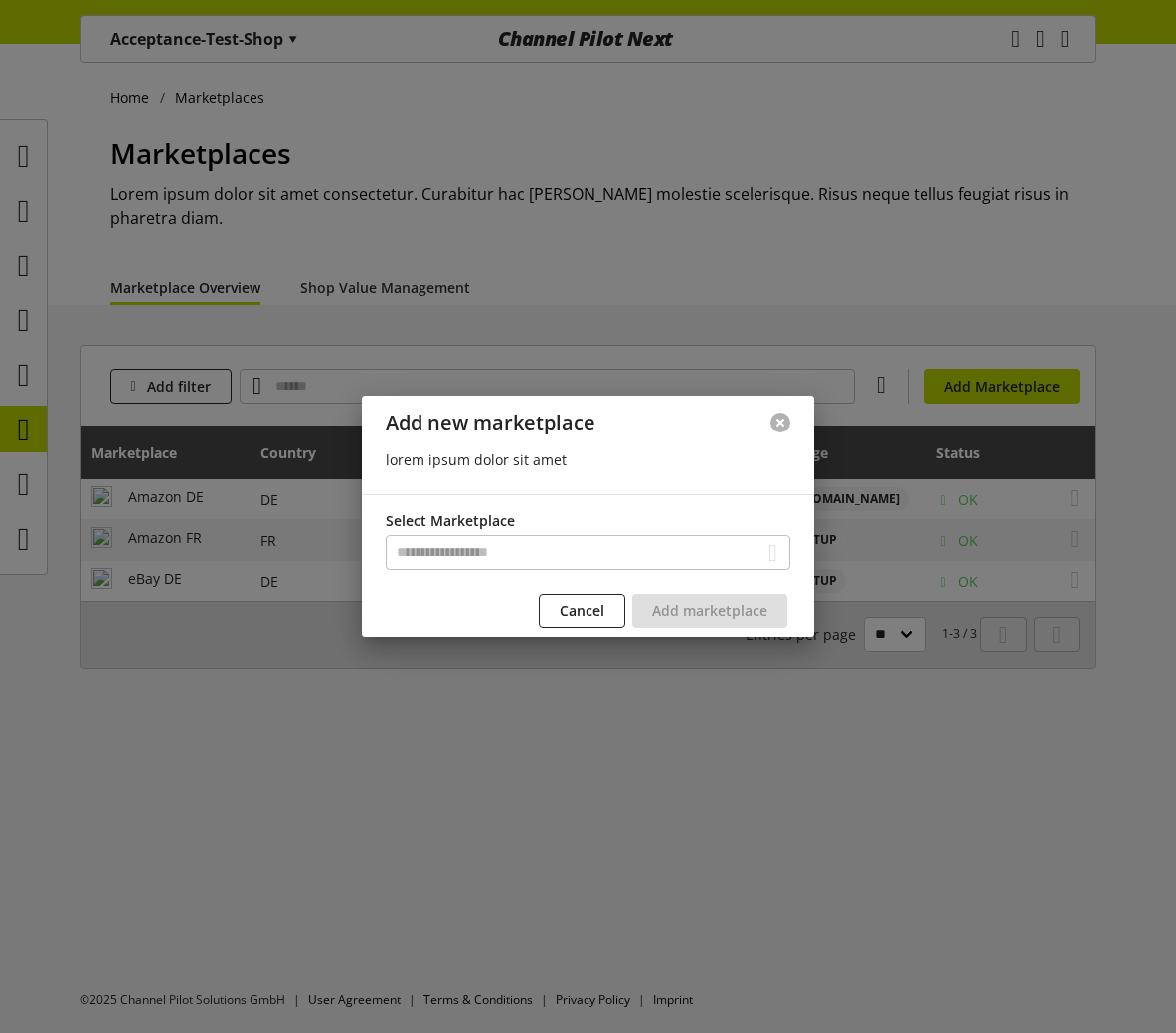 click at bounding box center [780, 423] 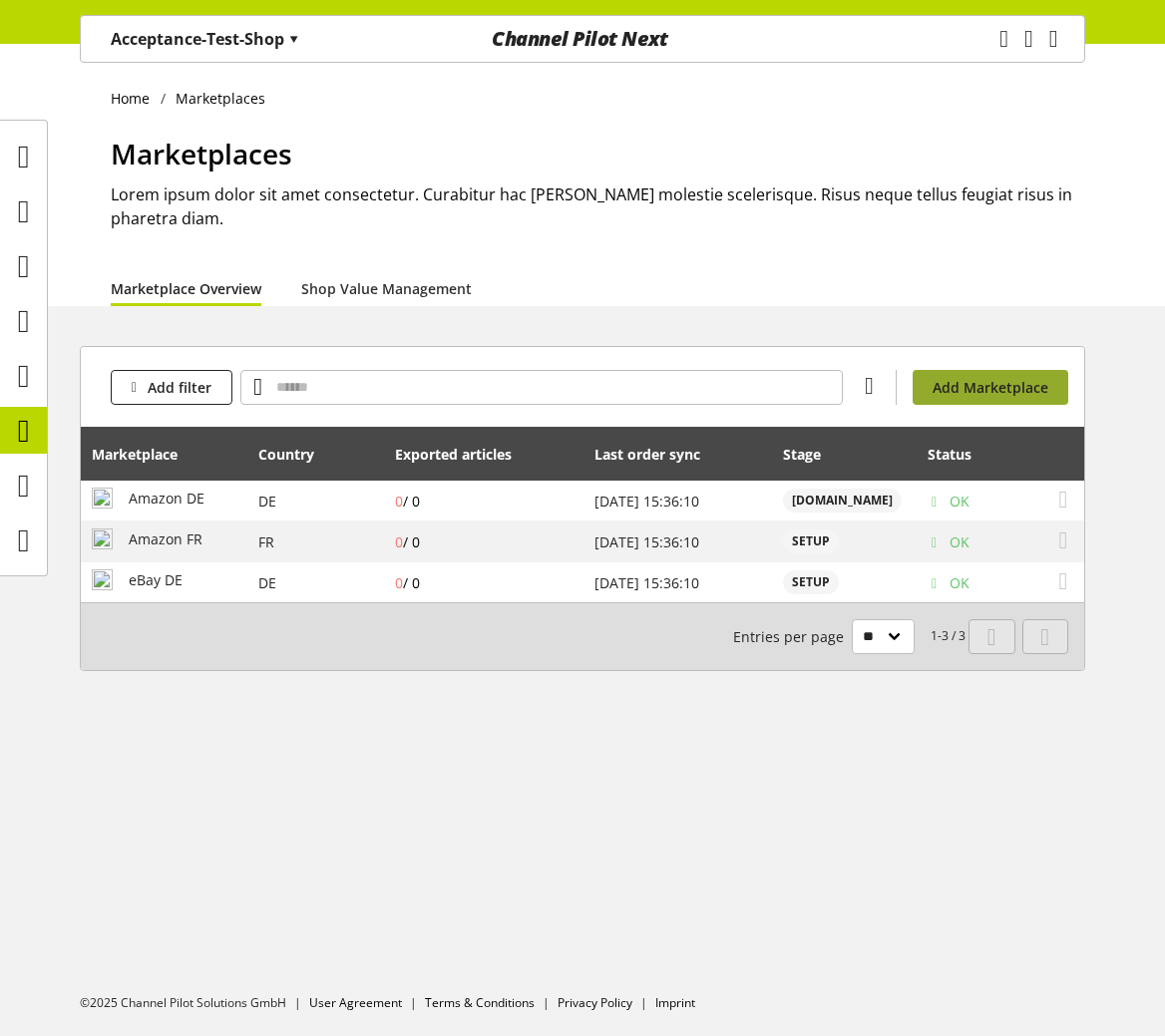 click on "Add Marketplace" at bounding box center [990, 387] 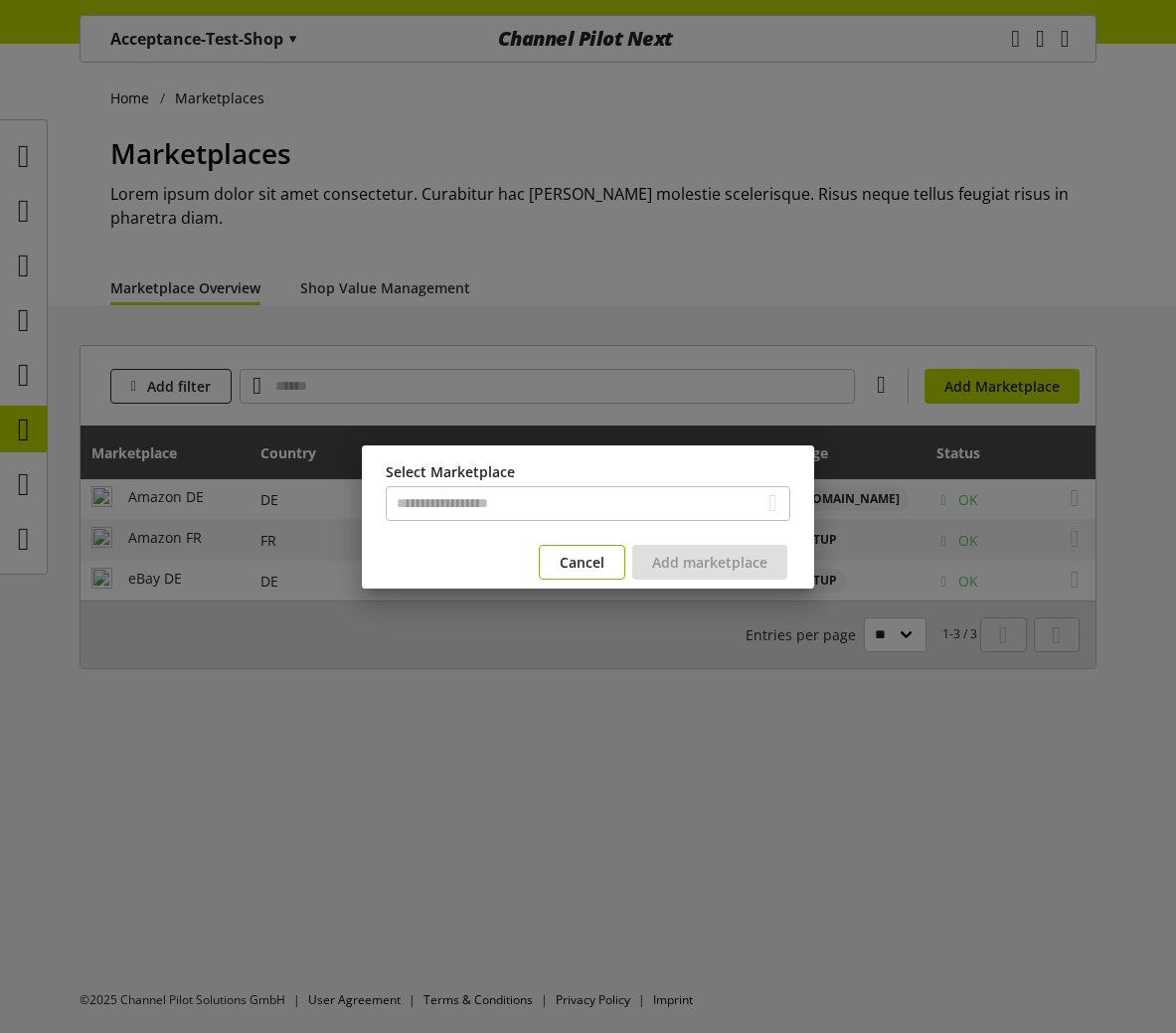 click on "Cancel" at bounding box center [582, 562] 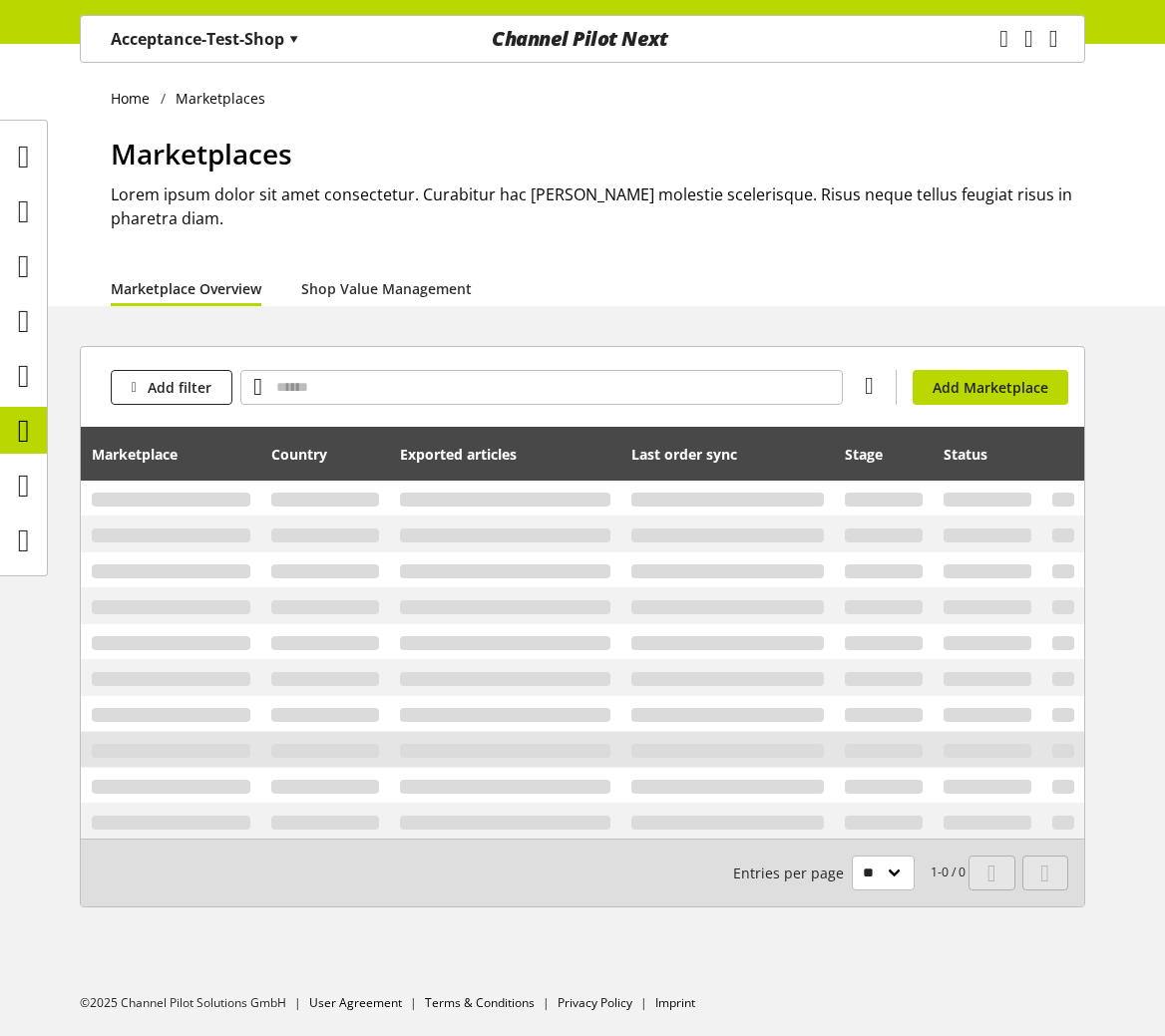 drag, startPoint x: 0, startPoint y: 0, endPoint x: 955, endPoint y: 764, distance: 1222.9967 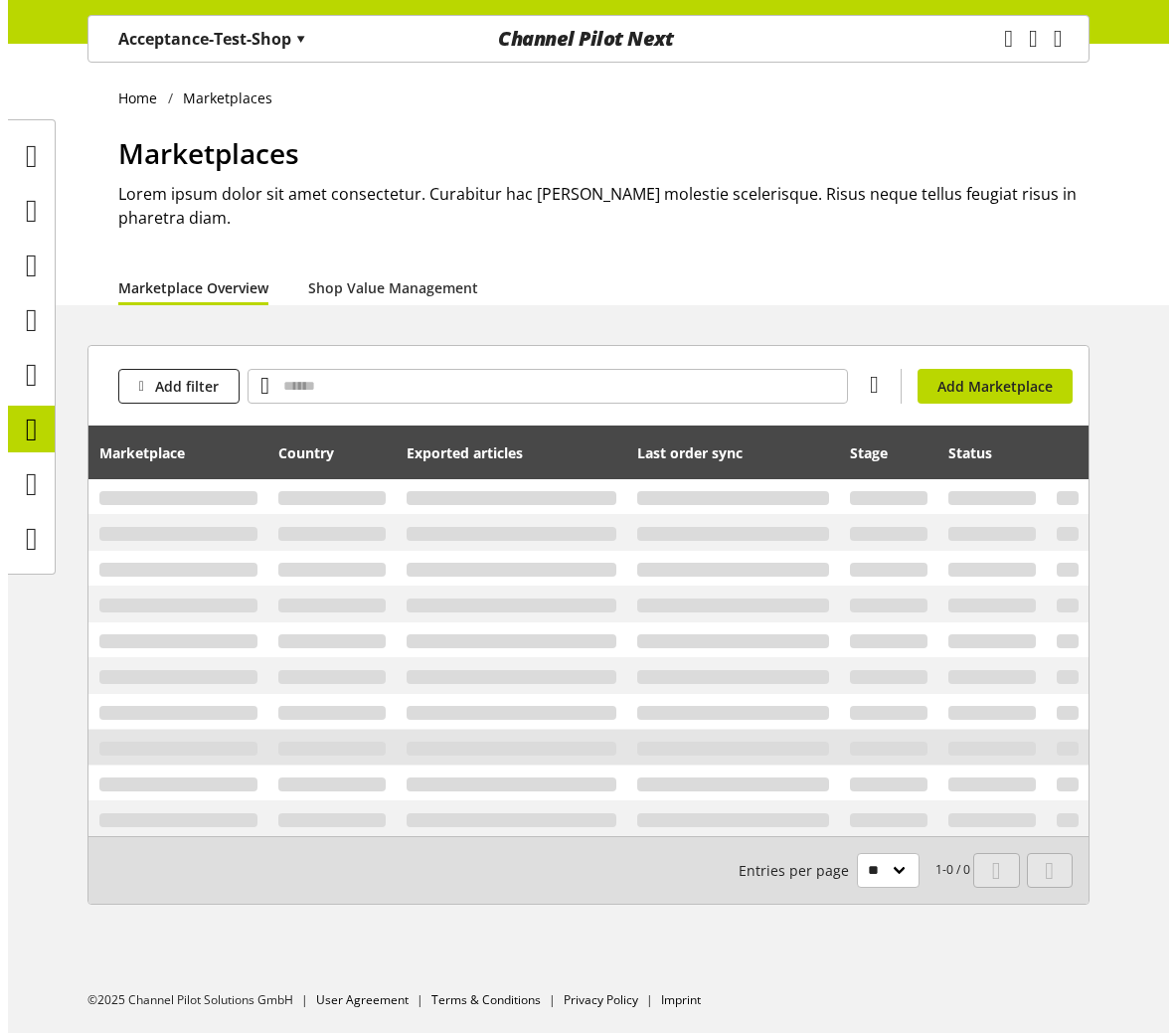 scroll, scrollTop: 0, scrollLeft: 0, axis: both 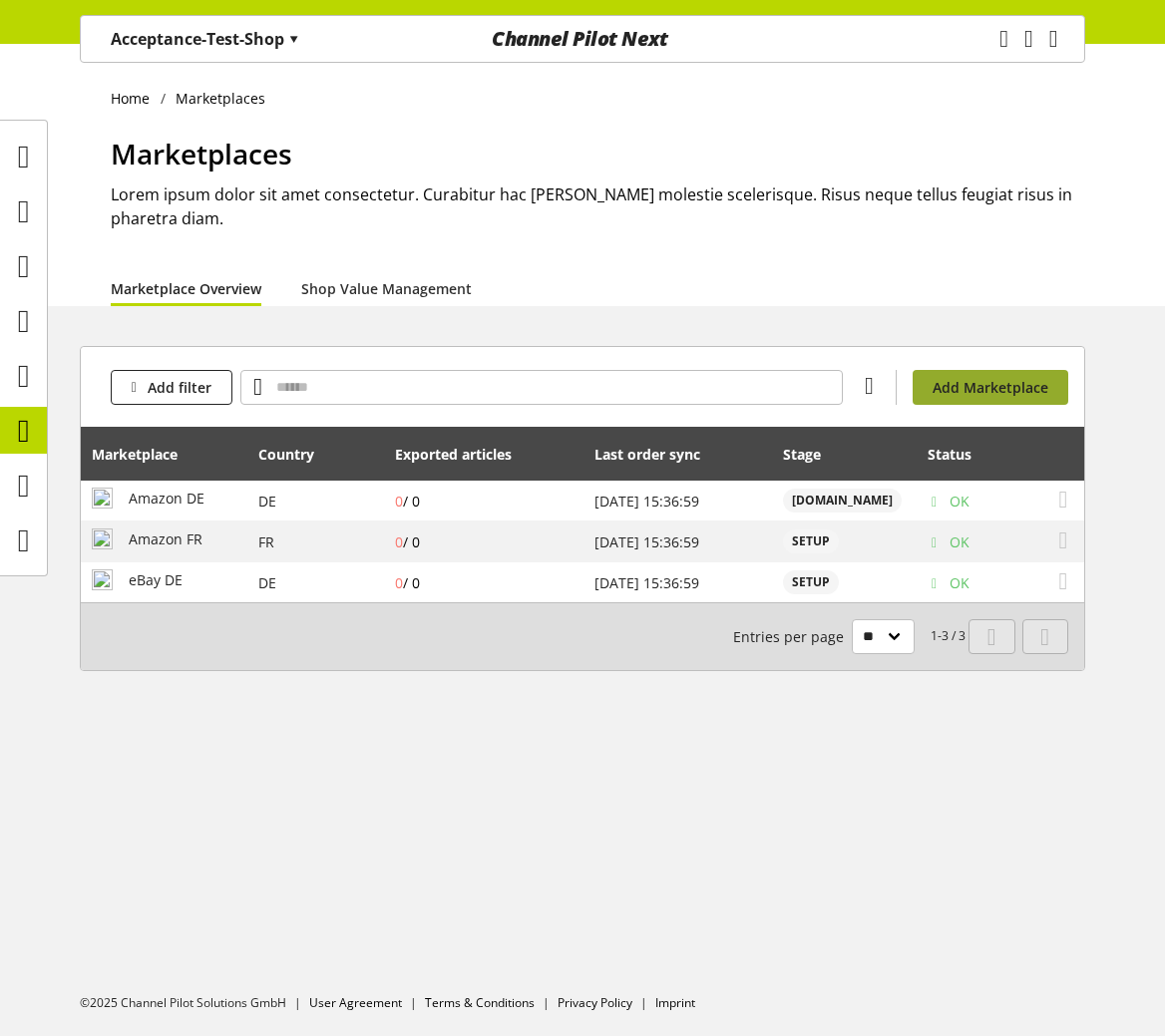 click on "Add Marketplace" at bounding box center (990, 387) 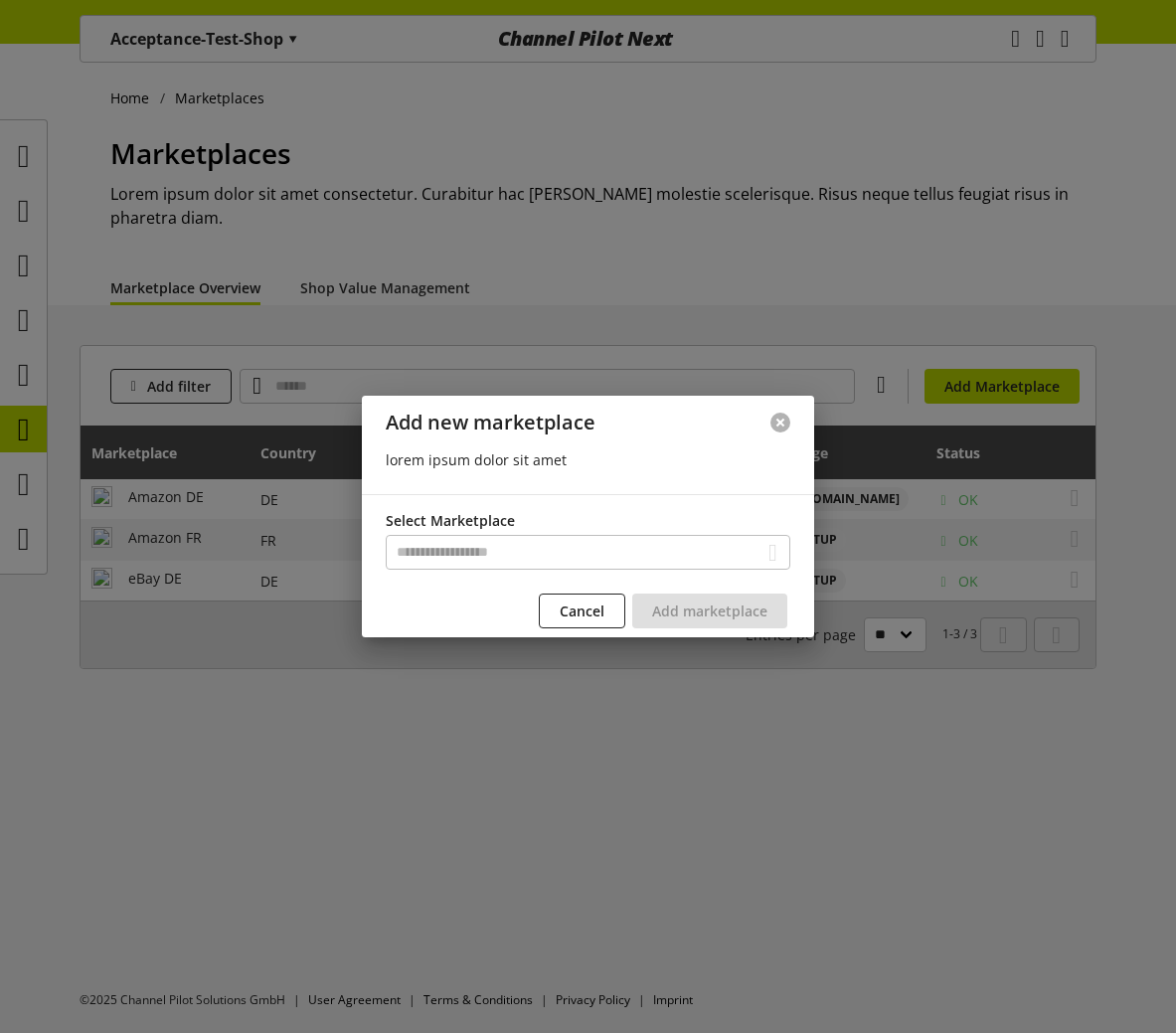 click at bounding box center (780, 423) 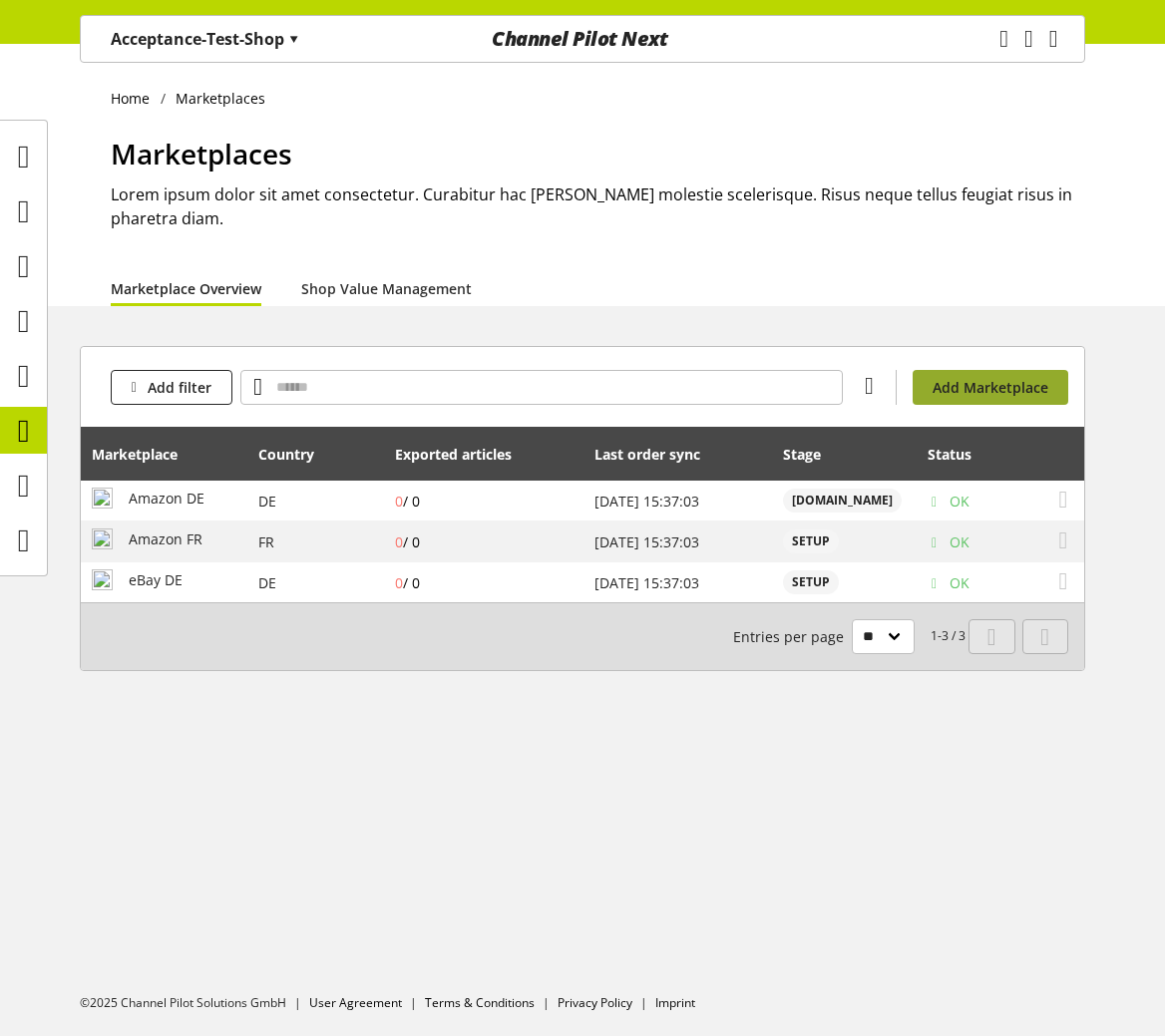click on "Add Marketplace" at bounding box center (990, 387) 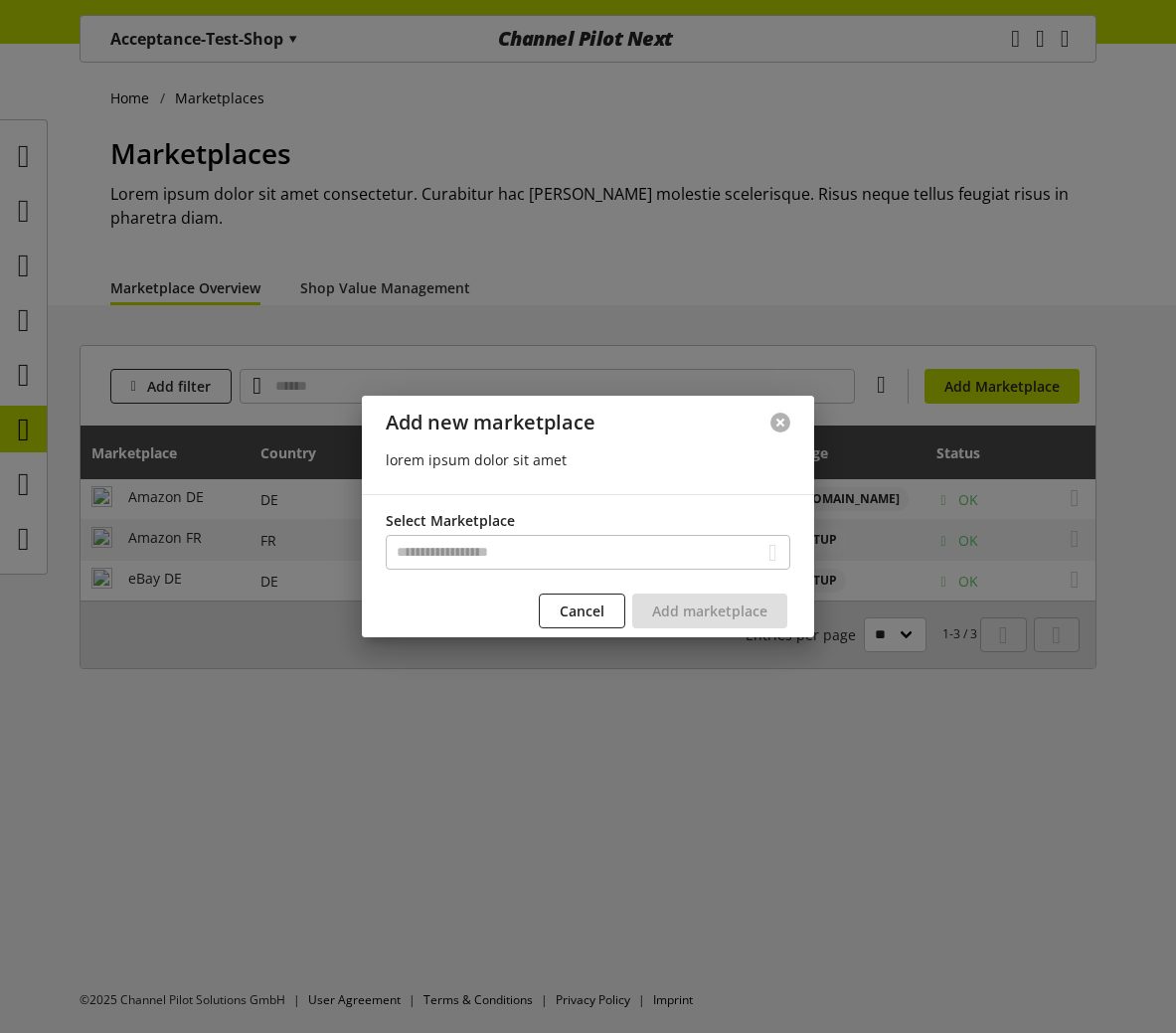 click at bounding box center (780, 423) 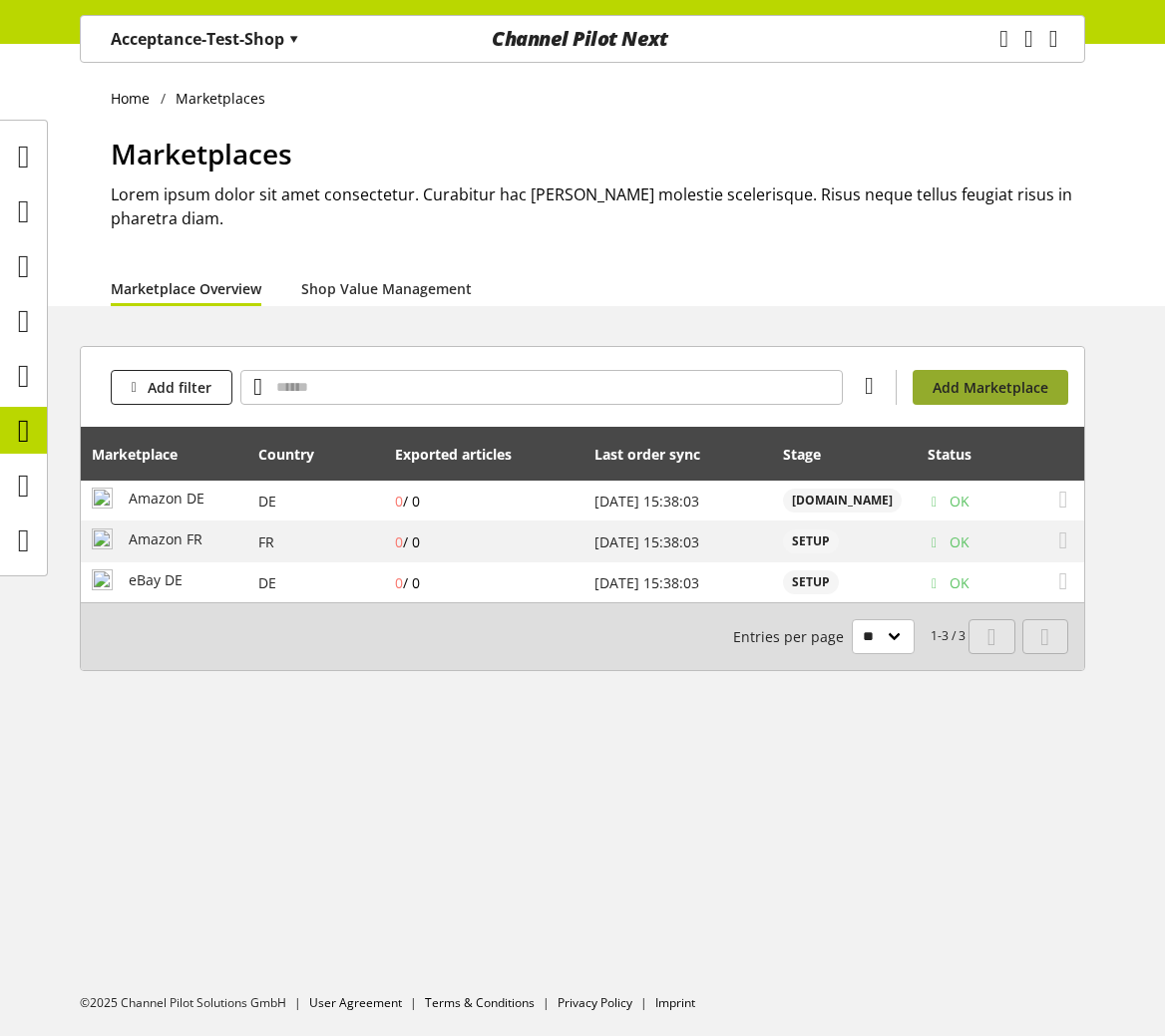 click on "Add Marketplace" at bounding box center (990, 387) 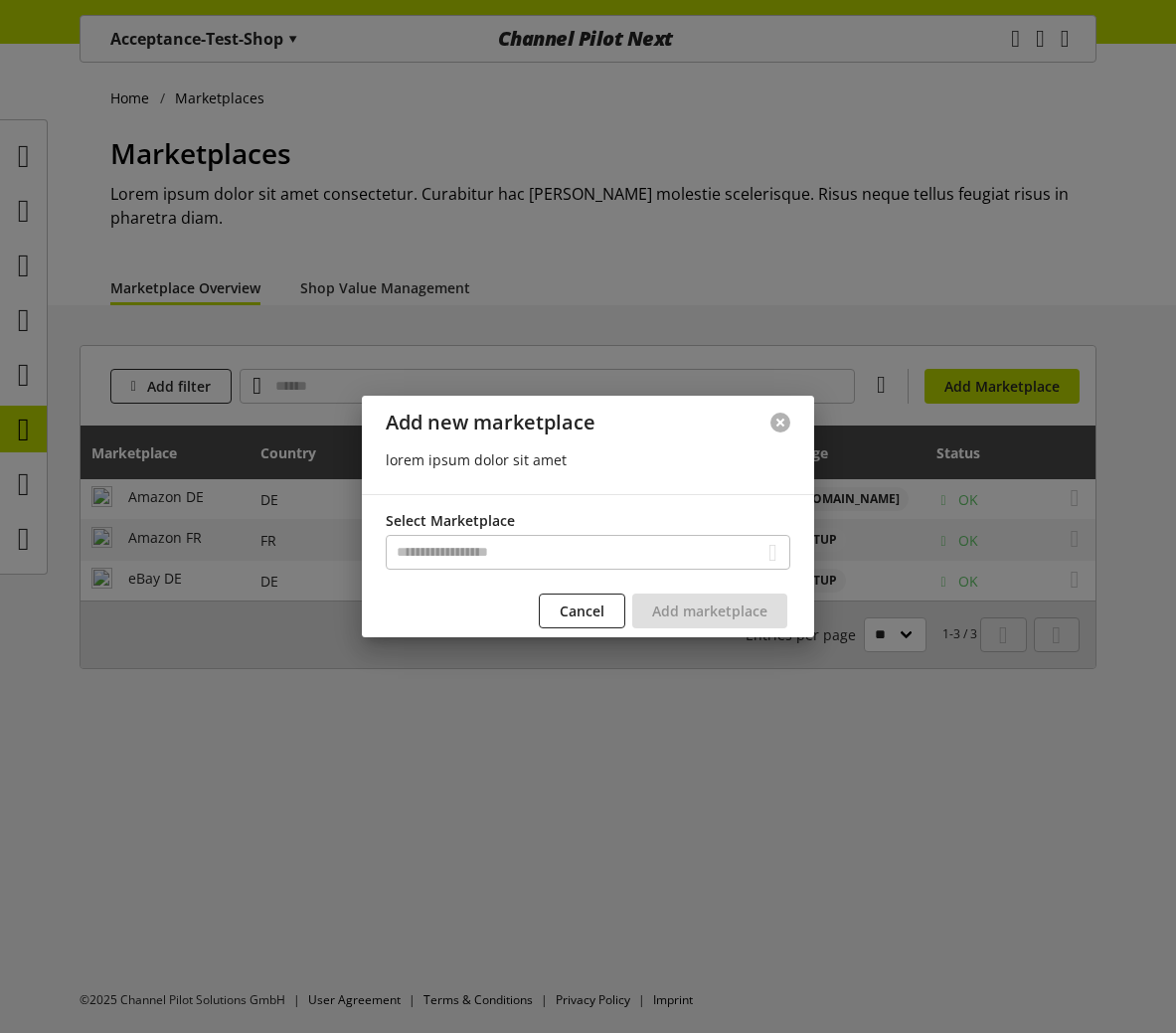 click at bounding box center [780, 423] 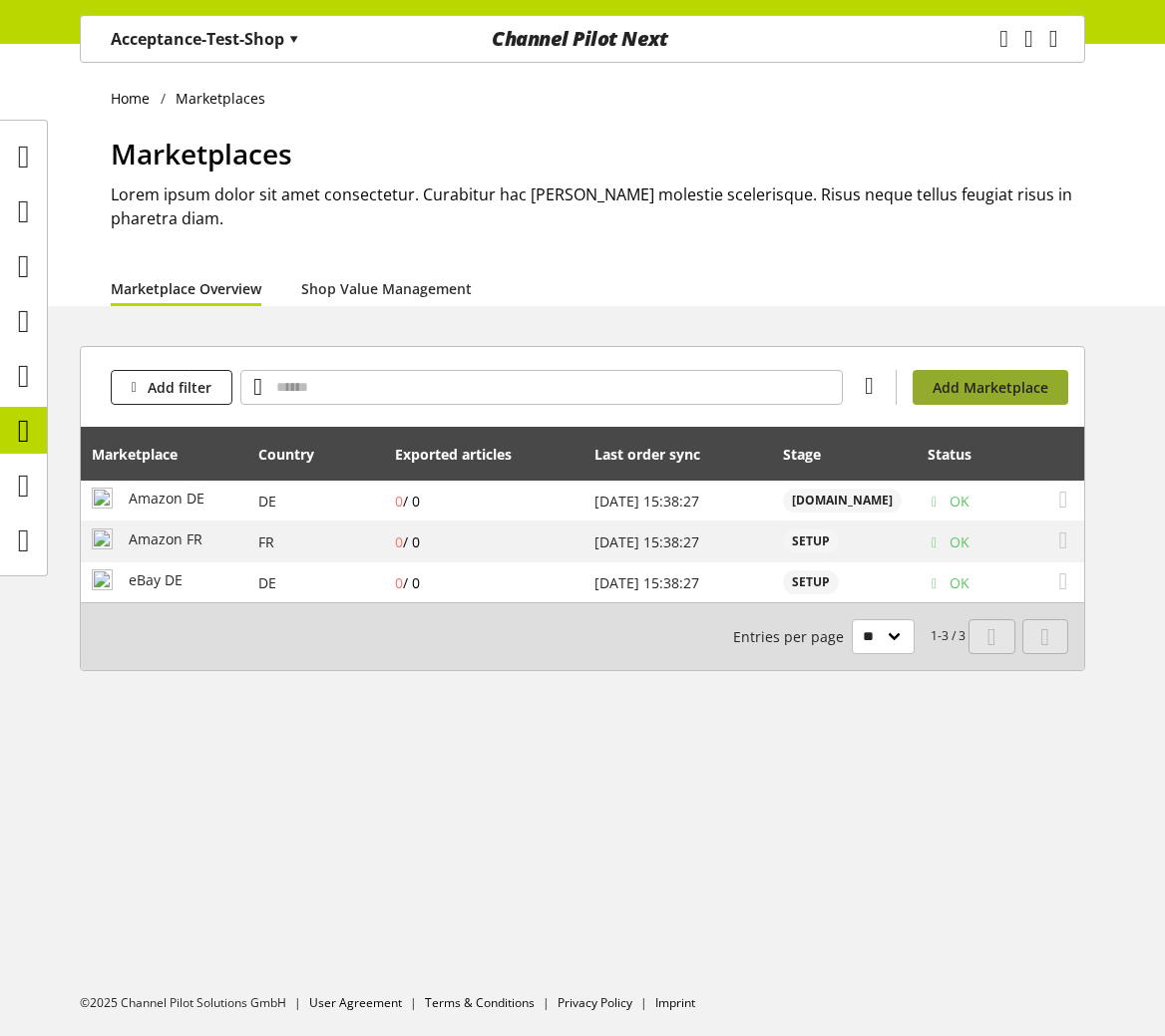 click on "Add Marketplace" at bounding box center [990, 387] 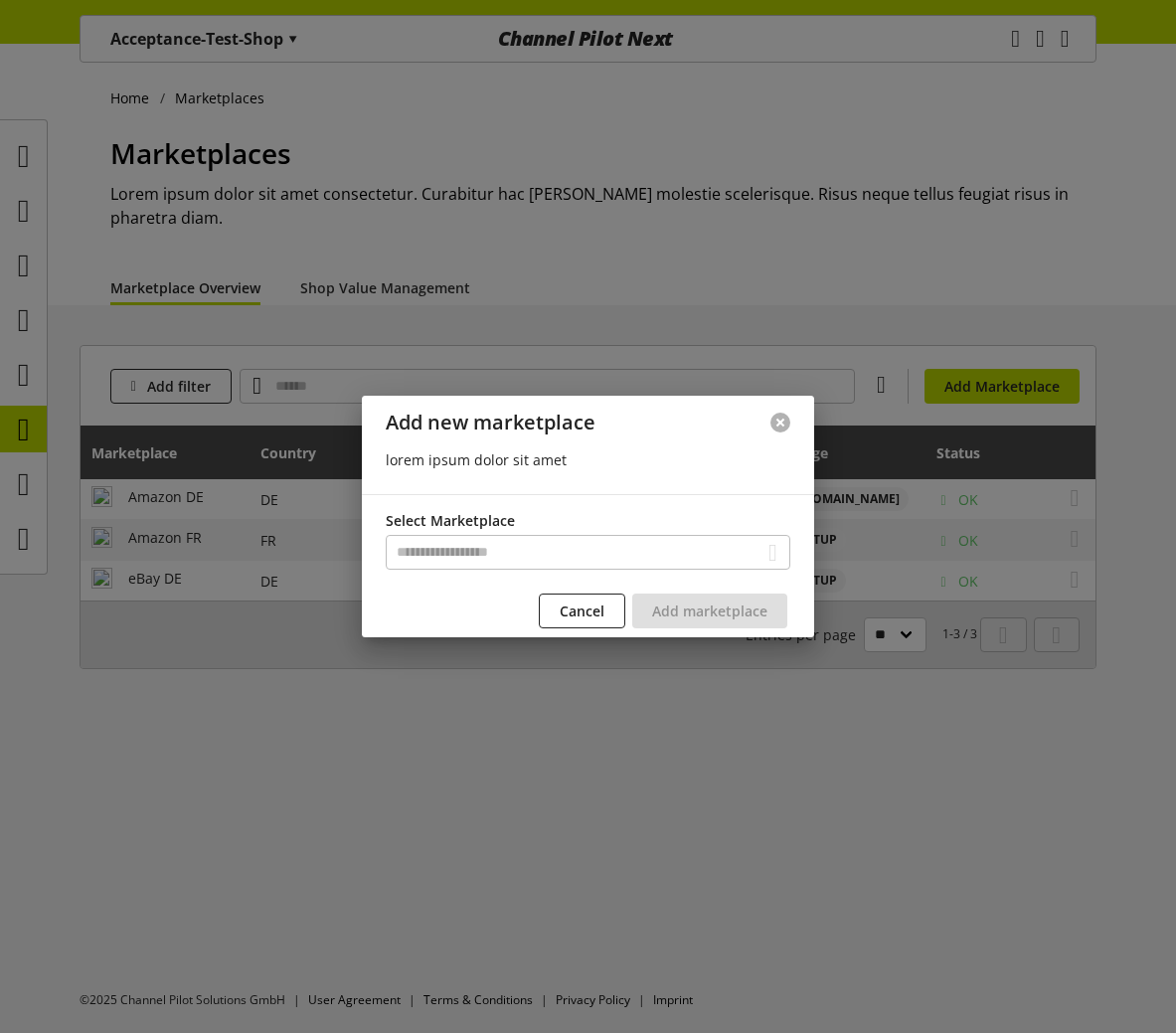 click at bounding box center (780, 423) 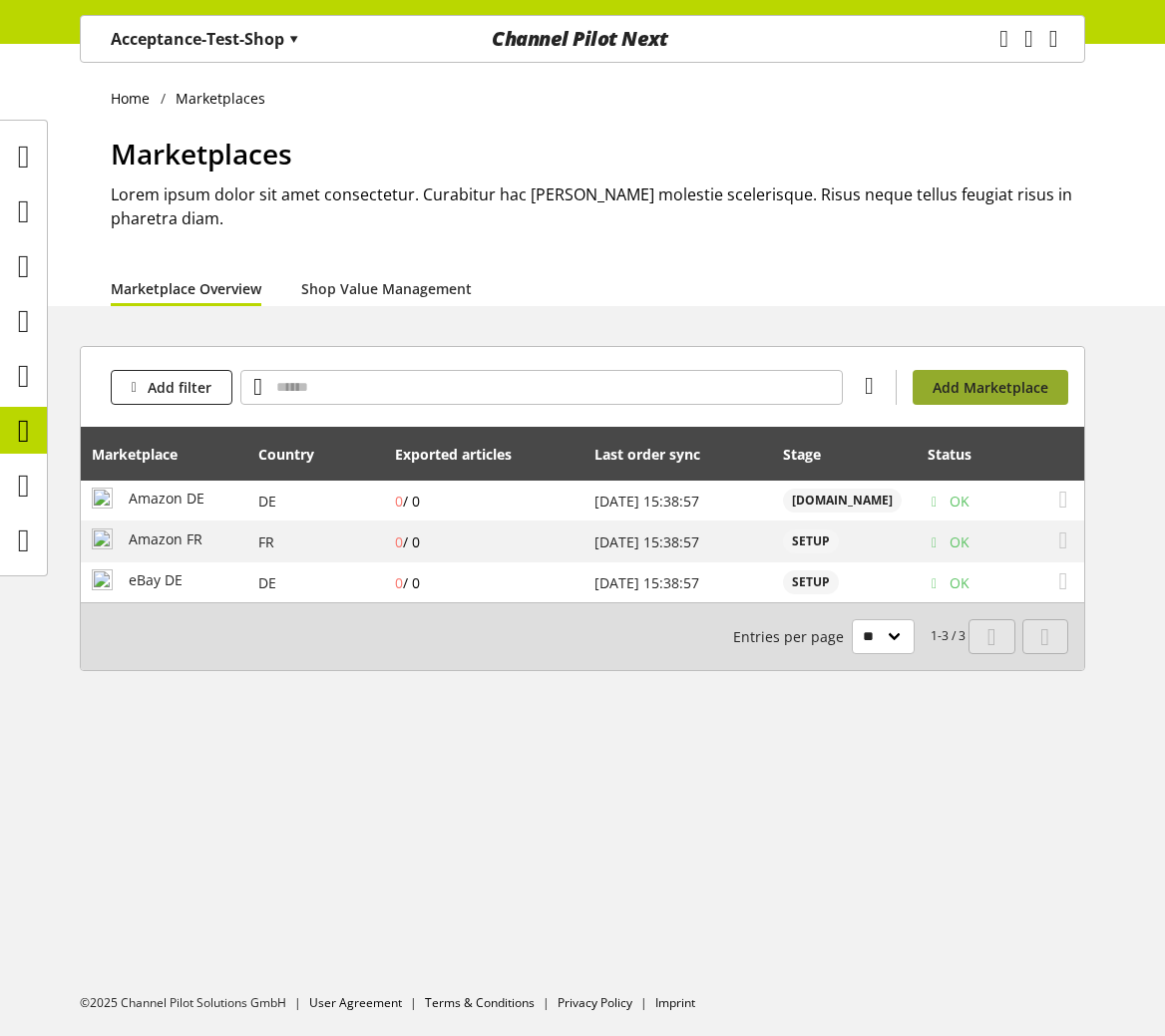 click on "Add Marketplace" at bounding box center (990, 387) 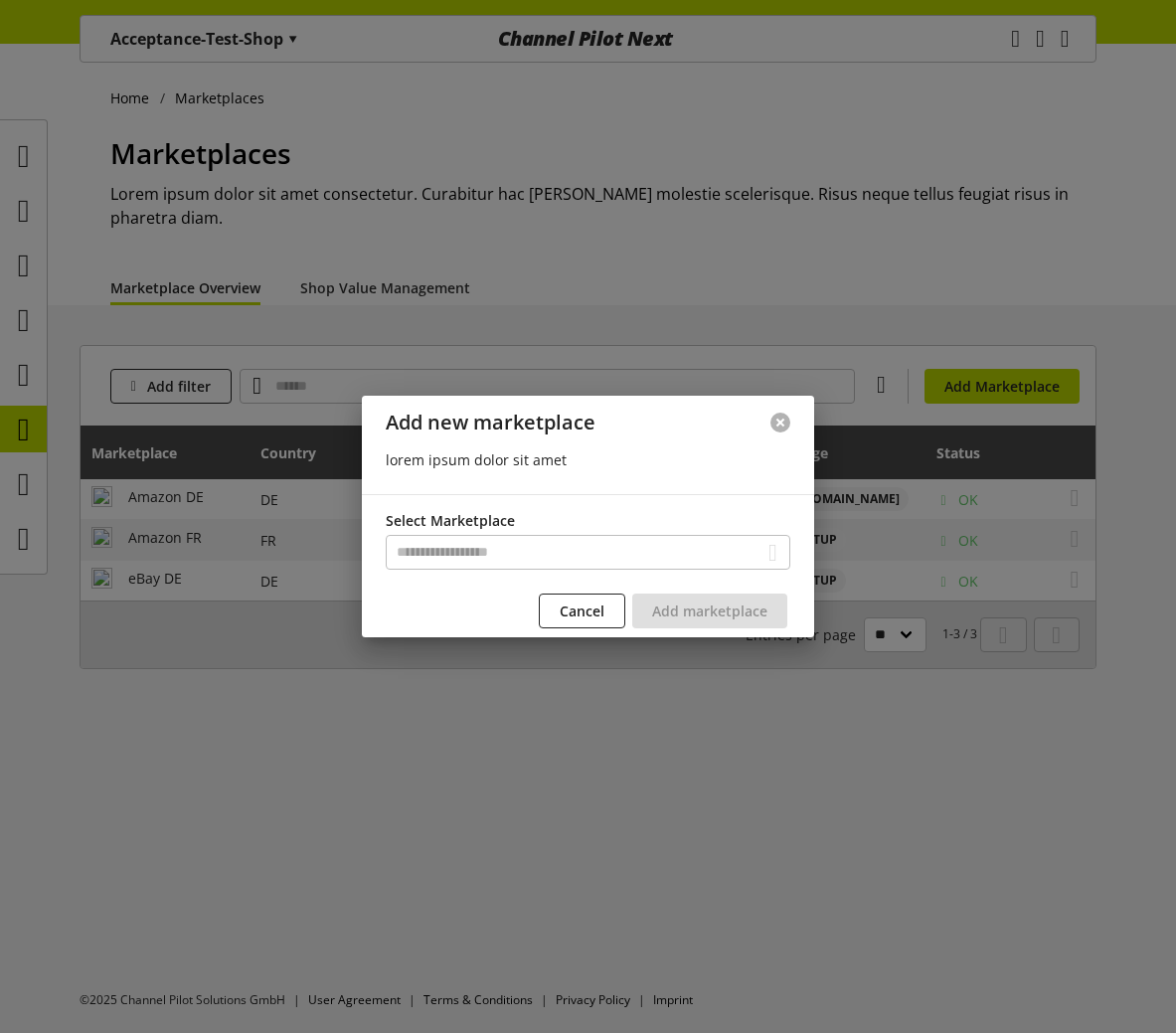 click at bounding box center [780, 423] 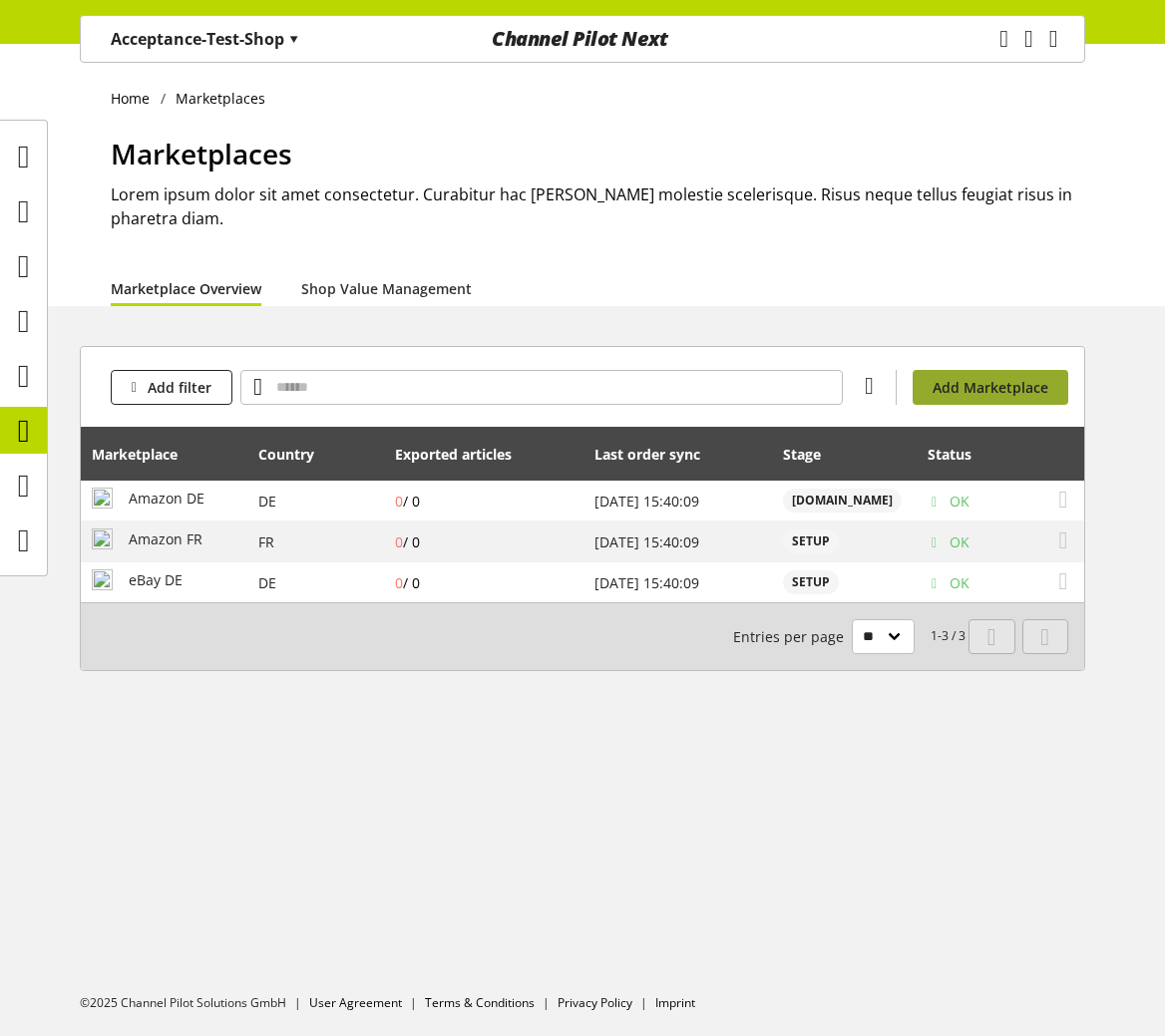 click on "Add Marketplace" at bounding box center [990, 387] 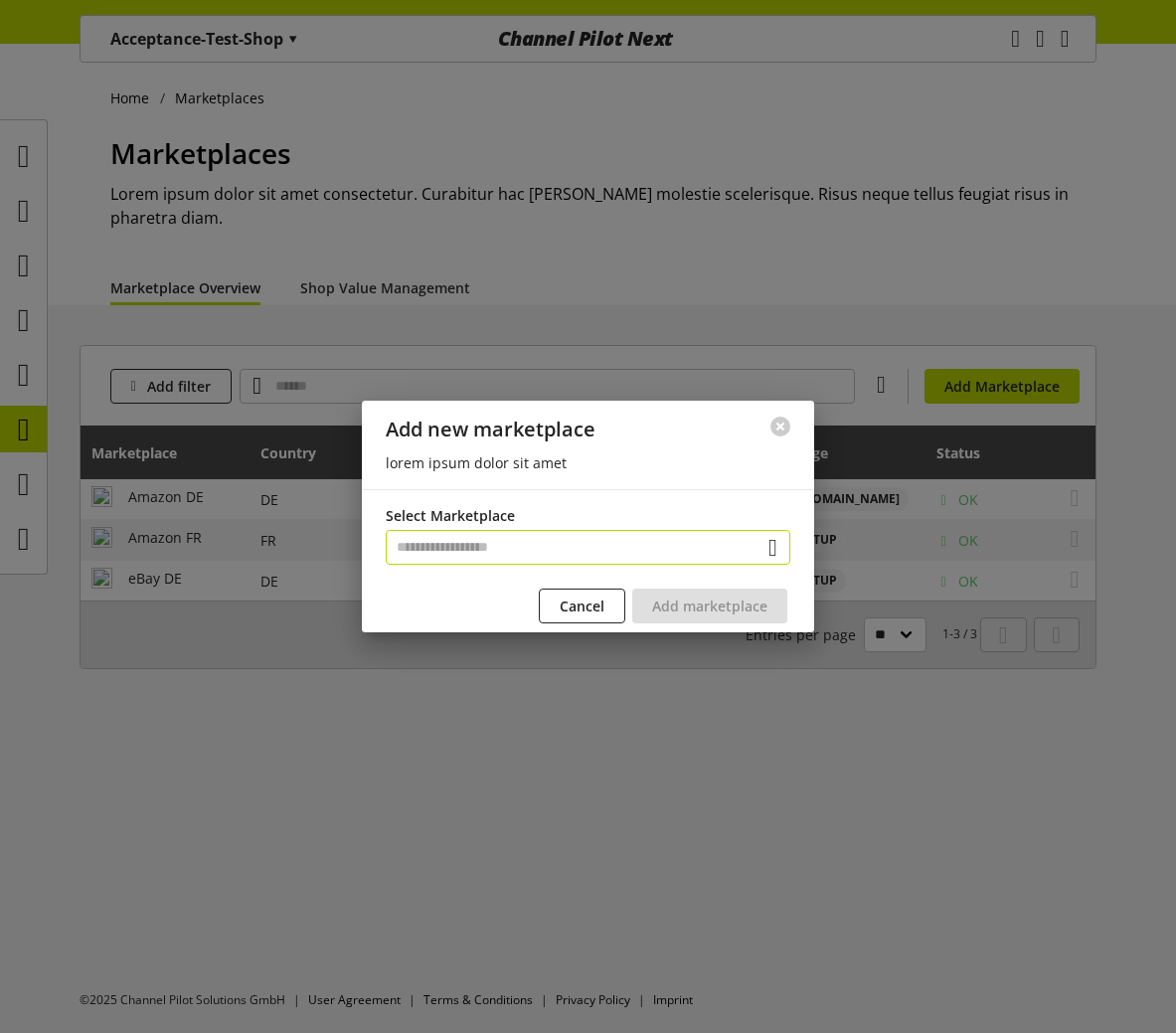 click at bounding box center (588, 547) 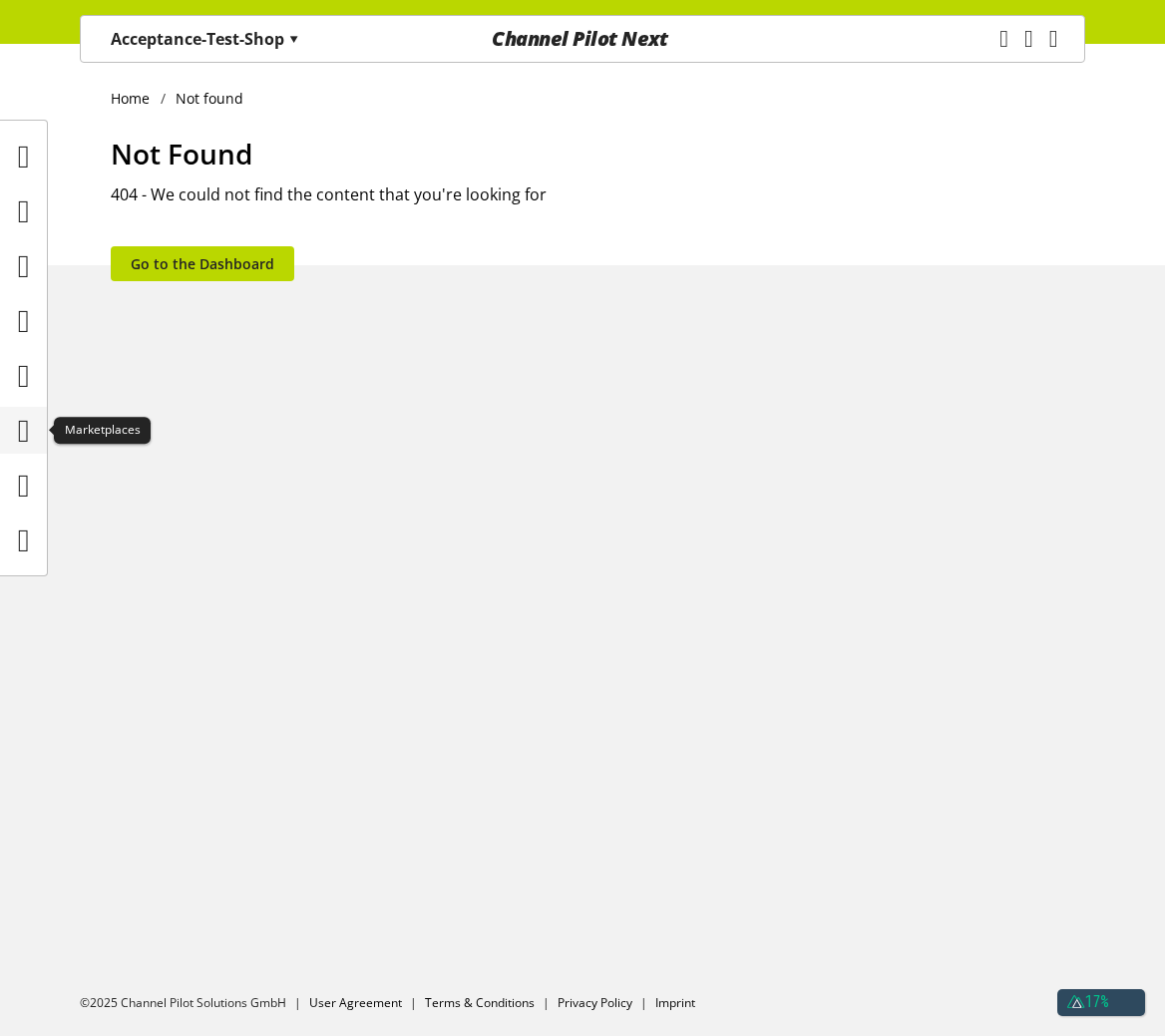 click at bounding box center [24, 431] 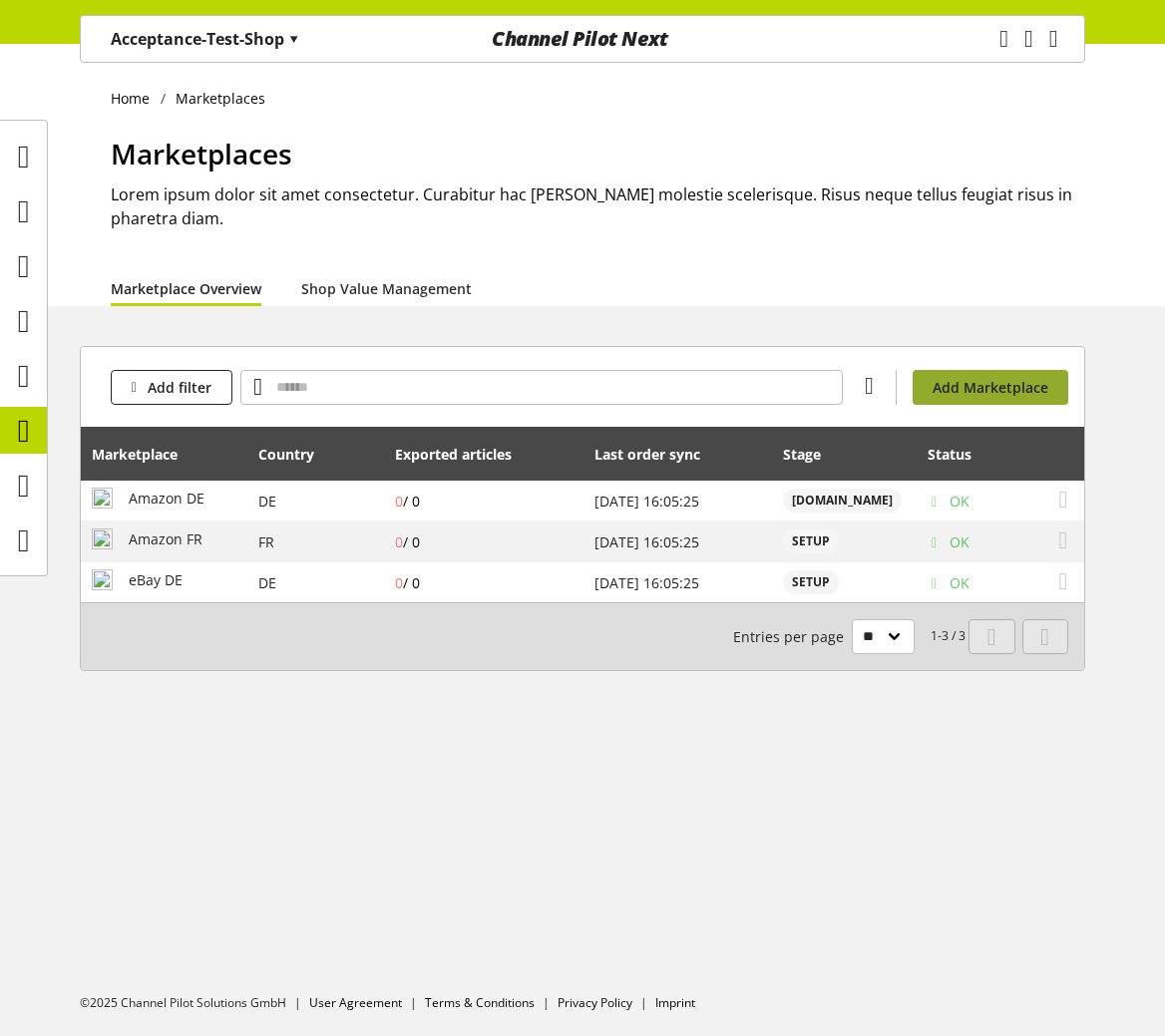 click on "Add Marketplace" at bounding box center [990, 387] 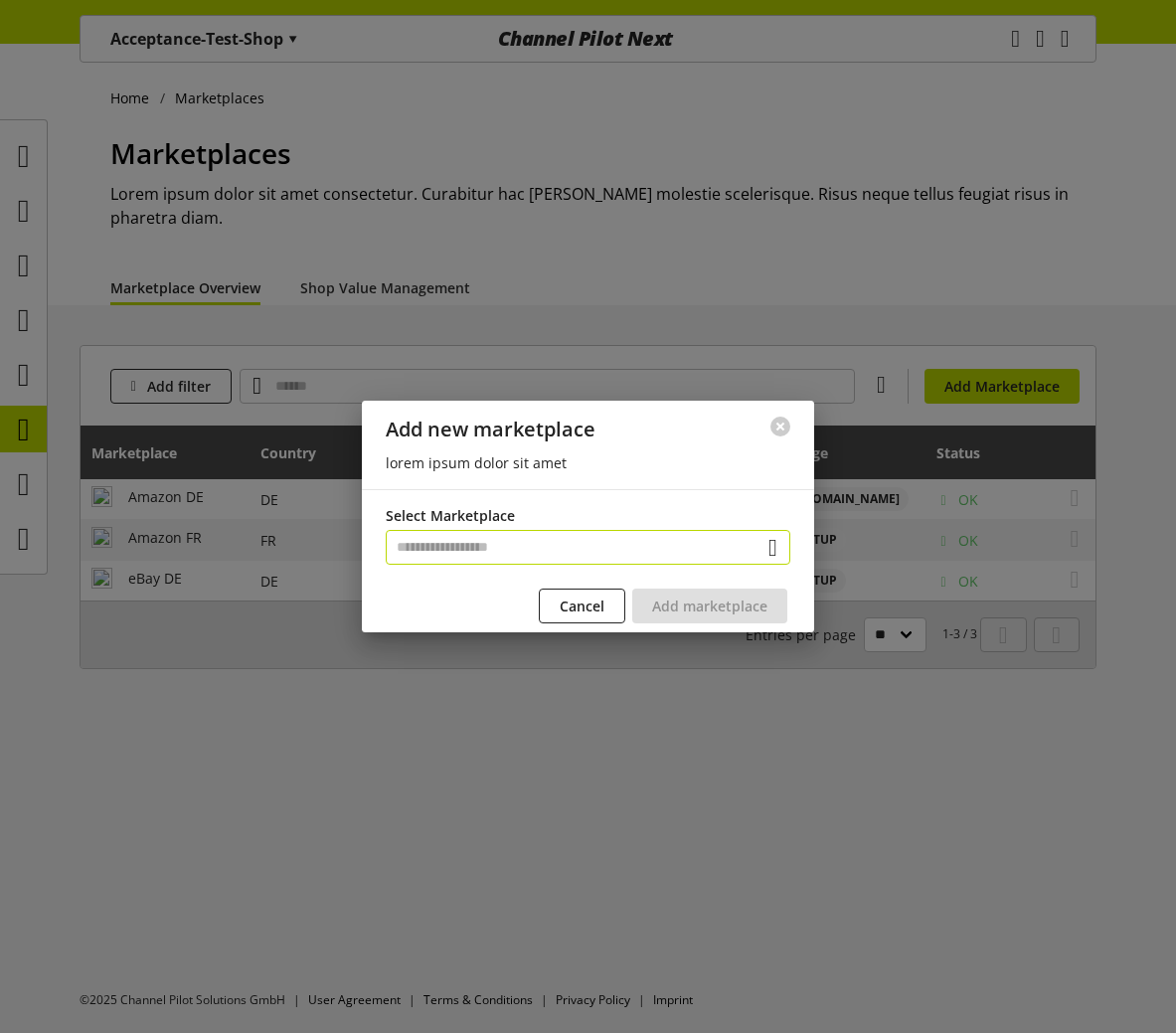 click at bounding box center (588, 547) 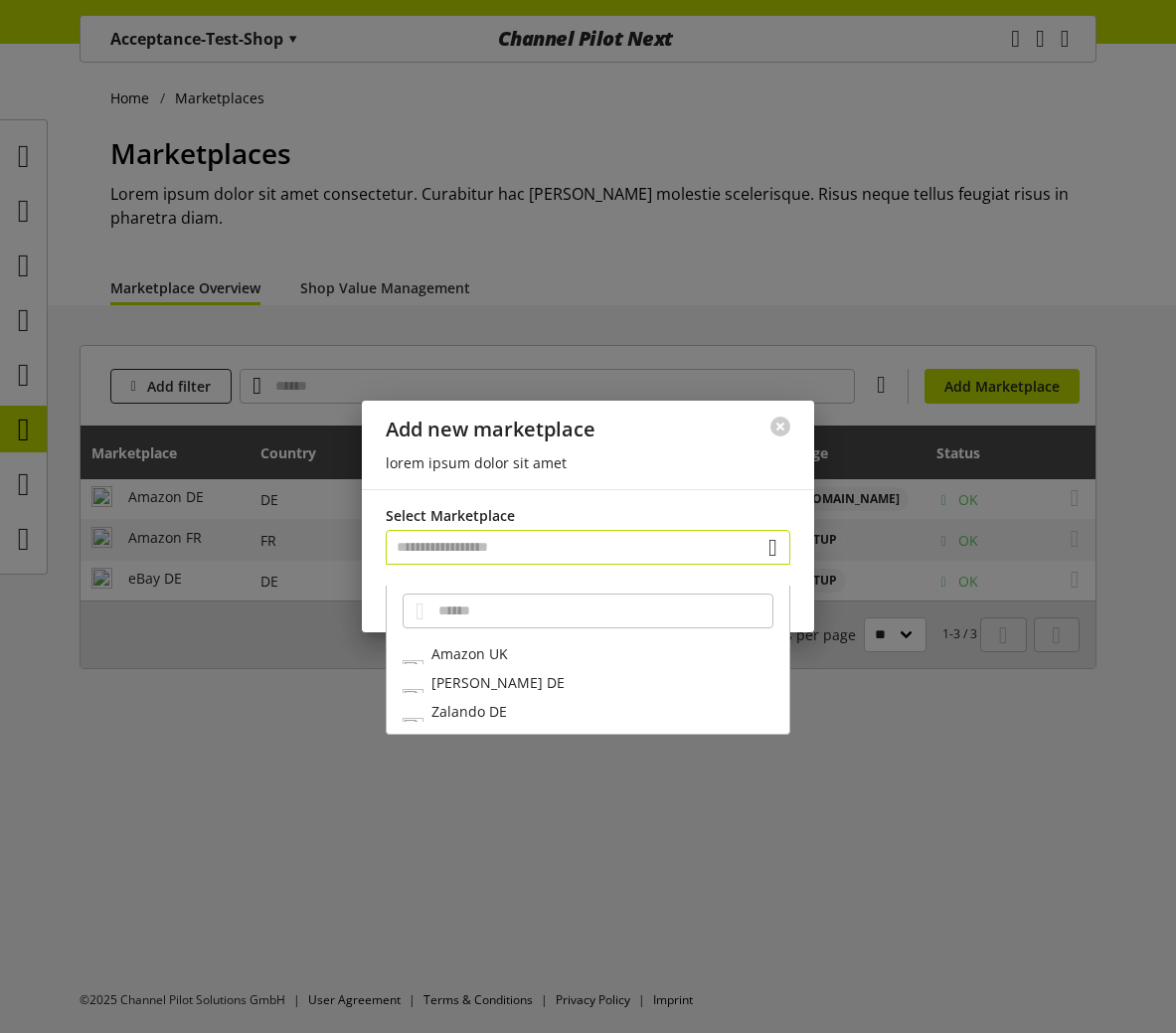 click at bounding box center (588, 547) 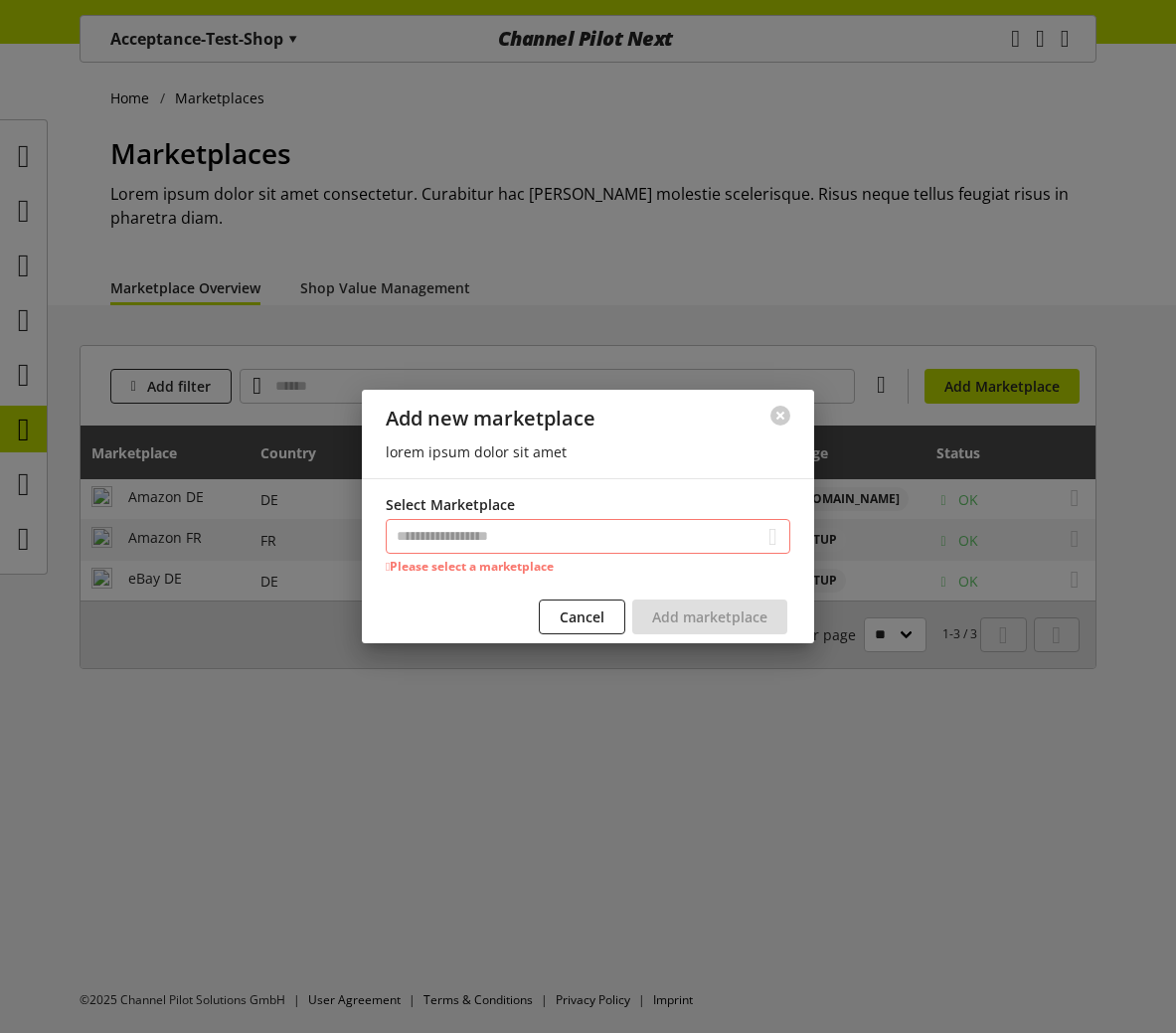 click on "Please select a marketplace" at bounding box center (588, 567) 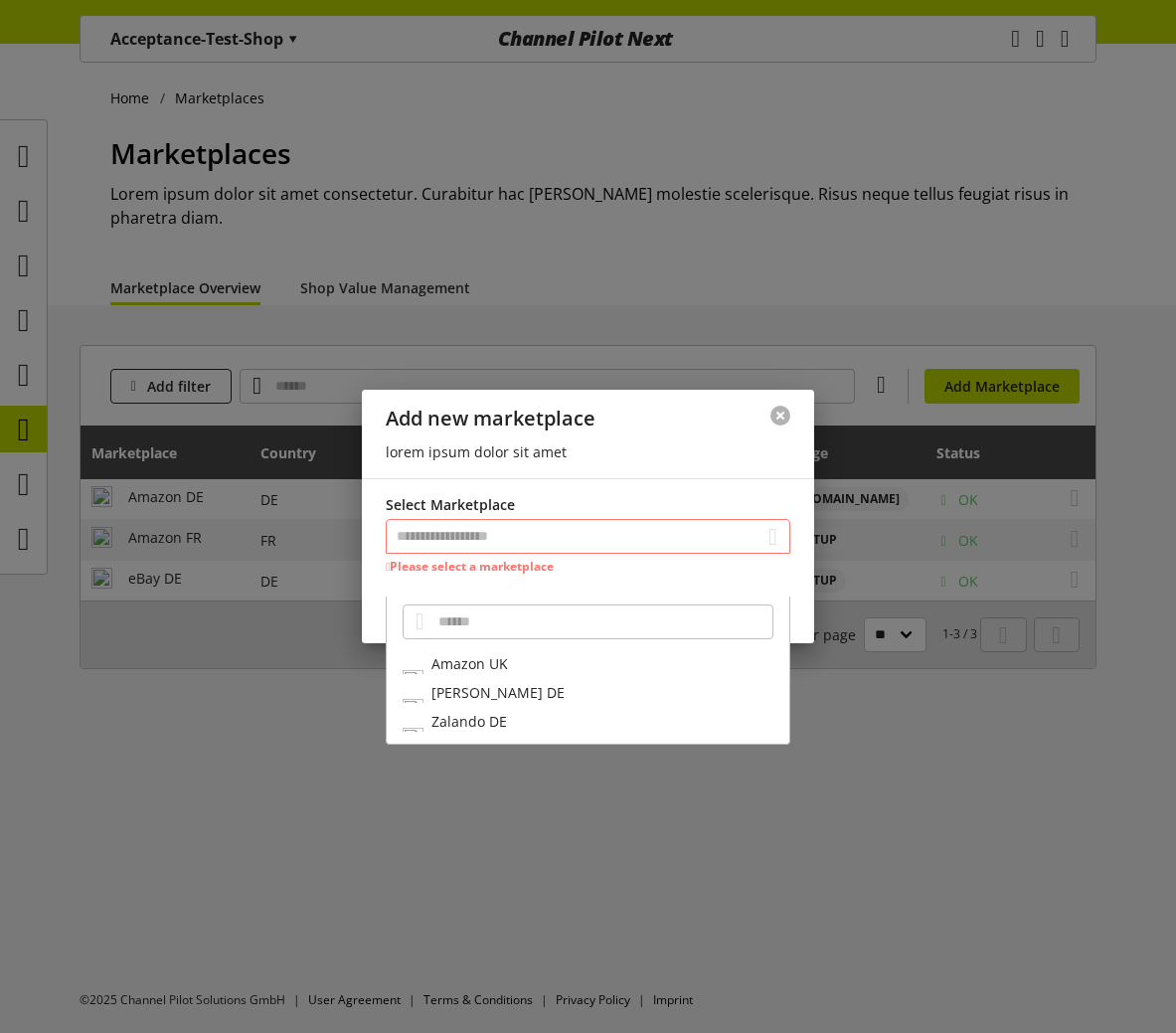 click at bounding box center [780, 416] 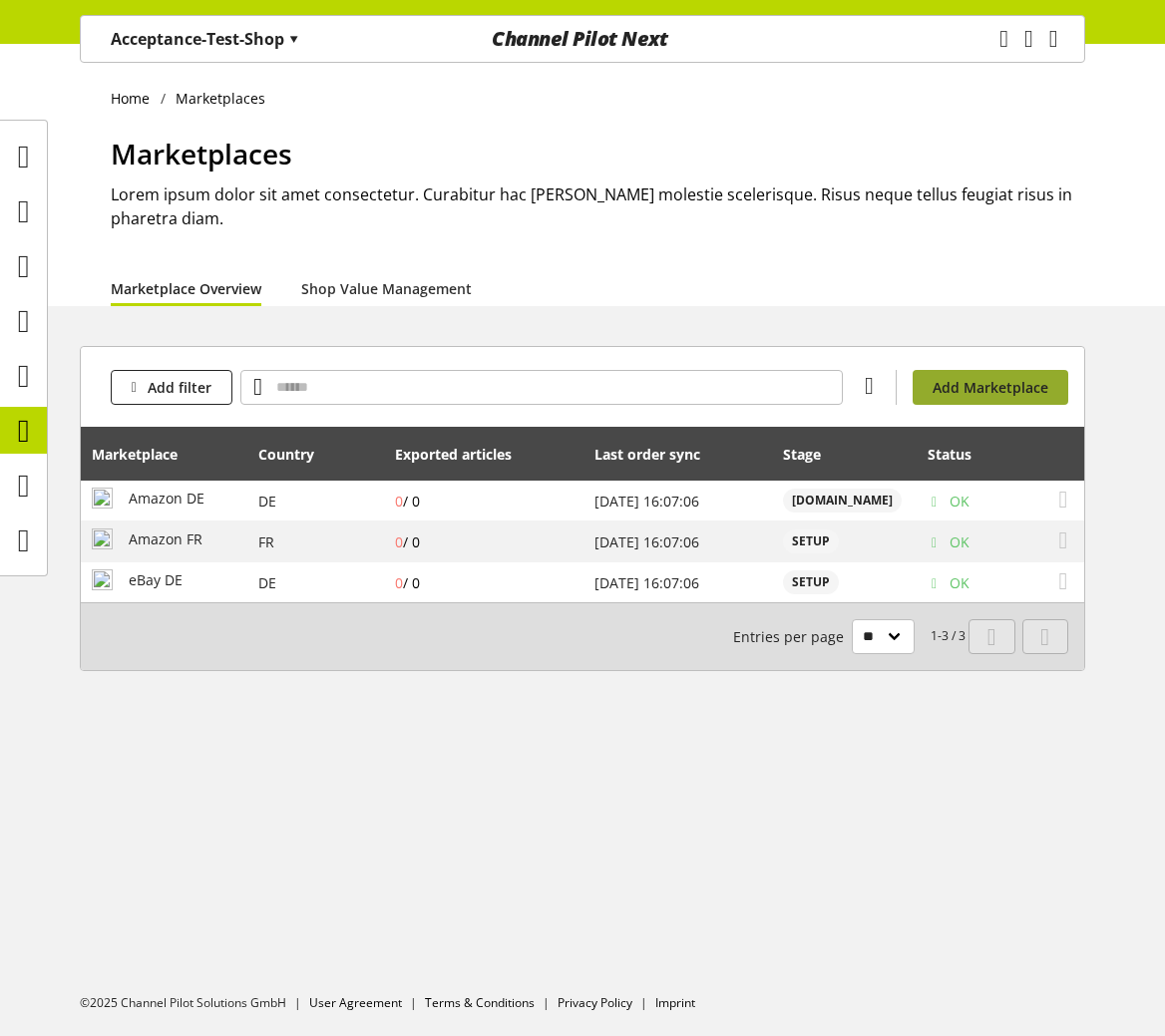 click on "Add Marketplace" at bounding box center (990, 387) 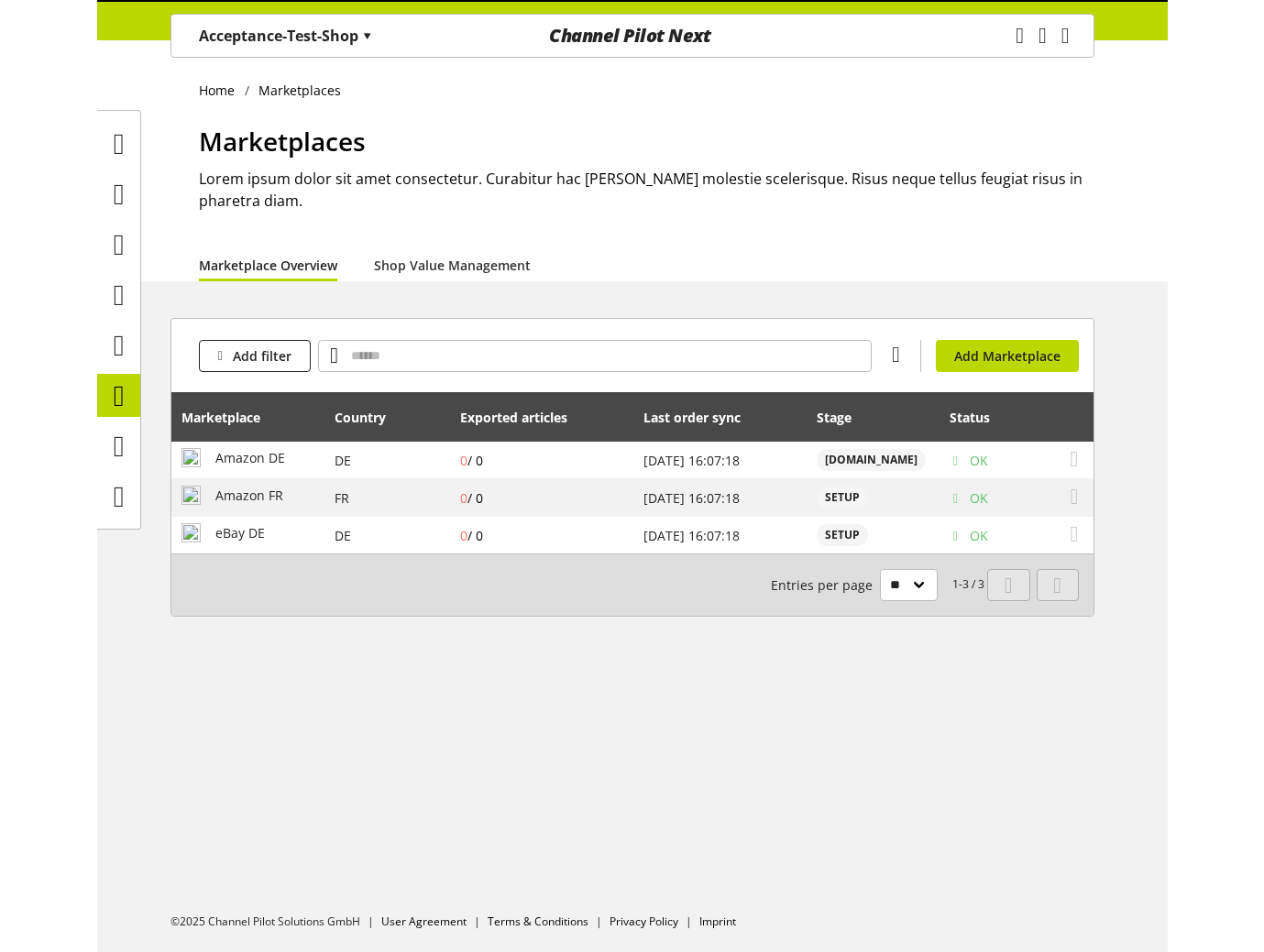 scroll, scrollTop: 0, scrollLeft: 0, axis: both 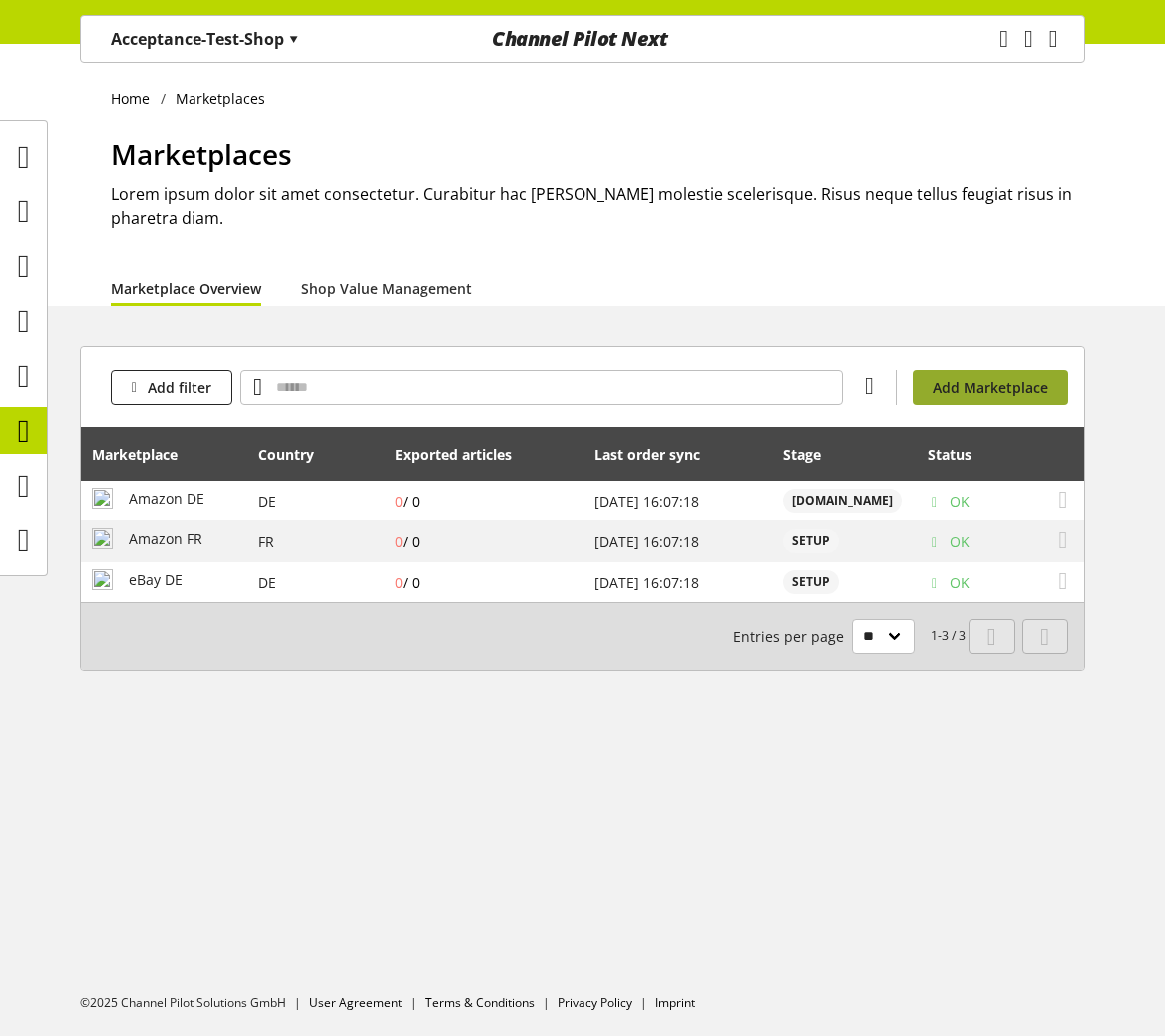 click on "Add Marketplace" at bounding box center [990, 387] 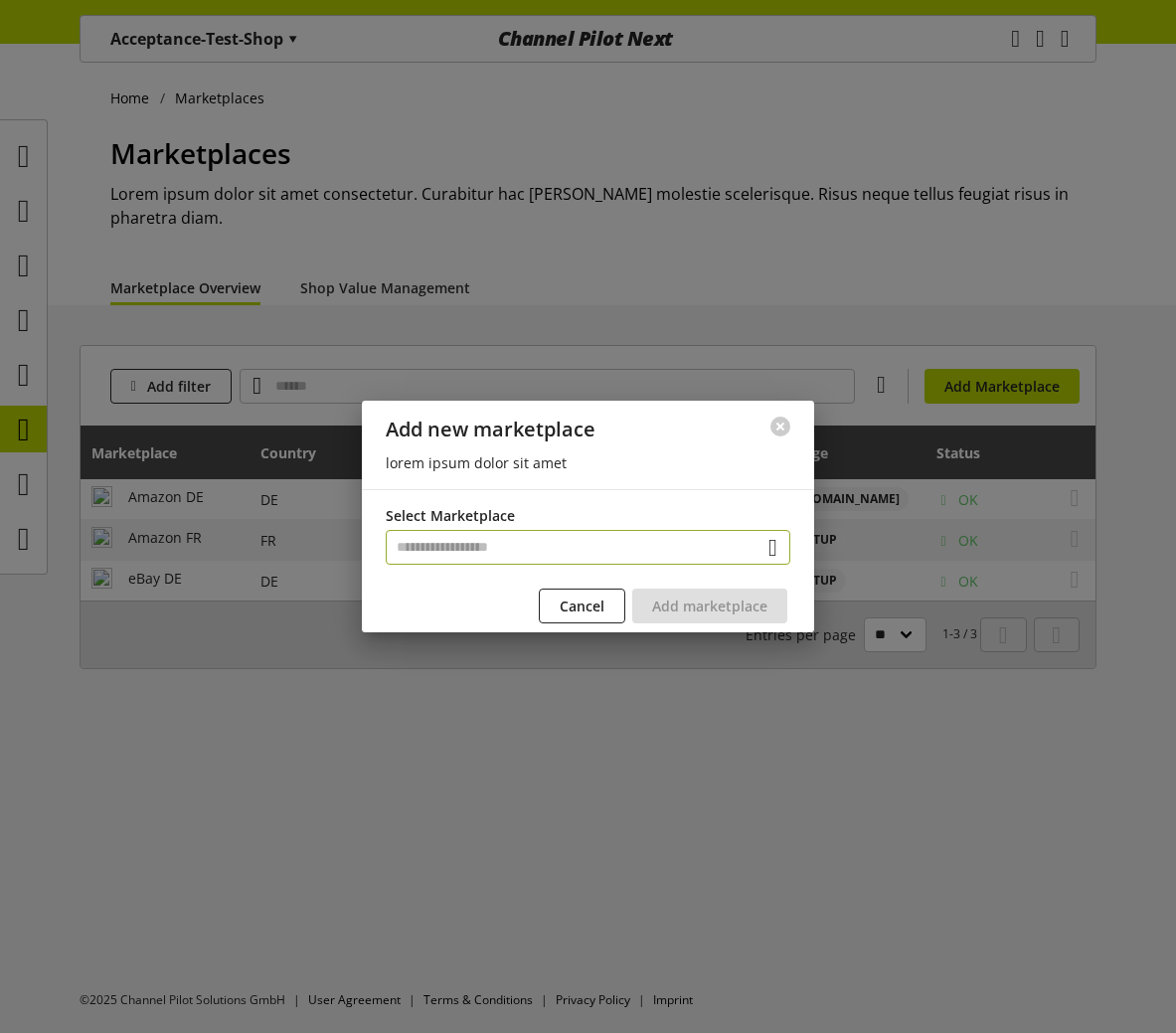 click at bounding box center [588, 547] 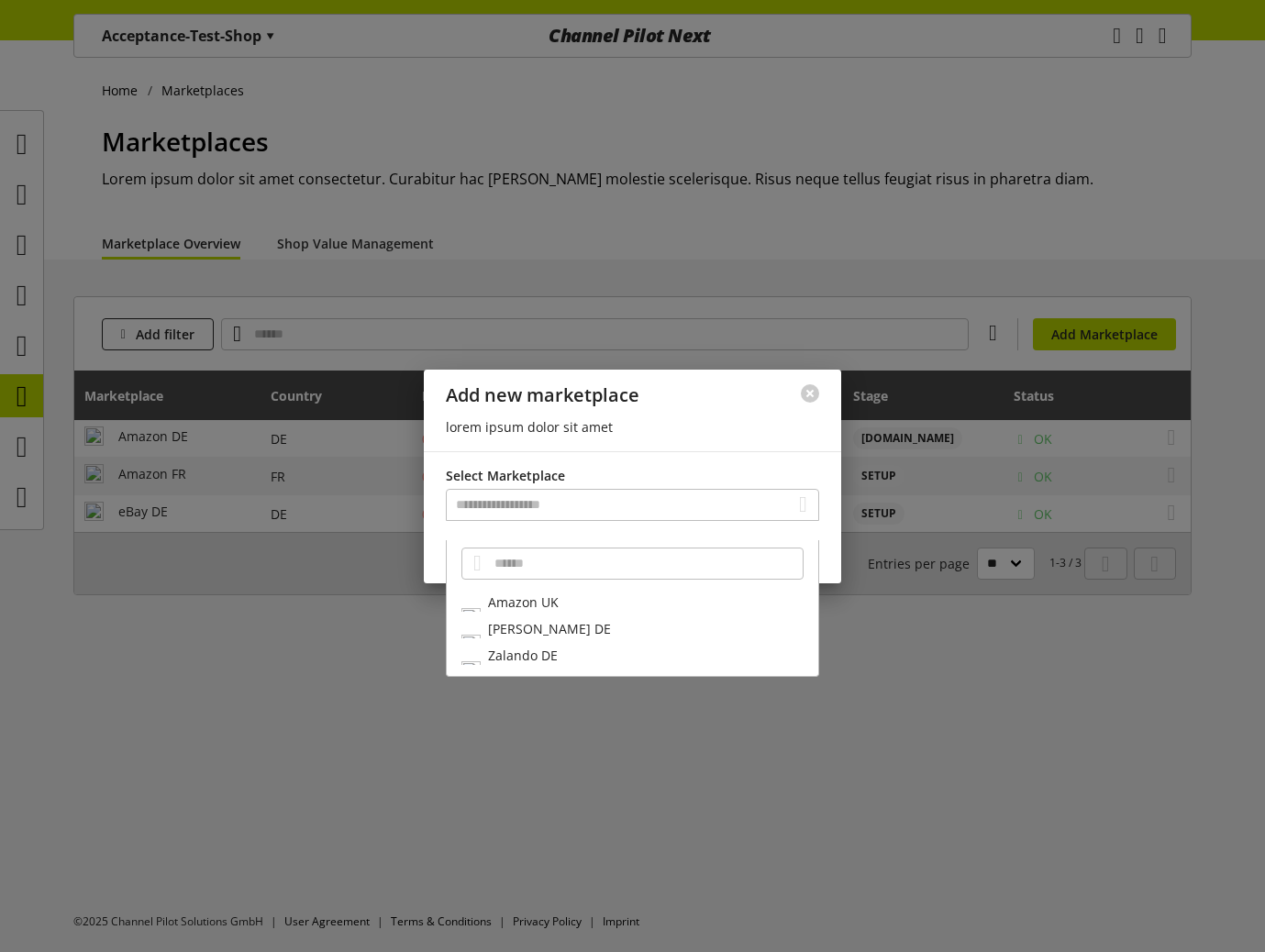 click at bounding box center (632, 476) 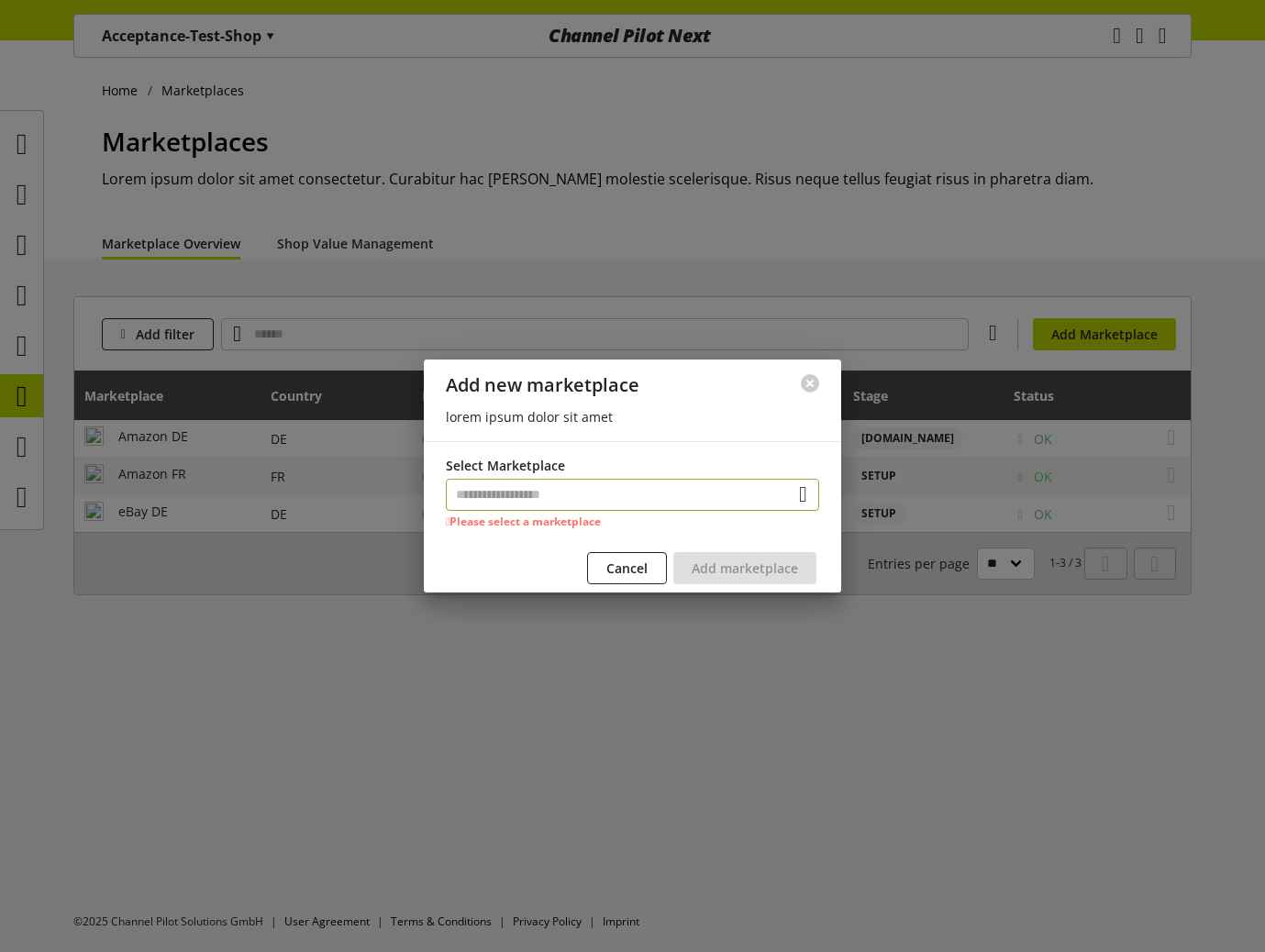 click at bounding box center [632, 494] 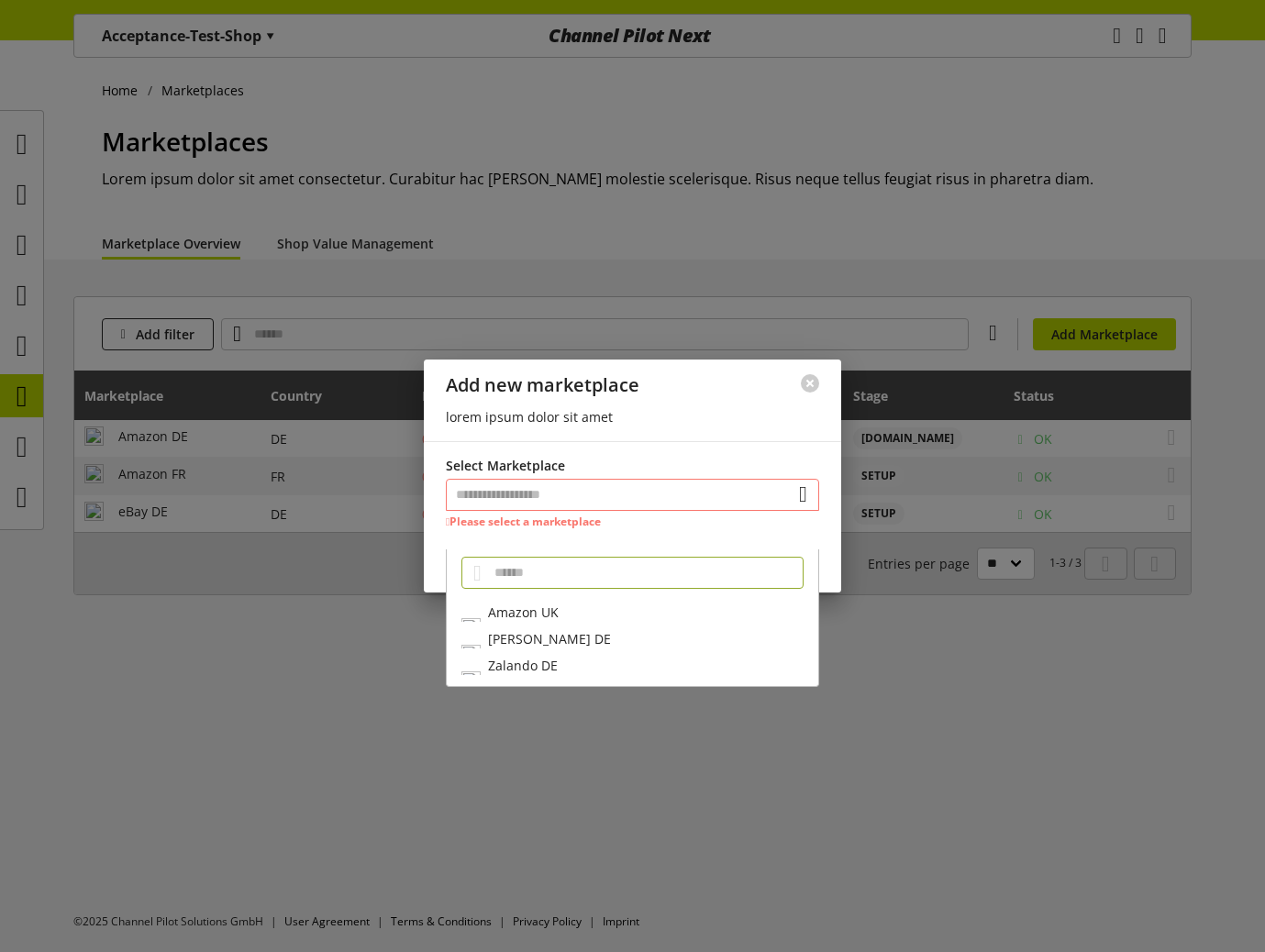 click at bounding box center (632, 494) 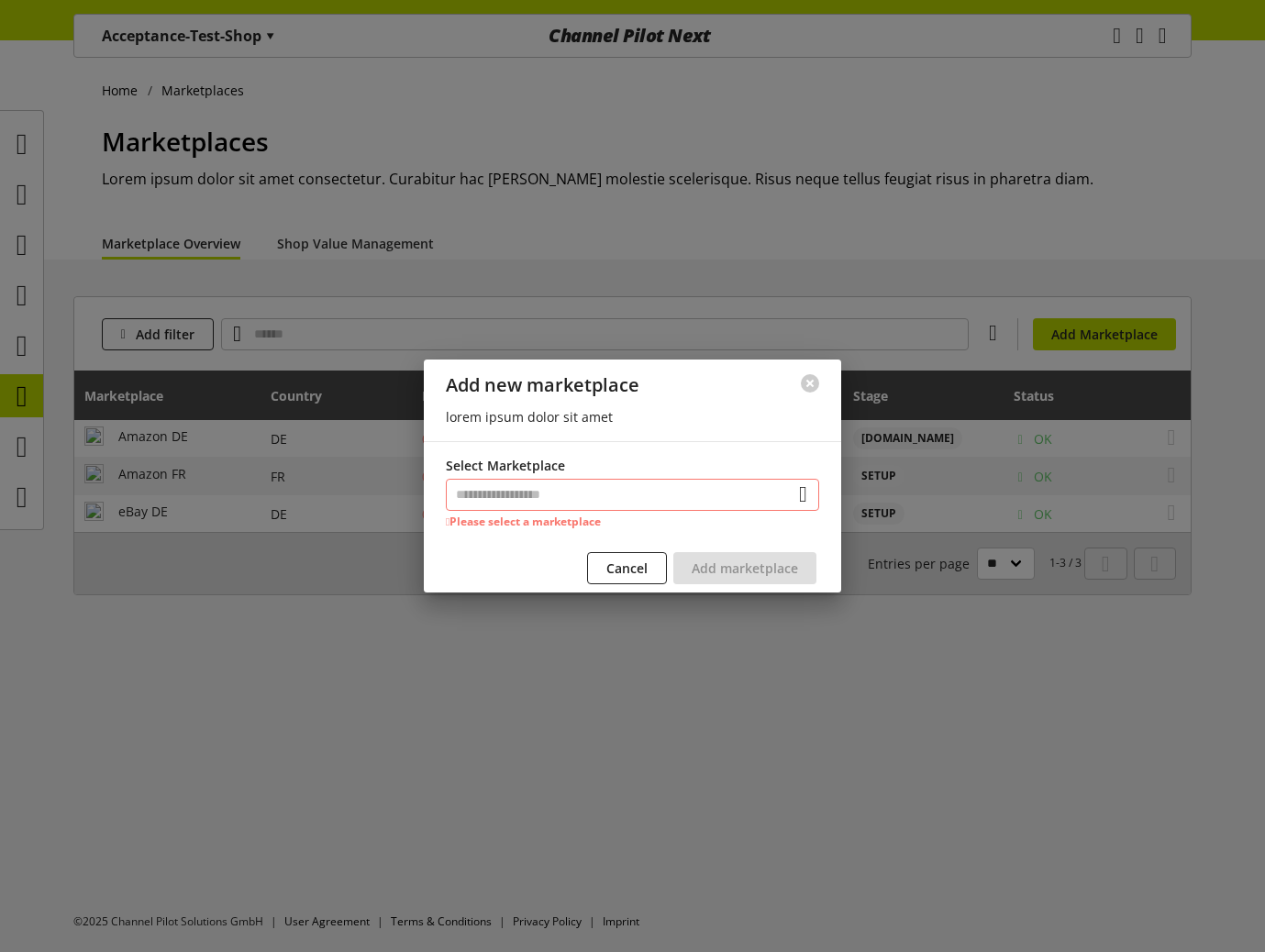 click at bounding box center (632, 494) 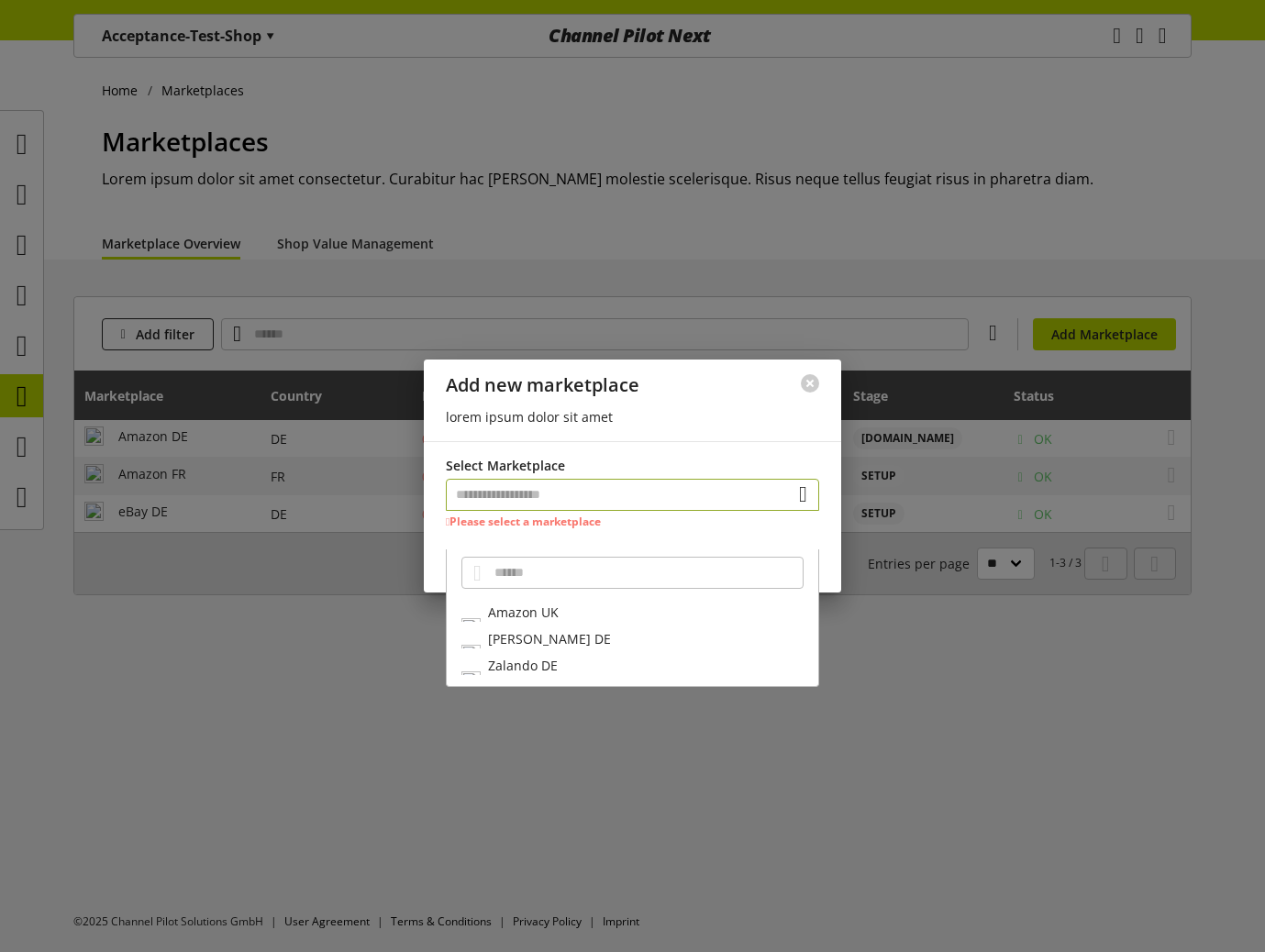 click at bounding box center [632, 494] 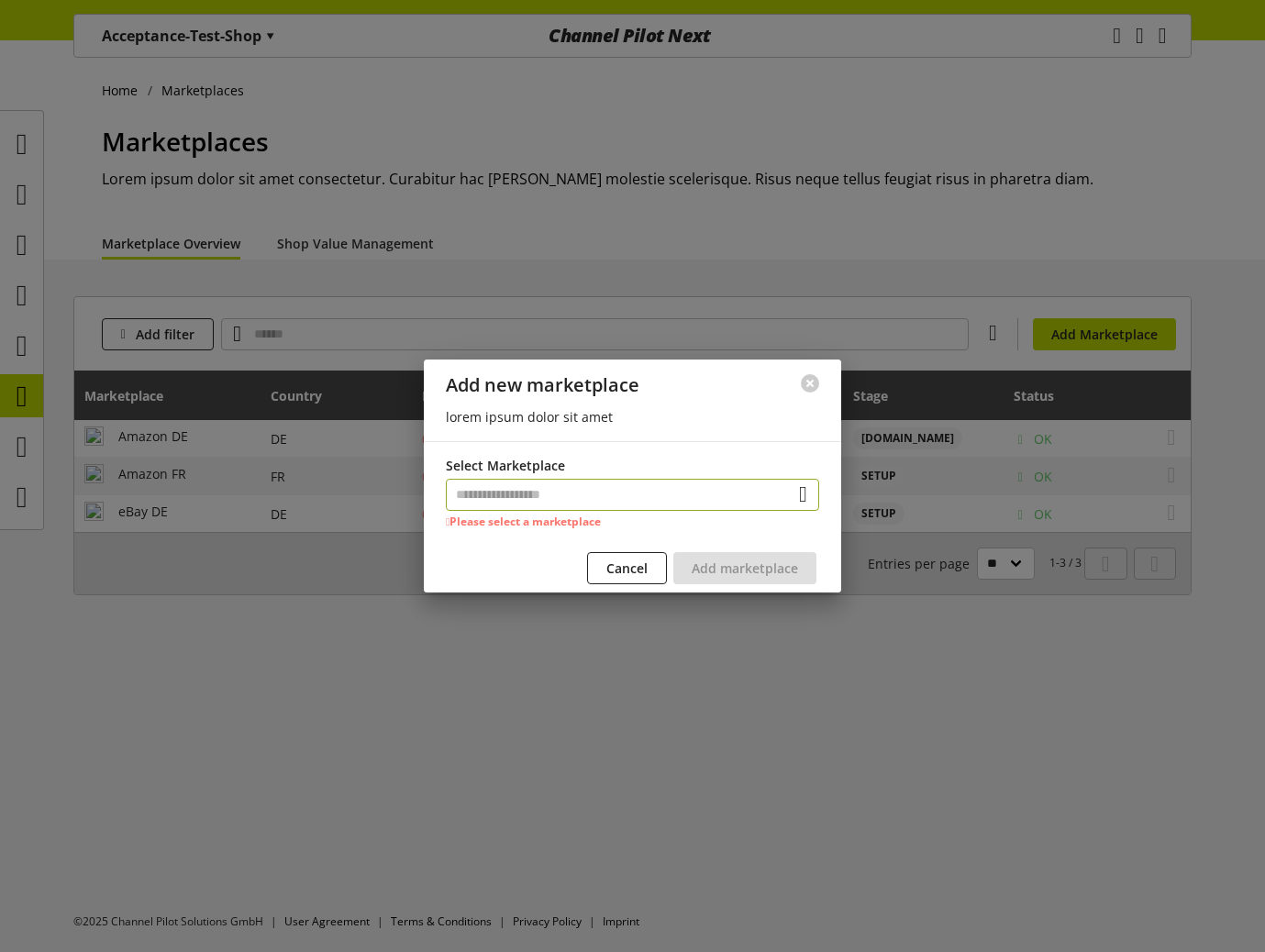 click at bounding box center [632, 494] 